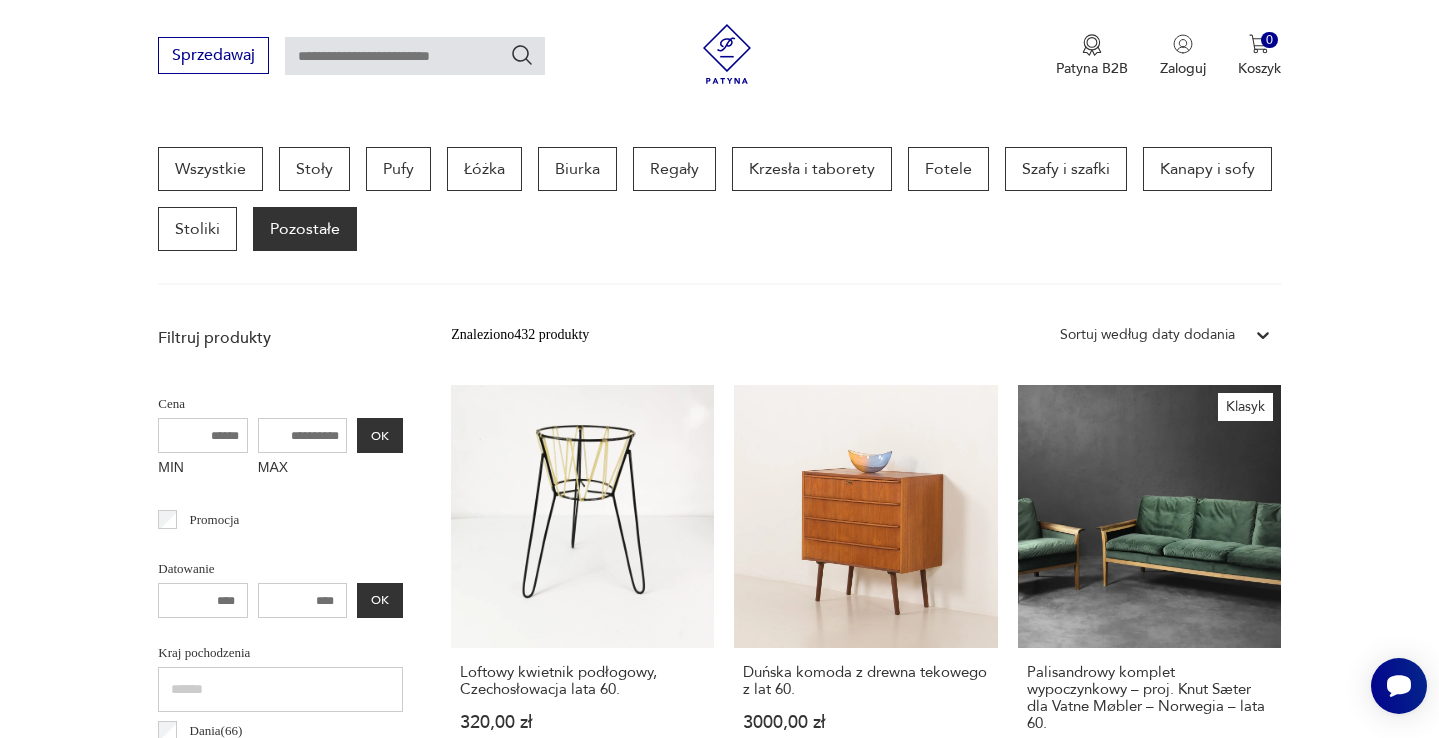 scroll, scrollTop: 515, scrollLeft: 0, axis: vertical 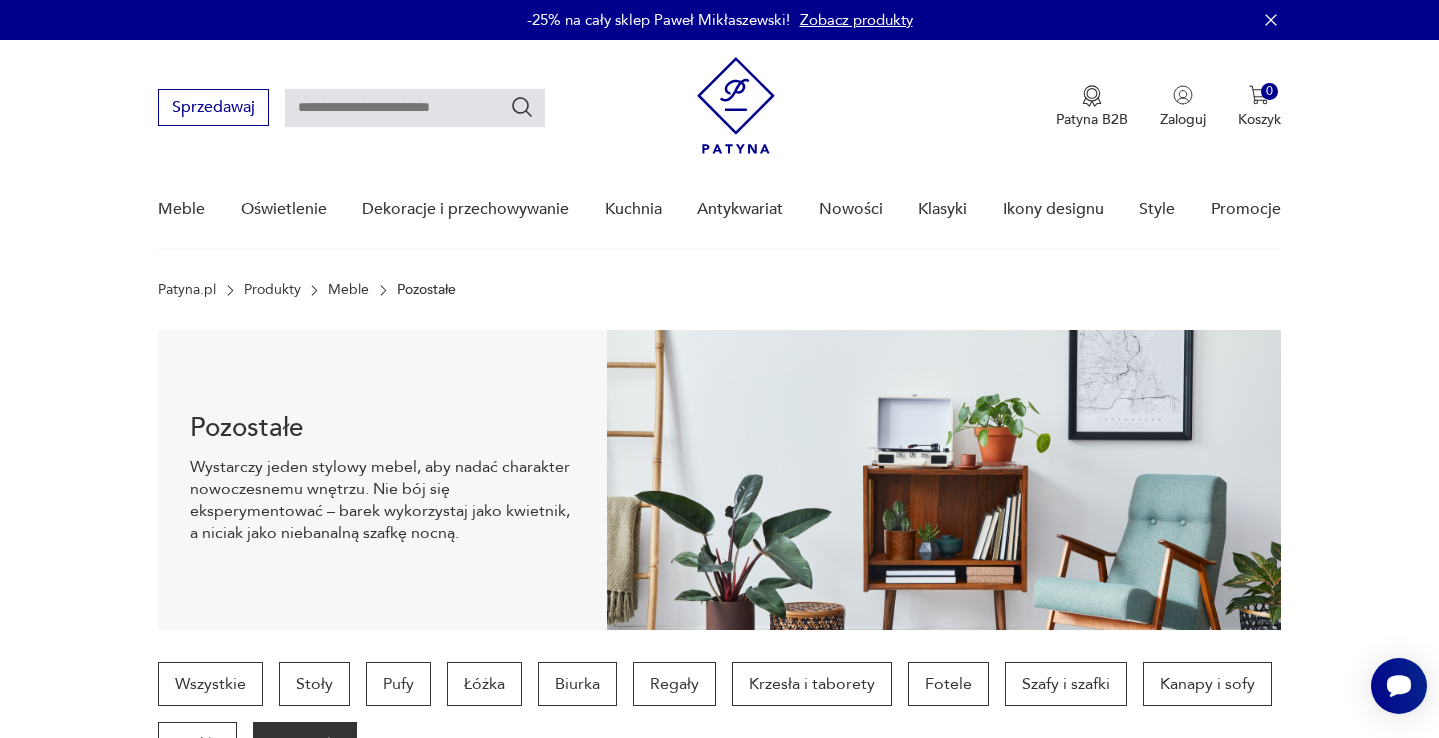 click at bounding box center [415, 108] 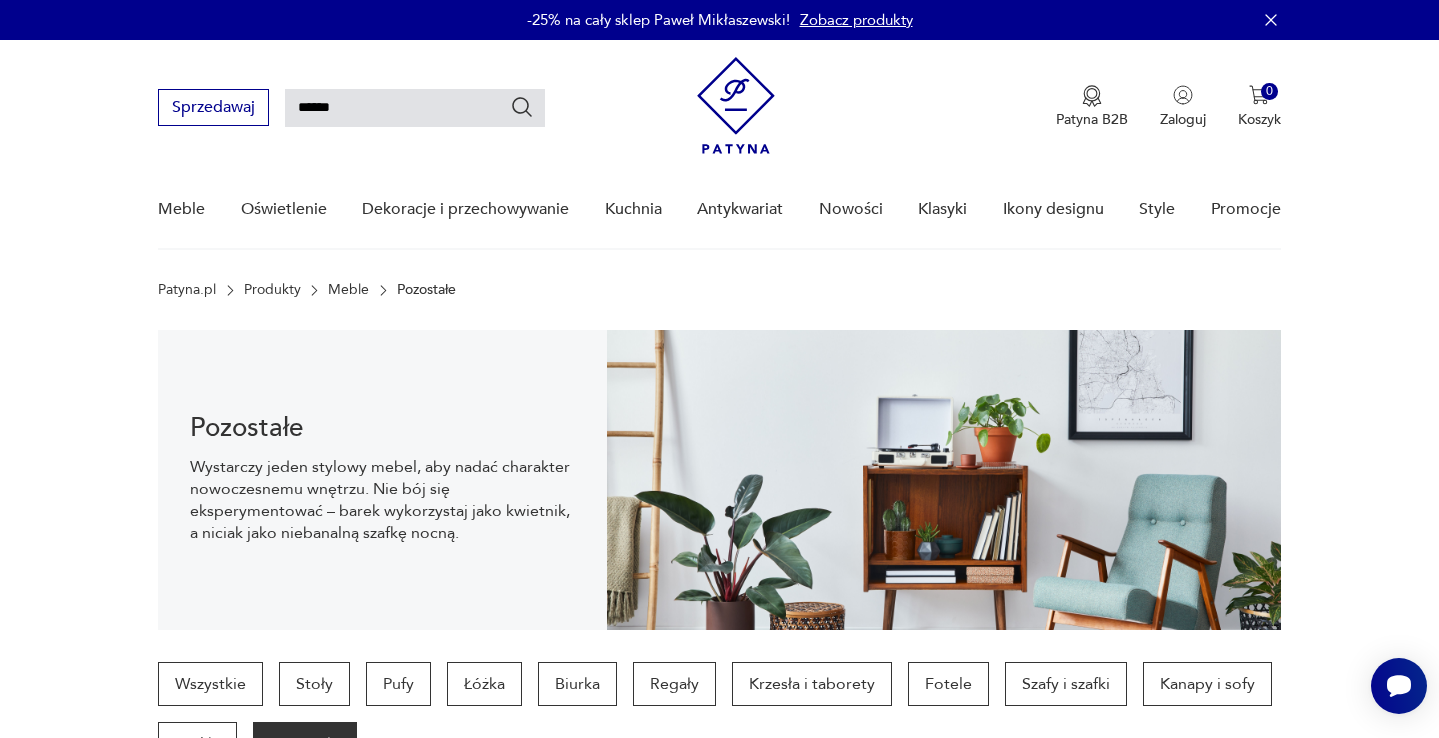 type on "******" 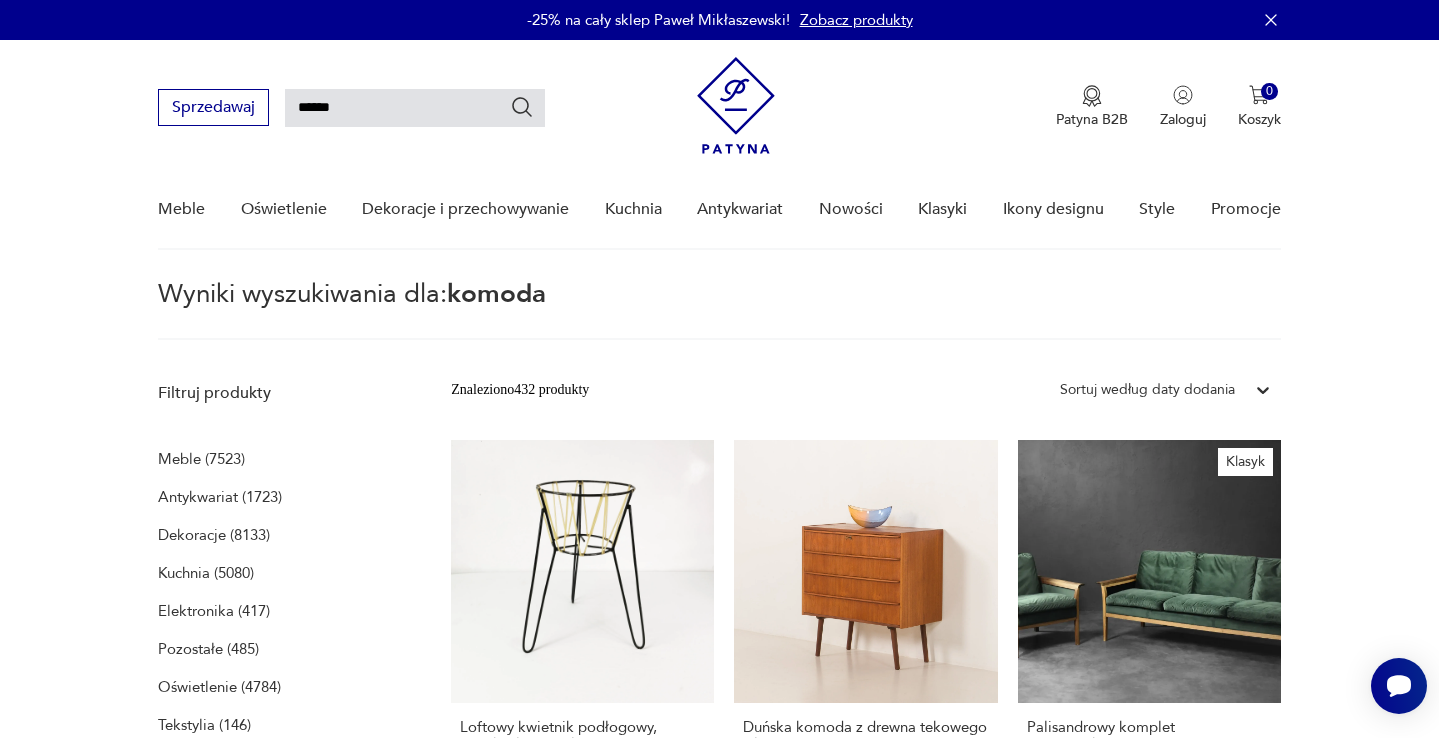 type on "******" 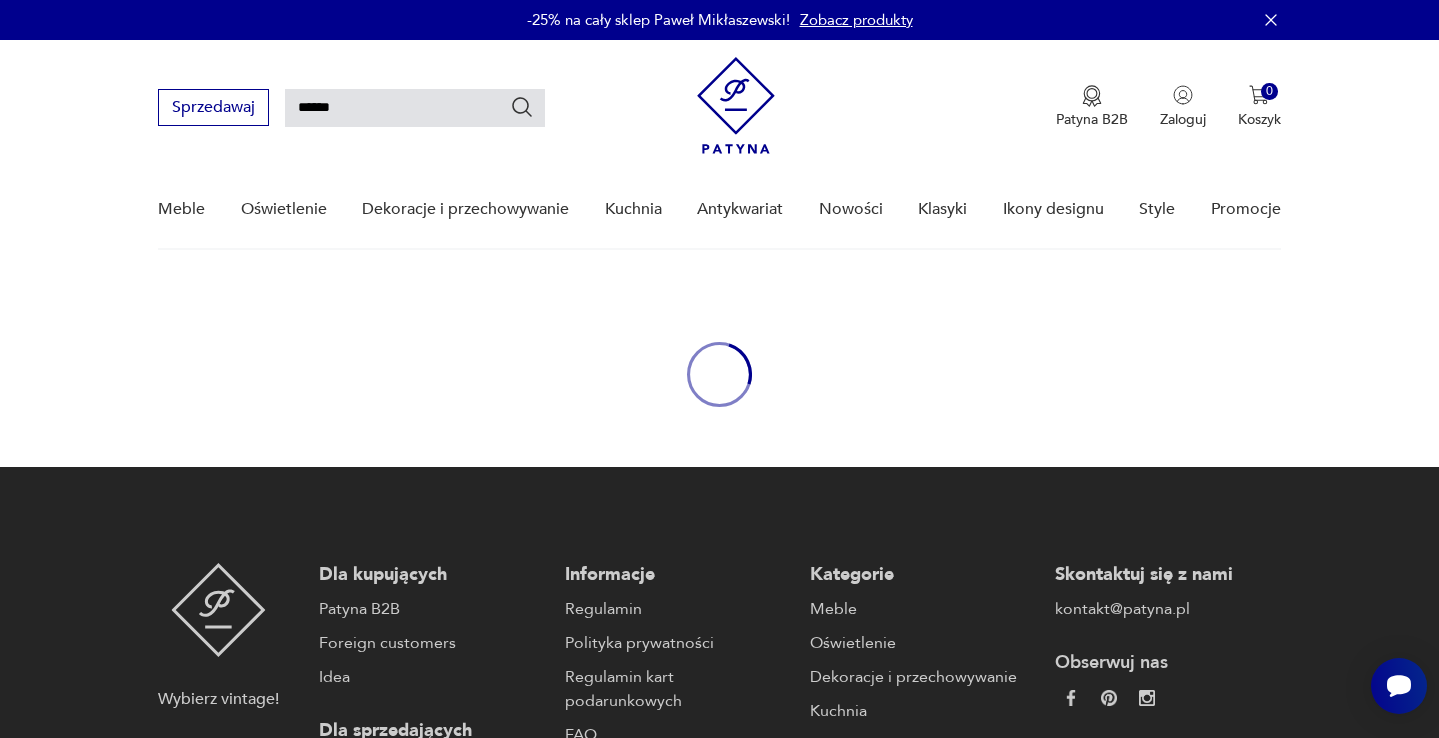 type 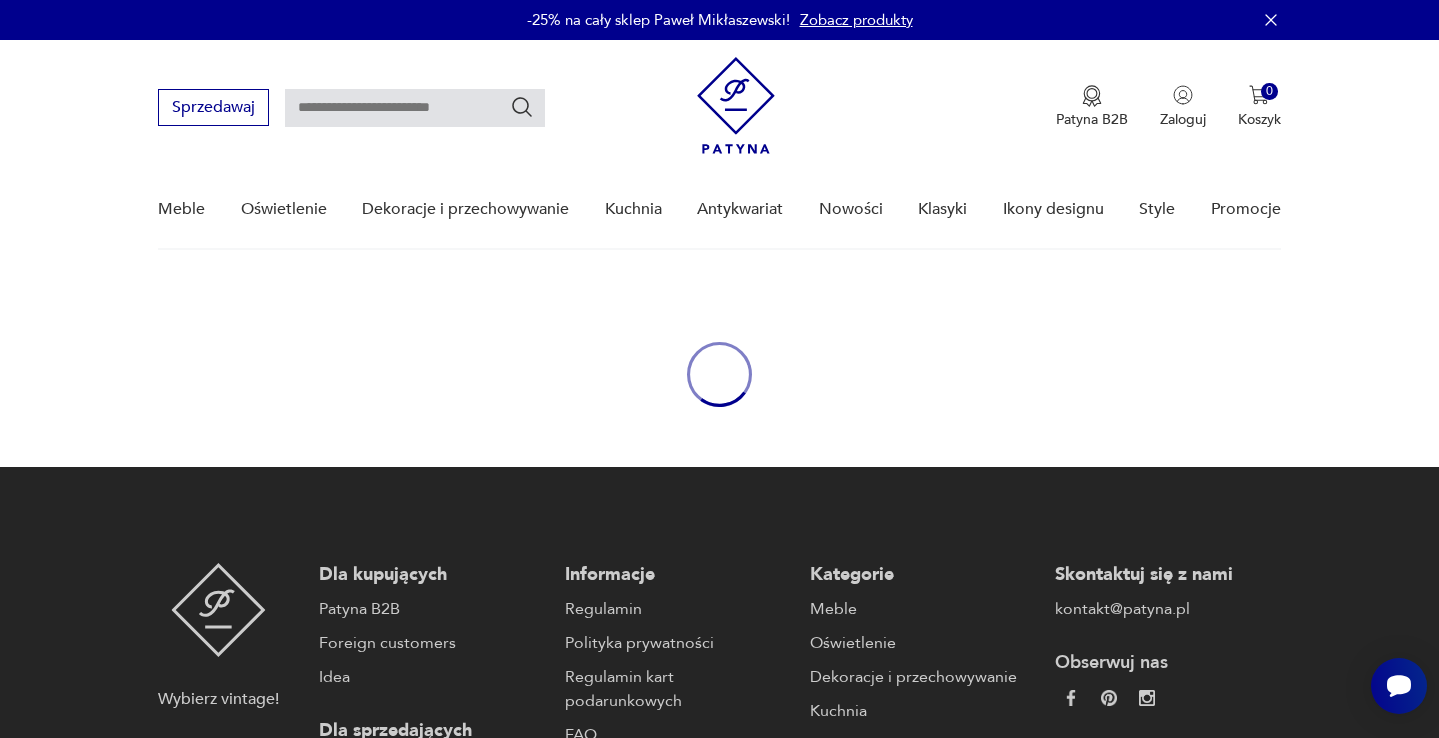 type 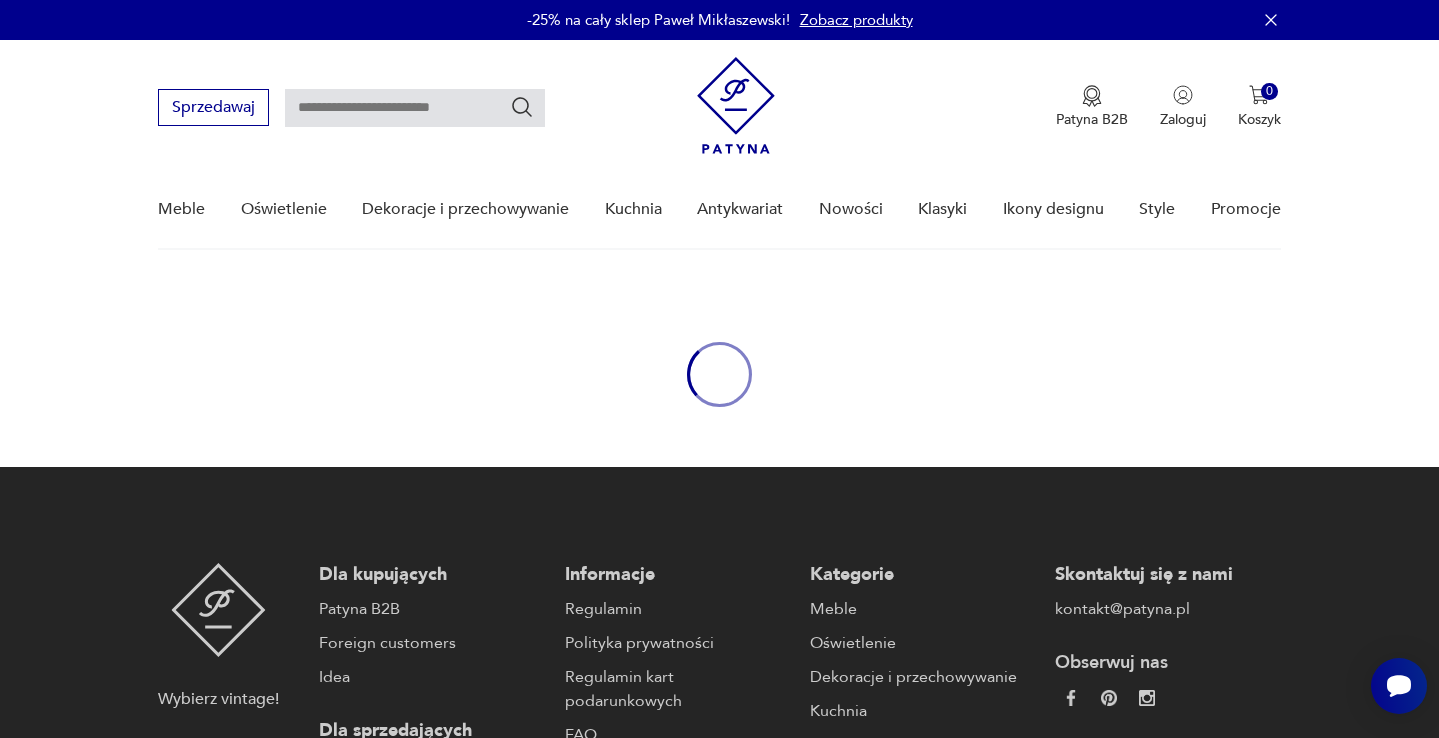 type on "******" 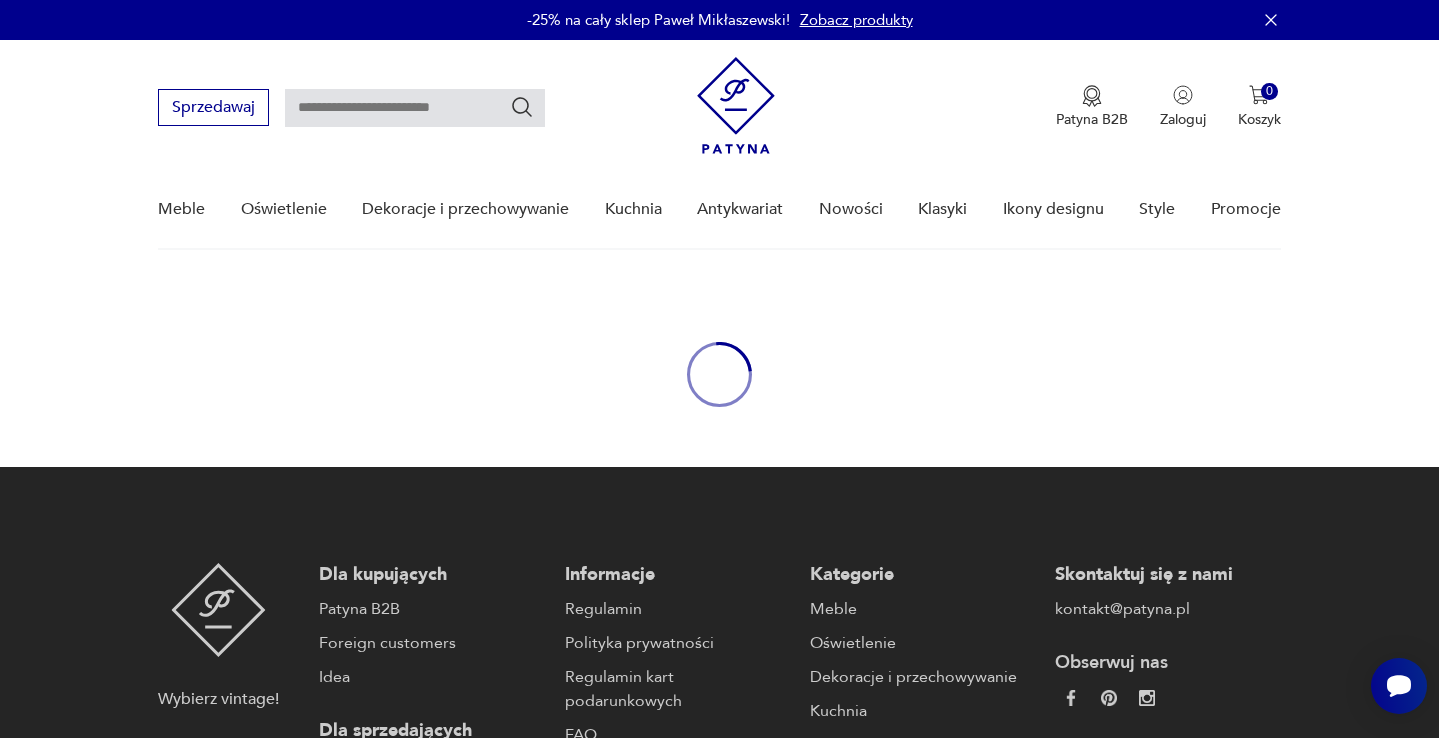 type on "******" 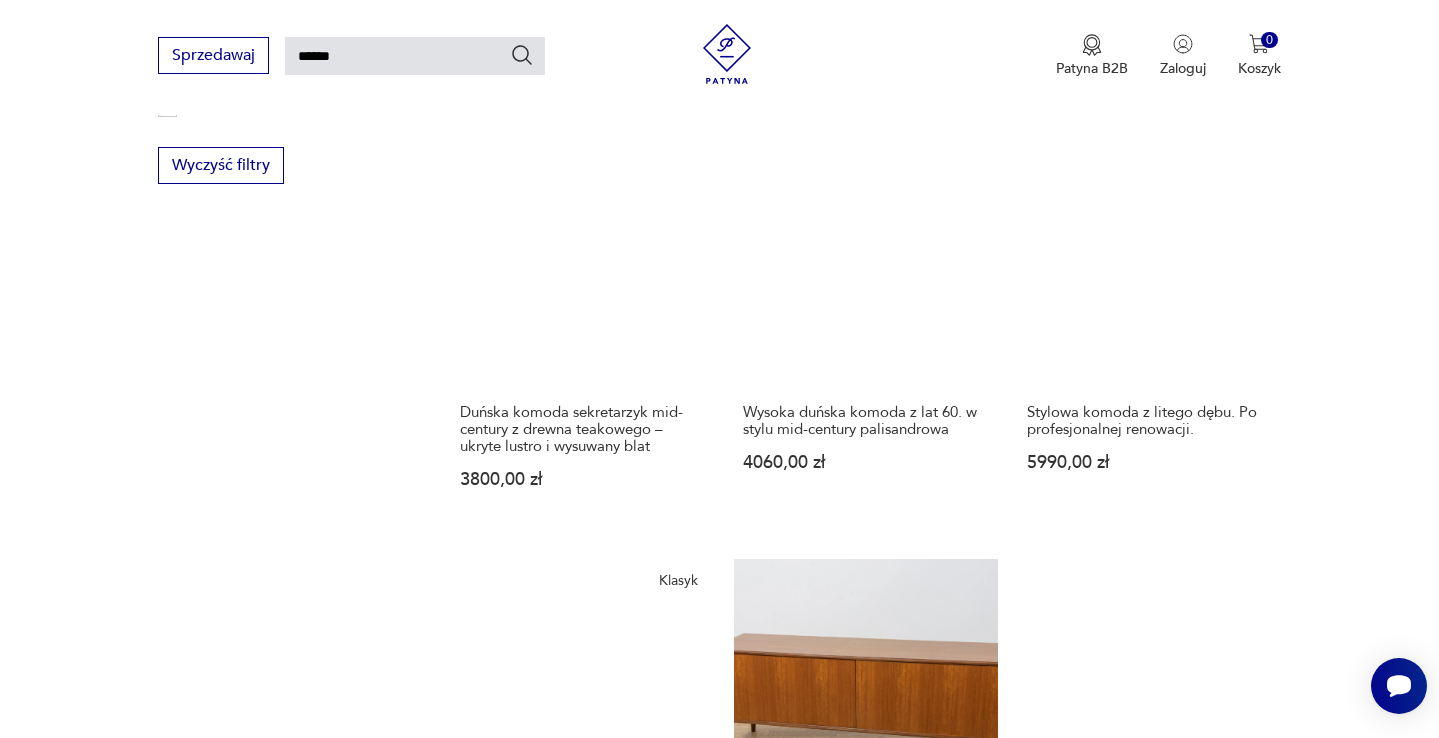 scroll, scrollTop: 1585, scrollLeft: 0, axis: vertical 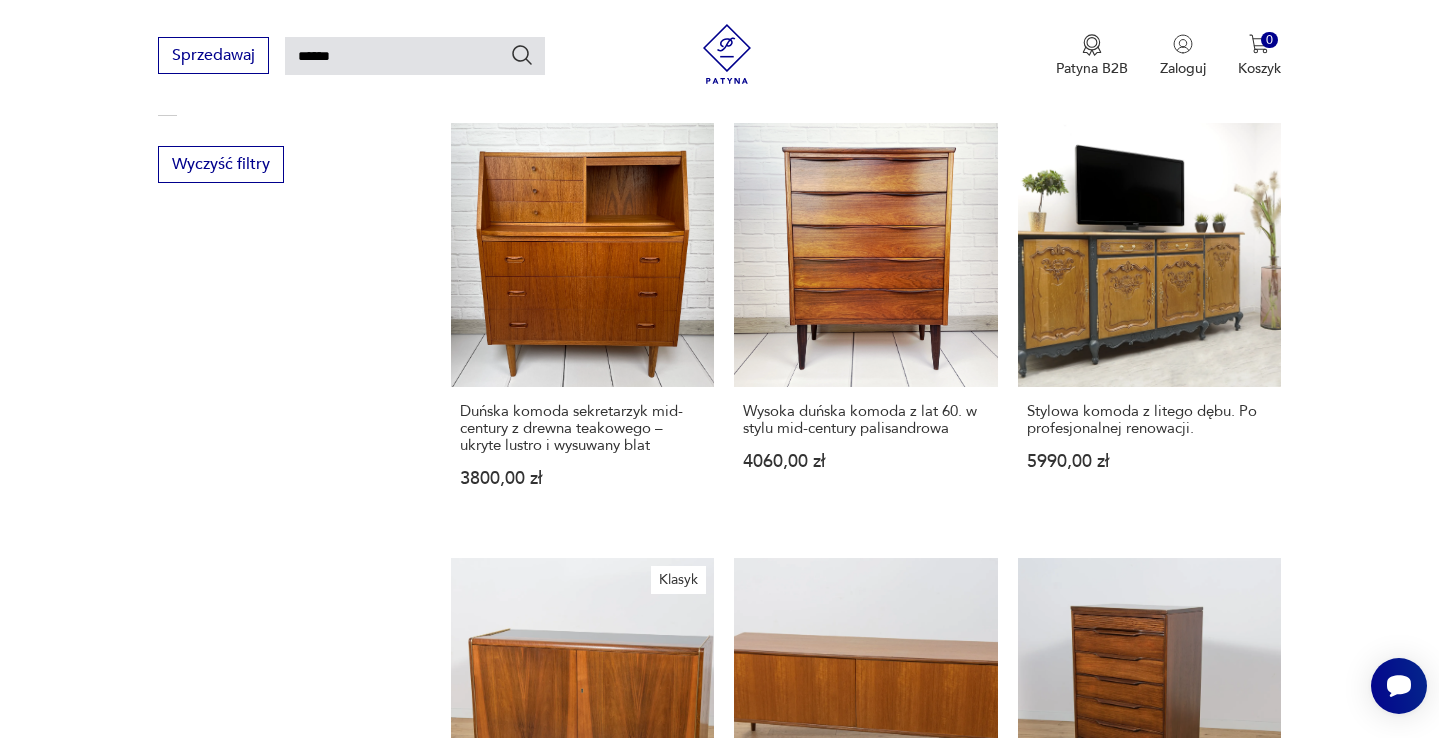 click on "2" at bounding box center [865, 1465] 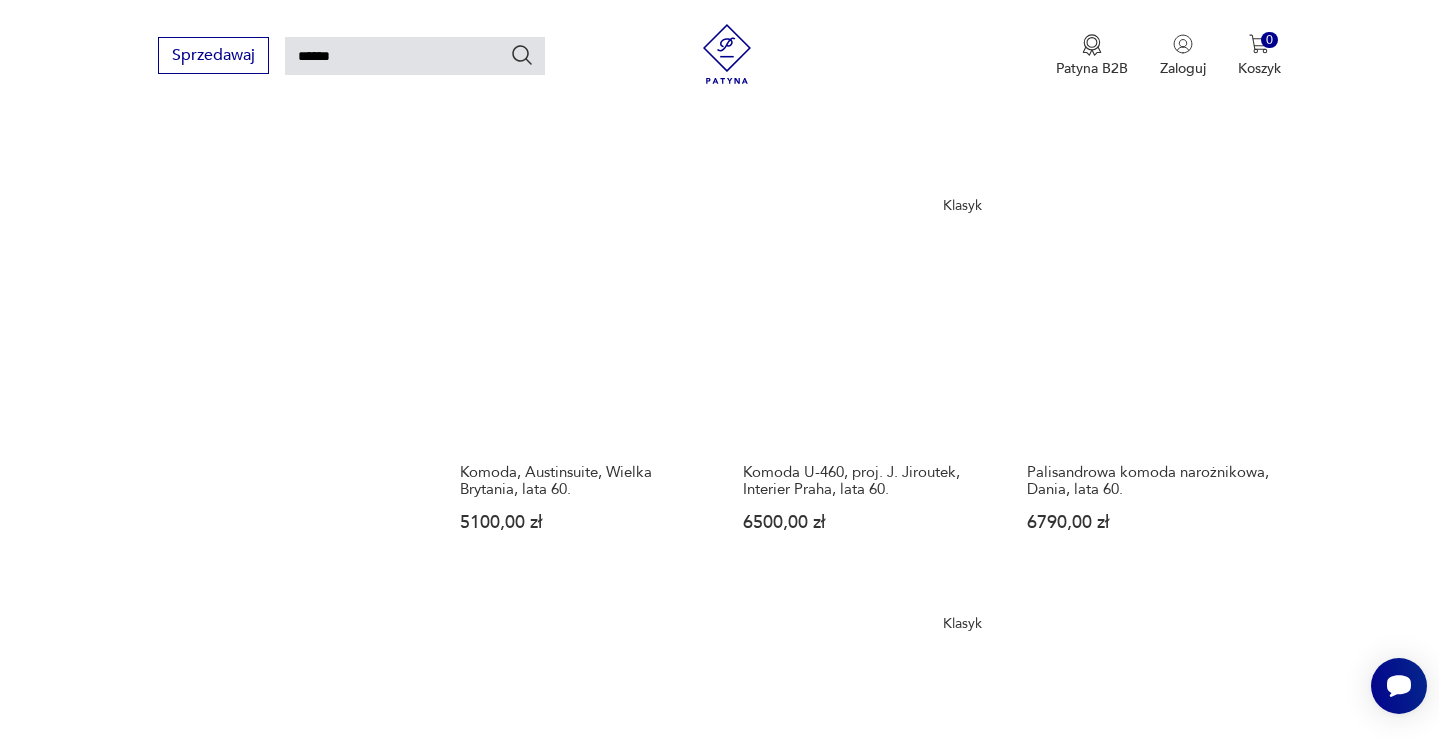 scroll, scrollTop: 1543, scrollLeft: 0, axis: vertical 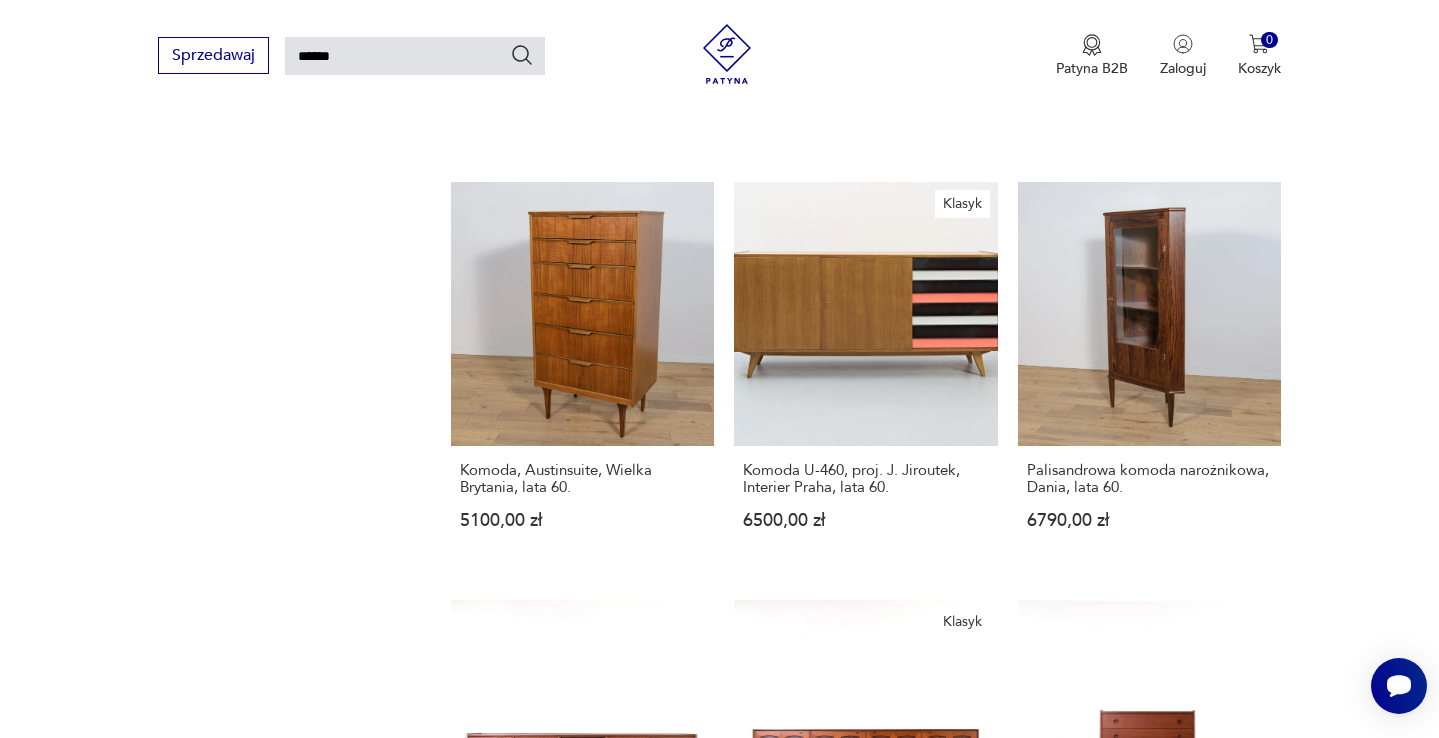 click on "3" at bounding box center (911, 1507) 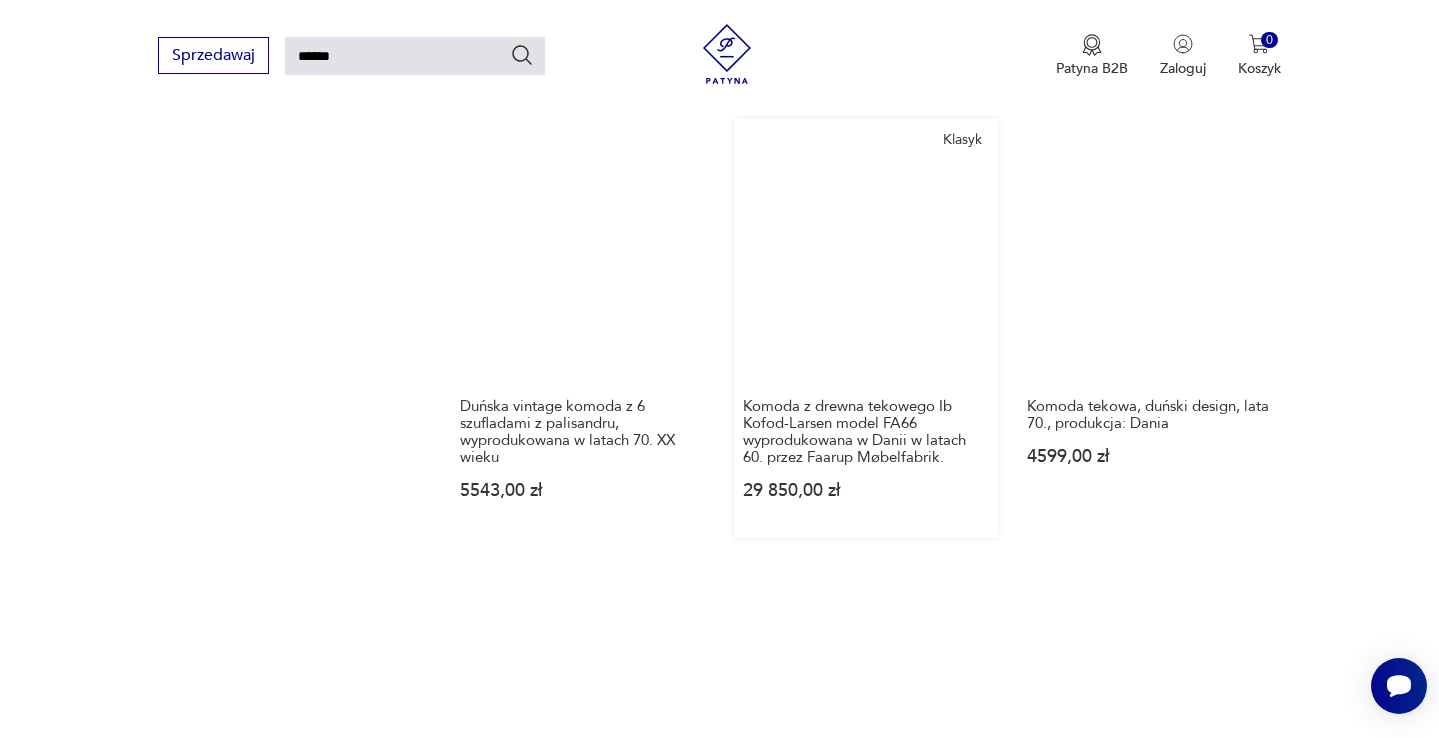 scroll, scrollTop: 1610, scrollLeft: 0, axis: vertical 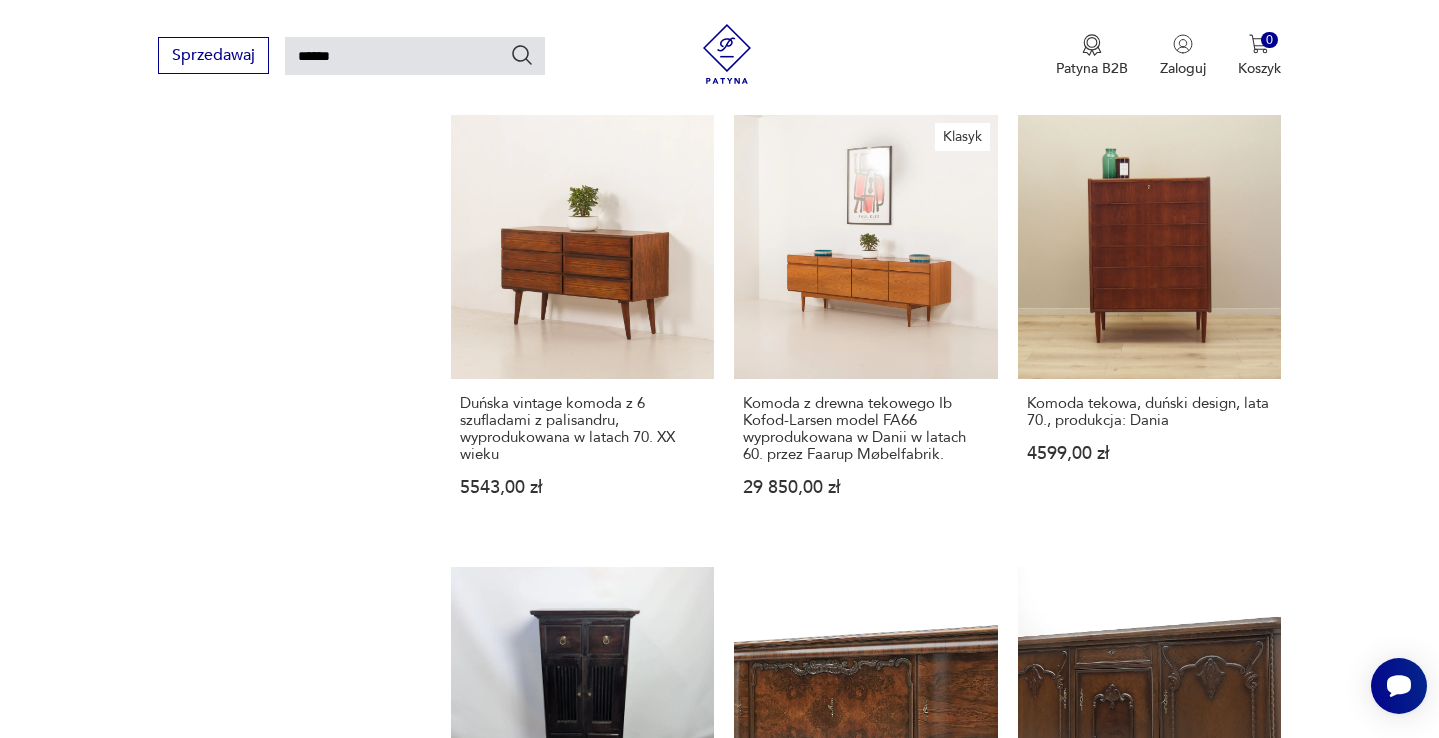 click 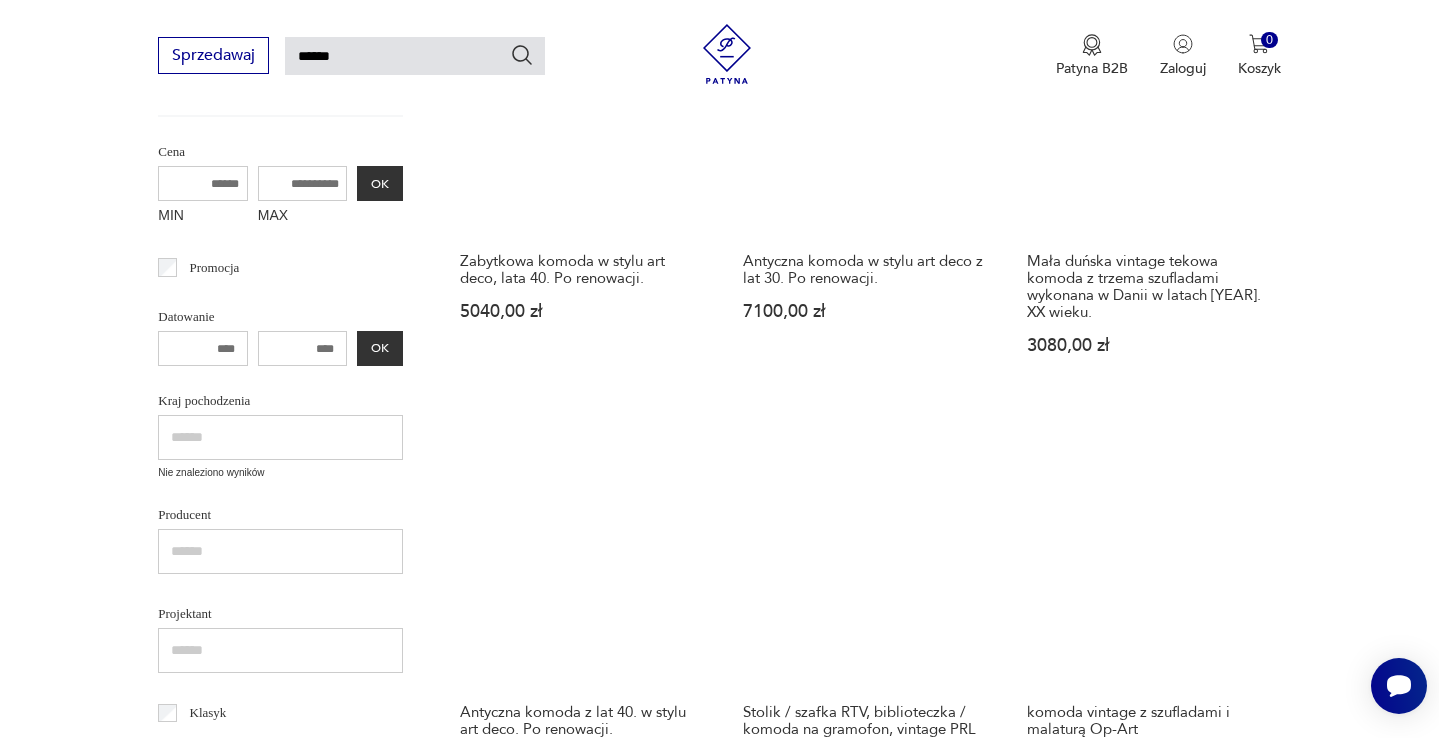 scroll, scrollTop: 466, scrollLeft: 0, axis: vertical 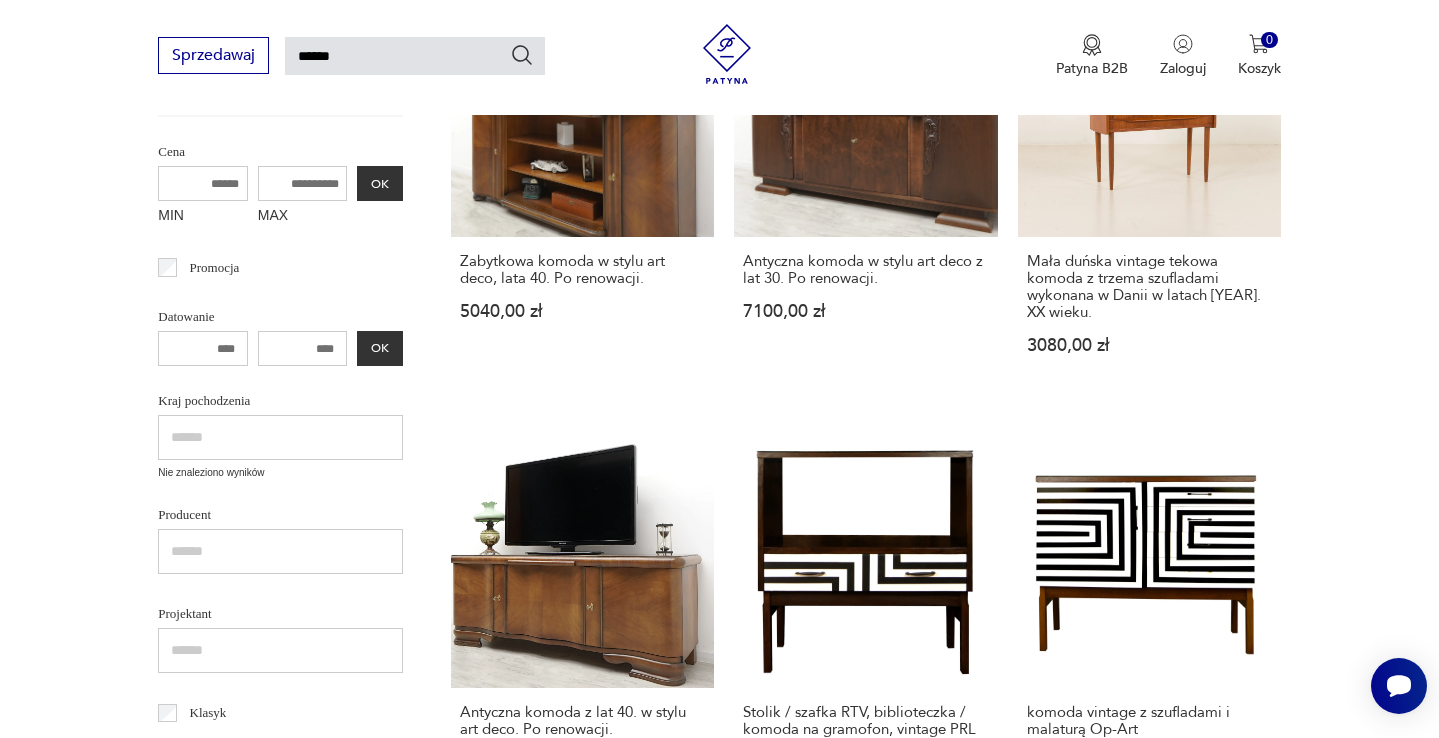 click on "Klasyk Komoda palisandrowa Model 13, proj. G. Omann, Omann Jun, Dania, lata 60. 15 200,00 zł" at bounding box center (865, 1043) 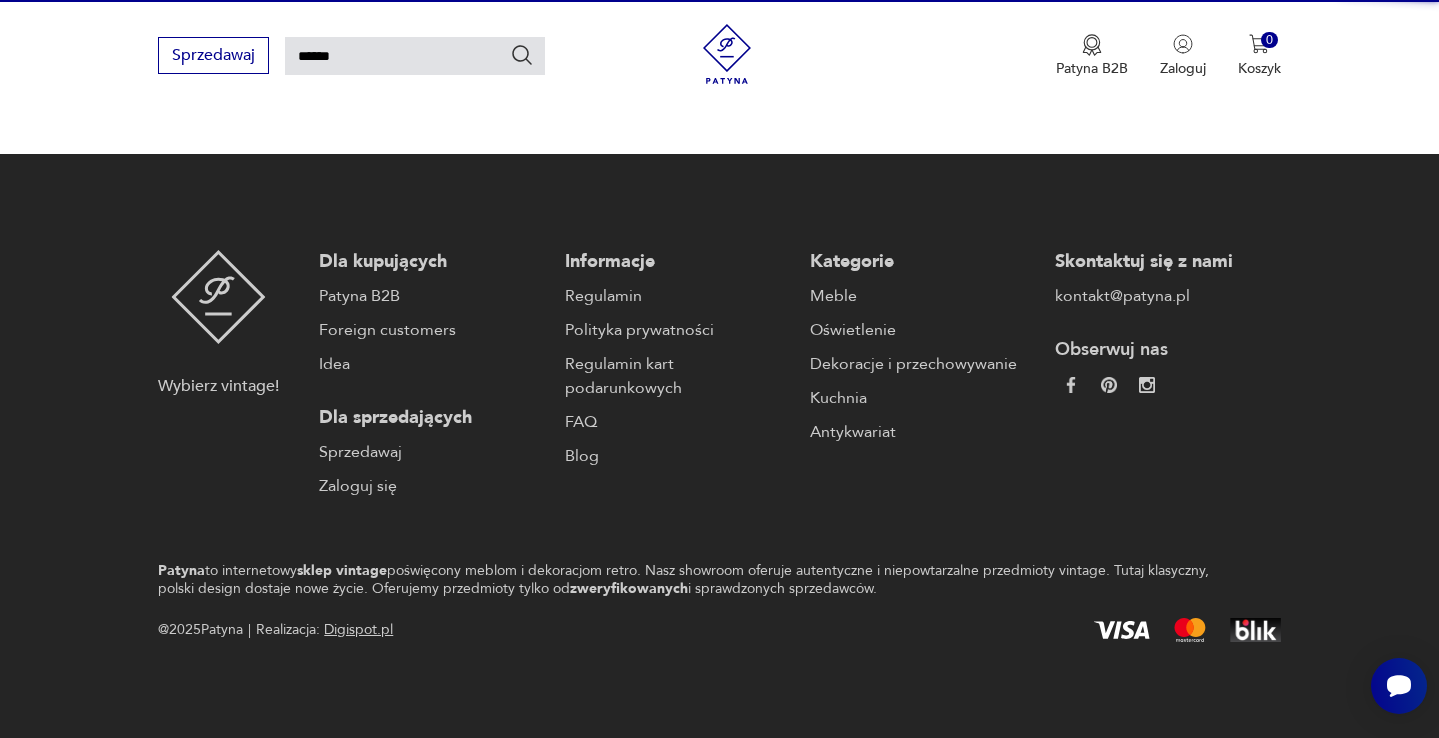 type 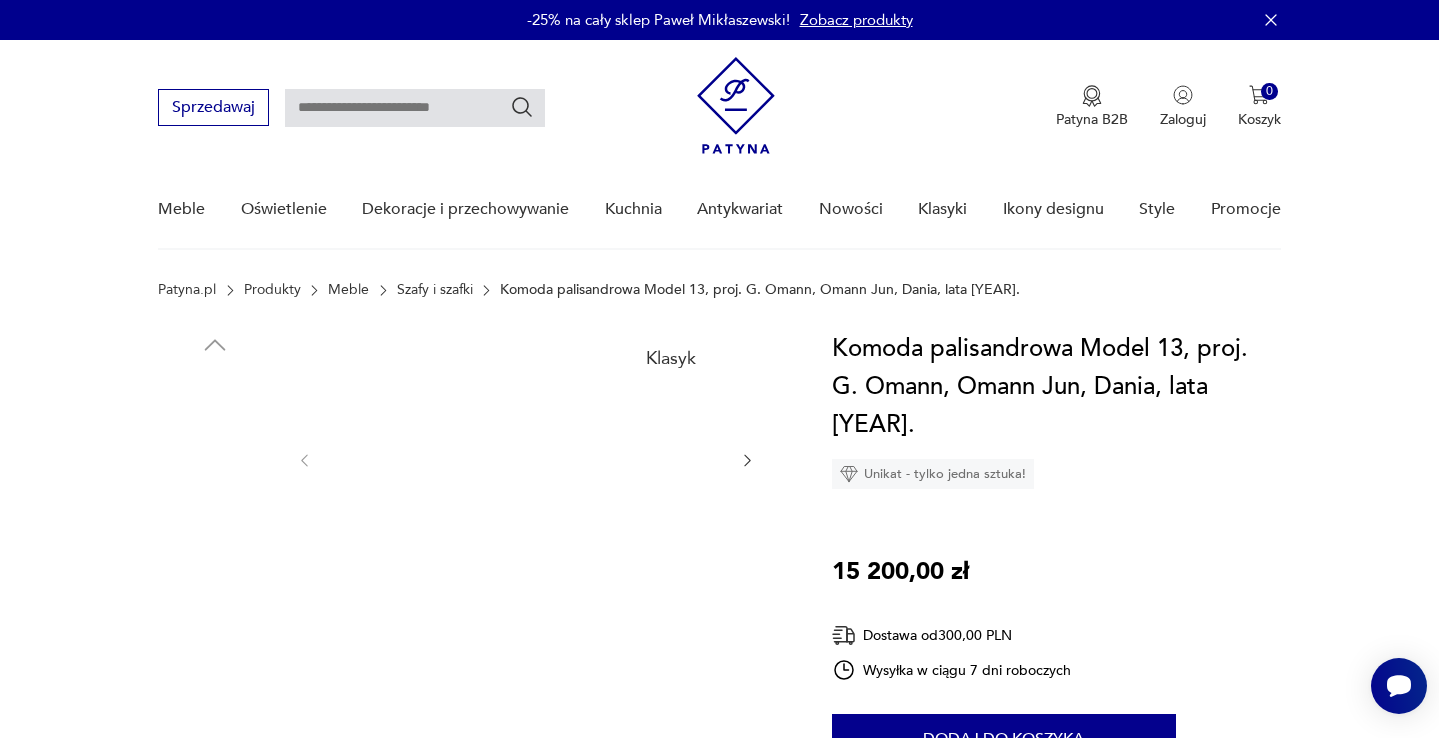 scroll, scrollTop: 0, scrollLeft: 0, axis: both 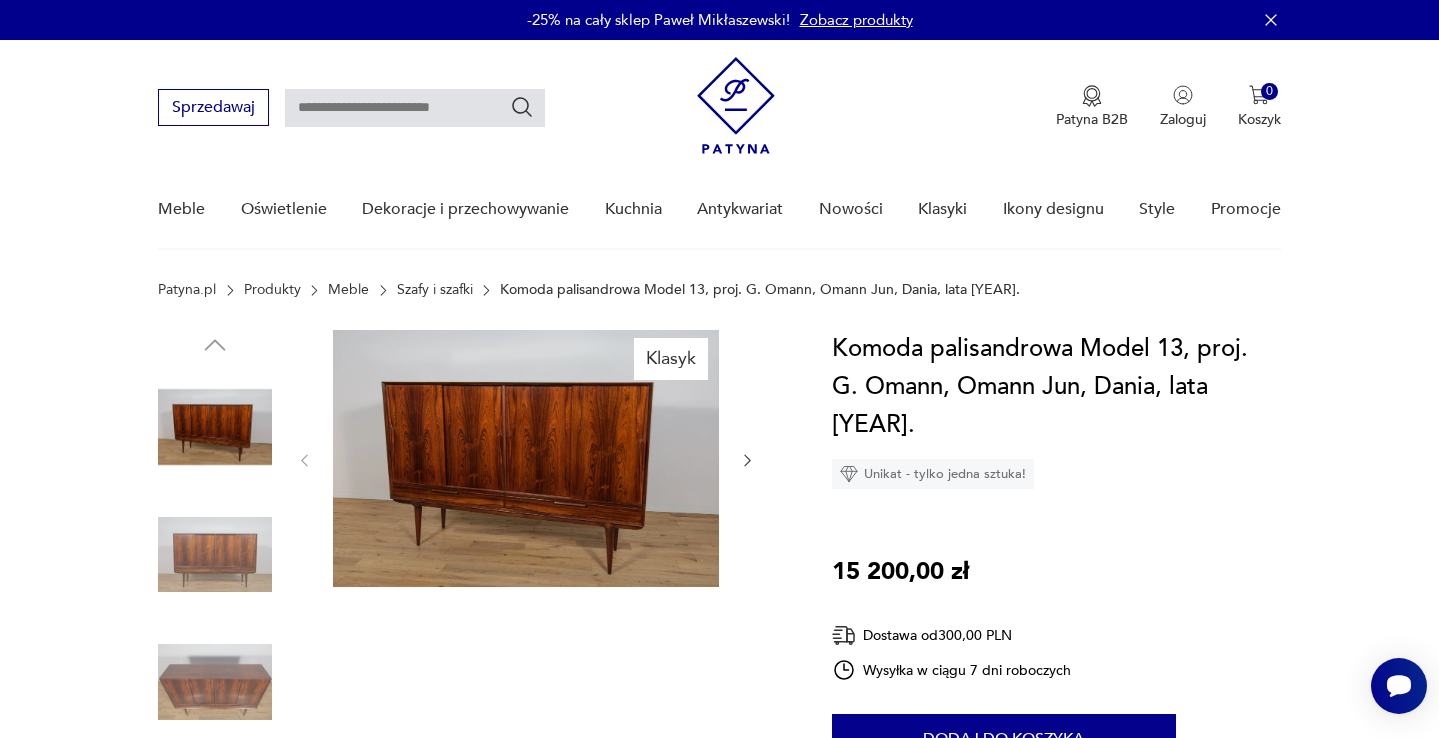 type on "******" 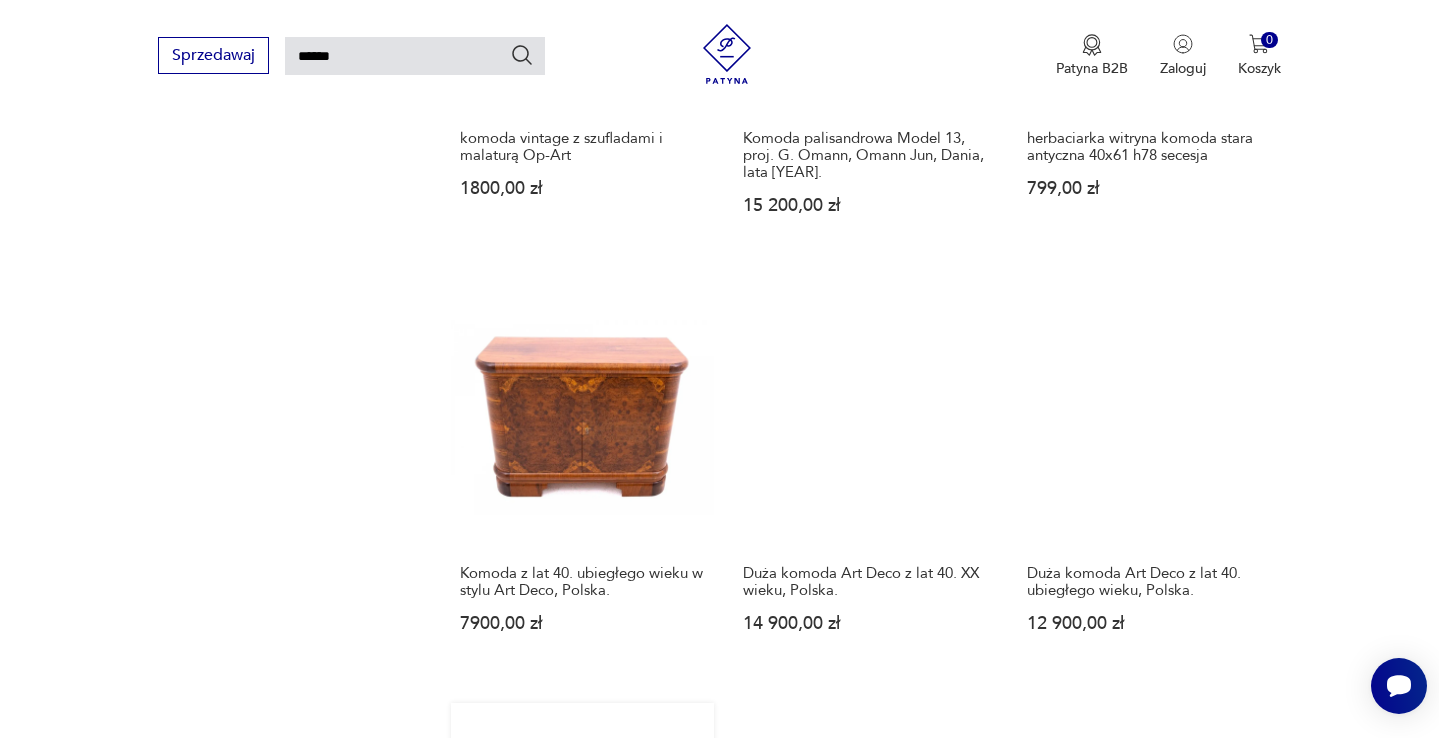 scroll, scrollTop: 1468, scrollLeft: 0, axis: vertical 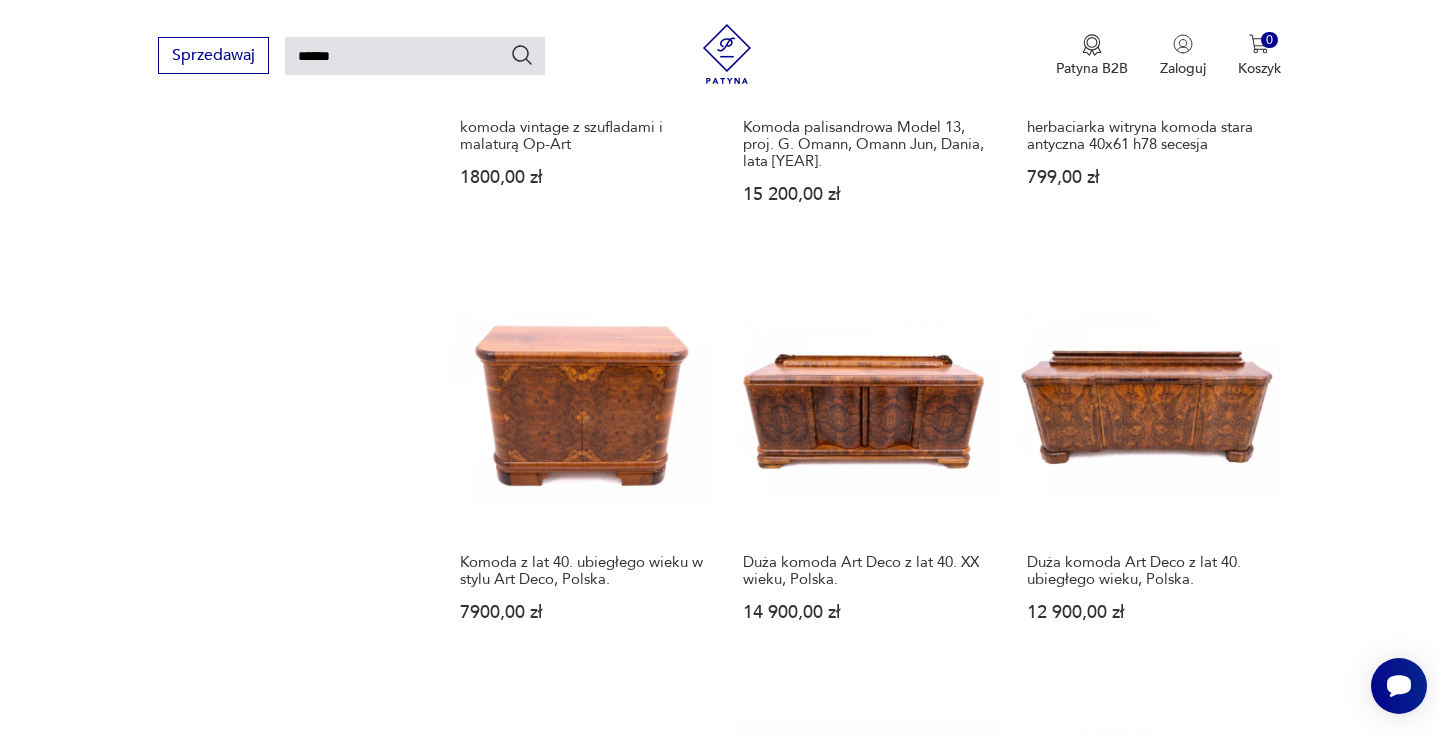 click 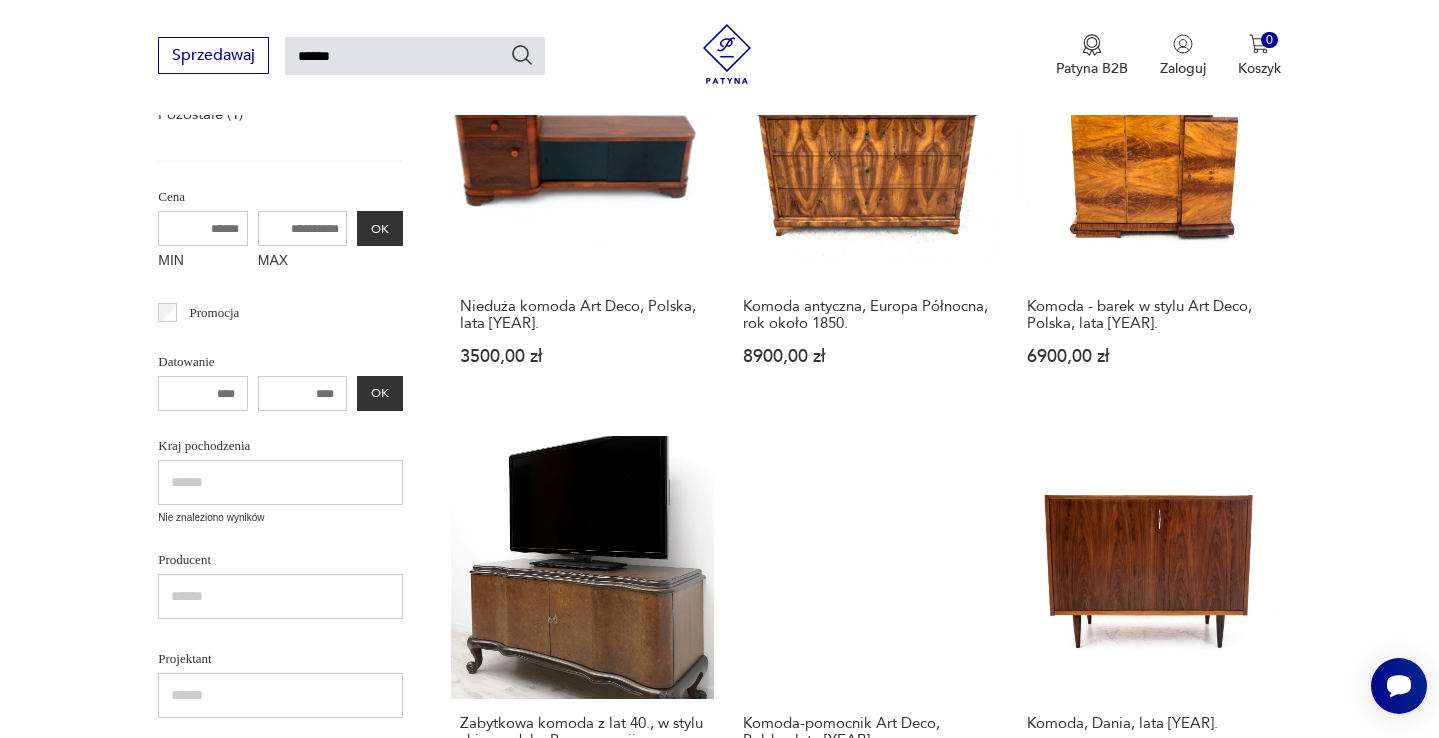scroll, scrollTop: 422, scrollLeft: 0, axis: vertical 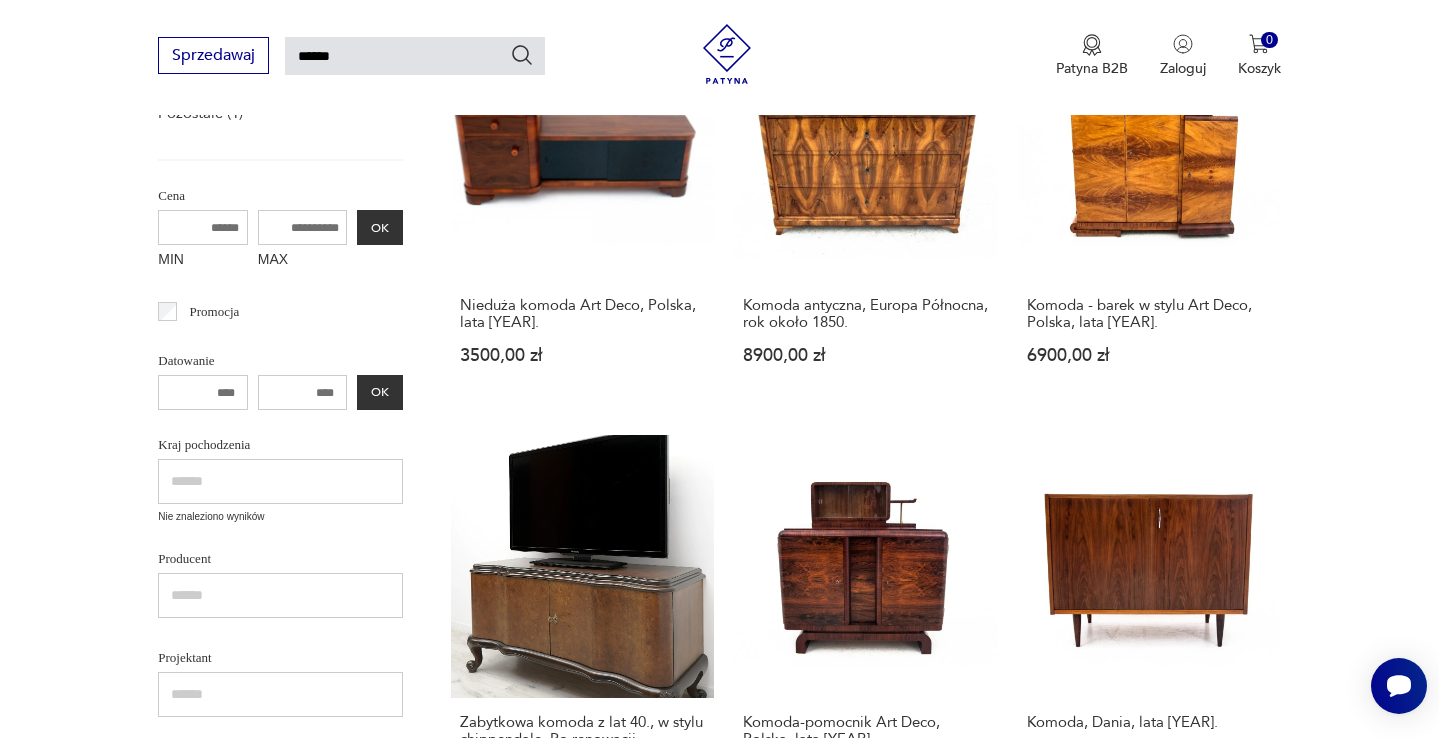 click on "Palisandrowa komoda, proj. Gunni Omann, Dania, lata 60. 7000,00 zł" at bounding box center (582, 1044) 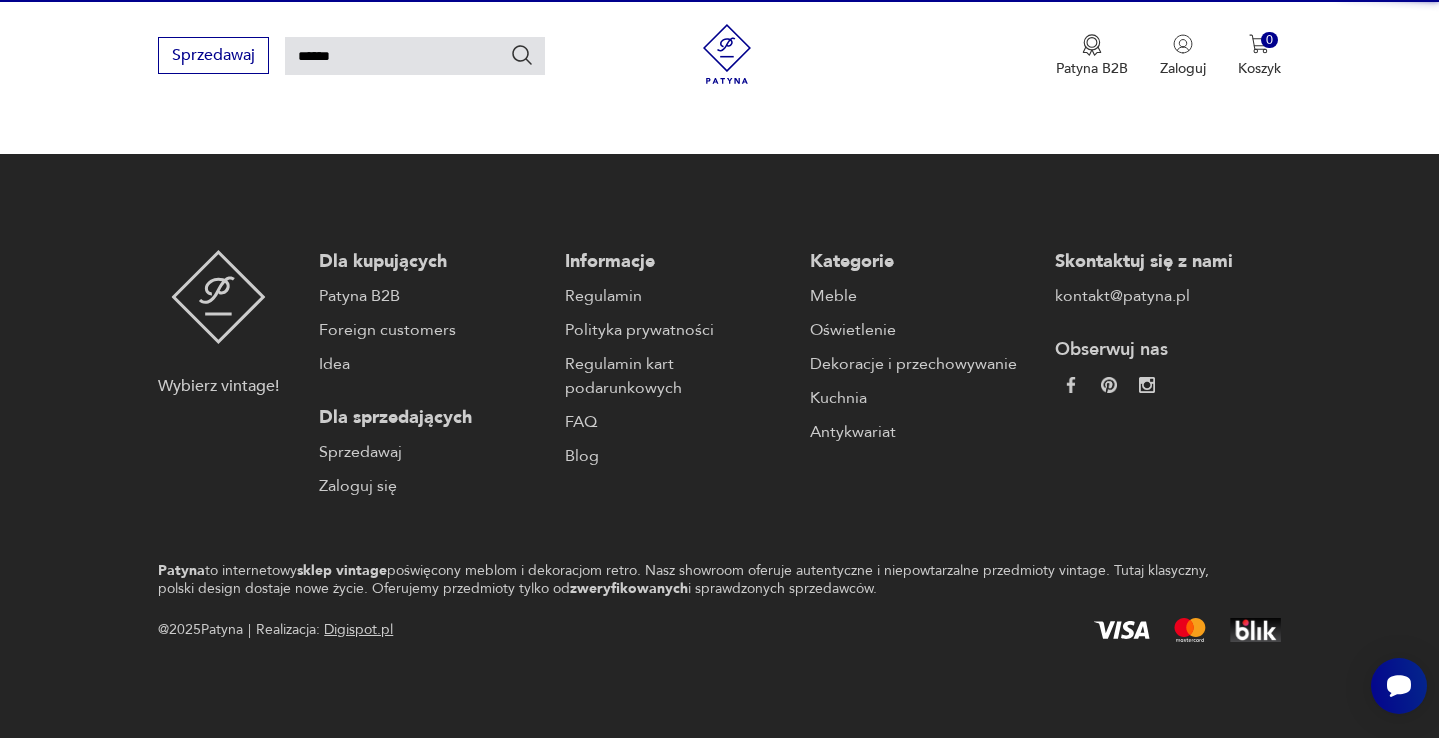 scroll, scrollTop: 313, scrollLeft: 0, axis: vertical 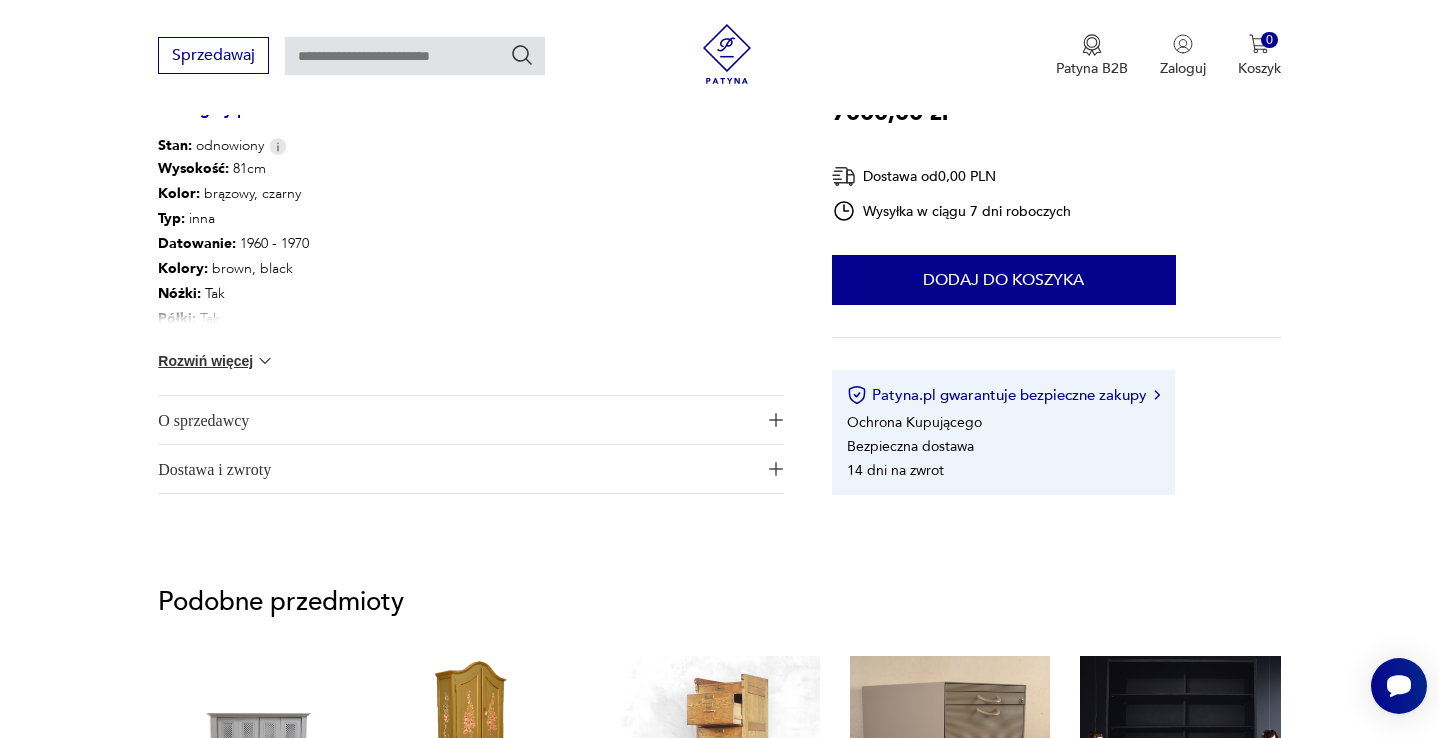 click on "Rozwiń więcej" at bounding box center (216, 361) 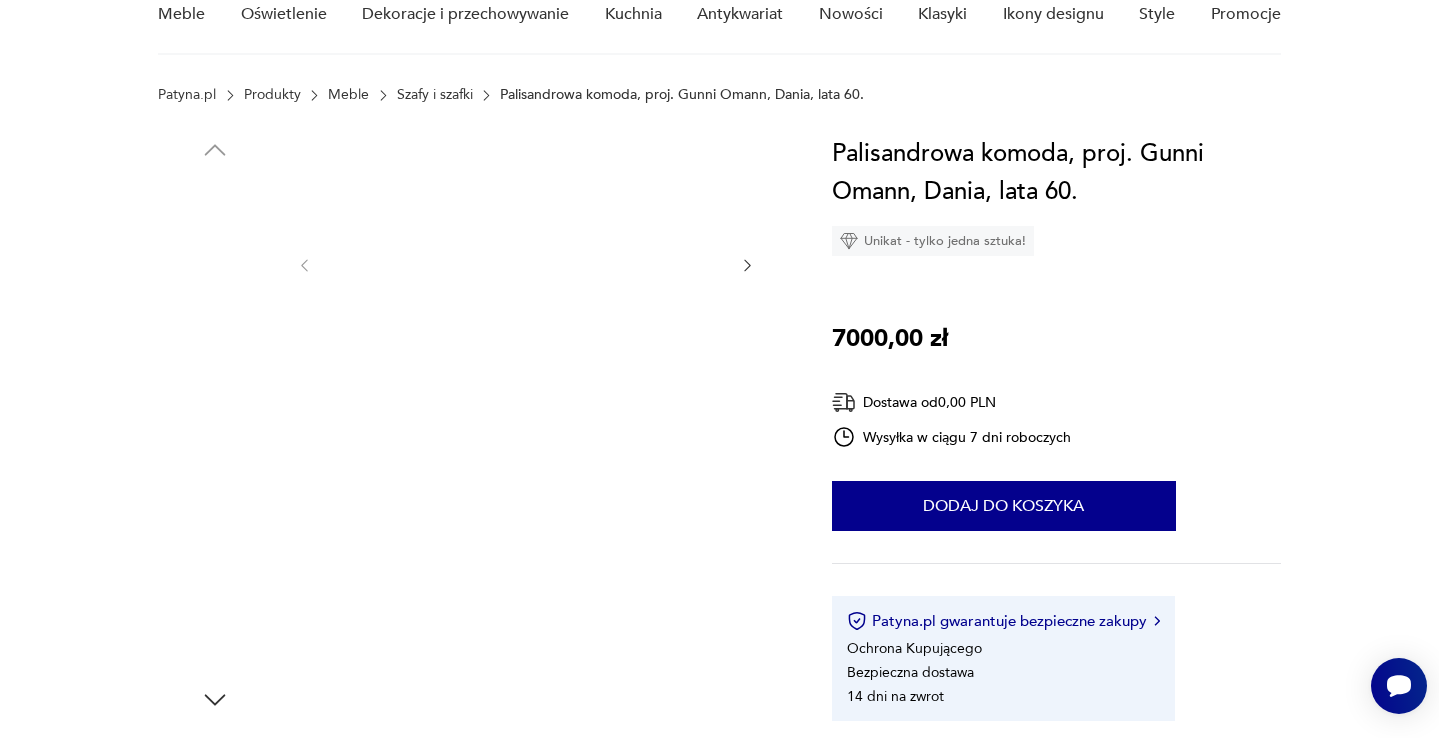 scroll, scrollTop: 156, scrollLeft: 0, axis: vertical 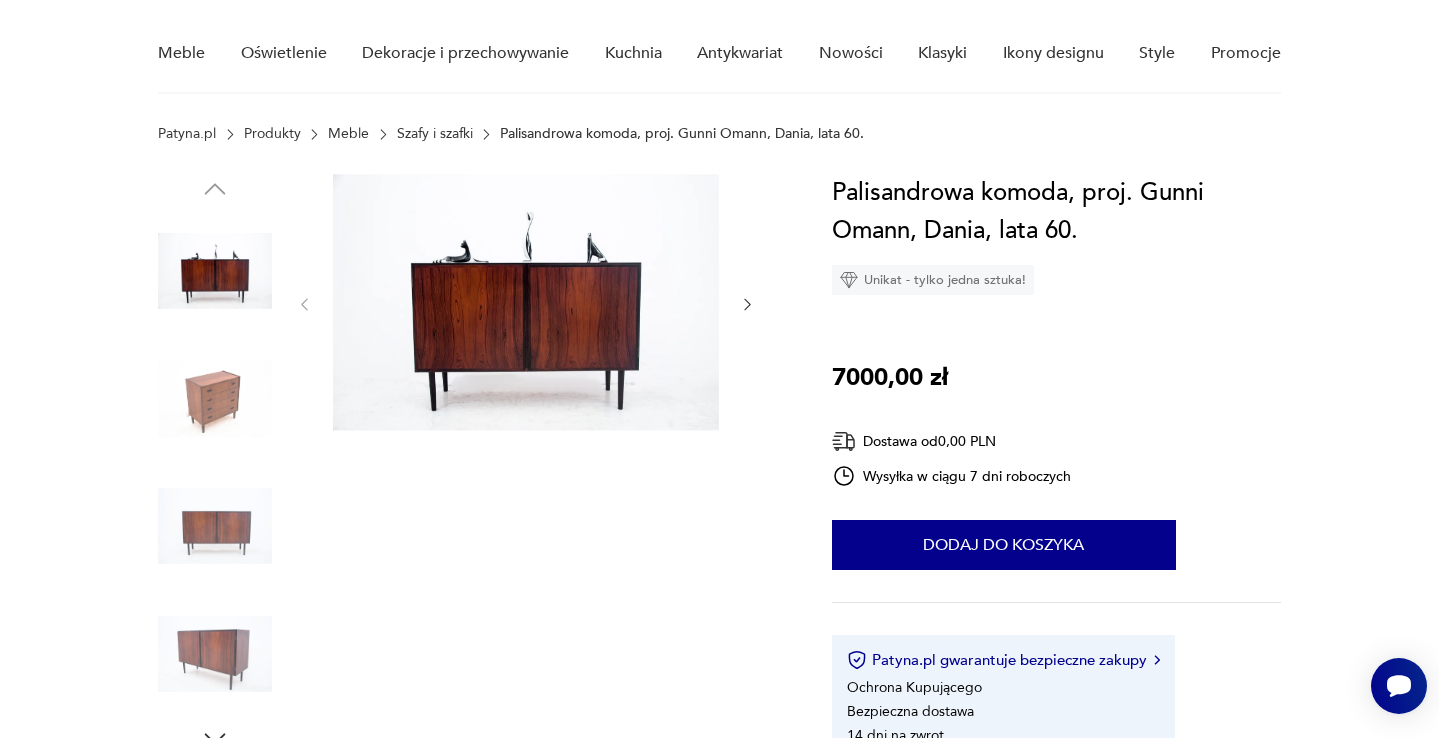 click at bounding box center (215, 654) 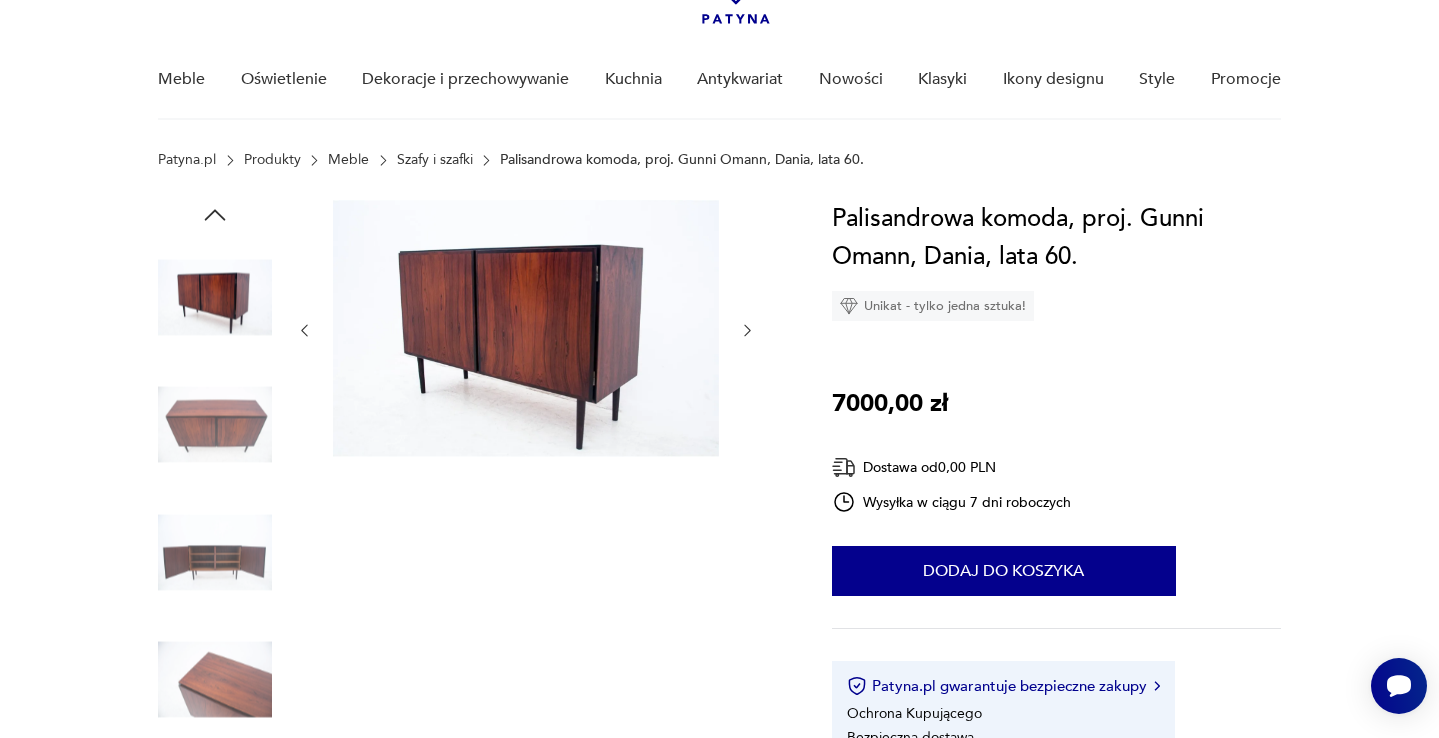 scroll, scrollTop: 130, scrollLeft: 0, axis: vertical 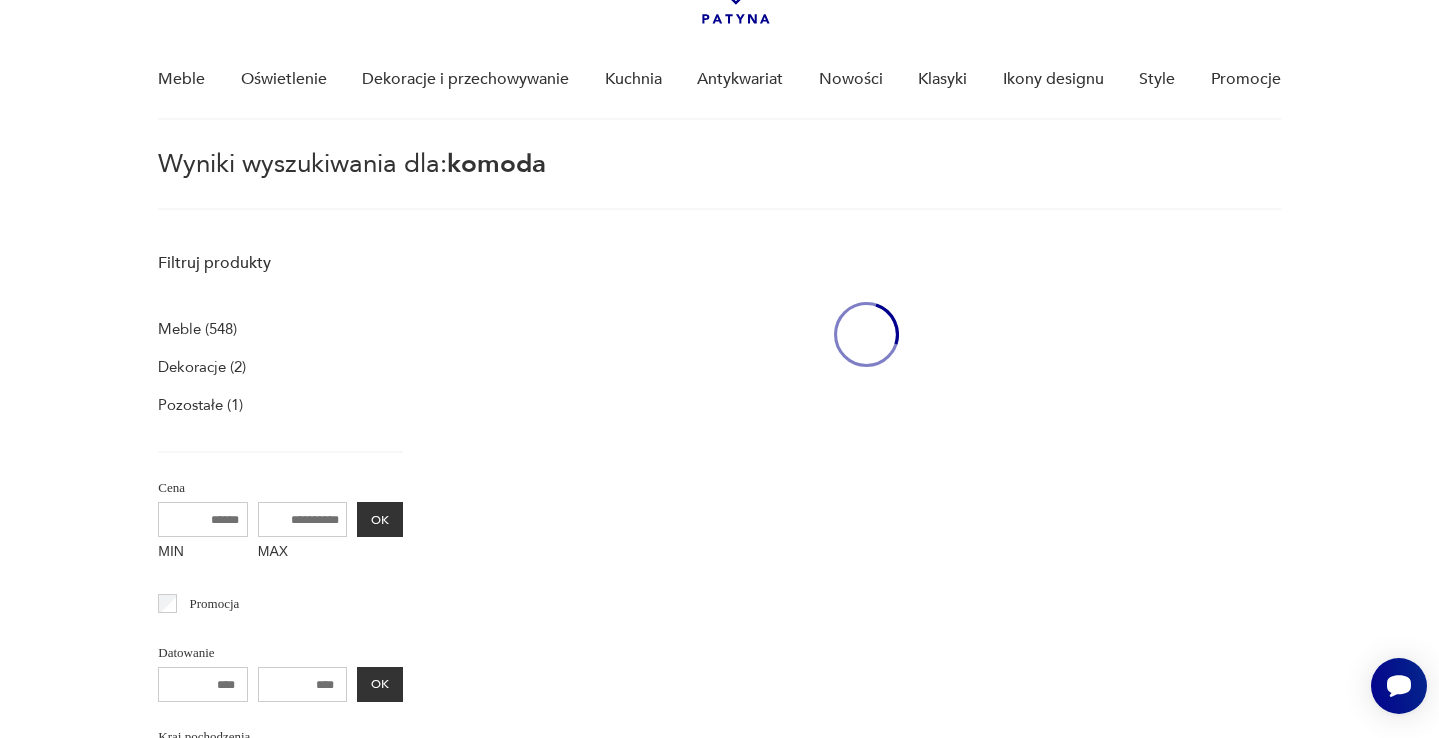 type on "******" 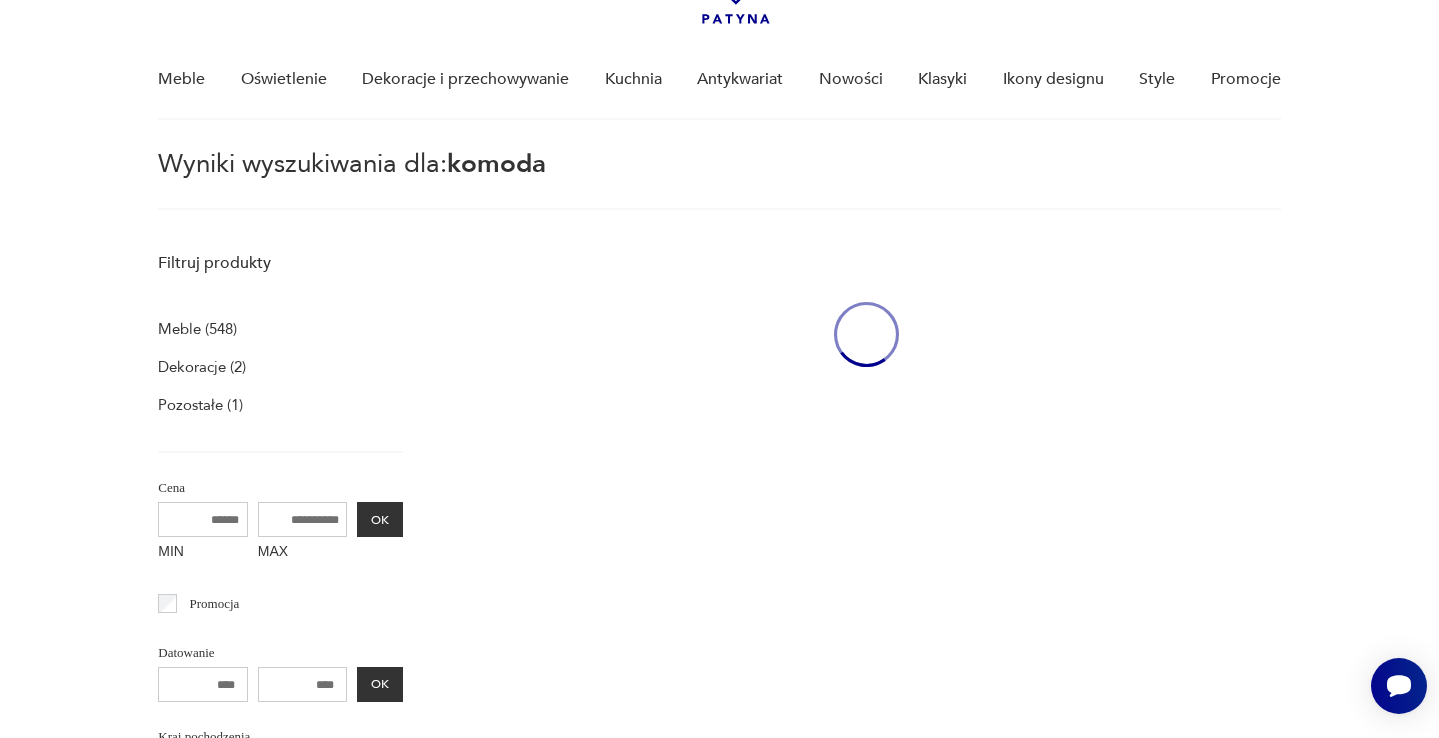 type on "******" 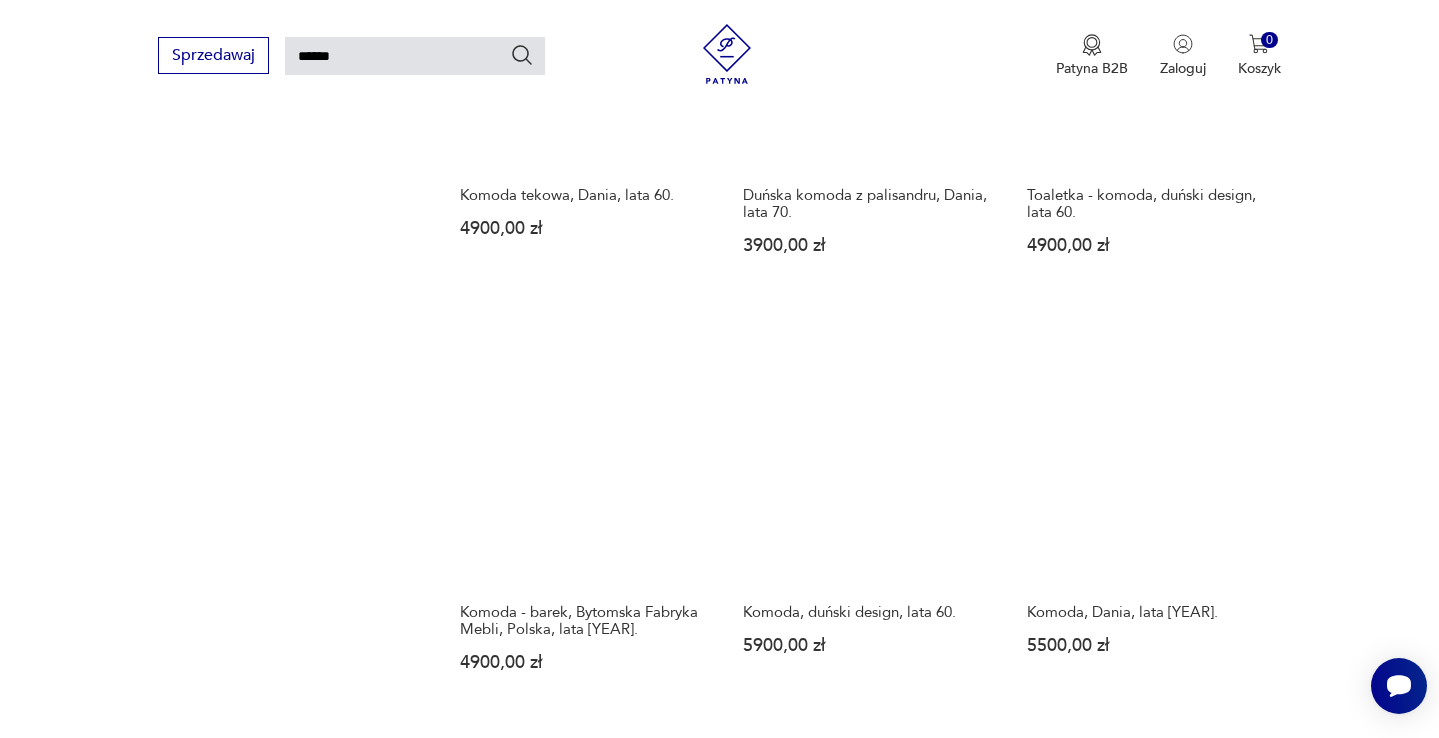 scroll, scrollTop: 1790, scrollLeft: 0, axis: vertical 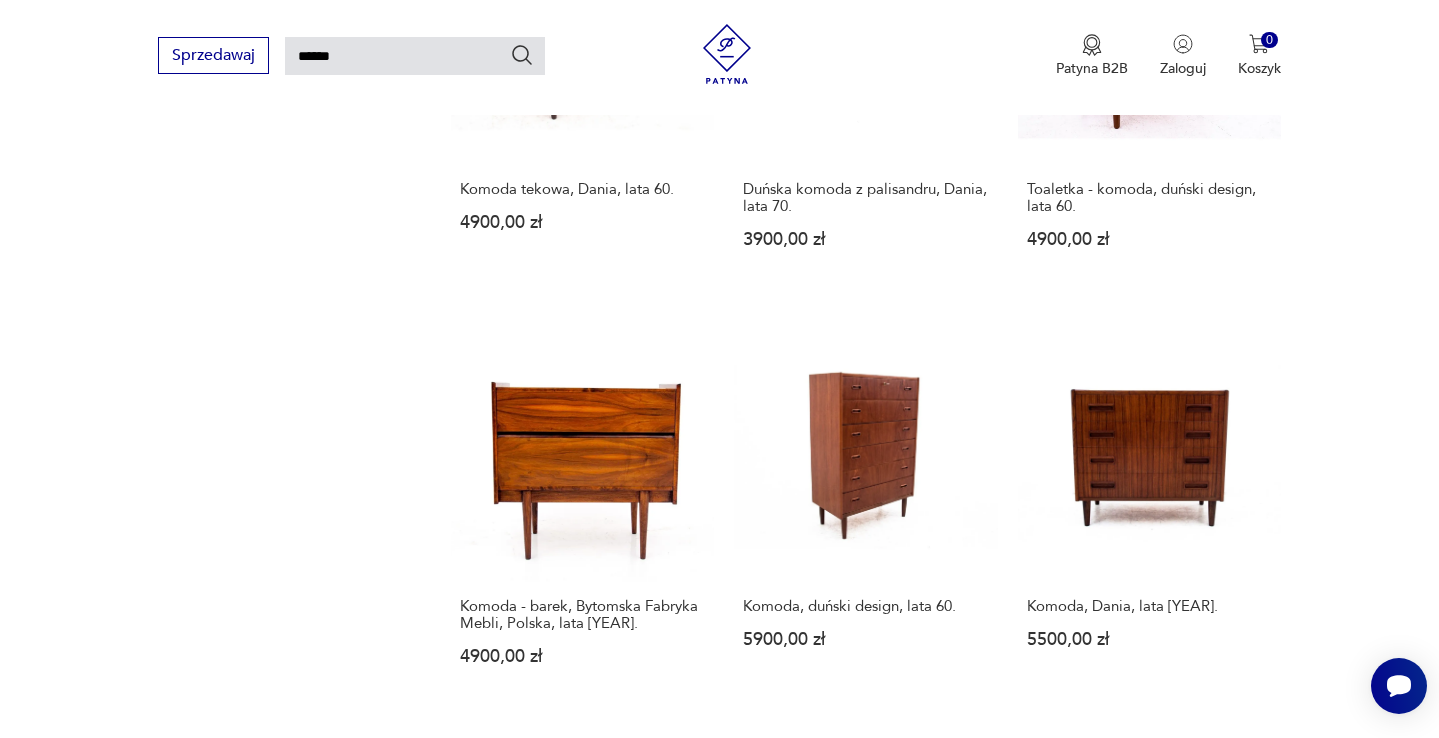 click 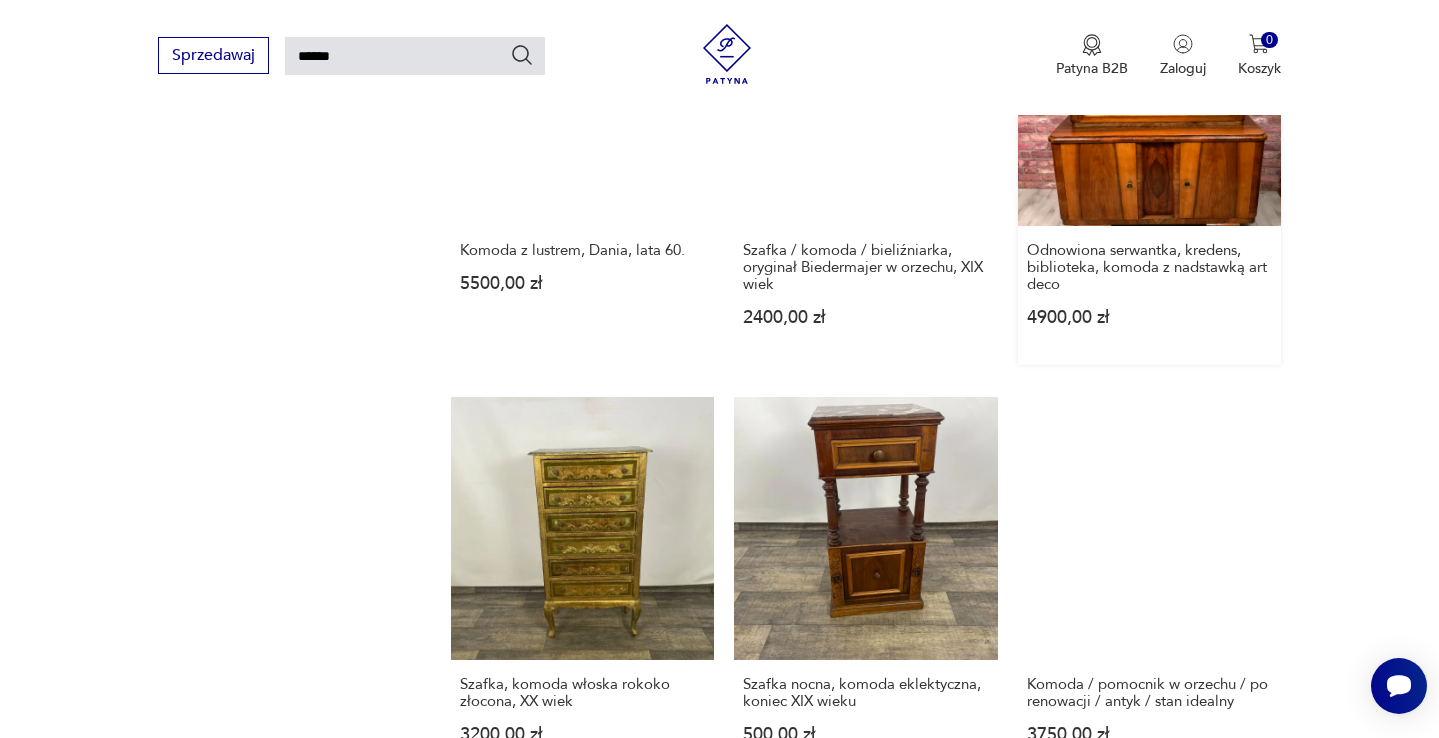 scroll, scrollTop: 1730, scrollLeft: 0, axis: vertical 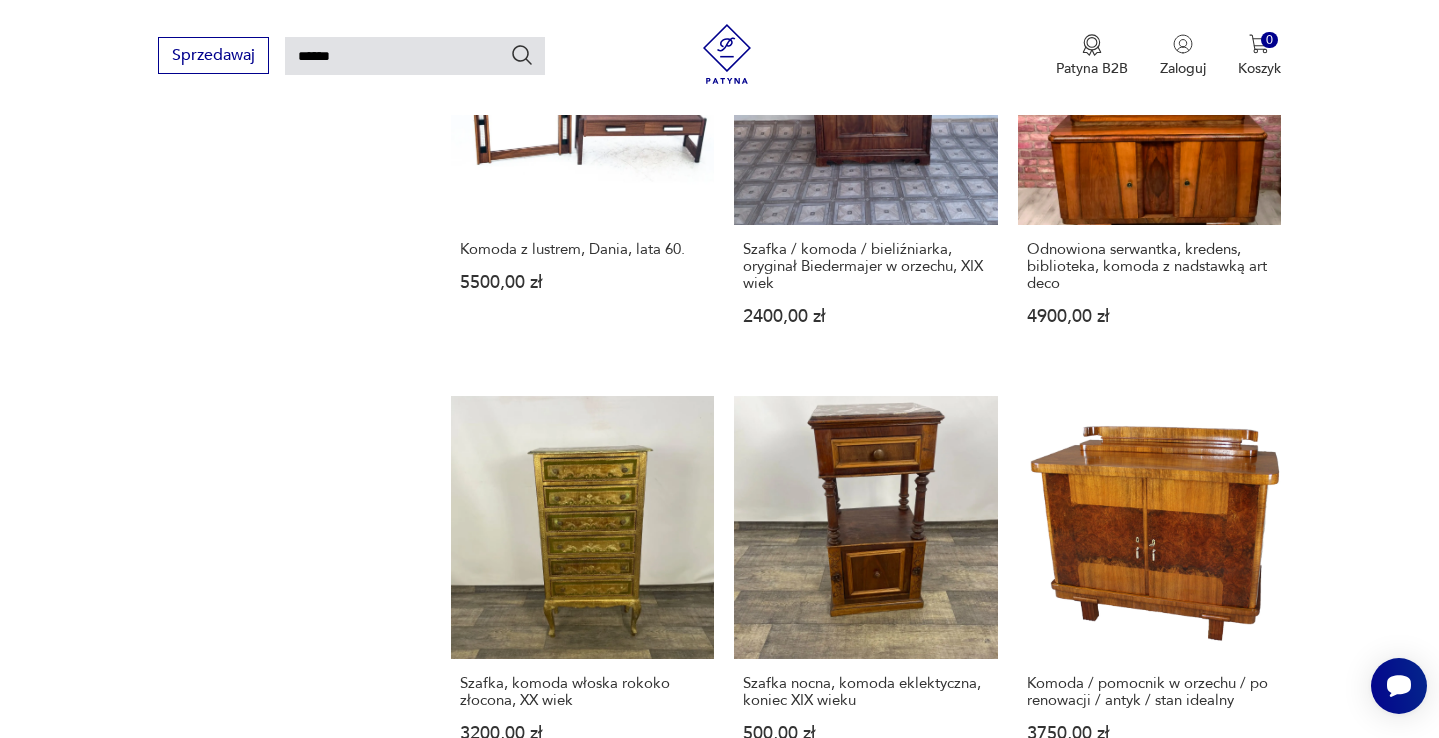 click 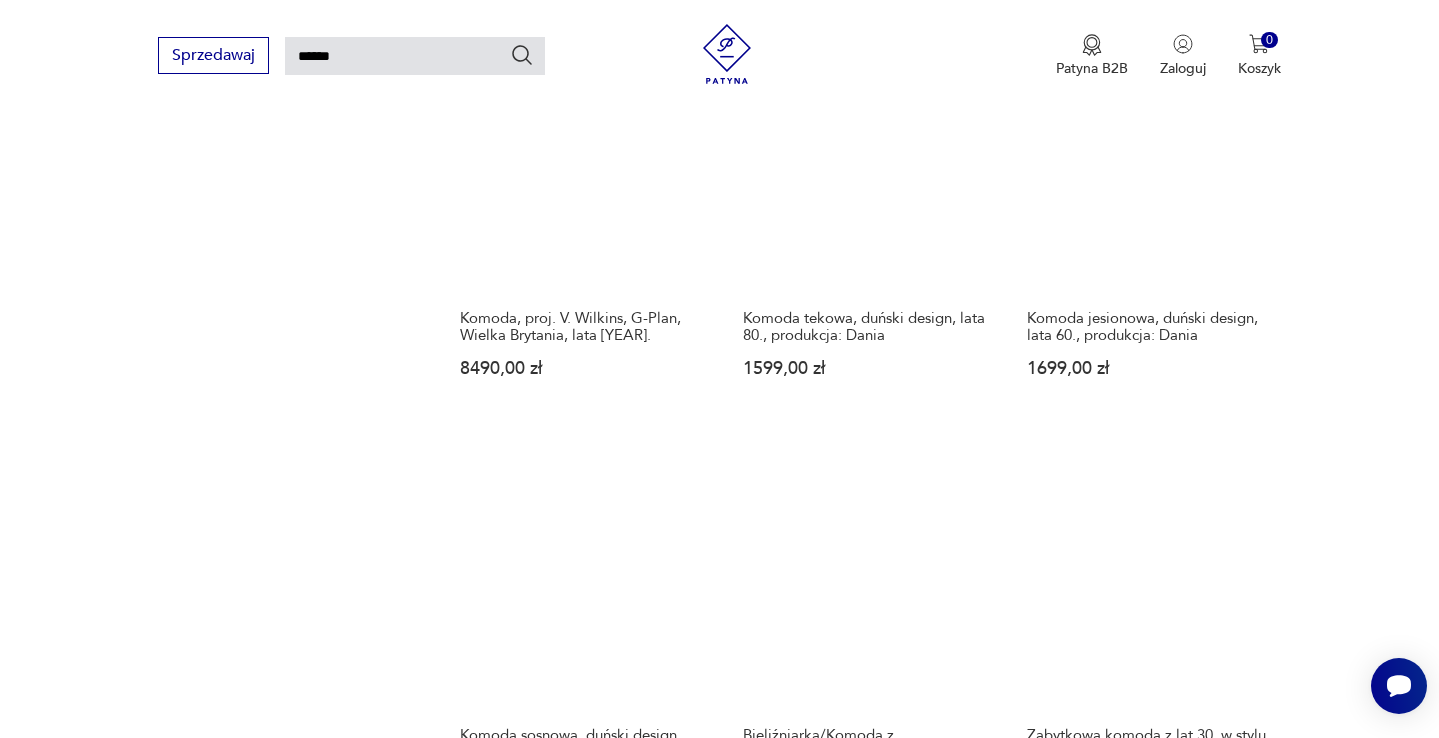 scroll, scrollTop: 1735, scrollLeft: 0, axis: vertical 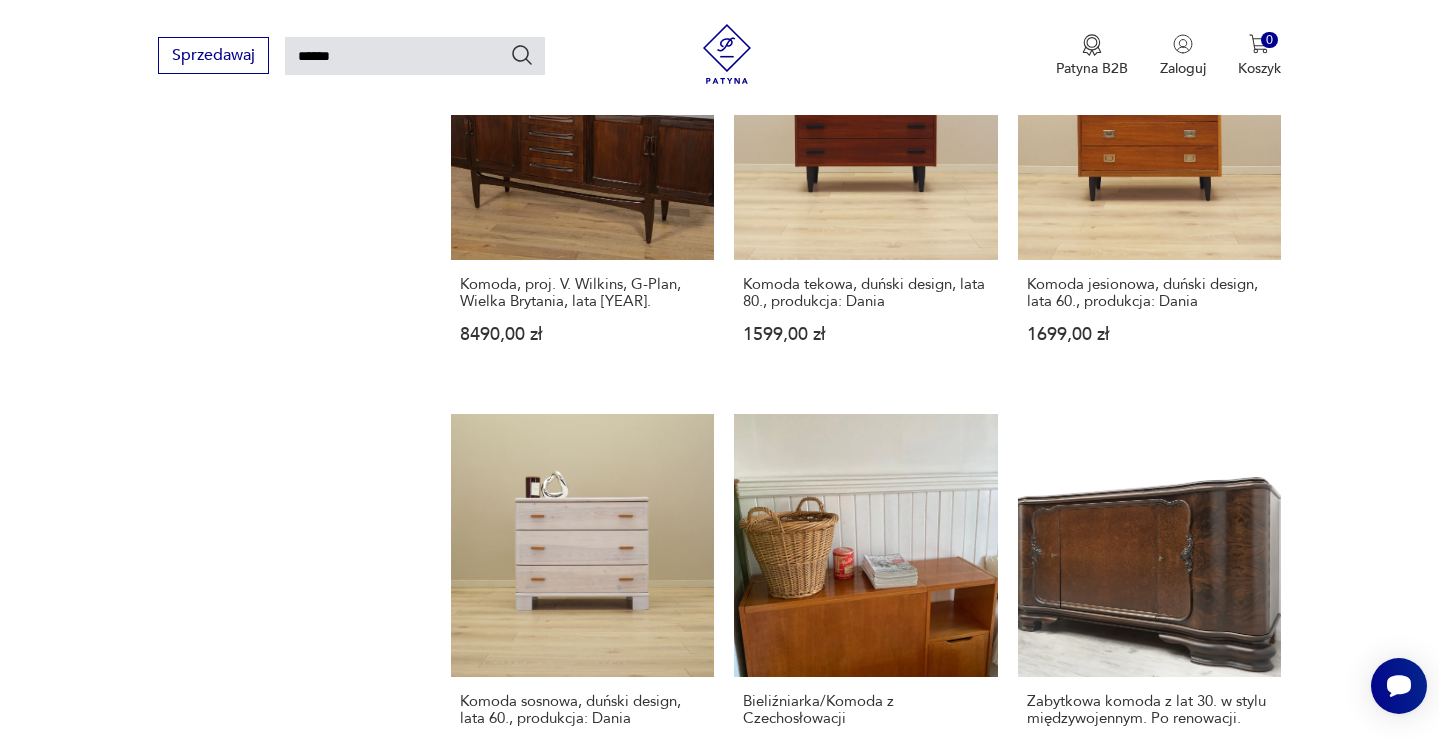 click 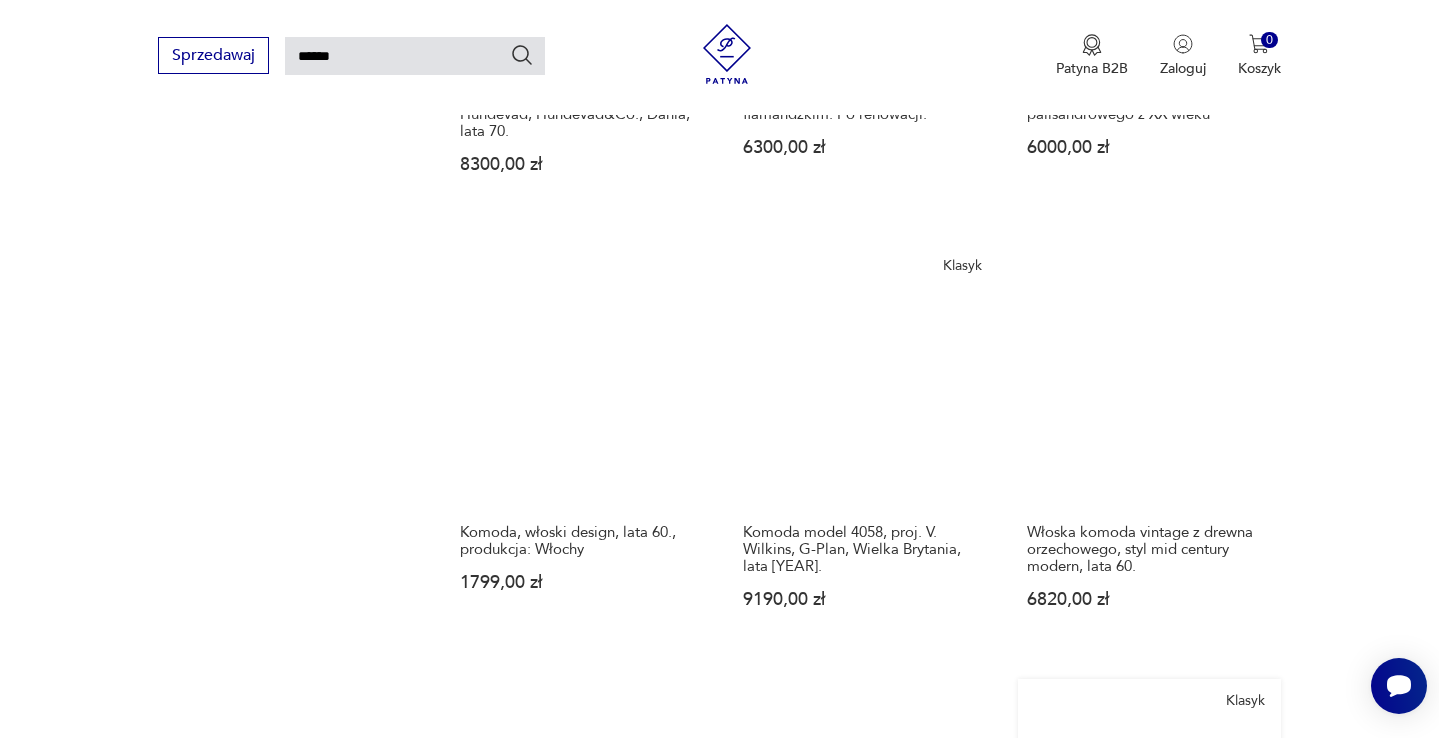 scroll, scrollTop: 1538, scrollLeft: 0, axis: vertical 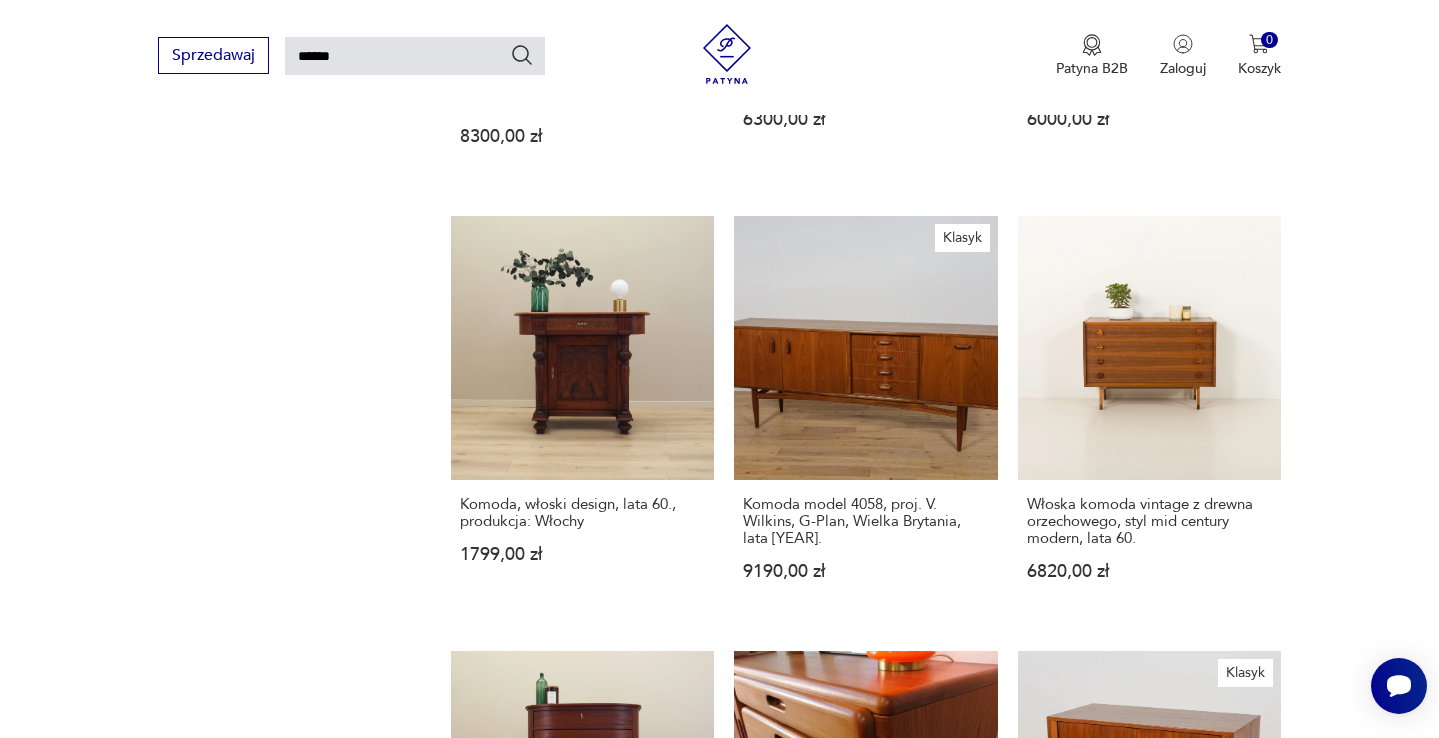 click on "9" at bounding box center (1049, 1575) 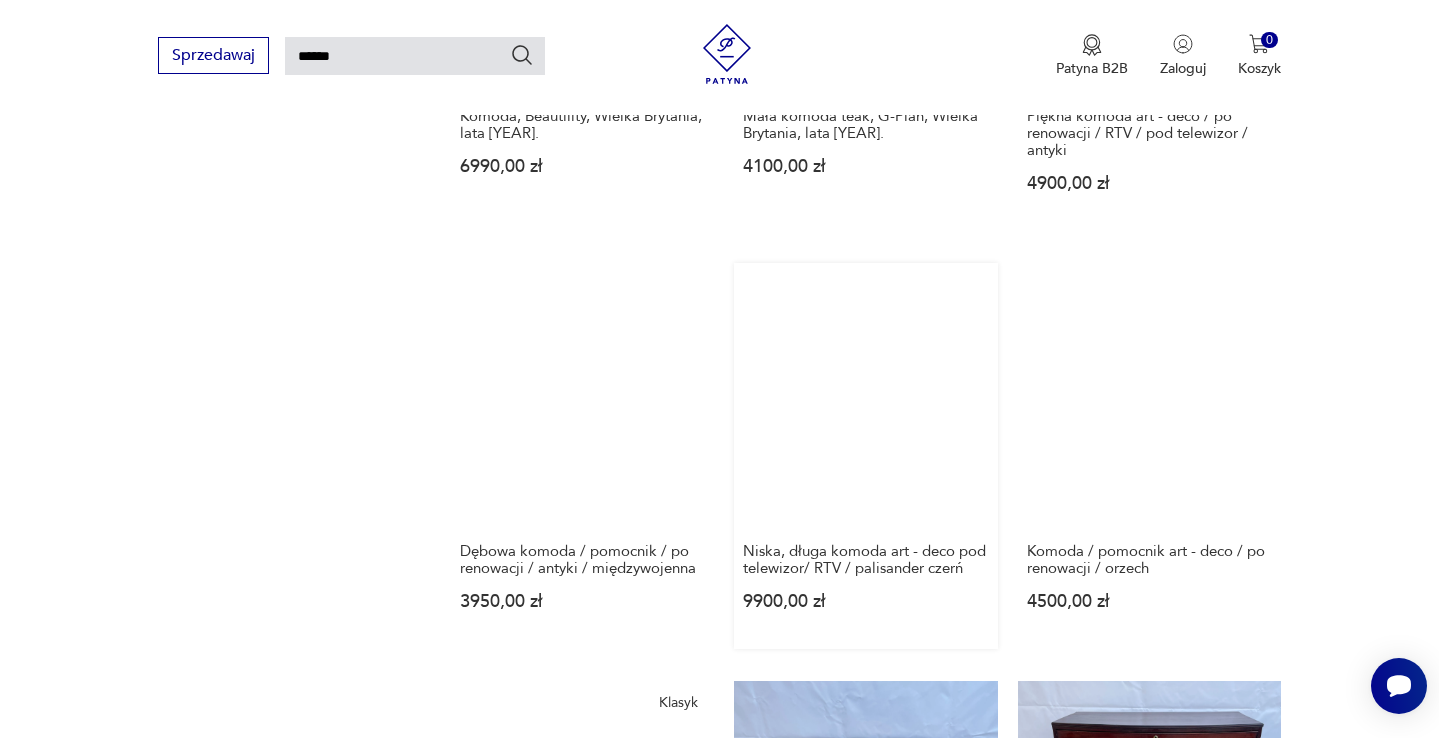 scroll, scrollTop: 1465, scrollLeft: 0, axis: vertical 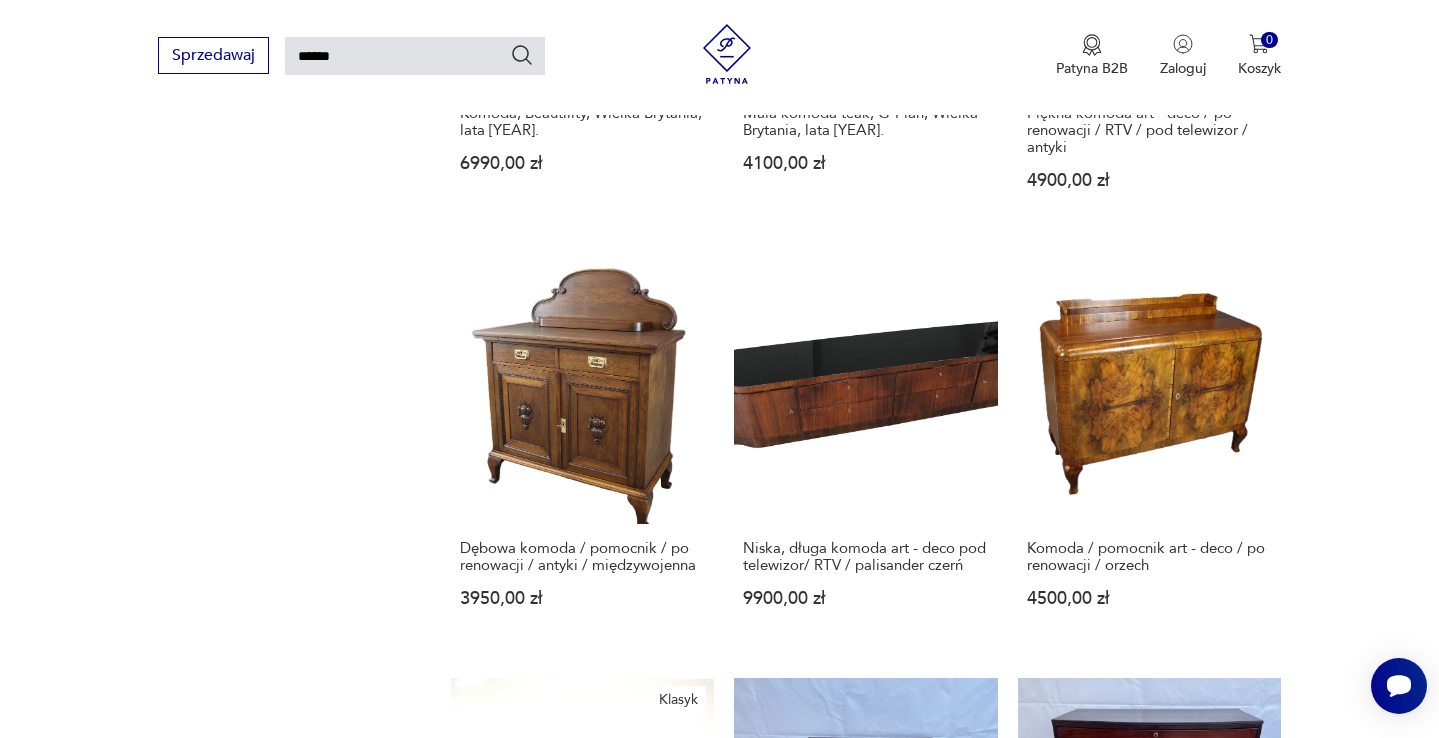 click 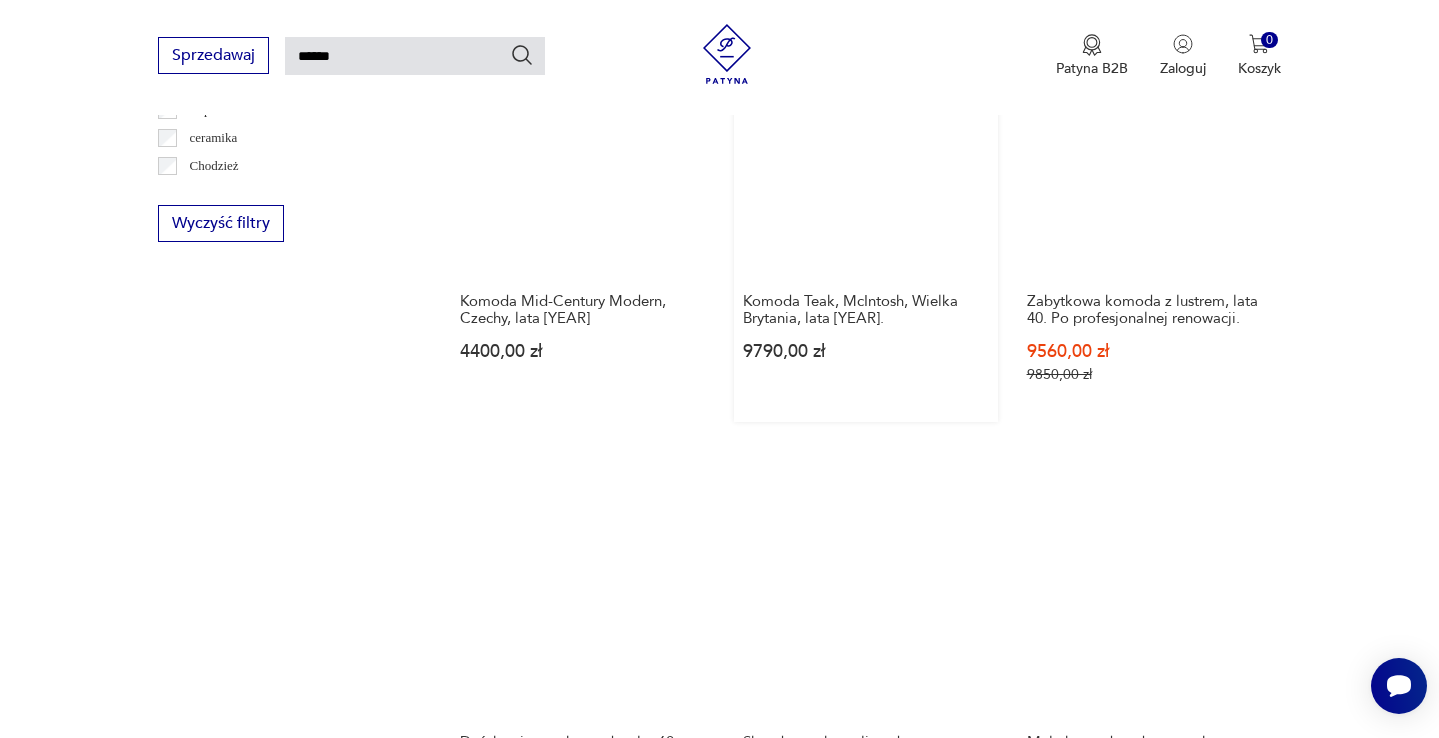 scroll, scrollTop: 1262, scrollLeft: 0, axis: vertical 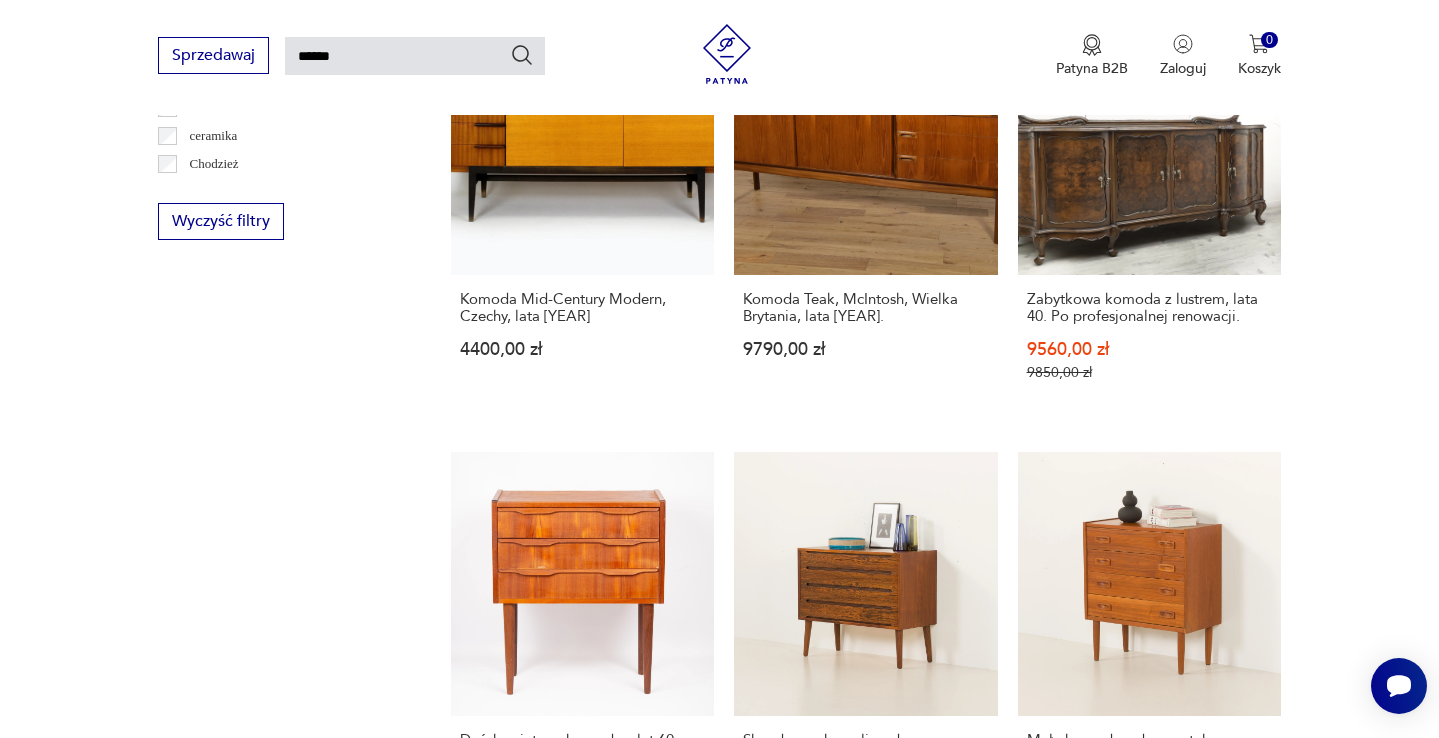 click on "Komoda, G-Plan, Wielka Brytania, lata 60. 7990,00 zł" at bounding box center (865, 1079) 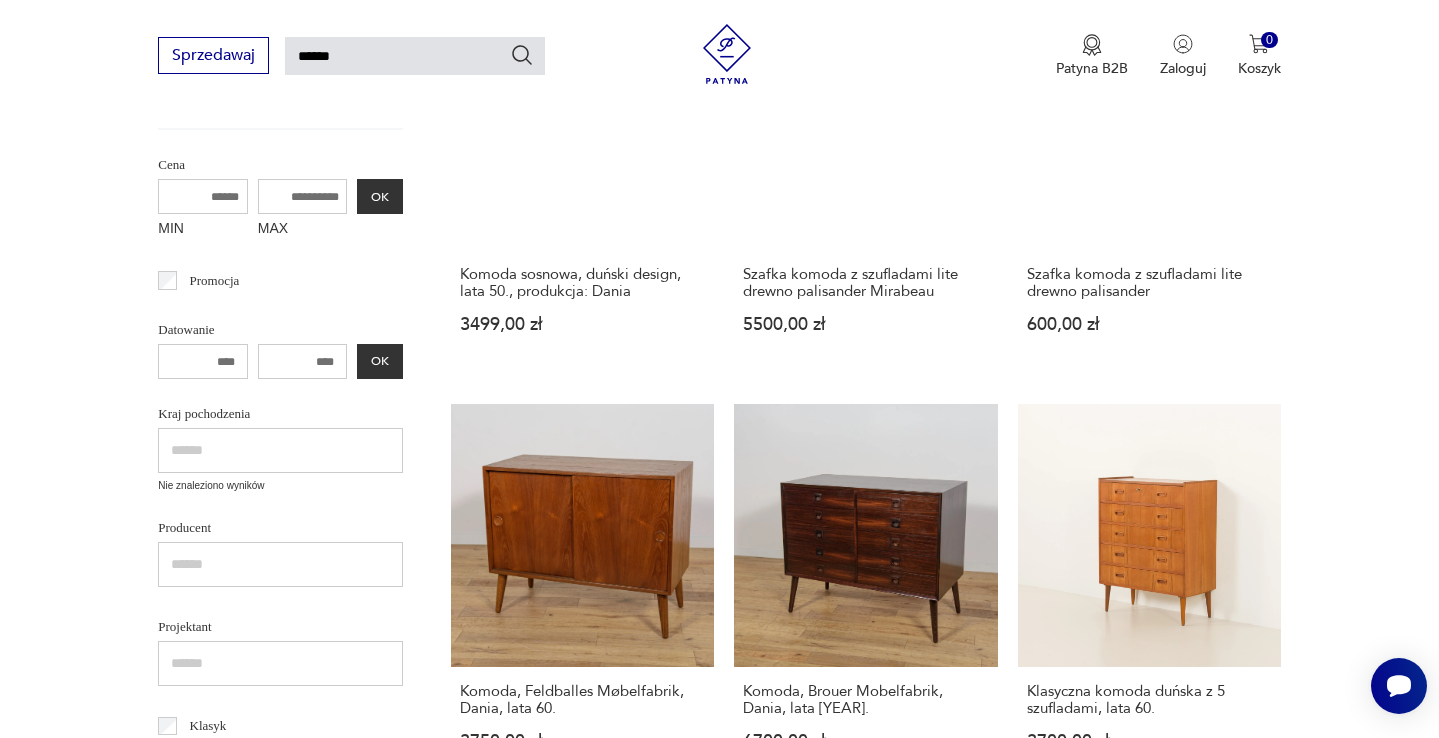 type 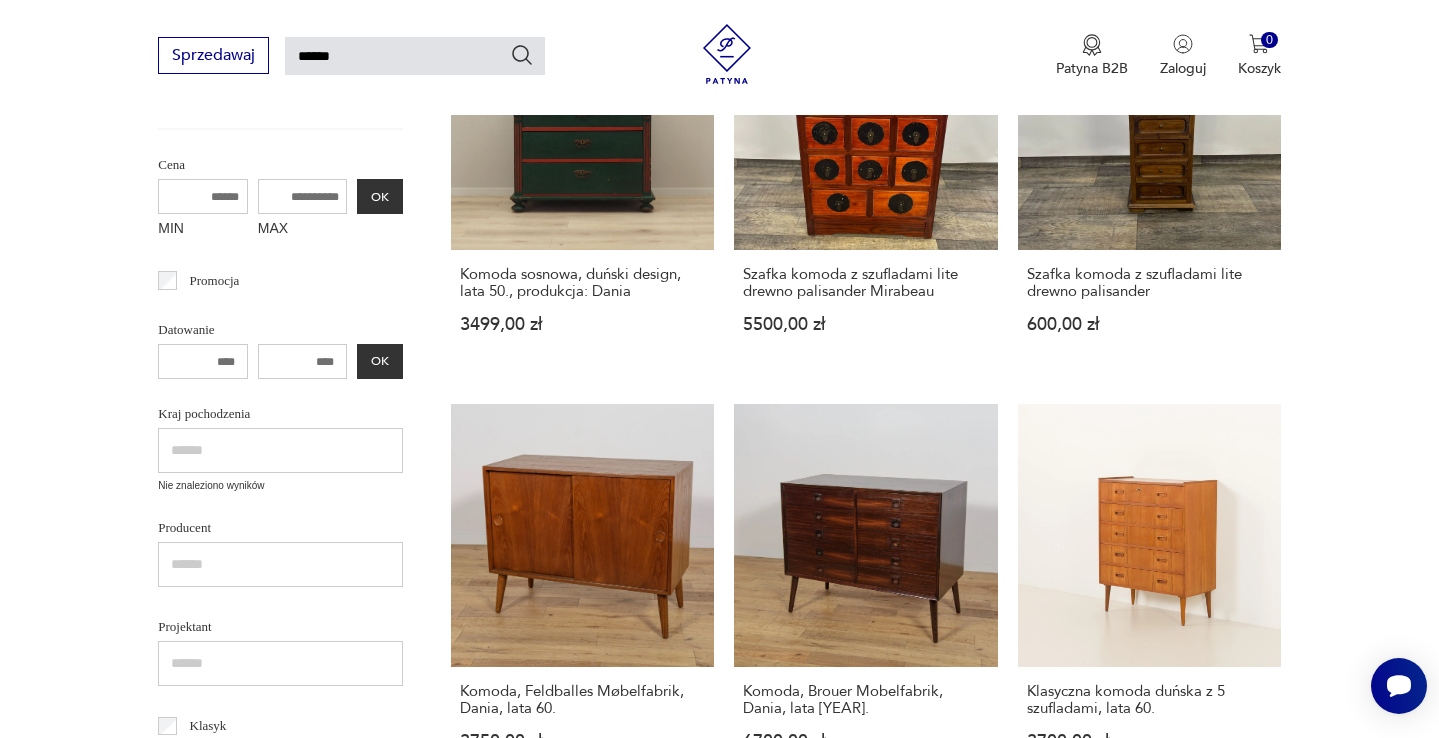 type 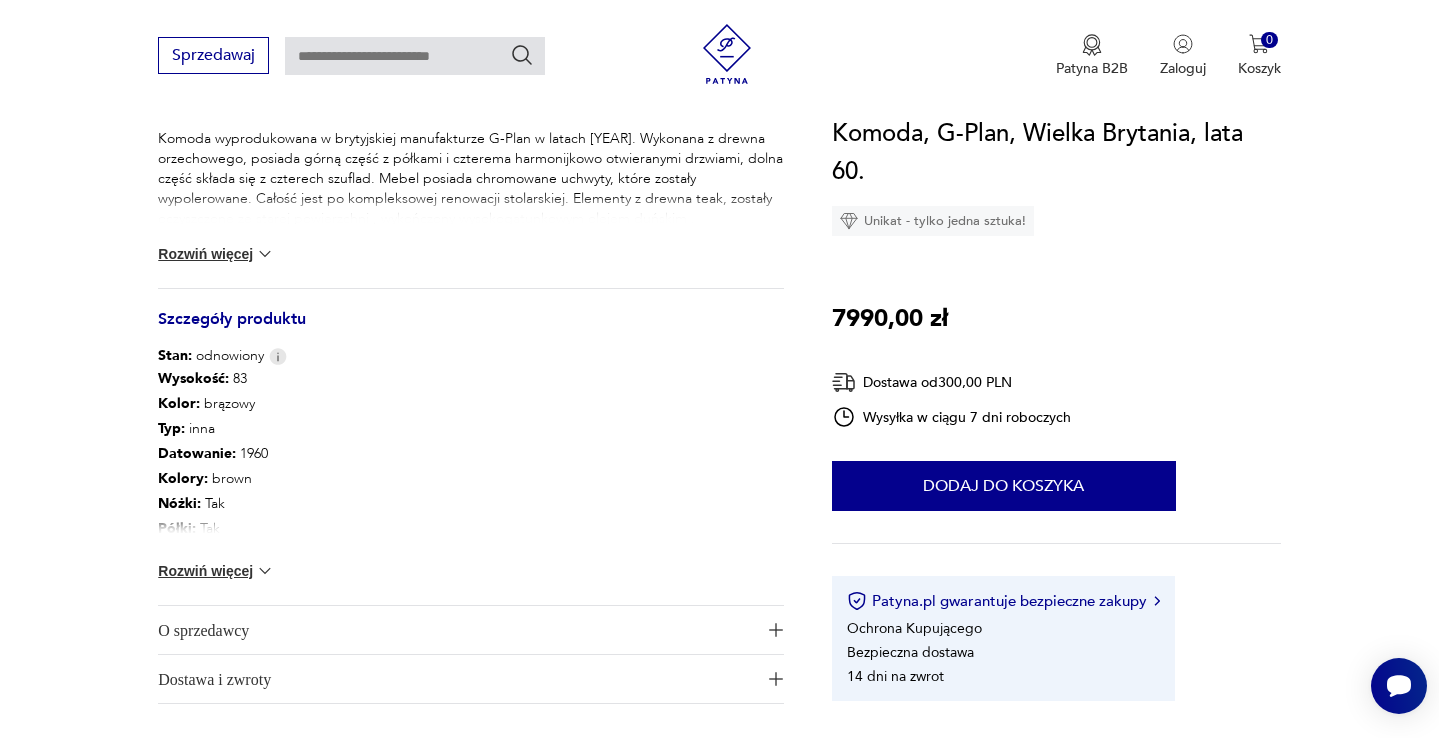 scroll, scrollTop: 857, scrollLeft: 0, axis: vertical 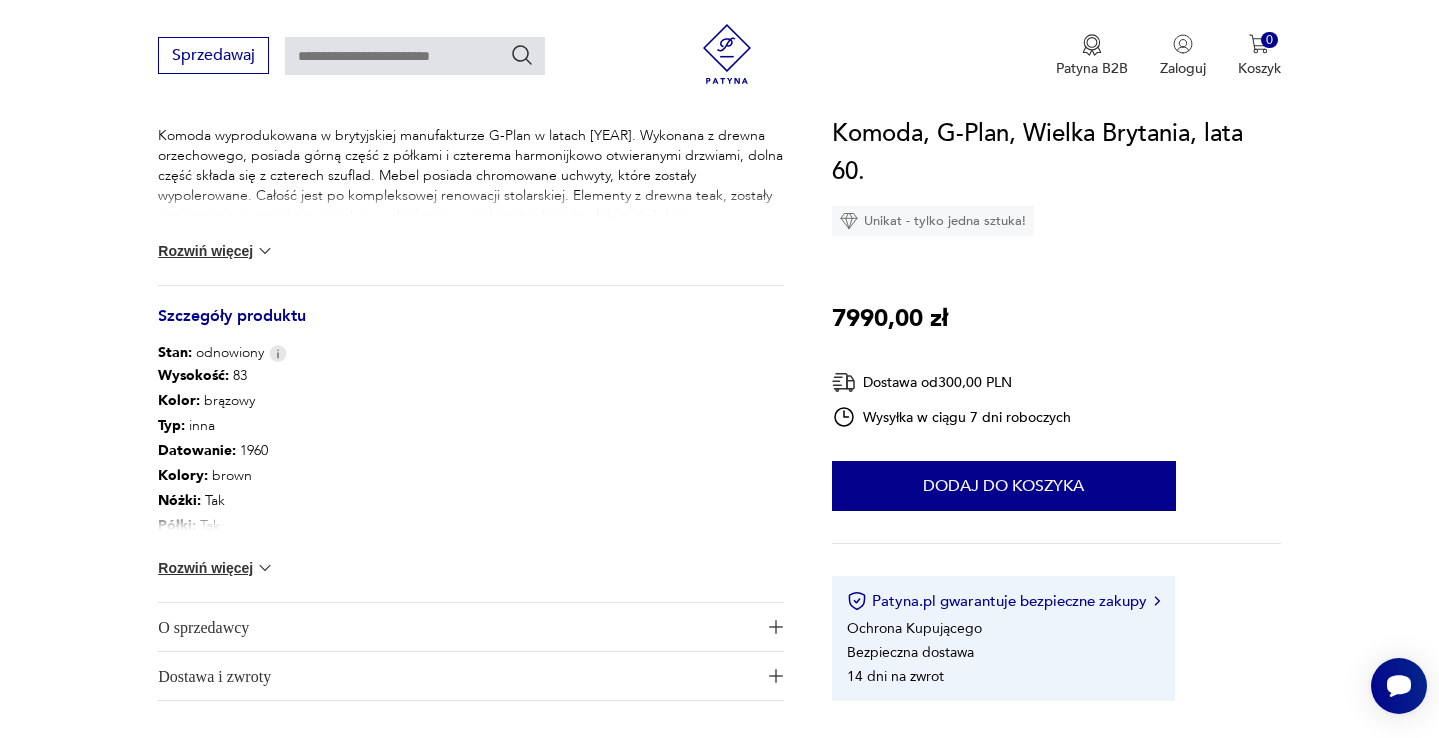click on "Rozwiń więcej" at bounding box center [216, 568] 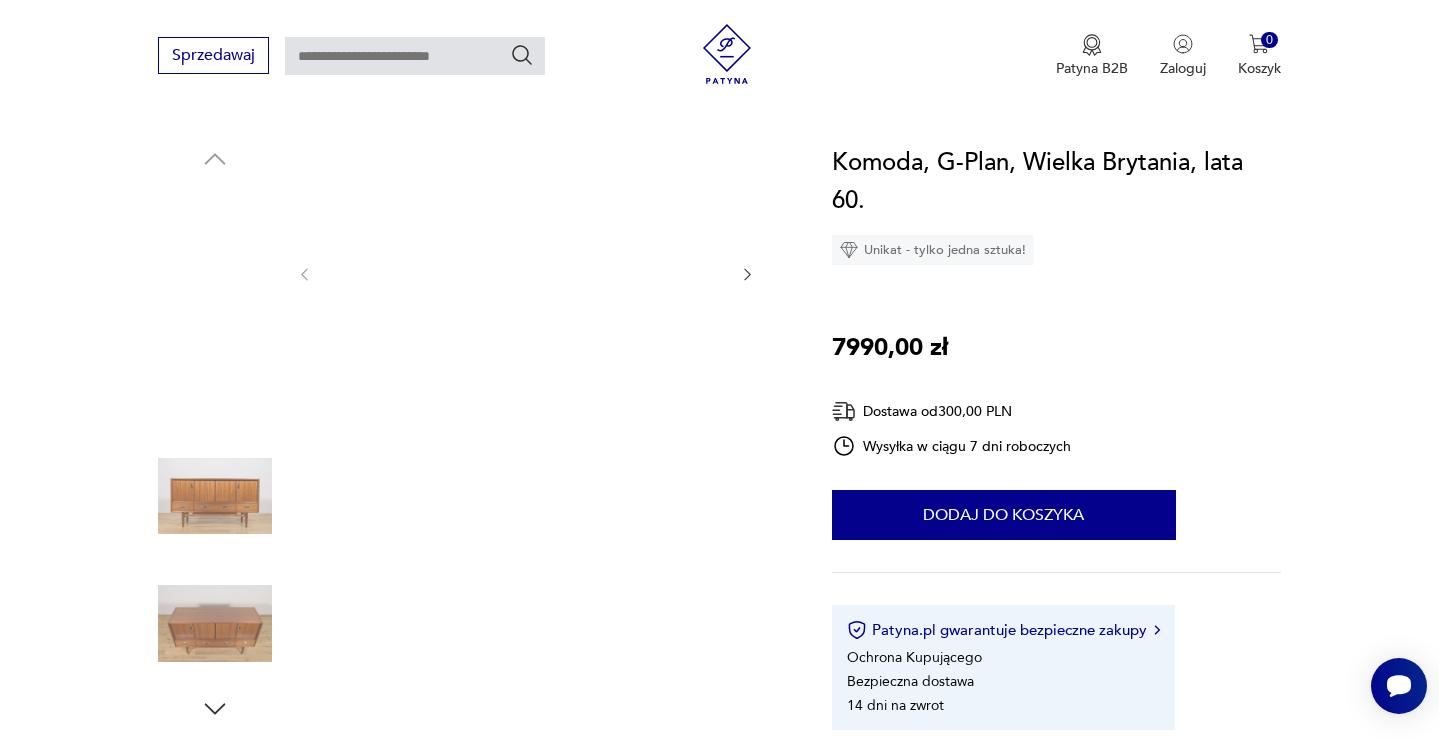 scroll, scrollTop: 184, scrollLeft: 0, axis: vertical 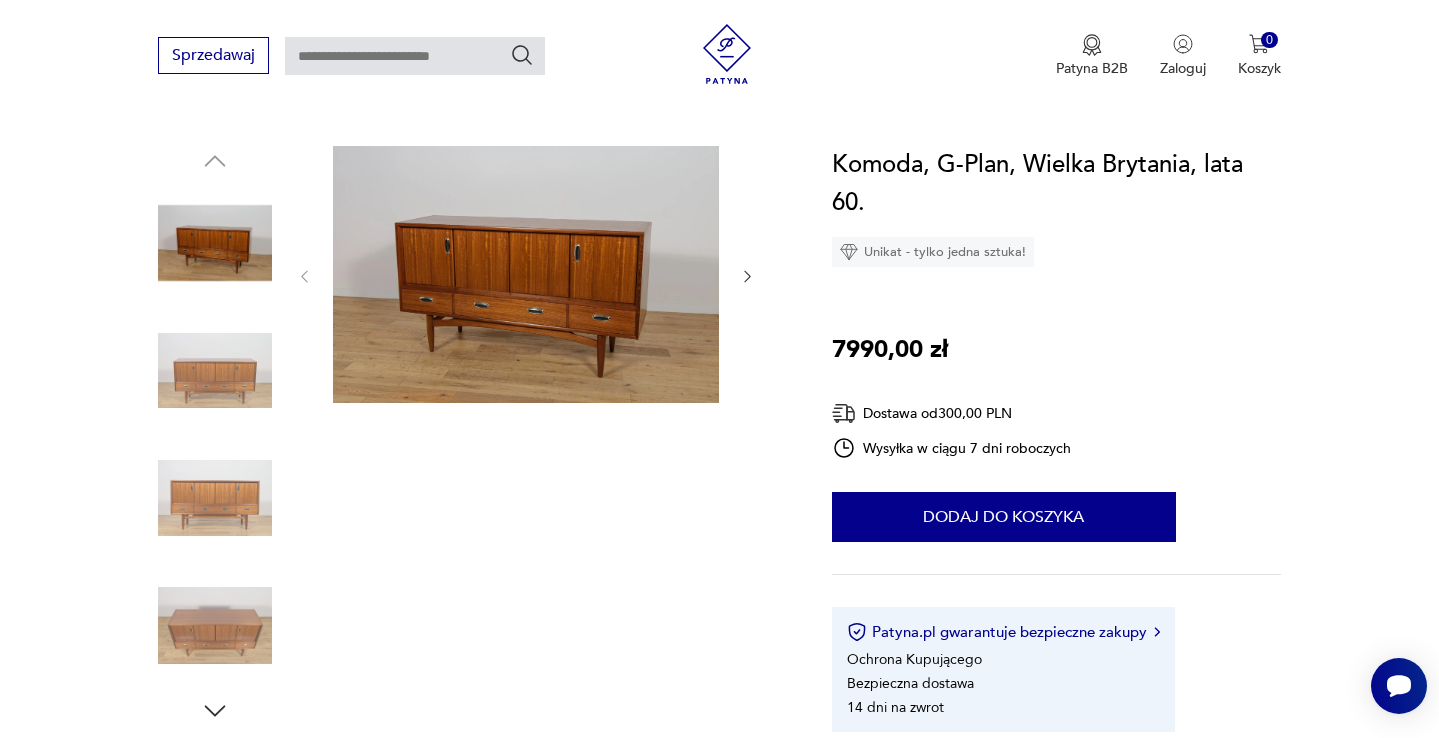 click 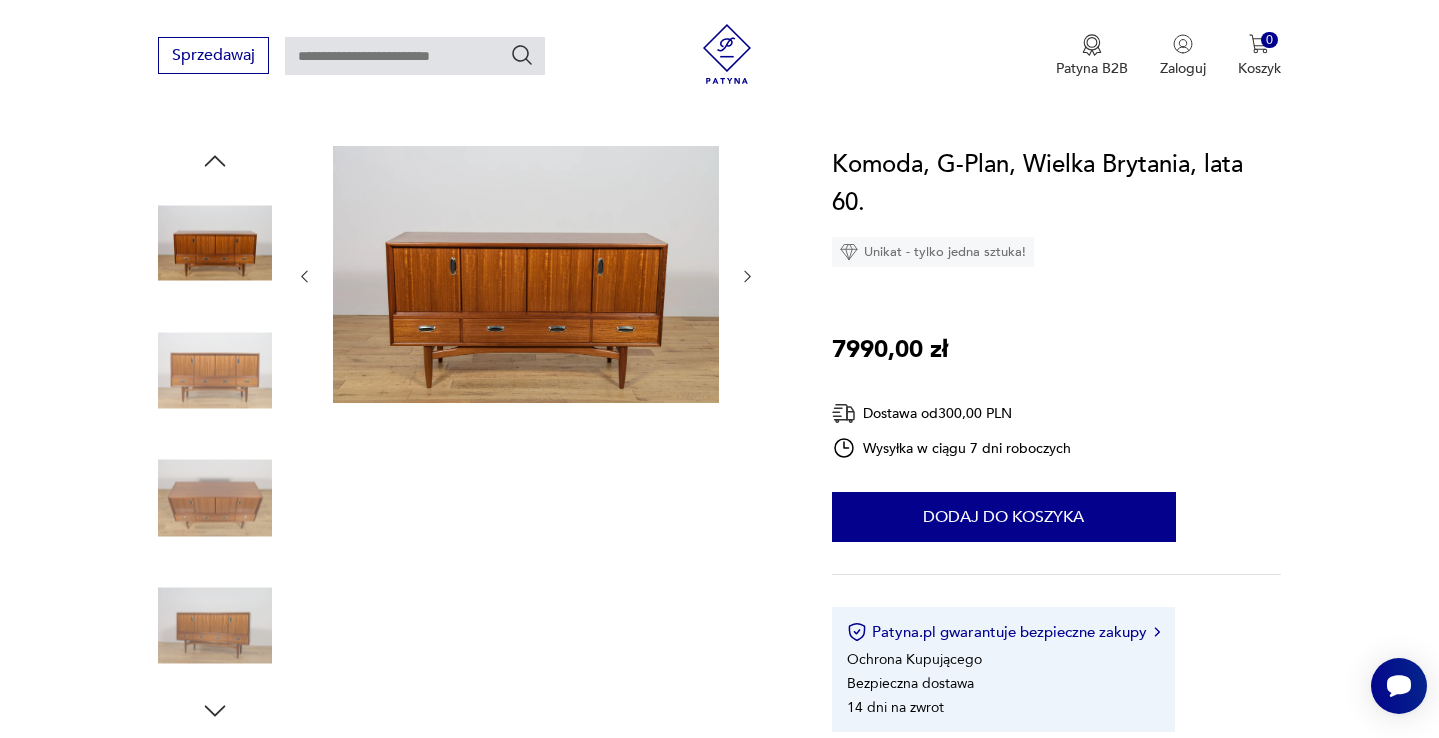 click 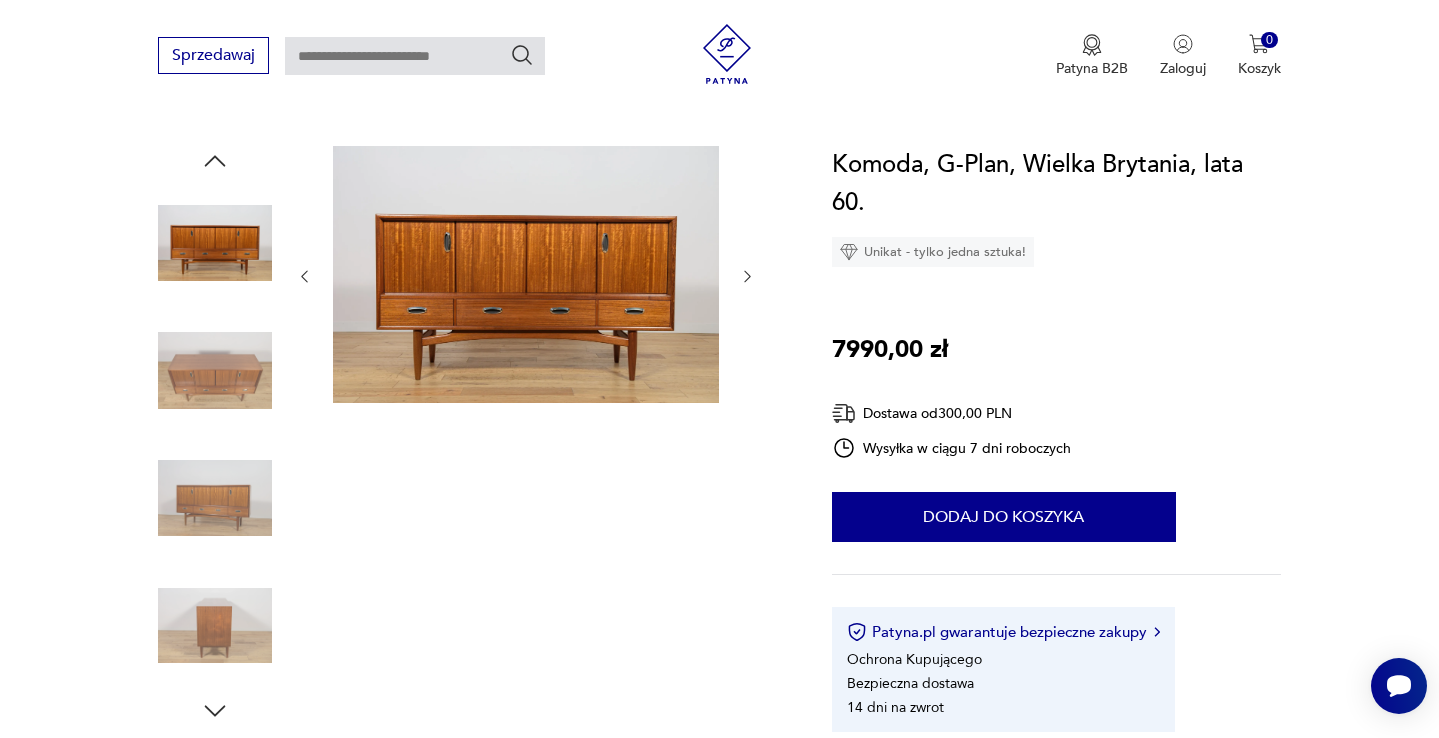 click 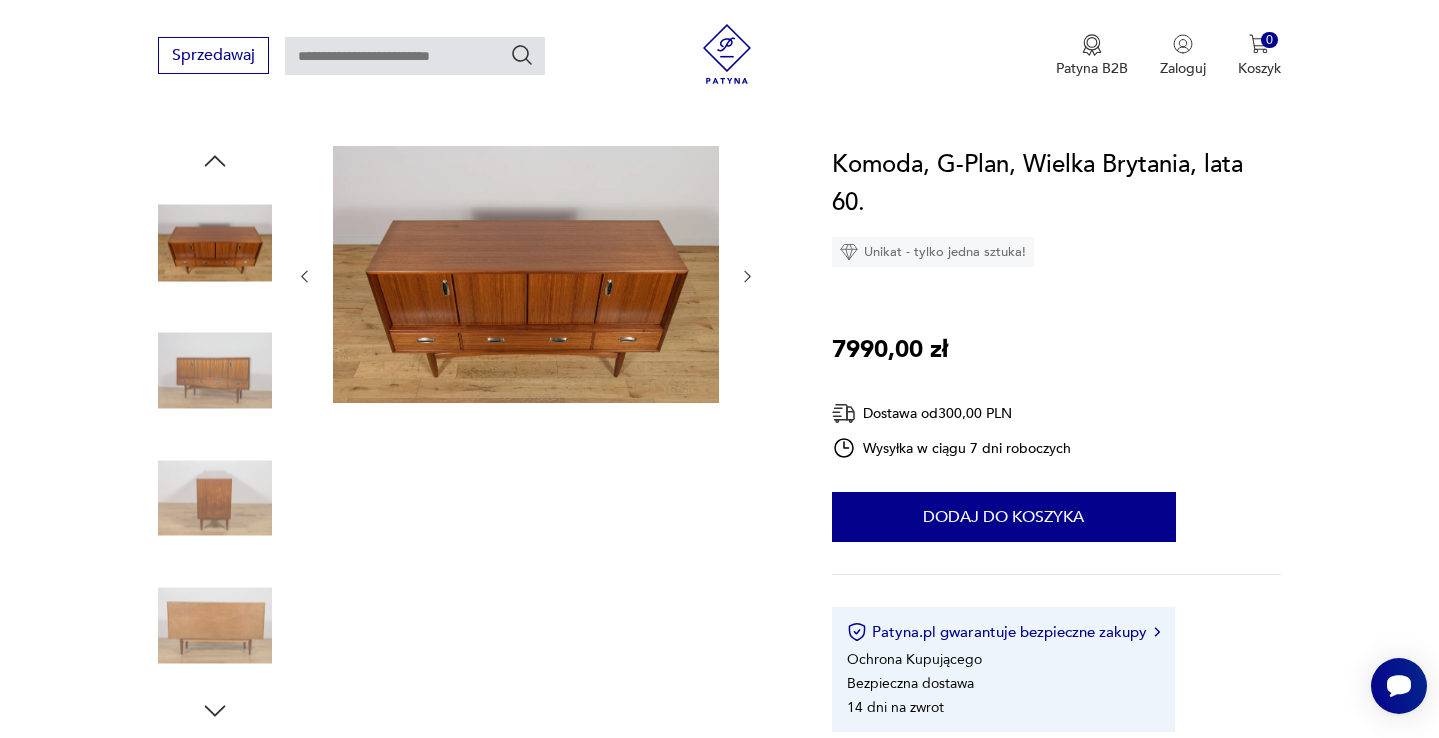 click 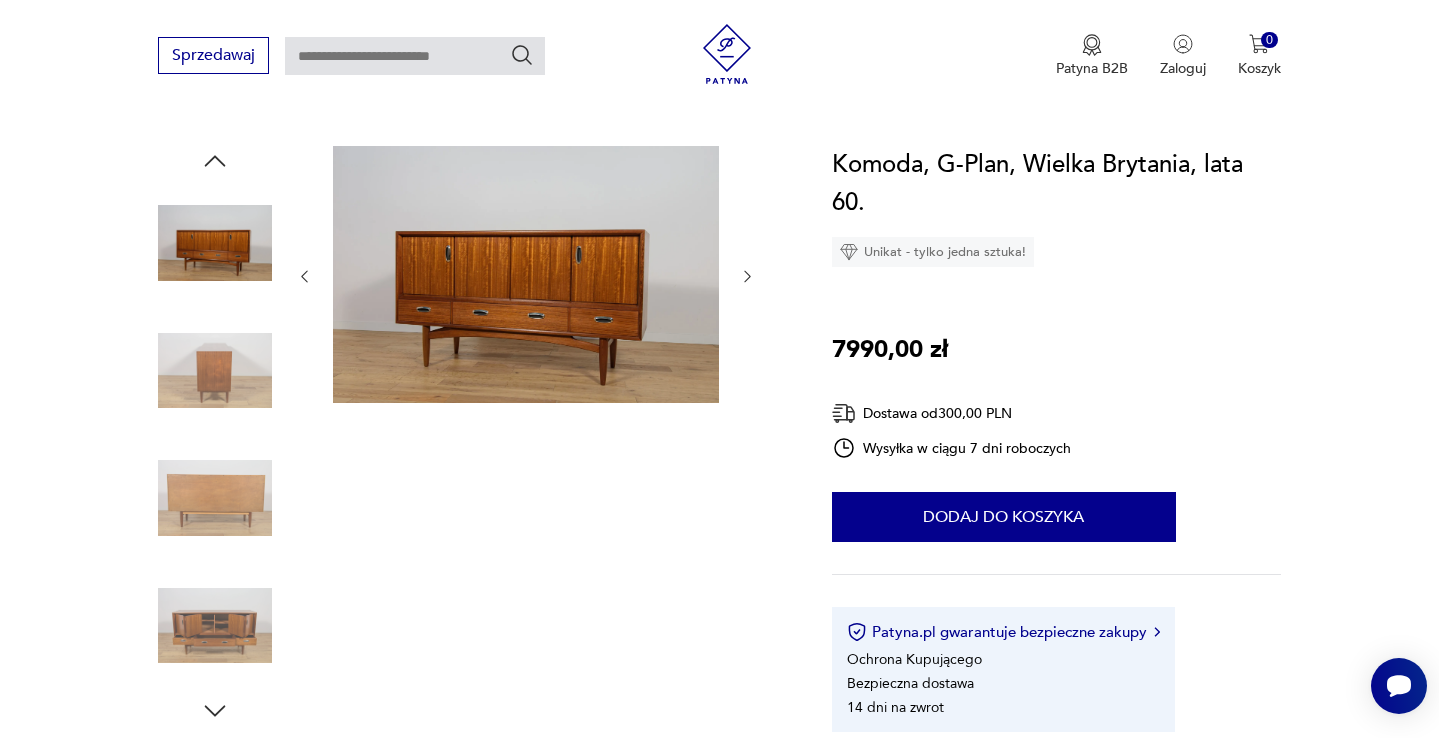 click 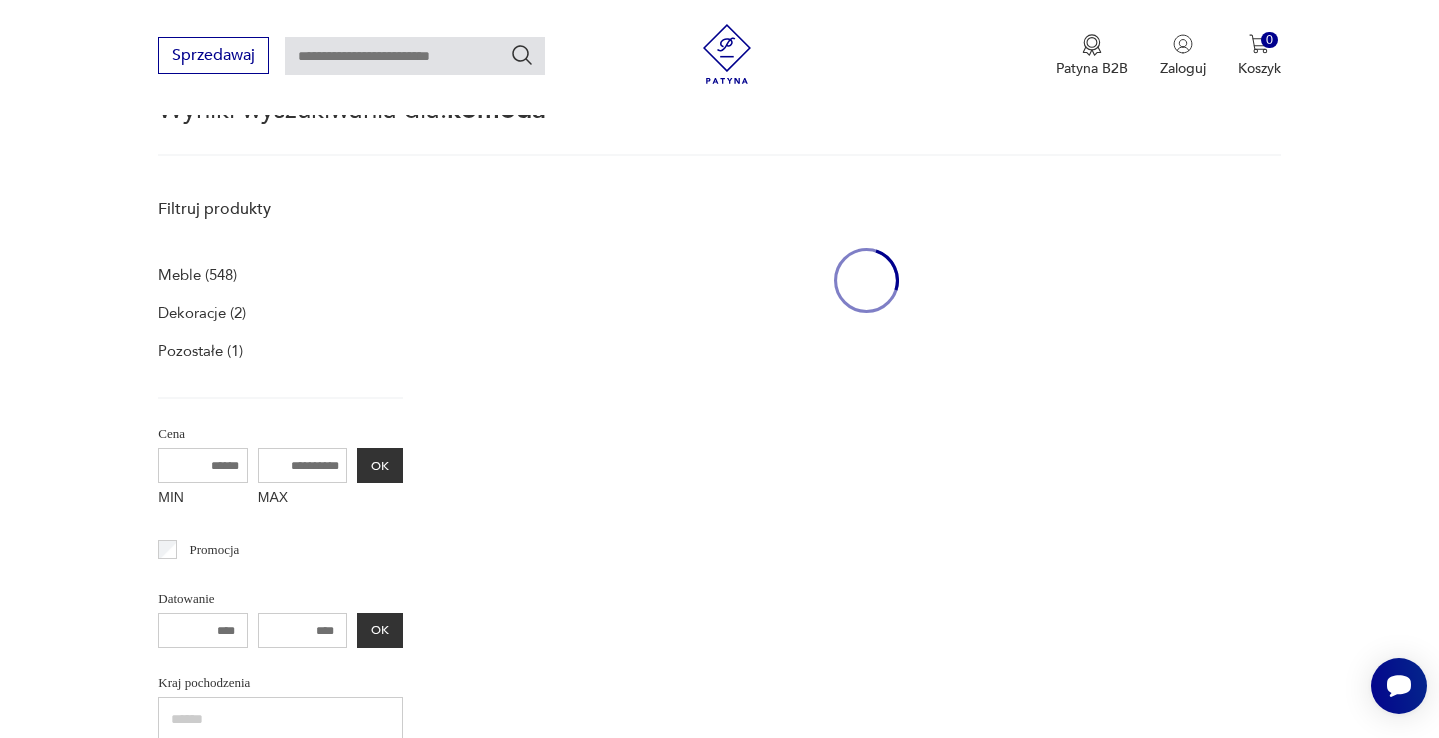 type on "******" 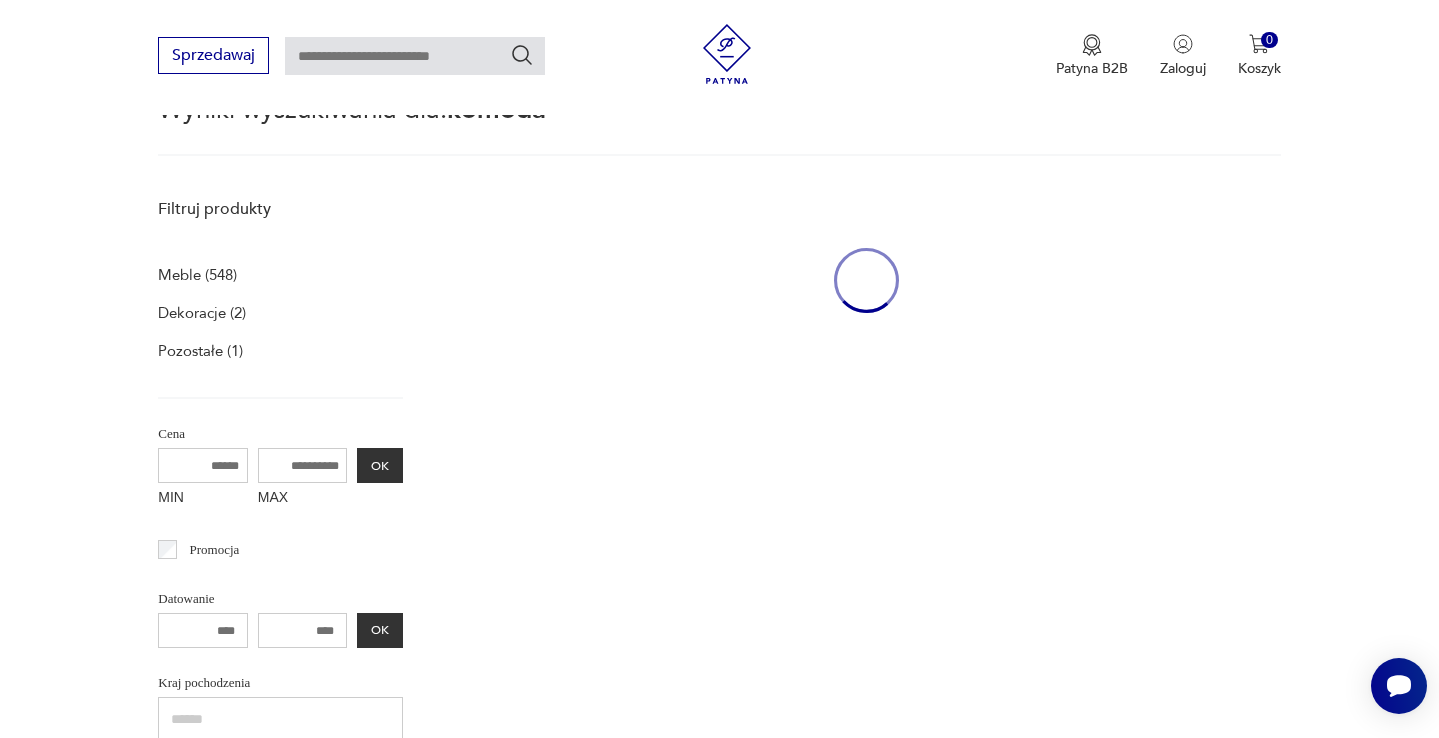 type on "******" 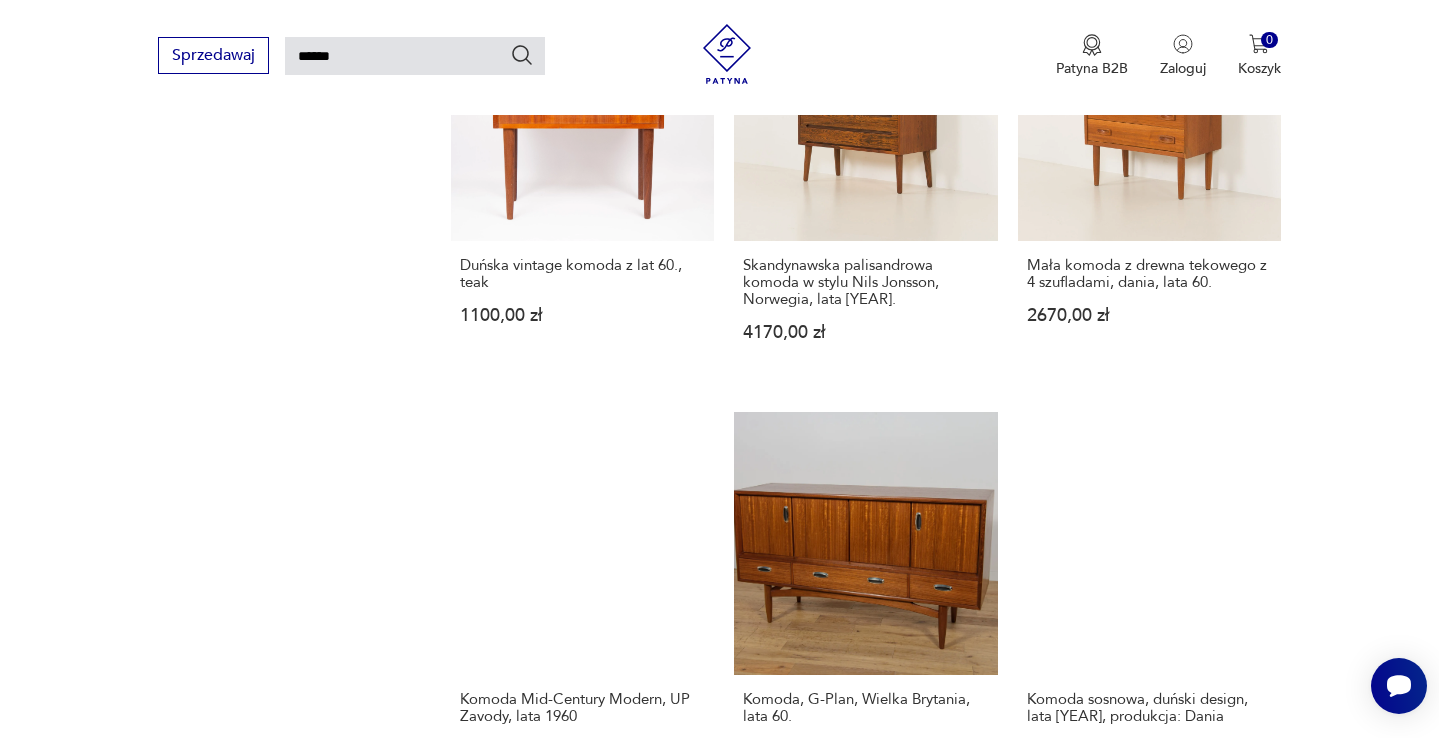 scroll, scrollTop: 1739, scrollLeft: 0, axis: vertical 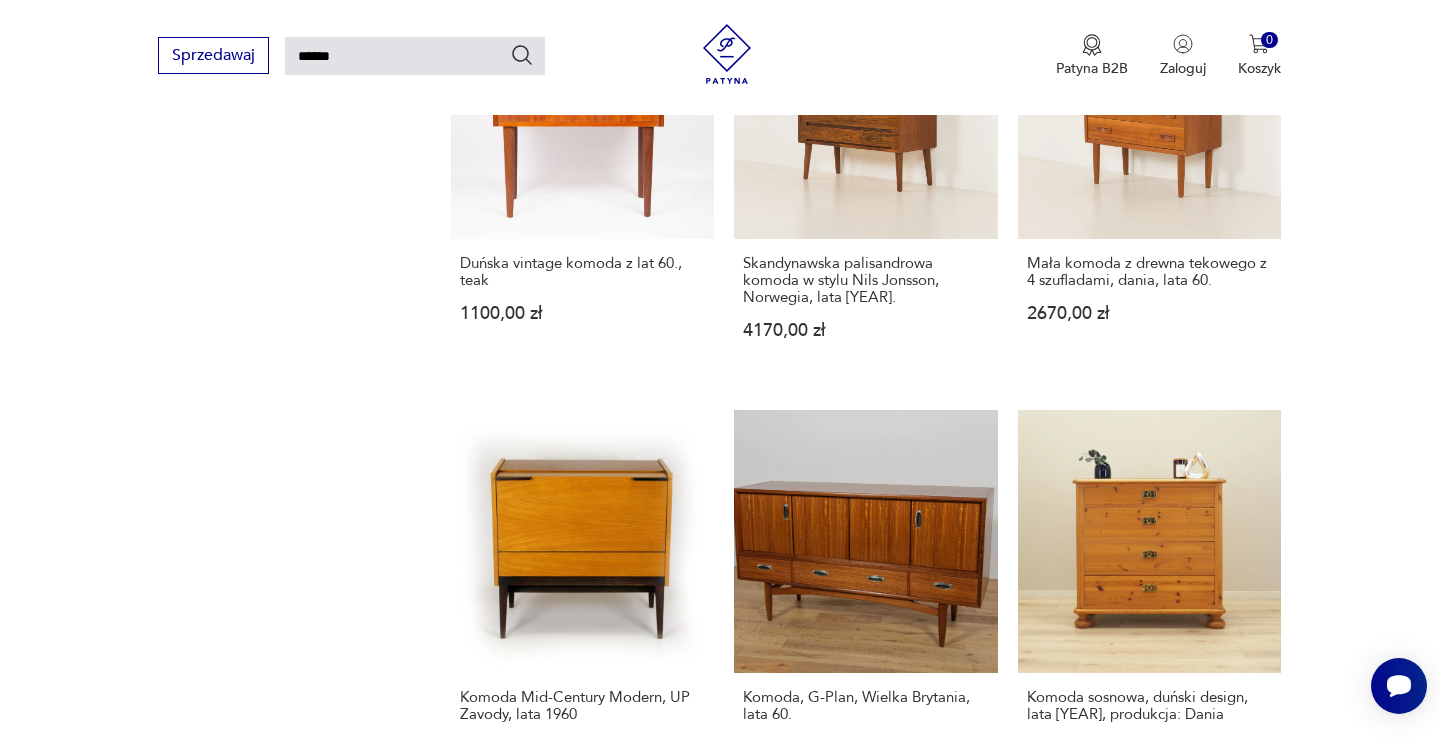 click 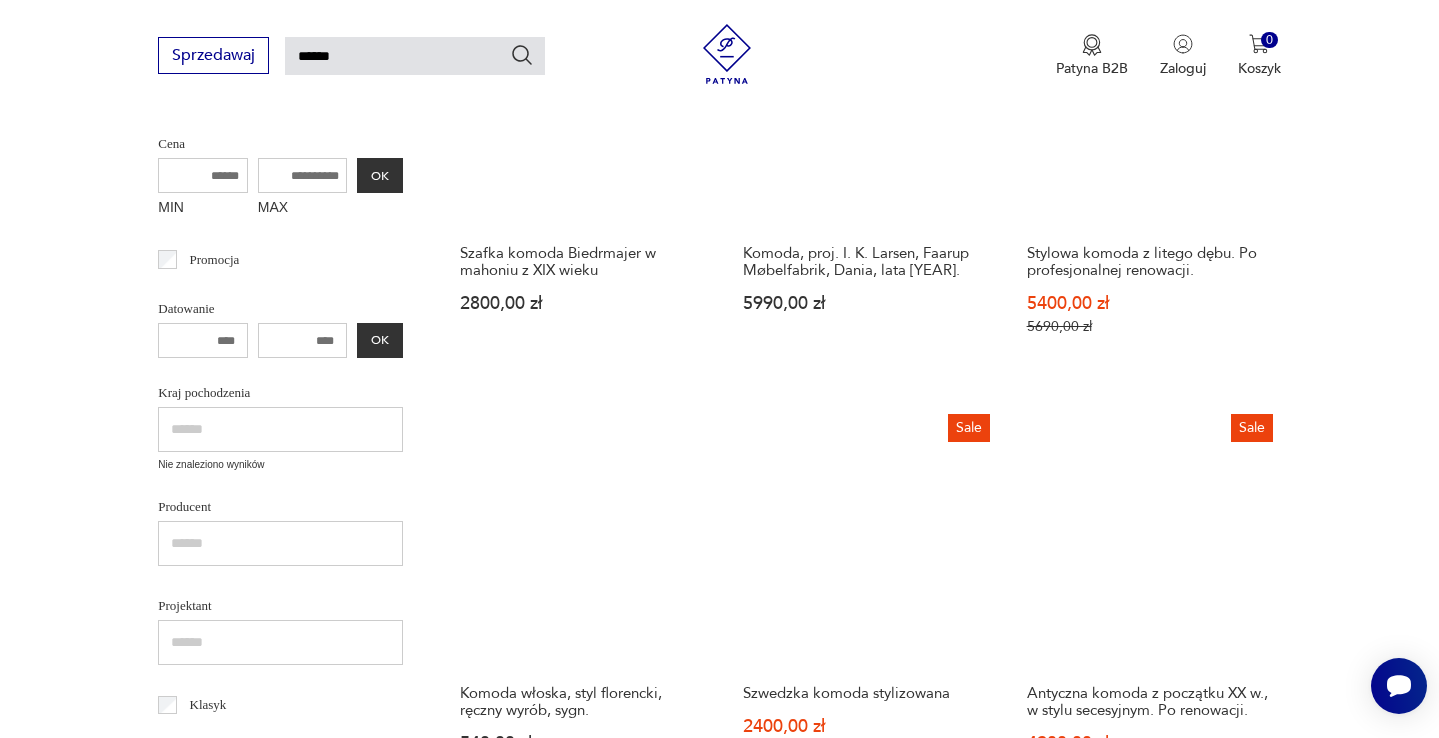 scroll, scrollTop: 544, scrollLeft: 0, axis: vertical 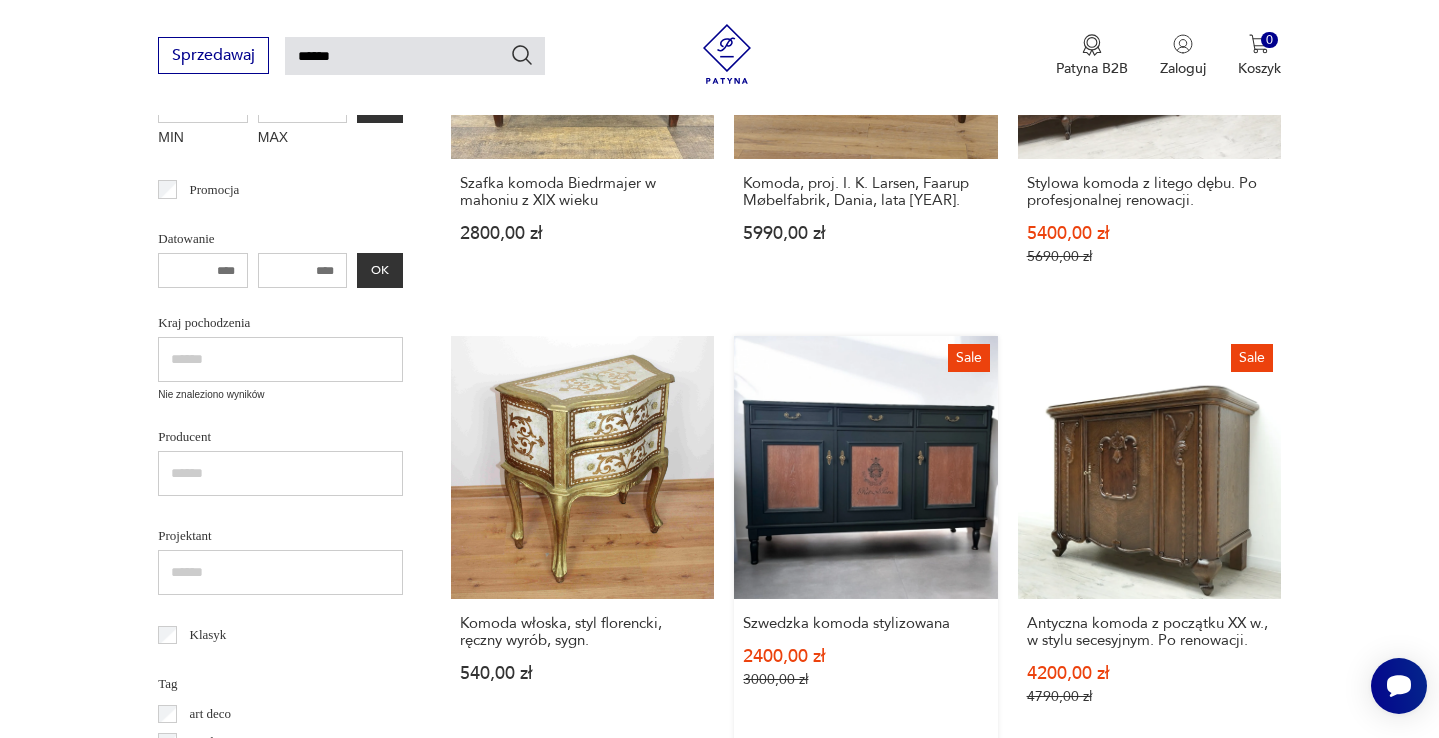 click on "Sale Szwedzka komoda stylizowana 2400,00 zł 3000,00 zł" at bounding box center (865, 540) 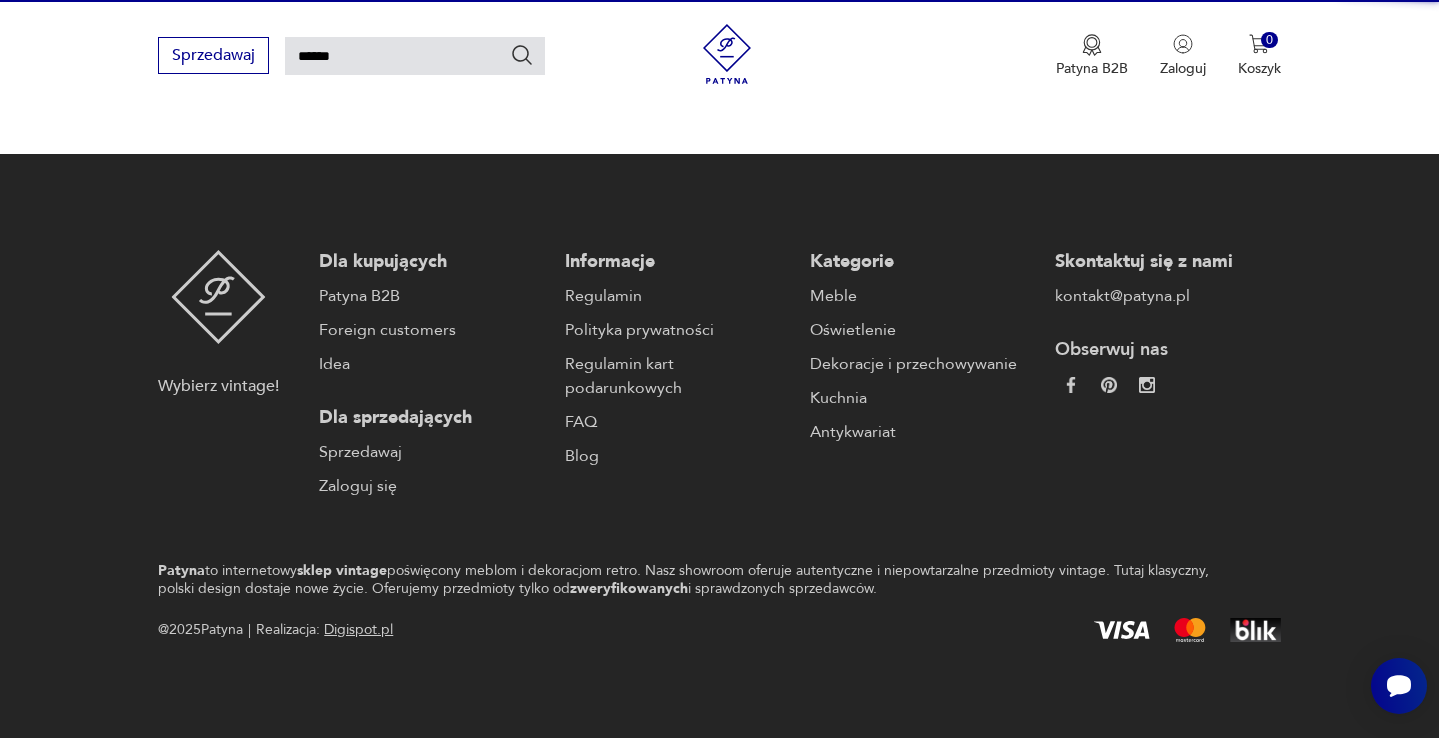 scroll, scrollTop: 313, scrollLeft: 0, axis: vertical 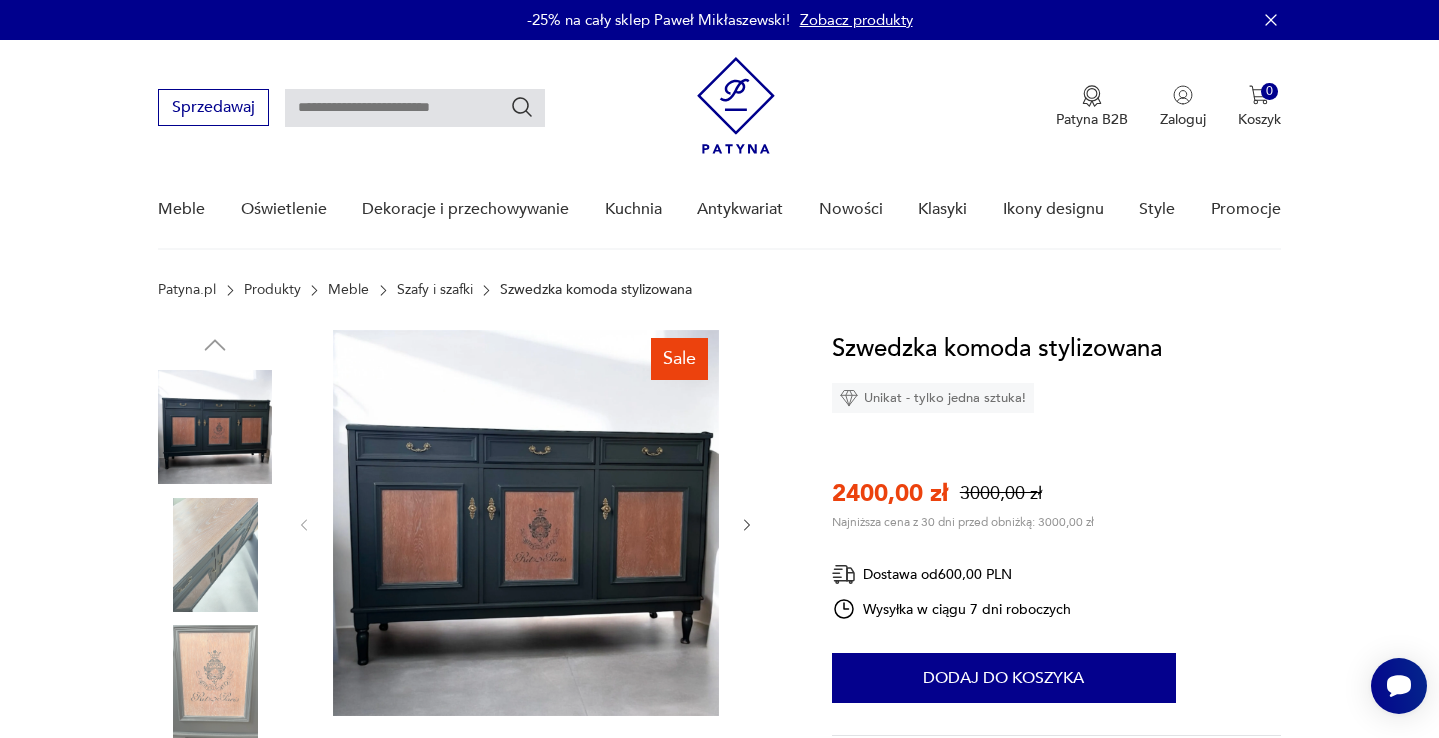 click at bounding box center (215, 555) 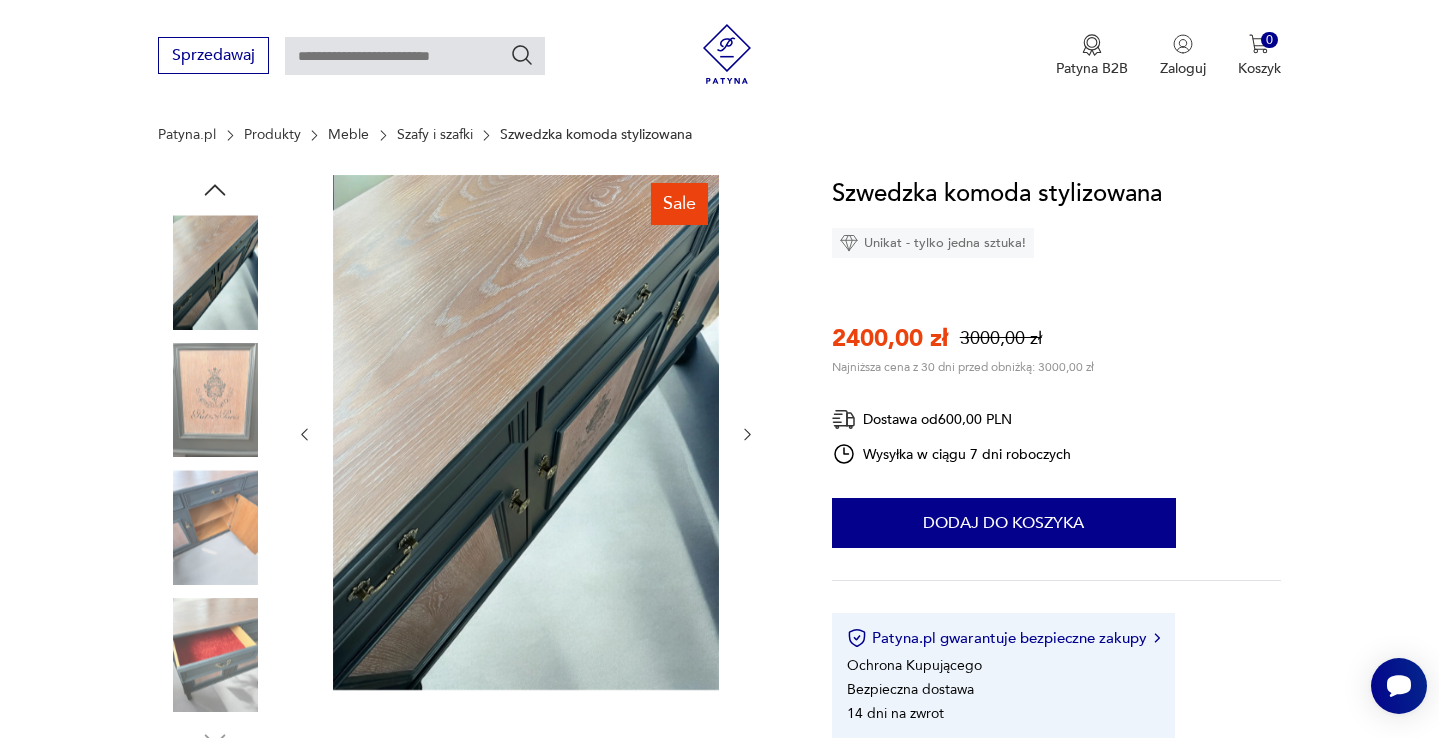 scroll, scrollTop: 206, scrollLeft: 0, axis: vertical 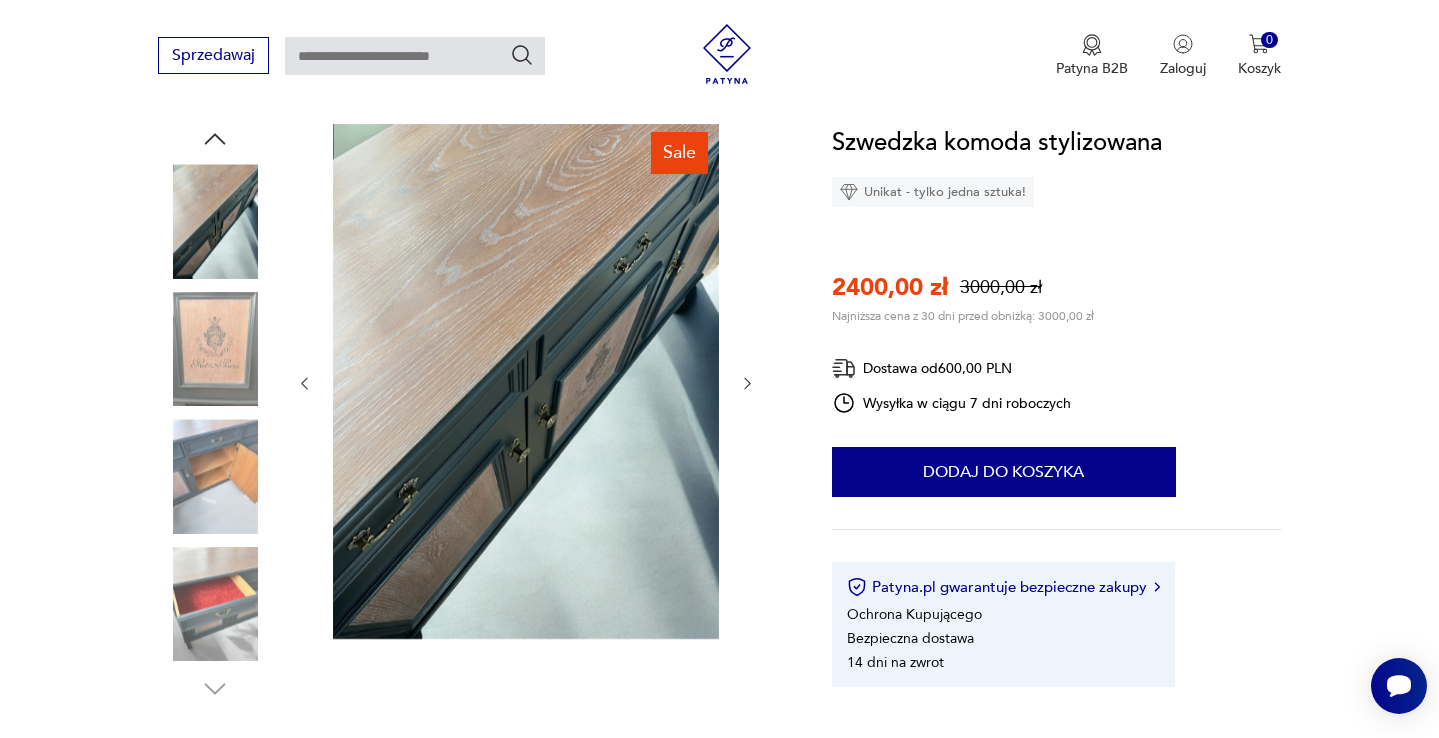 click at bounding box center [215, 604] 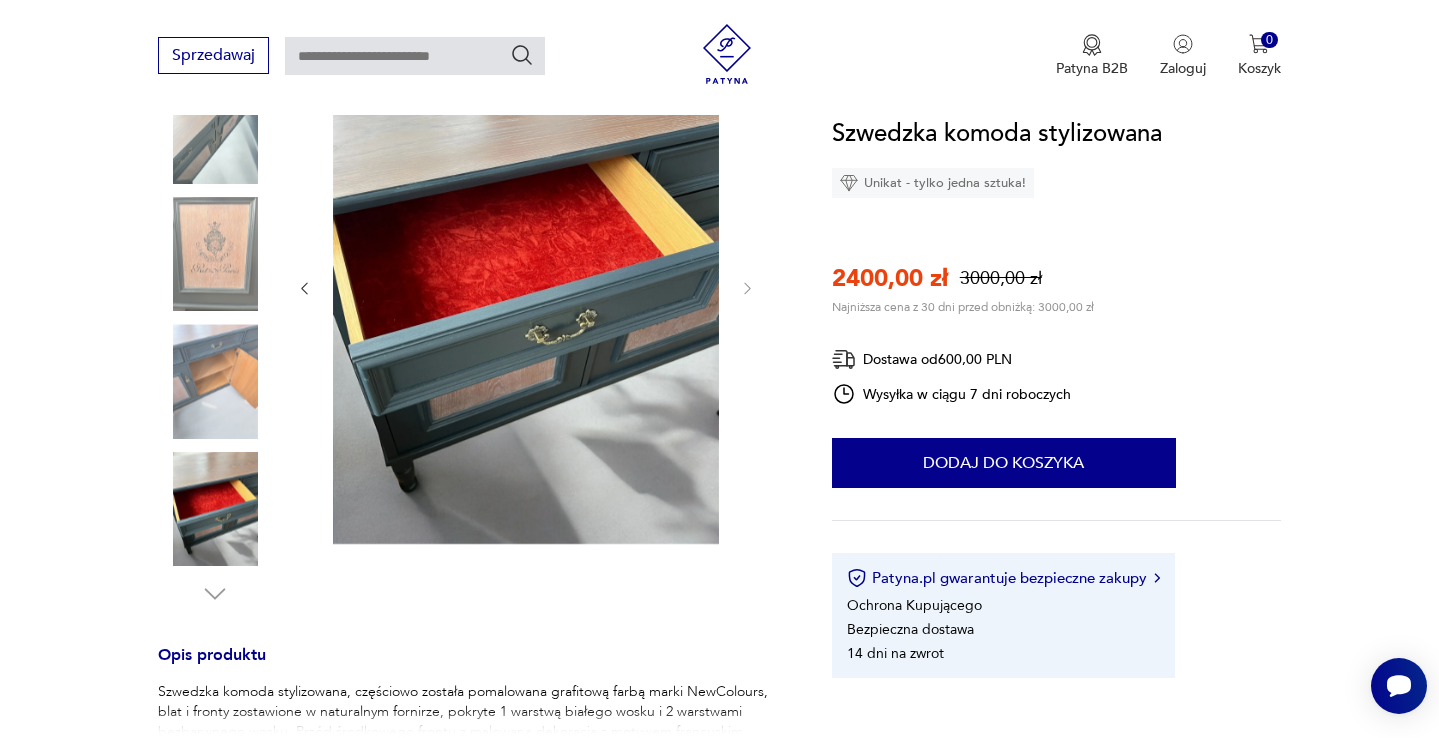 scroll, scrollTop: 467, scrollLeft: 0, axis: vertical 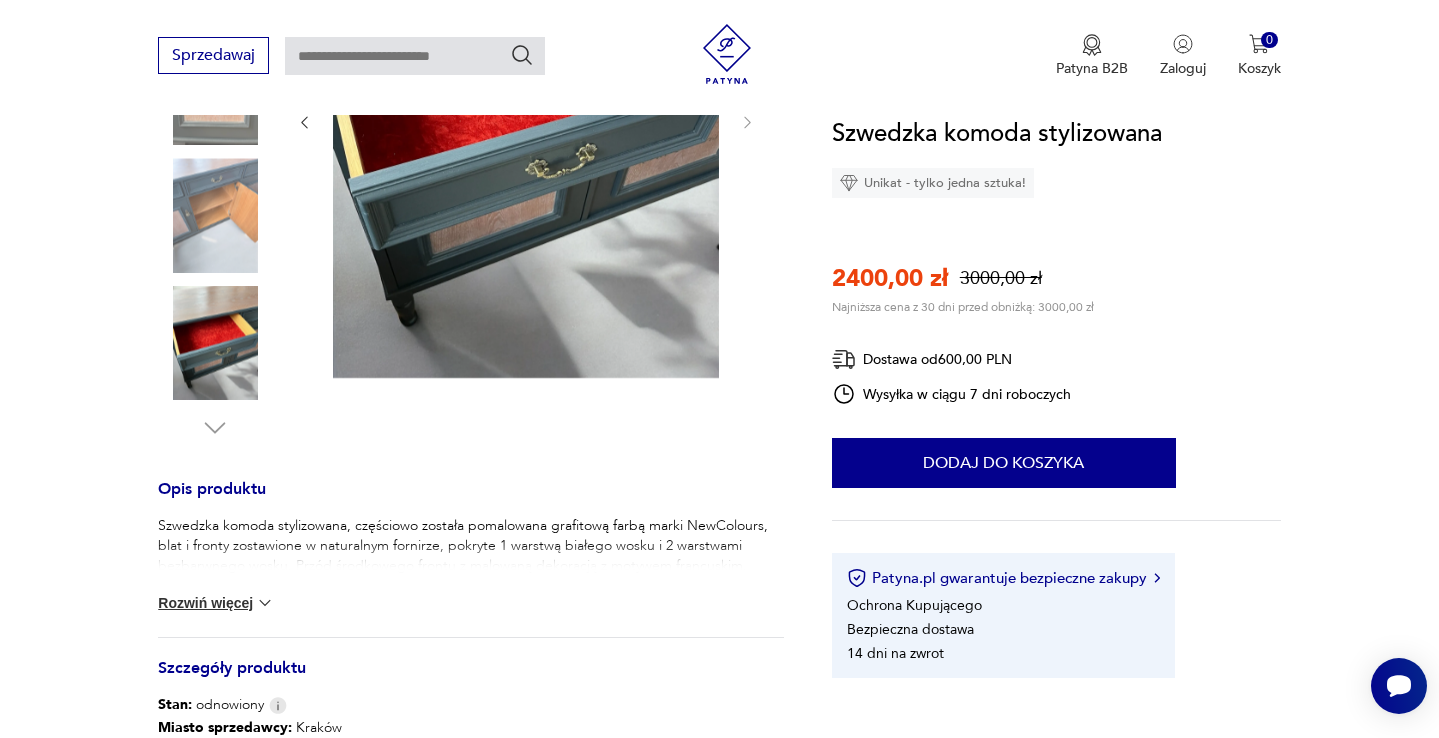 click on "Rozwiń więcej" at bounding box center (216, 603) 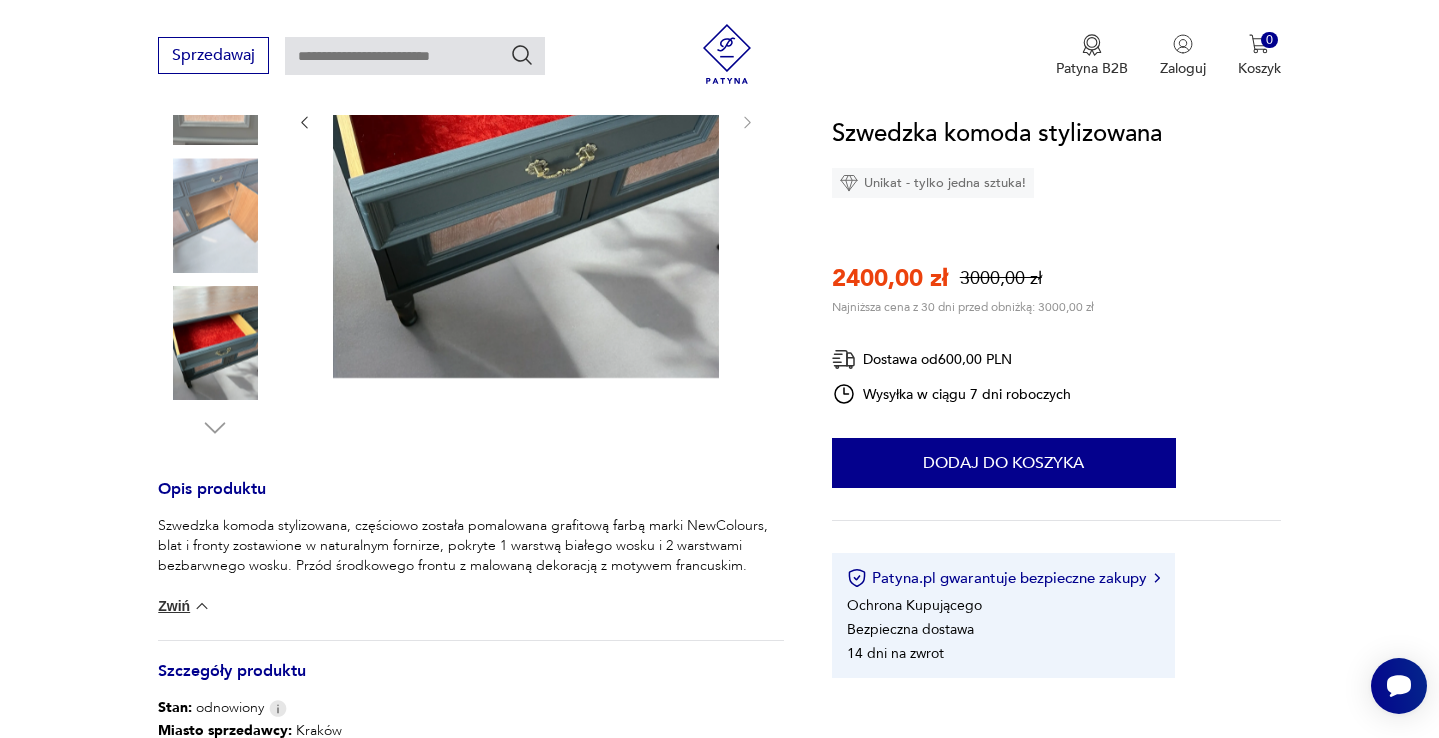 scroll, scrollTop: 0, scrollLeft: 0, axis: both 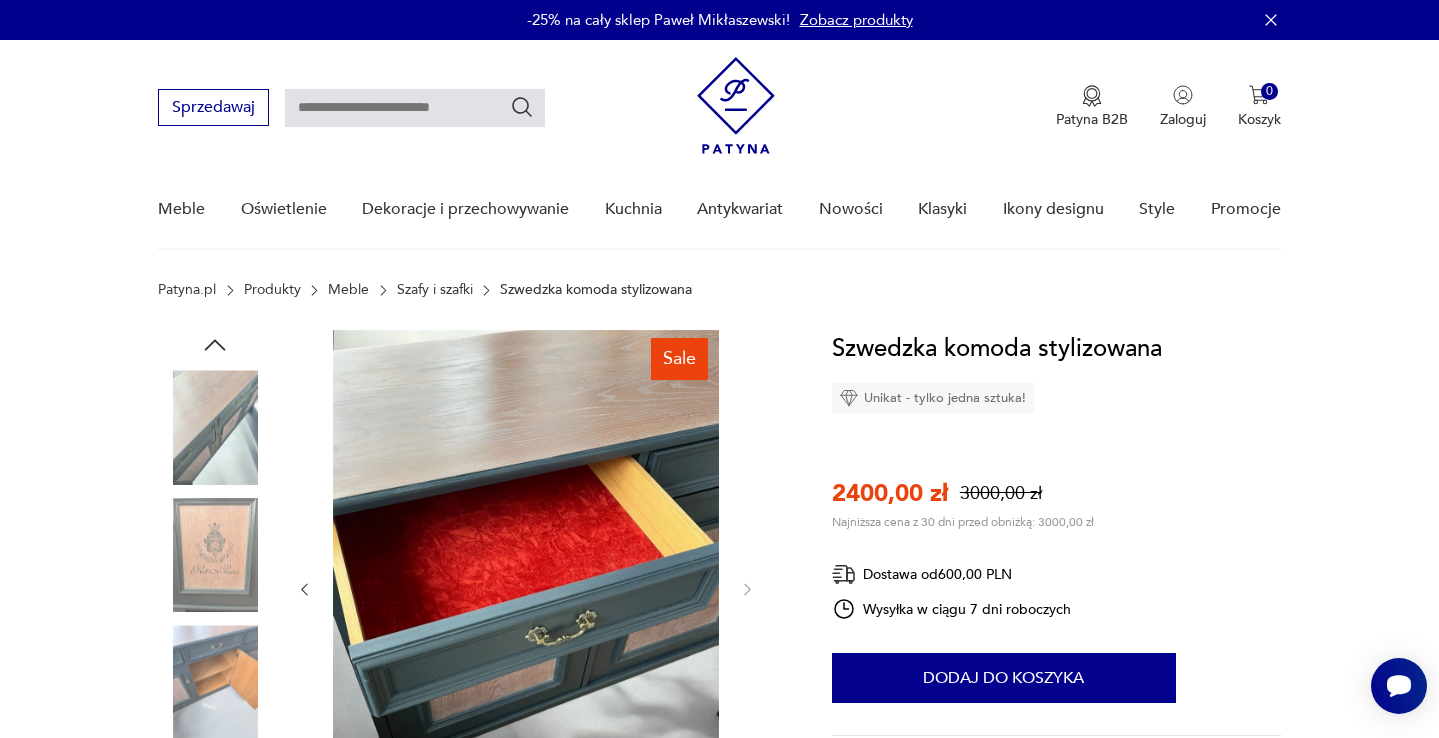click 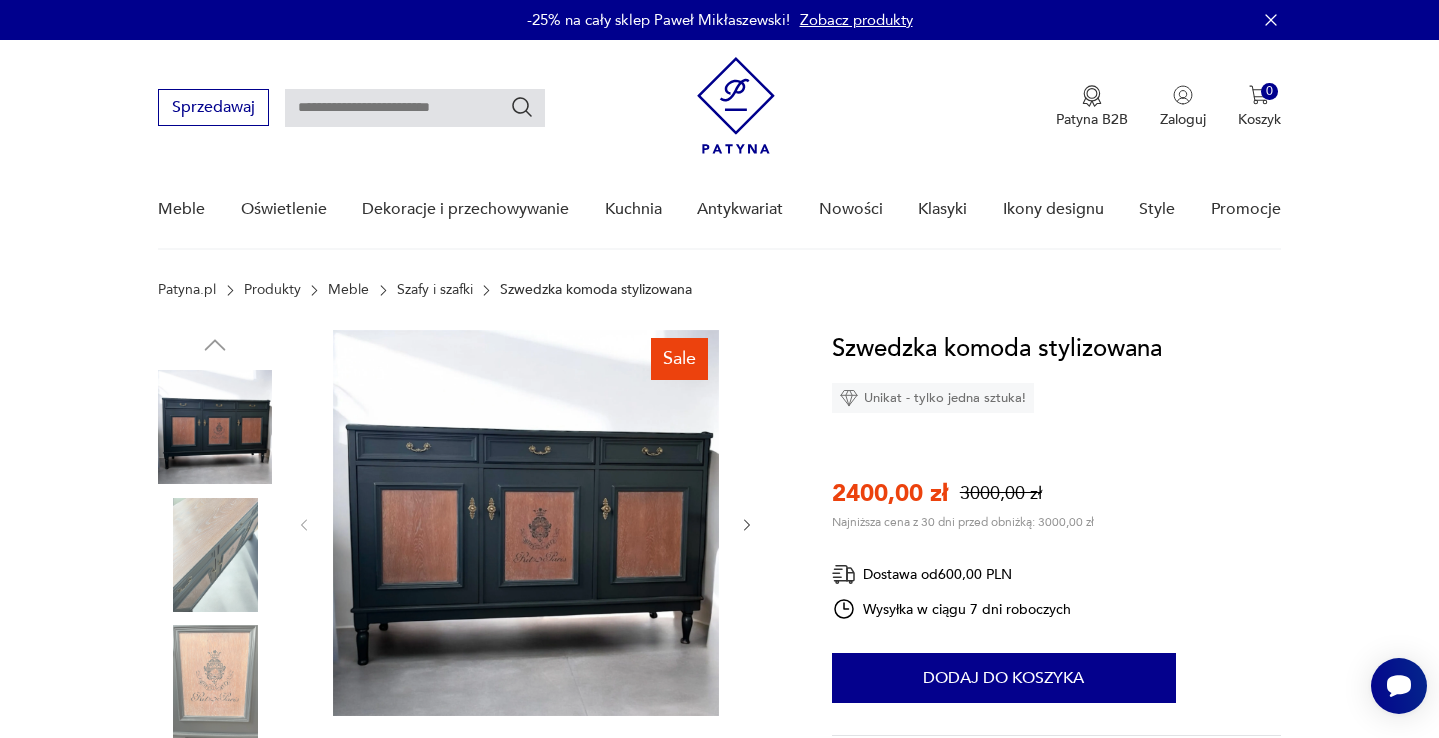 click at bounding box center [526, 523] 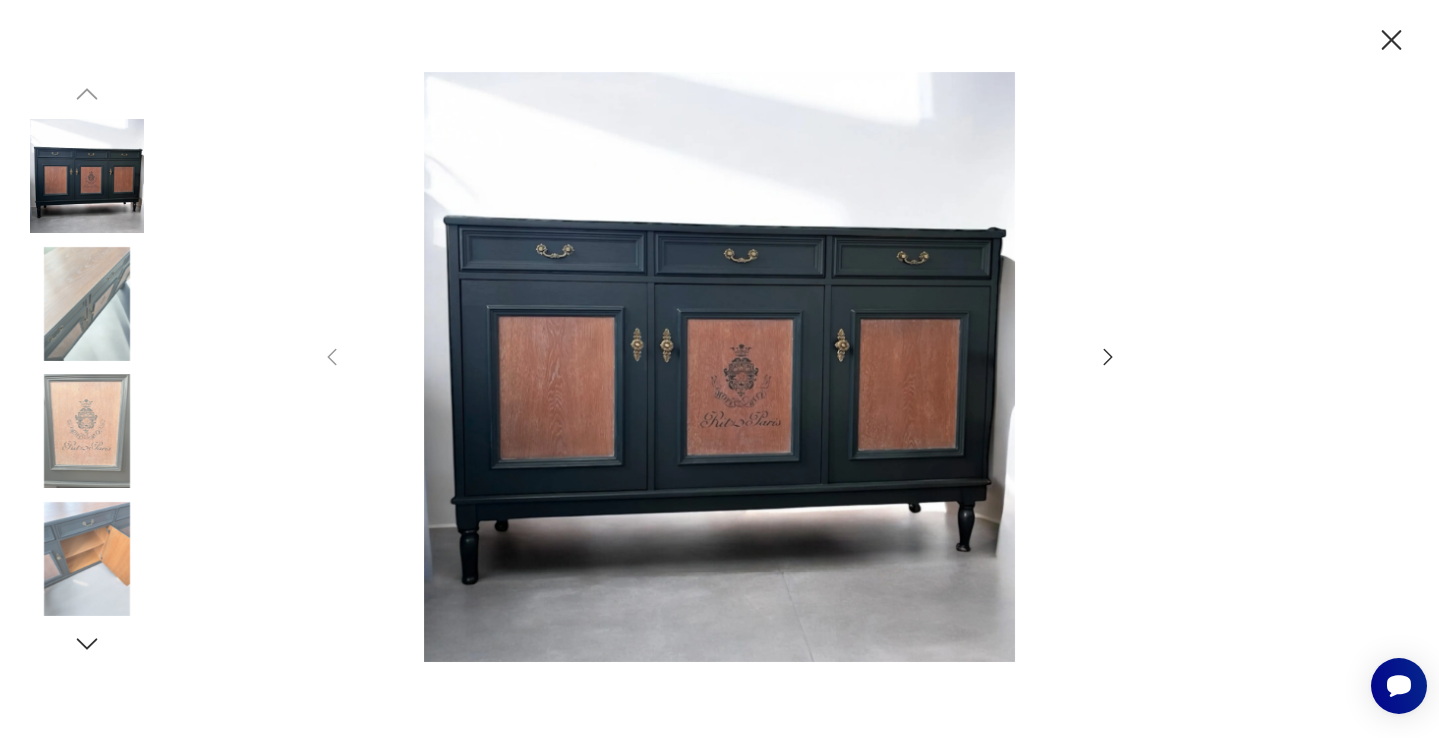 click 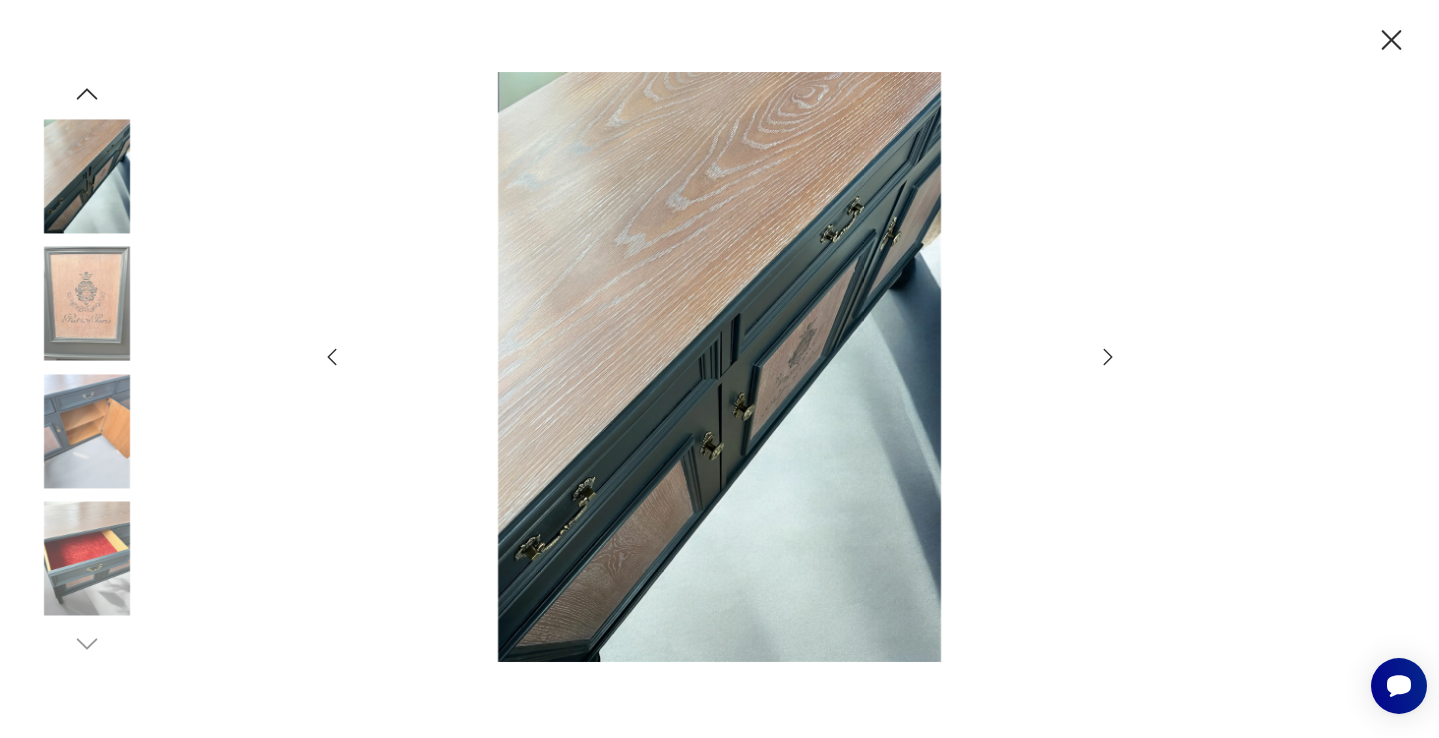 click 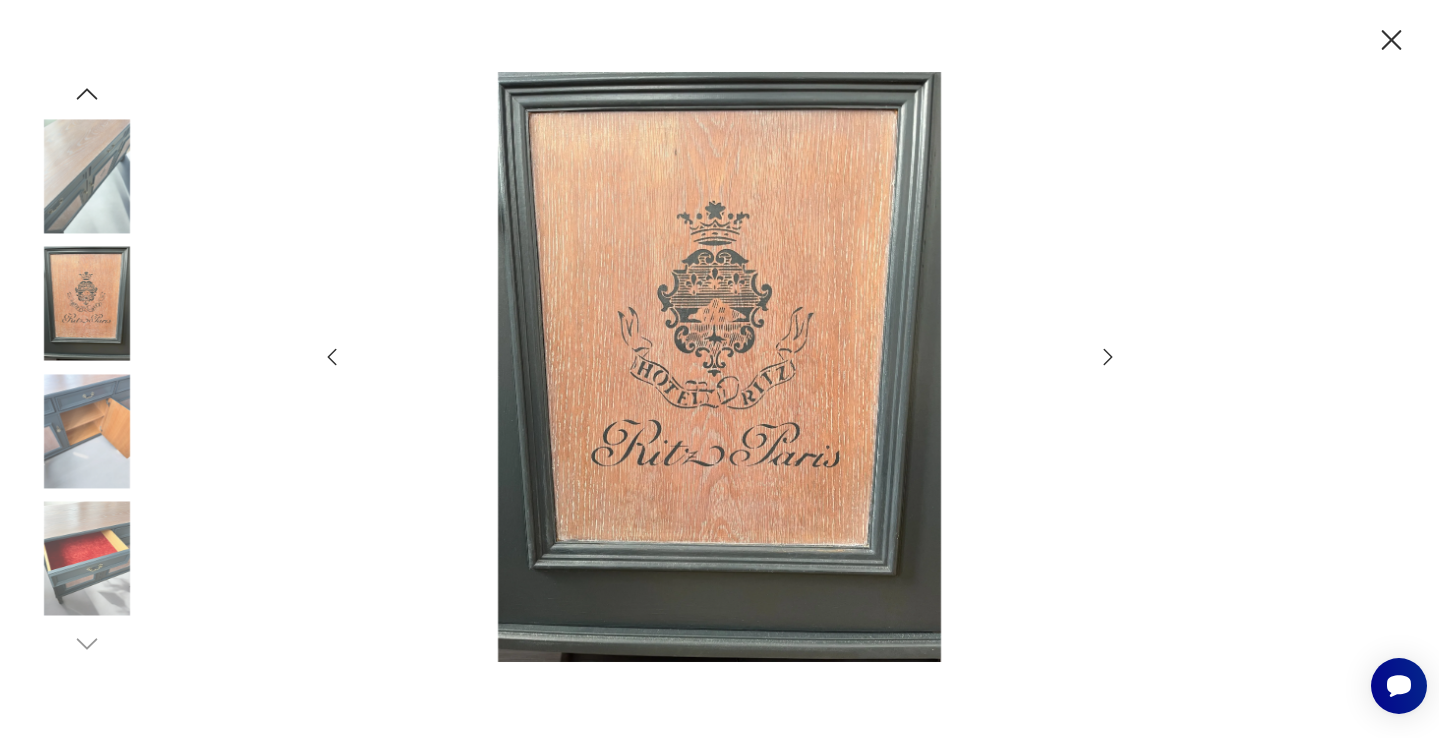 click 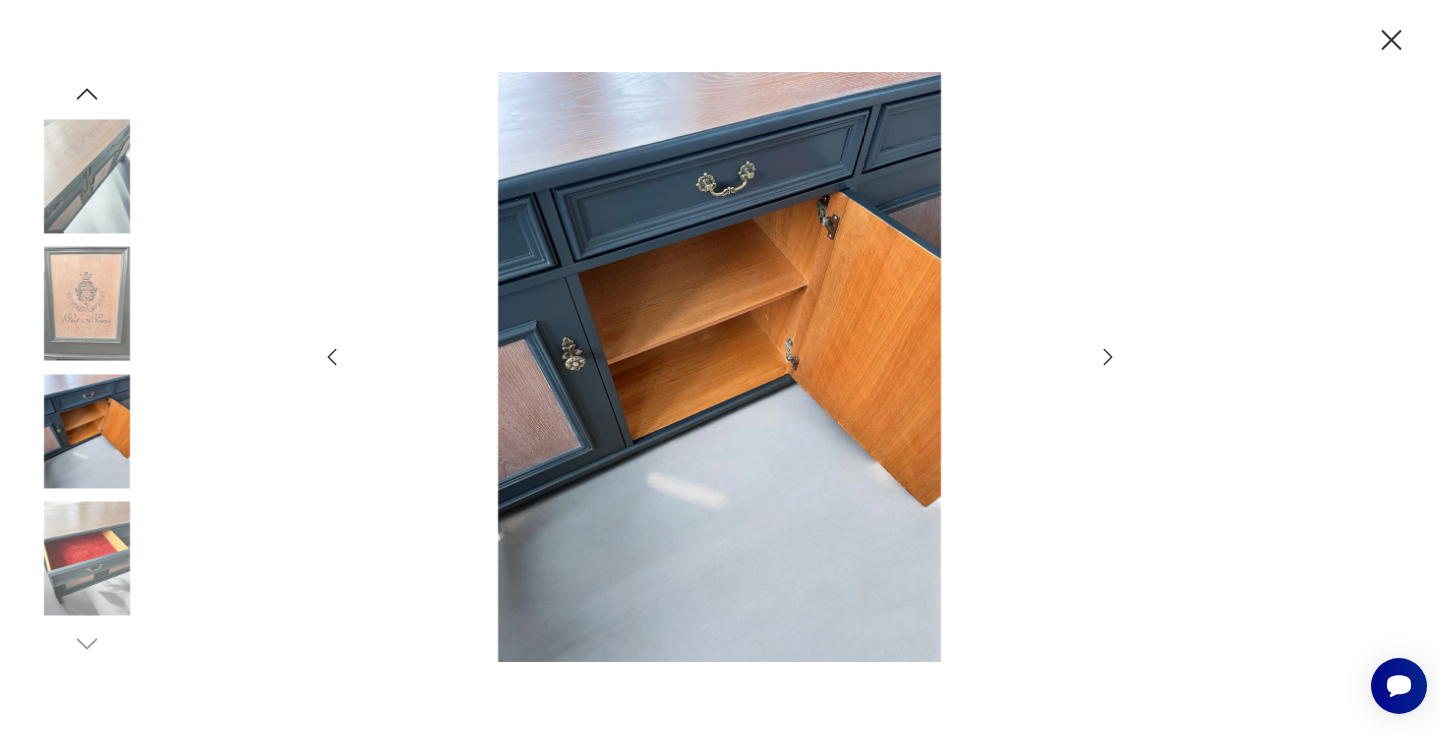 click 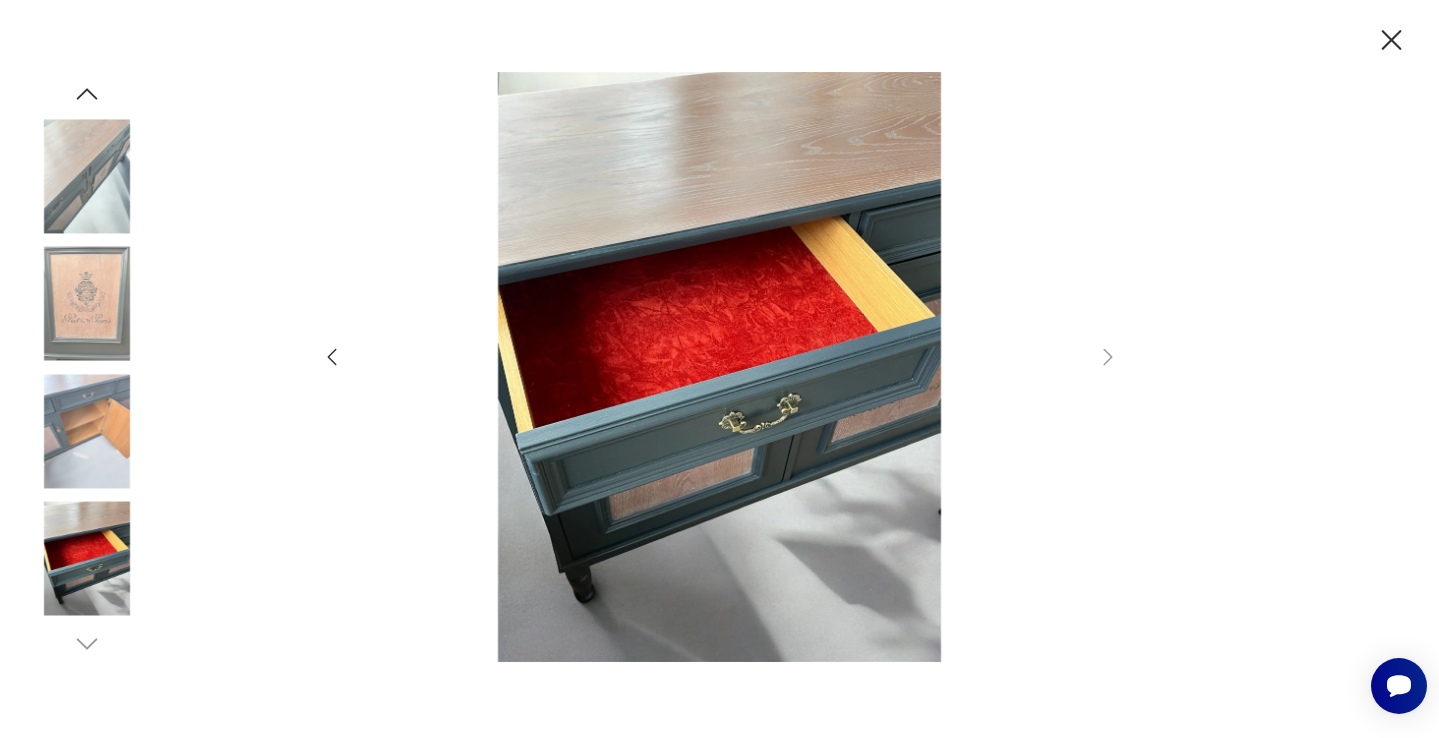 click 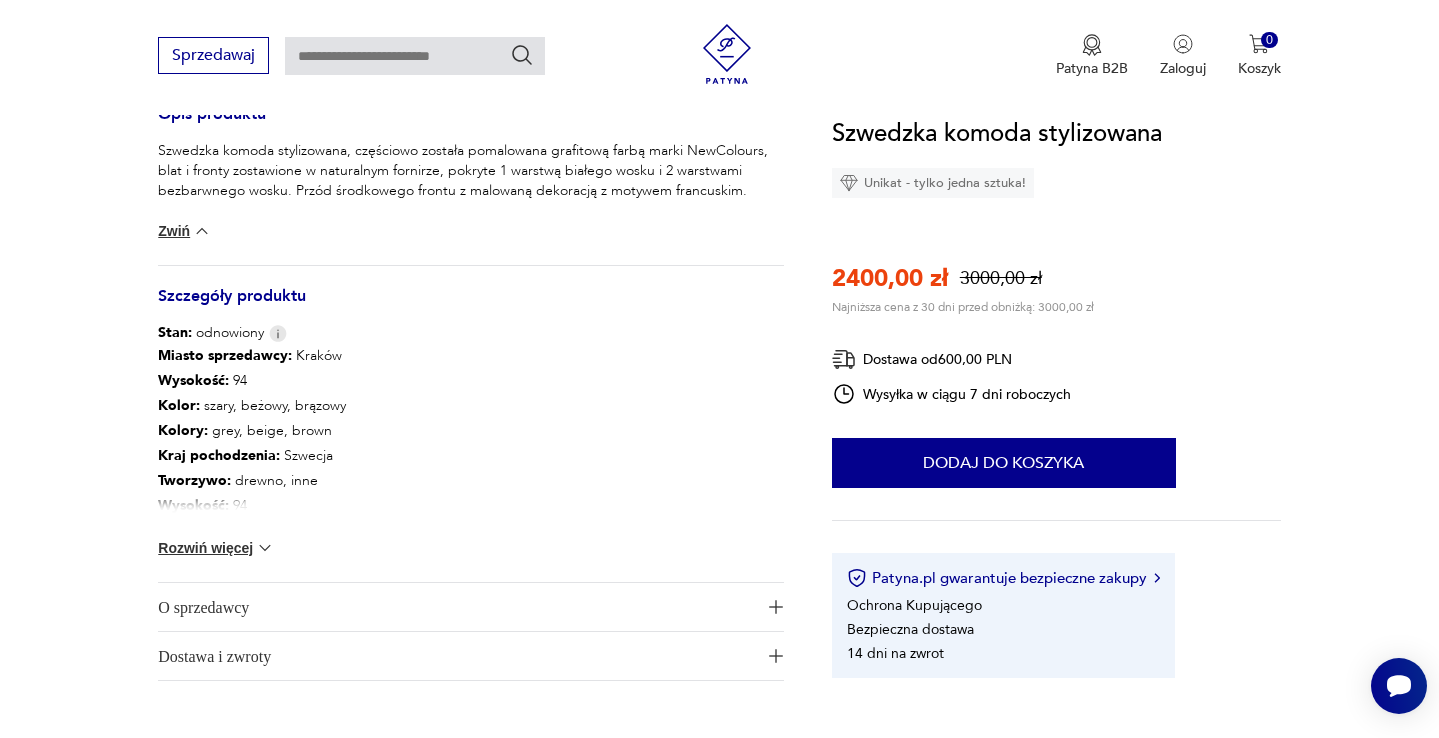 scroll, scrollTop: 870, scrollLeft: 0, axis: vertical 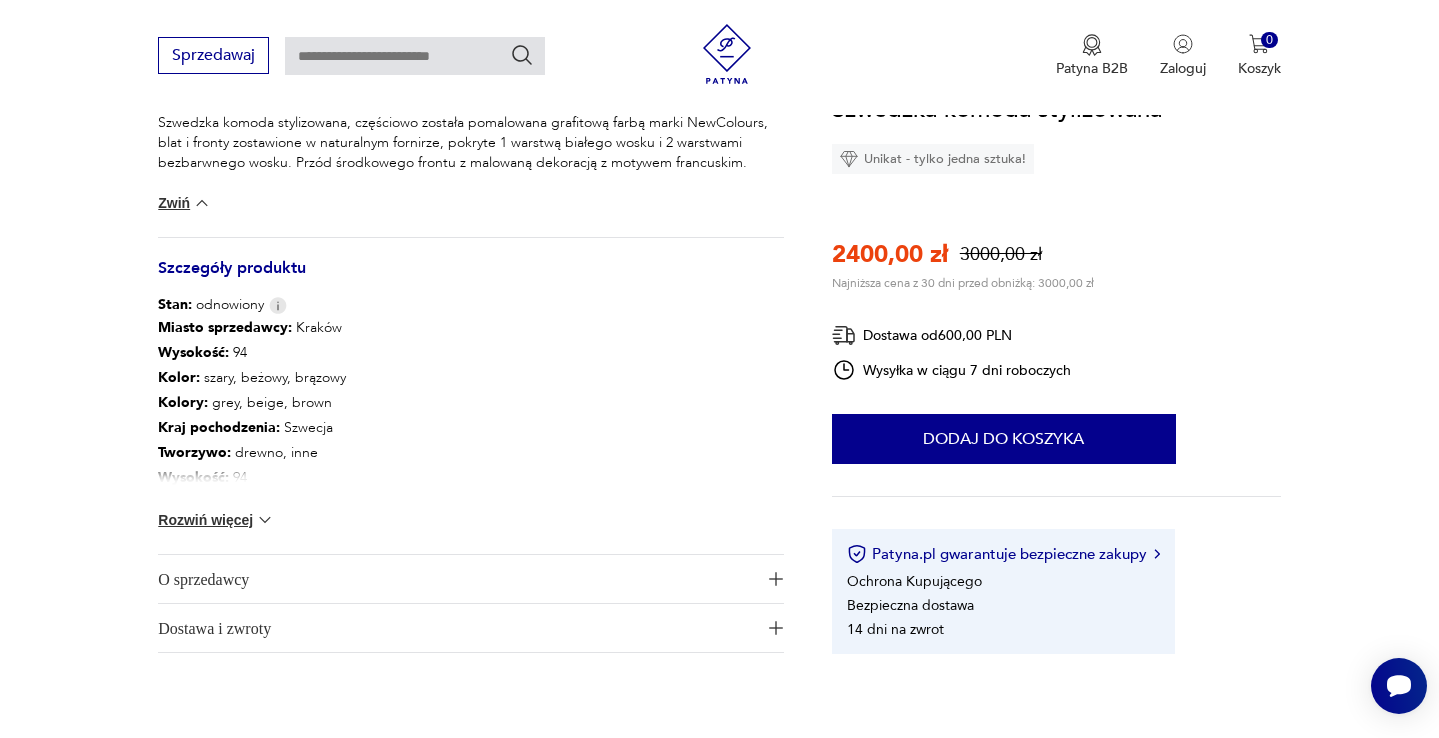 click on "Rozwiń więcej" at bounding box center (216, 520) 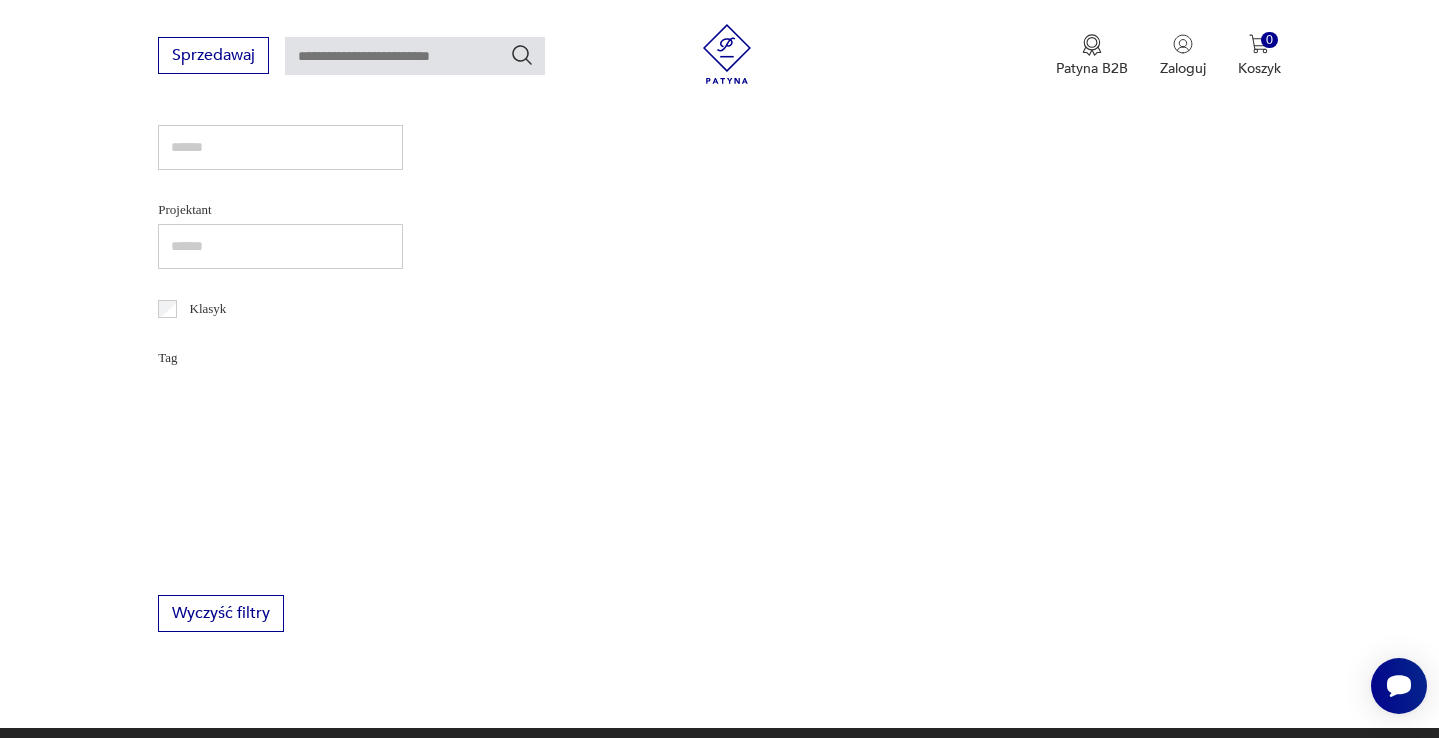 type on "******" 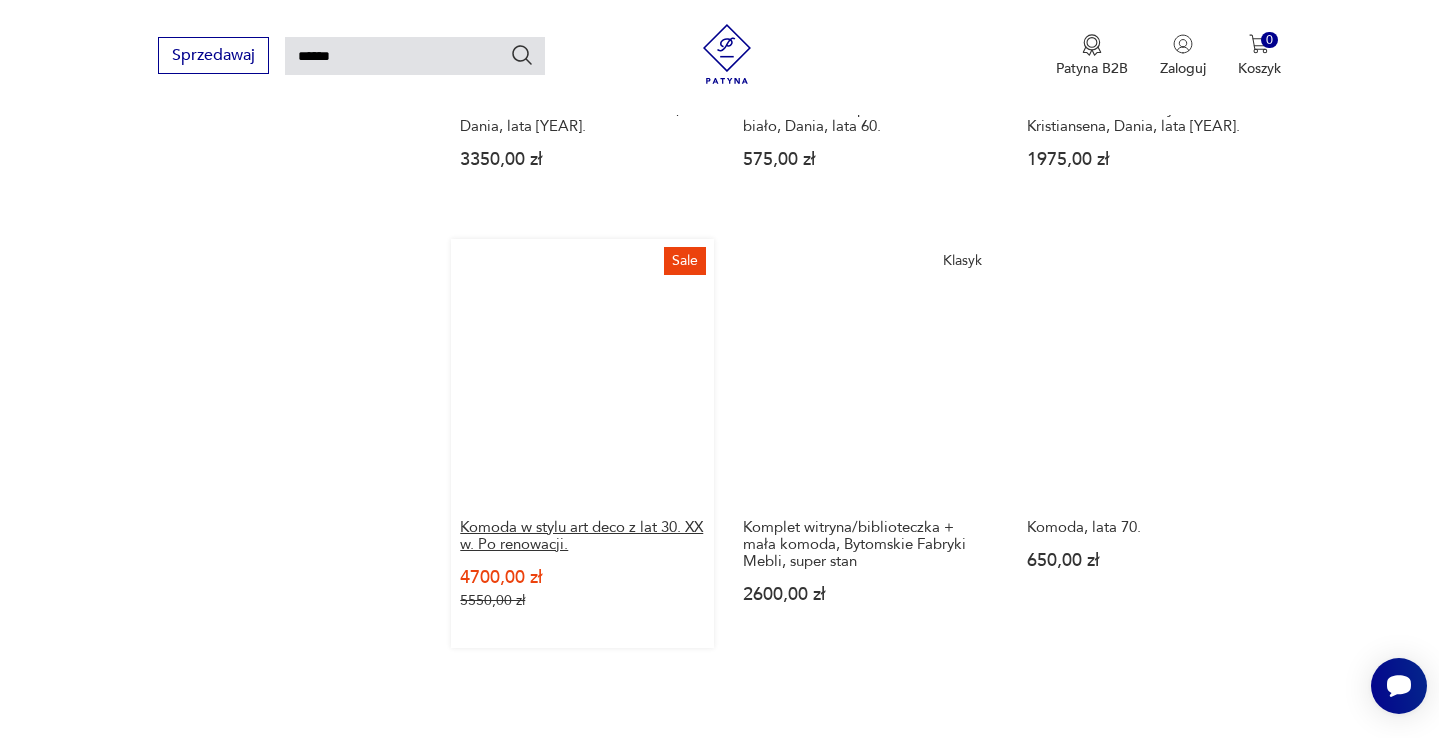 scroll, scrollTop: 1500, scrollLeft: 0, axis: vertical 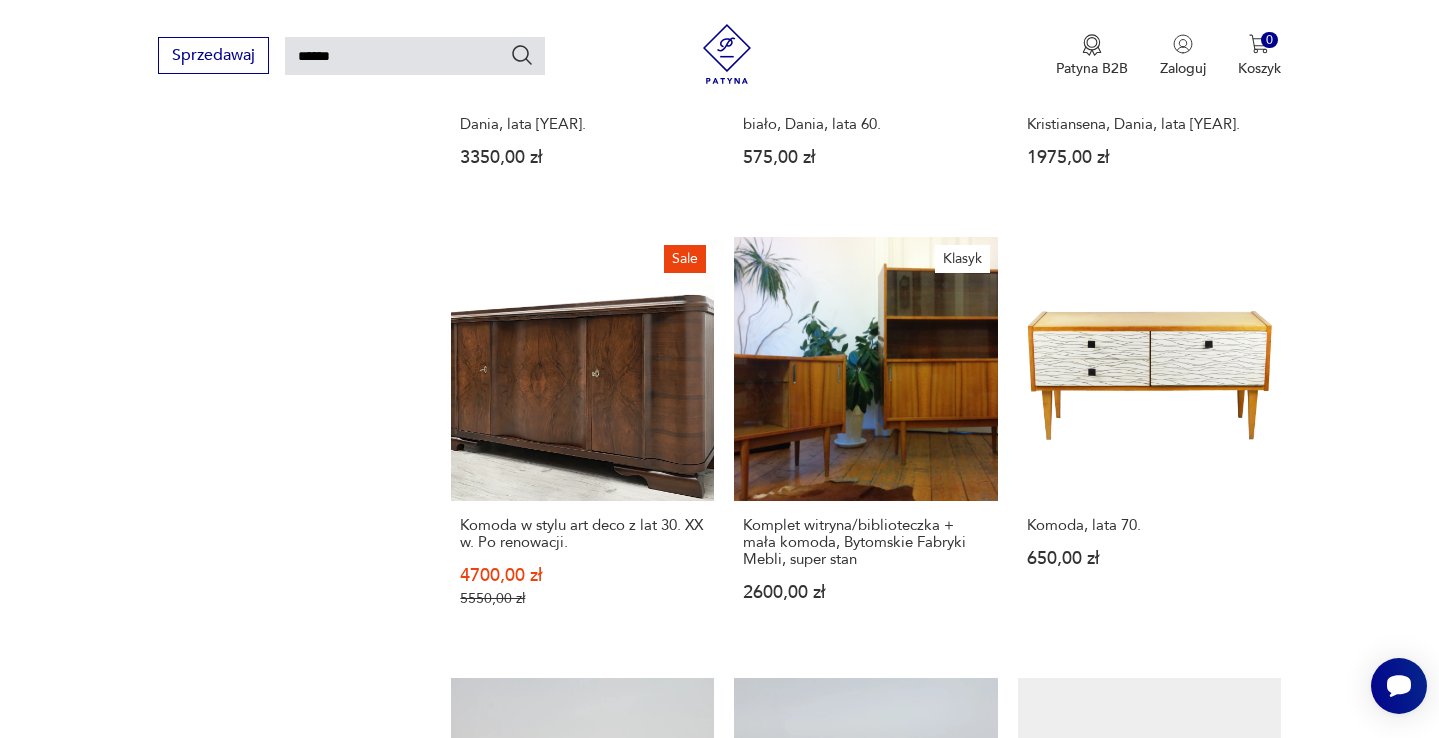 click on "12" at bounding box center (1049, 1568) 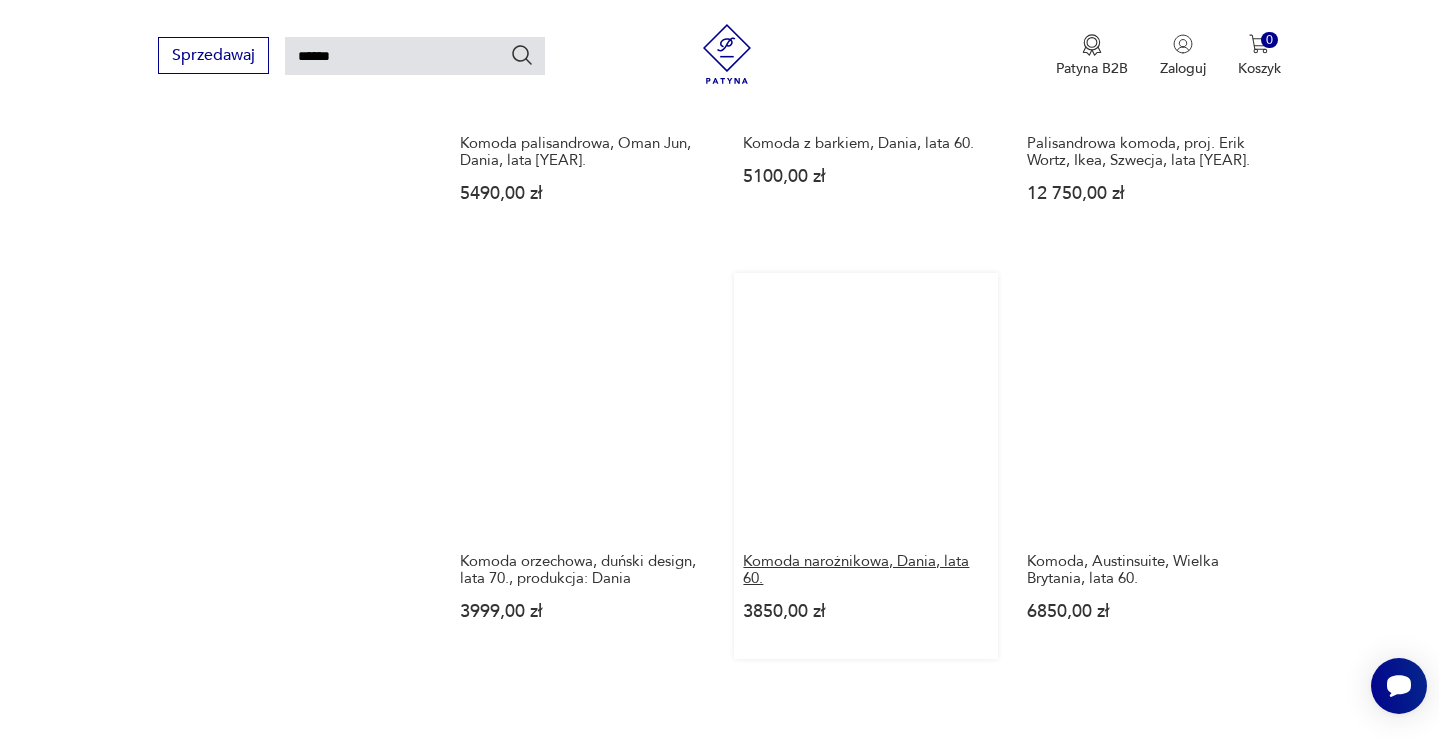 scroll, scrollTop: 1493, scrollLeft: 0, axis: vertical 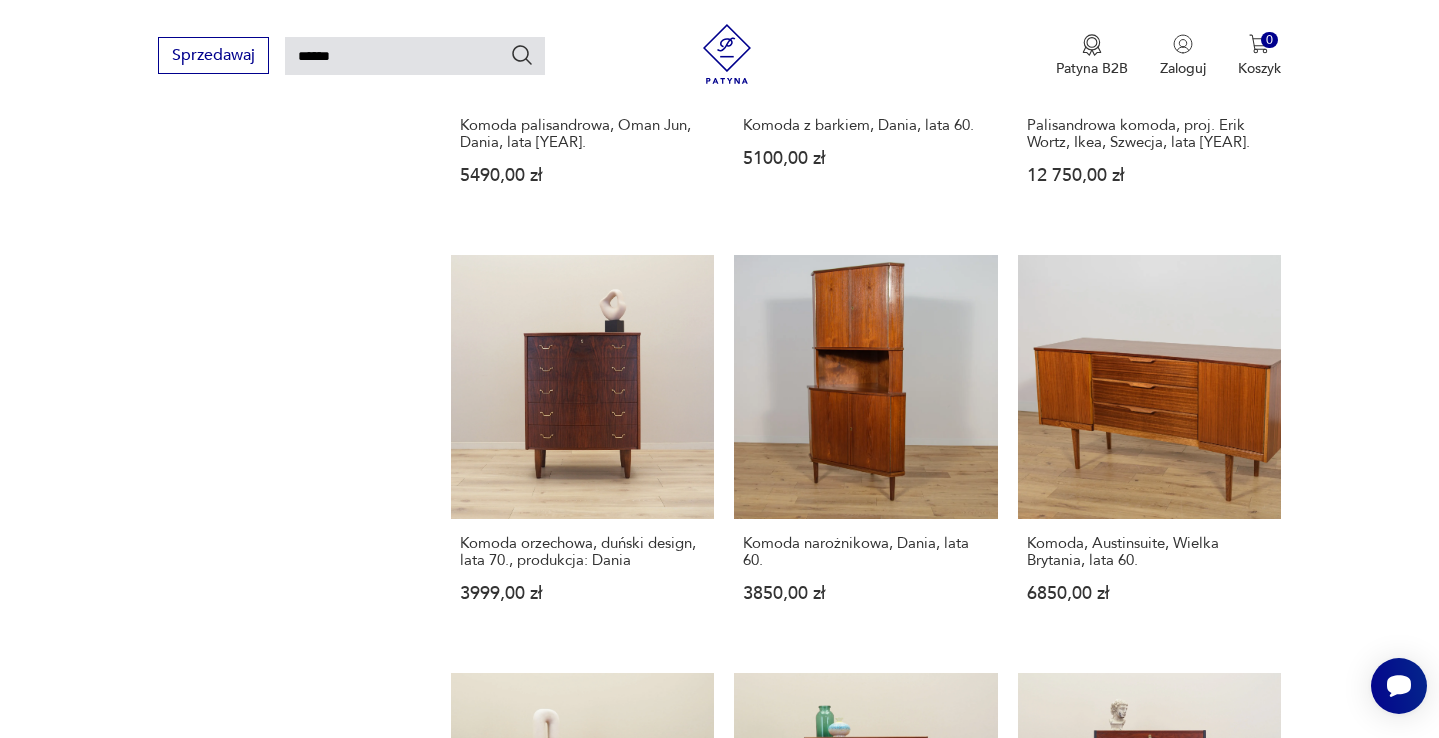 click on "13" at bounding box center [1049, 1580] 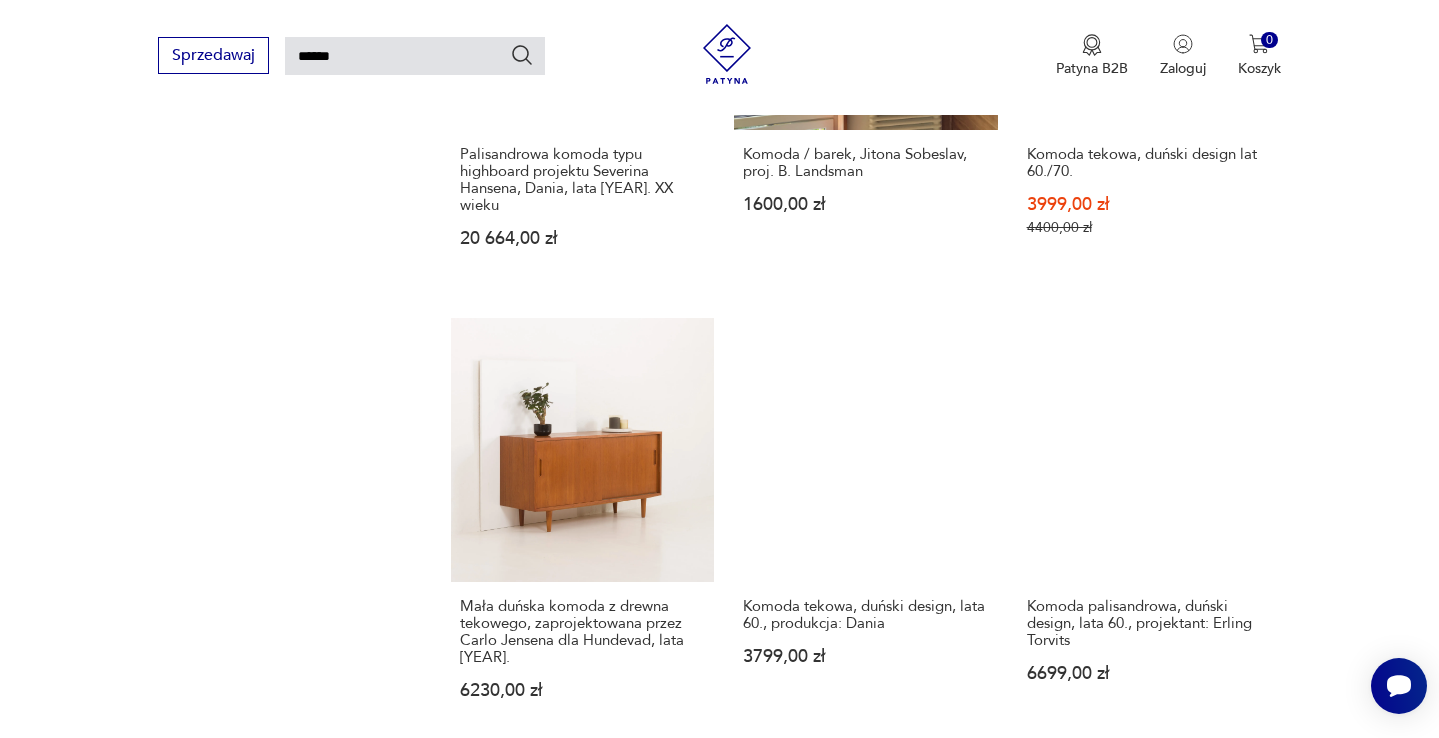 scroll, scrollTop: 1465, scrollLeft: 0, axis: vertical 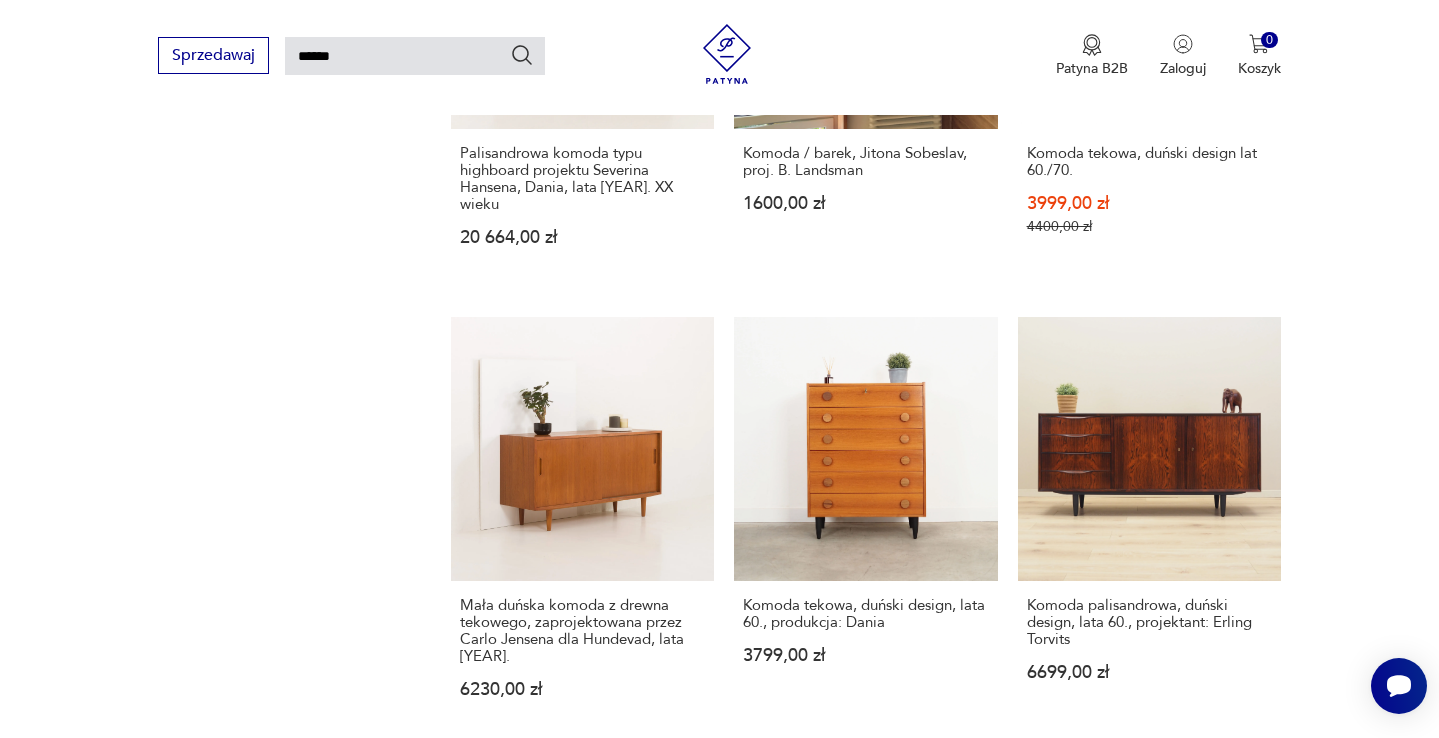 click on "14" at bounding box center (1049, 1682) 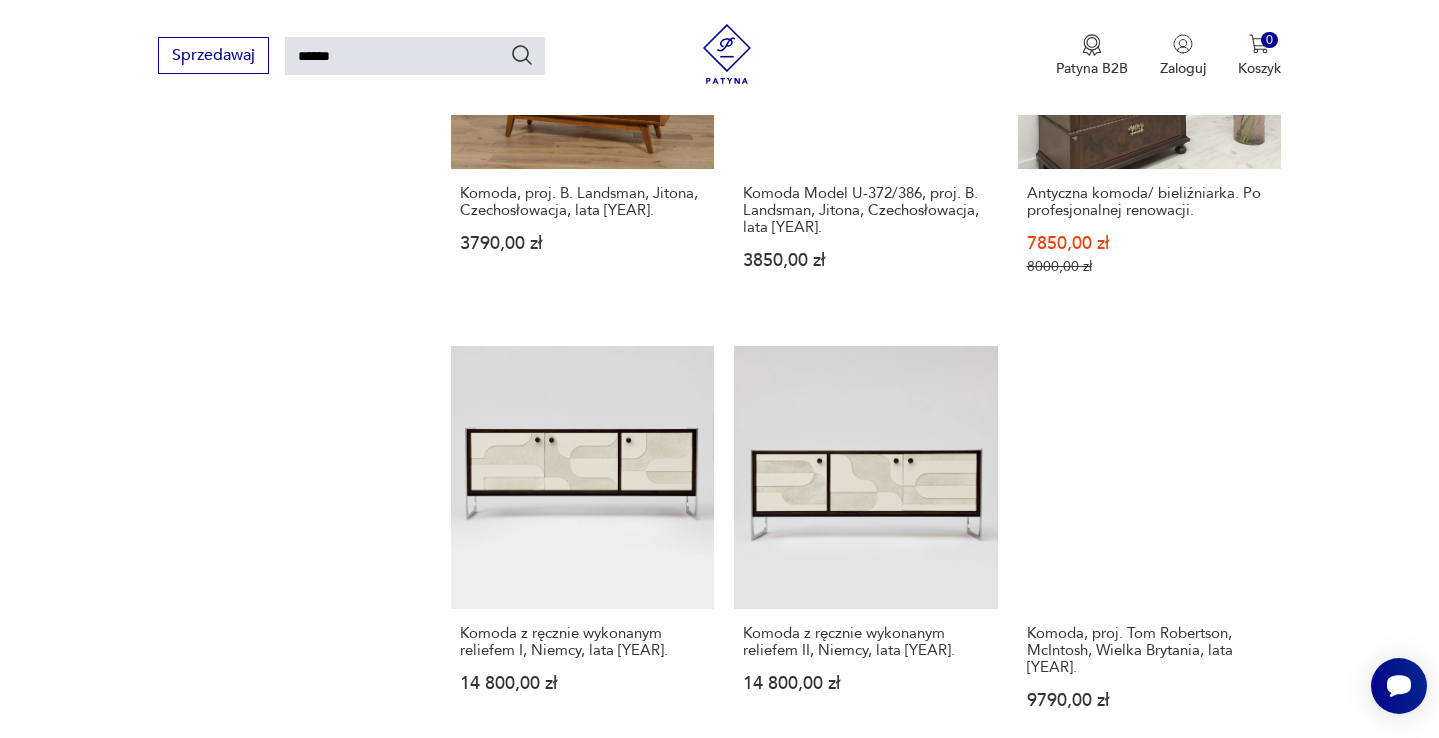 scroll, scrollTop: 1872, scrollLeft: 0, axis: vertical 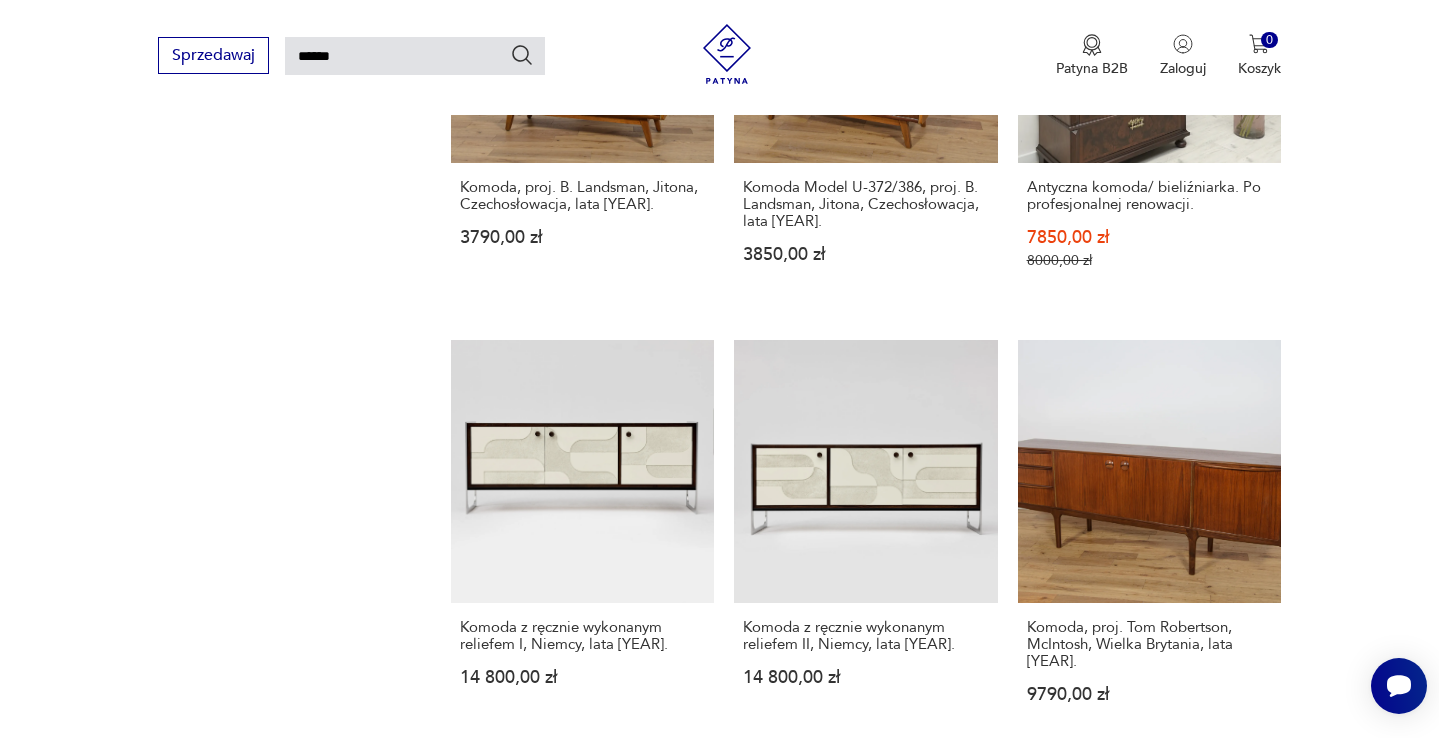click 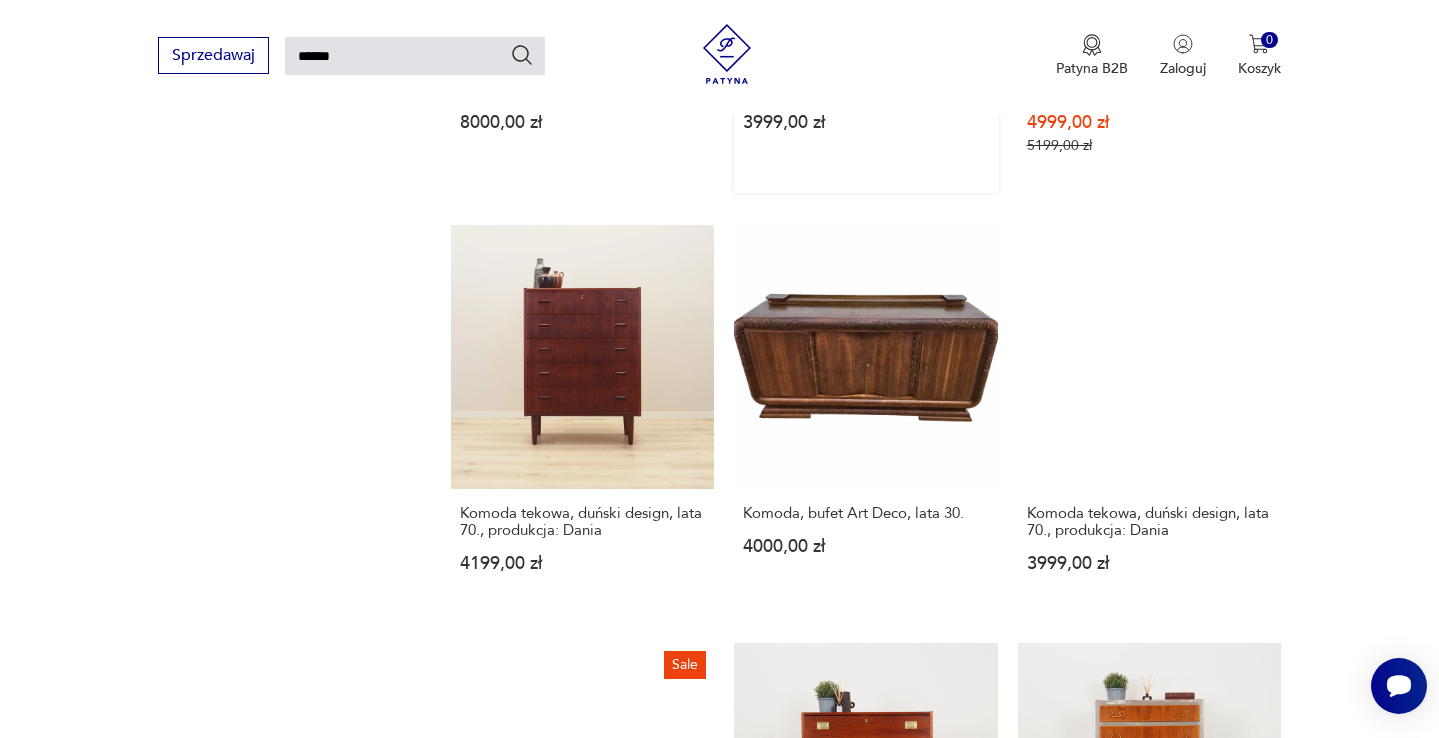 scroll, scrollTop: 1711, scrollLeft: 0, axis: vertical 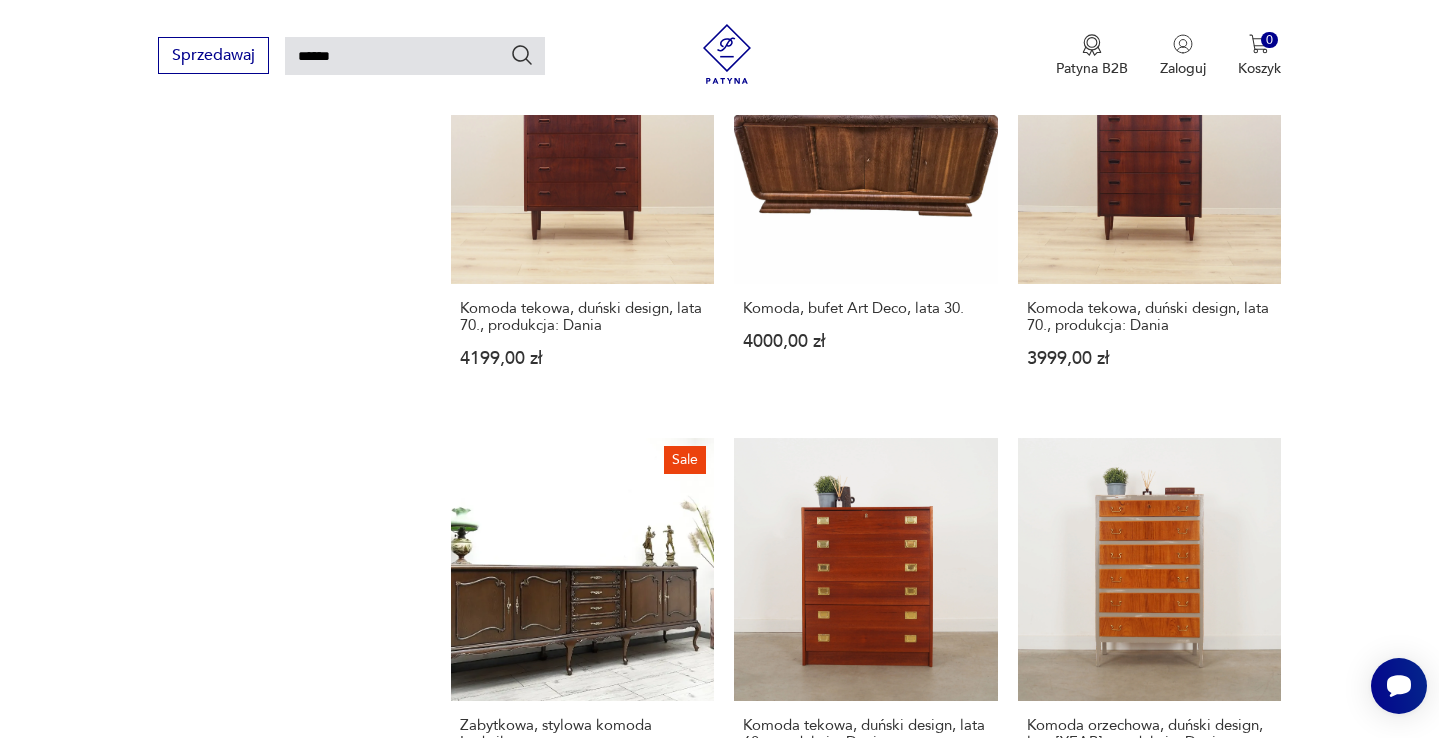 click on "16" at bounding box center (1049, 1351) 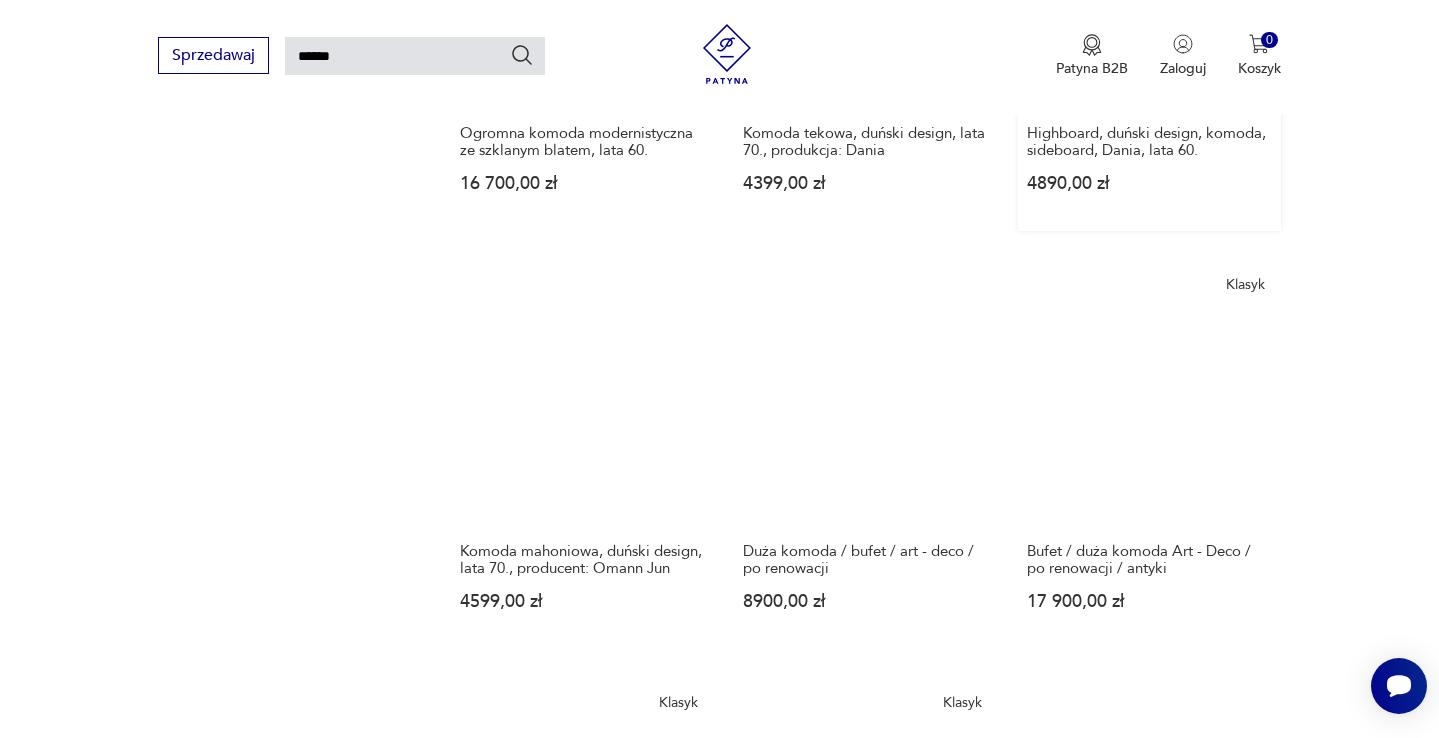 scroll, scrollTop: 1445, scrollLeft: 0, axis: vertical 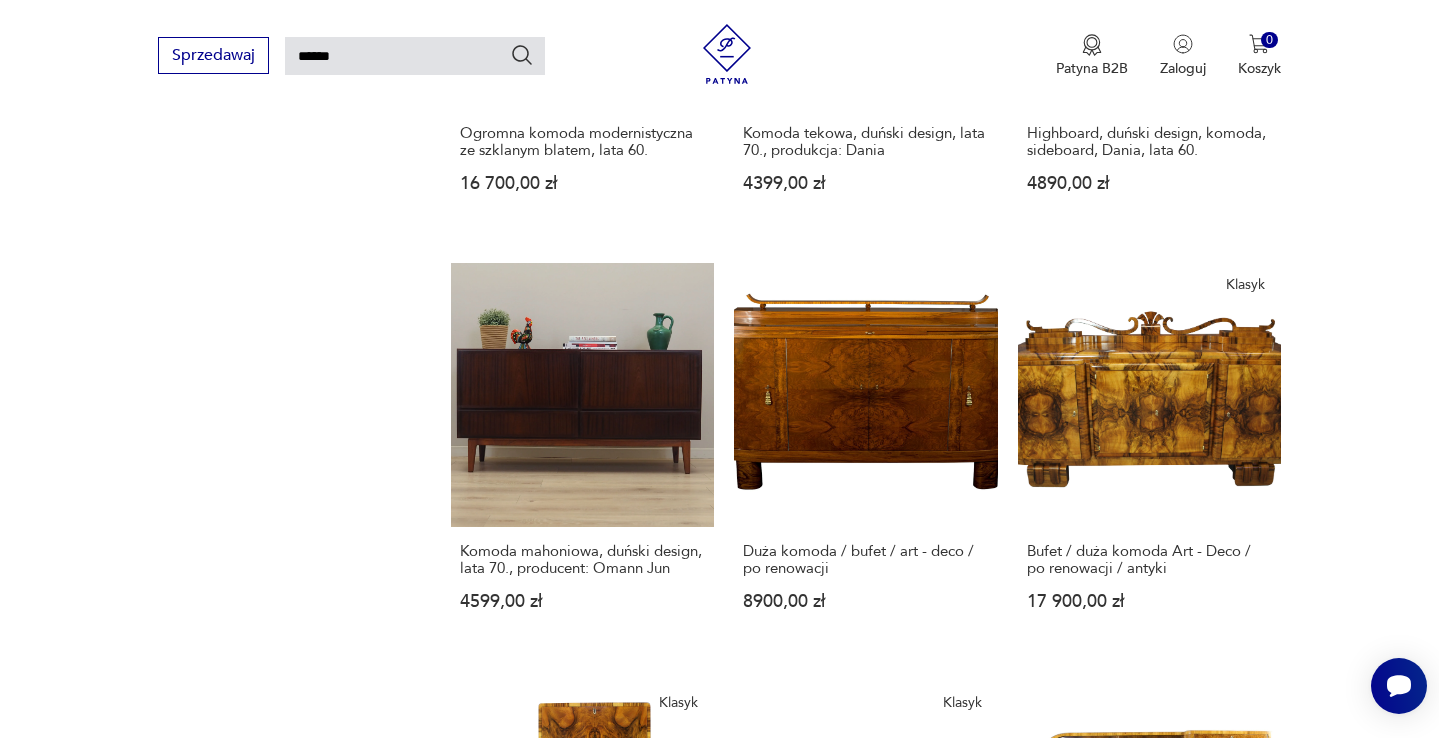 click on "17" at bounding box center (1049, 1554) 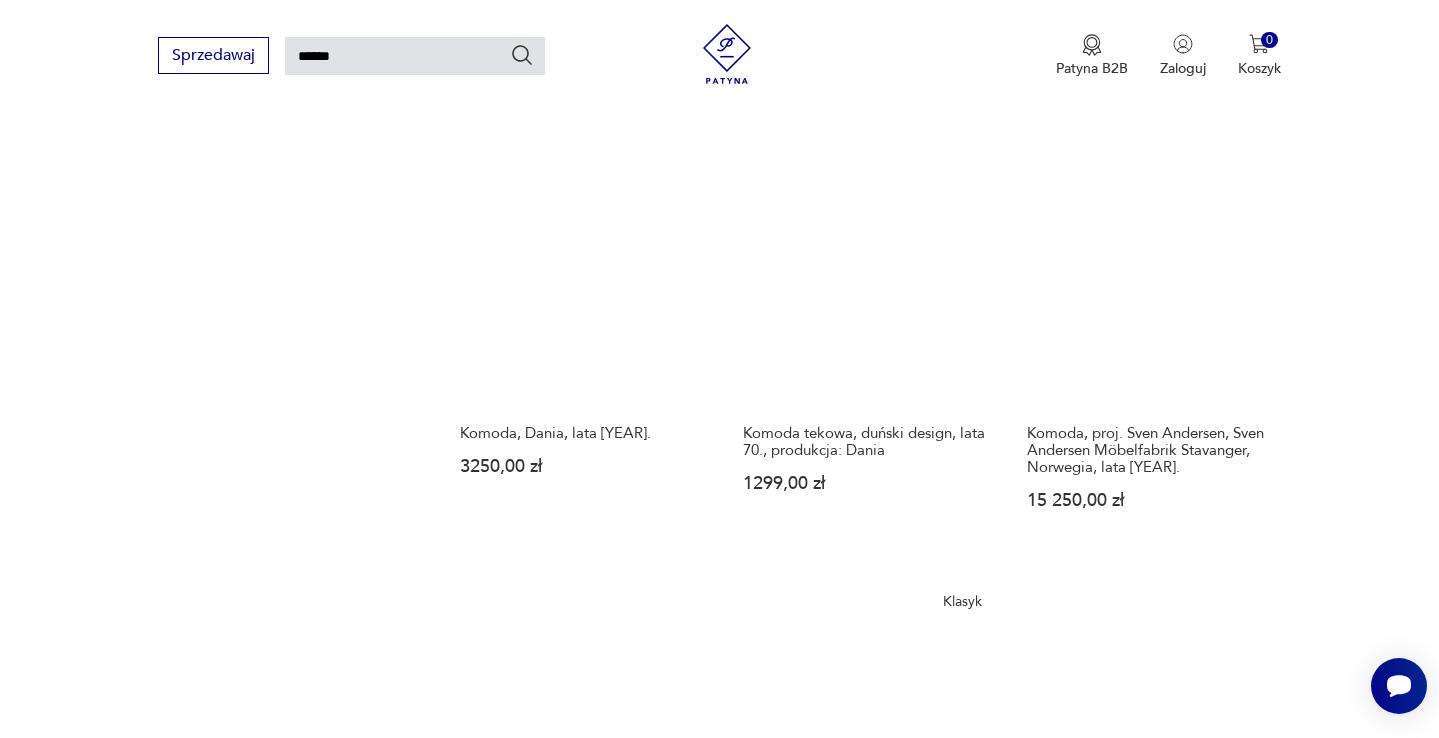 scroll, scrollTop: 1548, scrollLeft: 0, axis: vertical 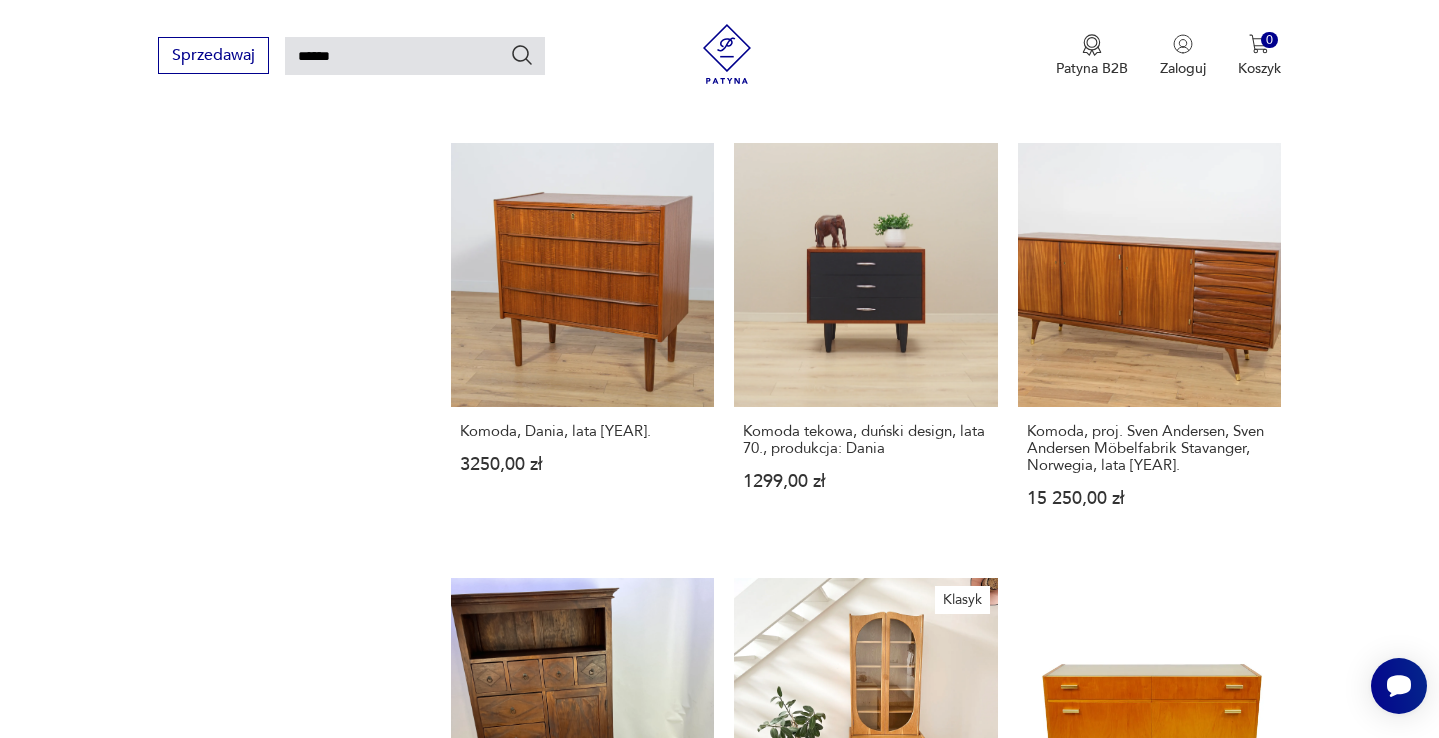 click on "18" at bounding box center [1049, 1468] 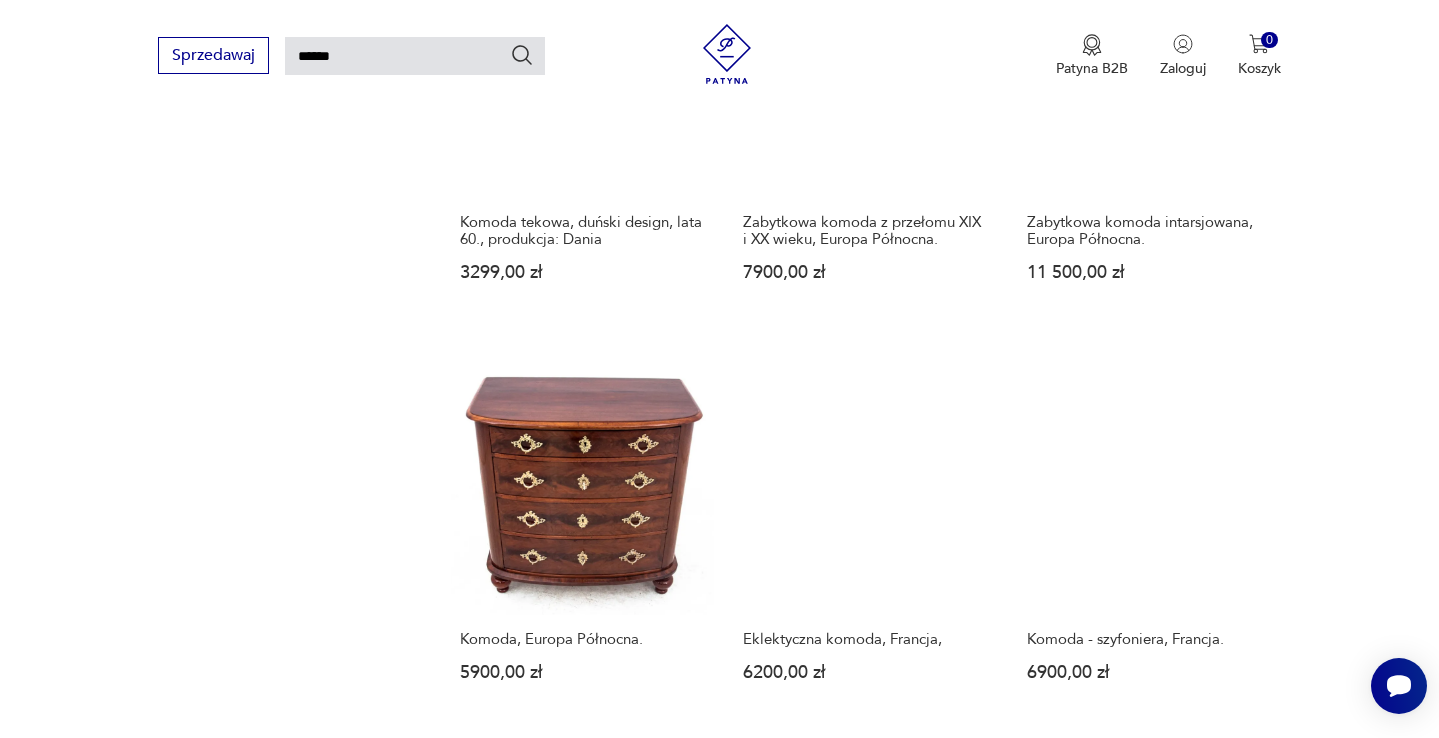 scroll, scrollTop: 1776, scrollLeft: 0, axis: vertical 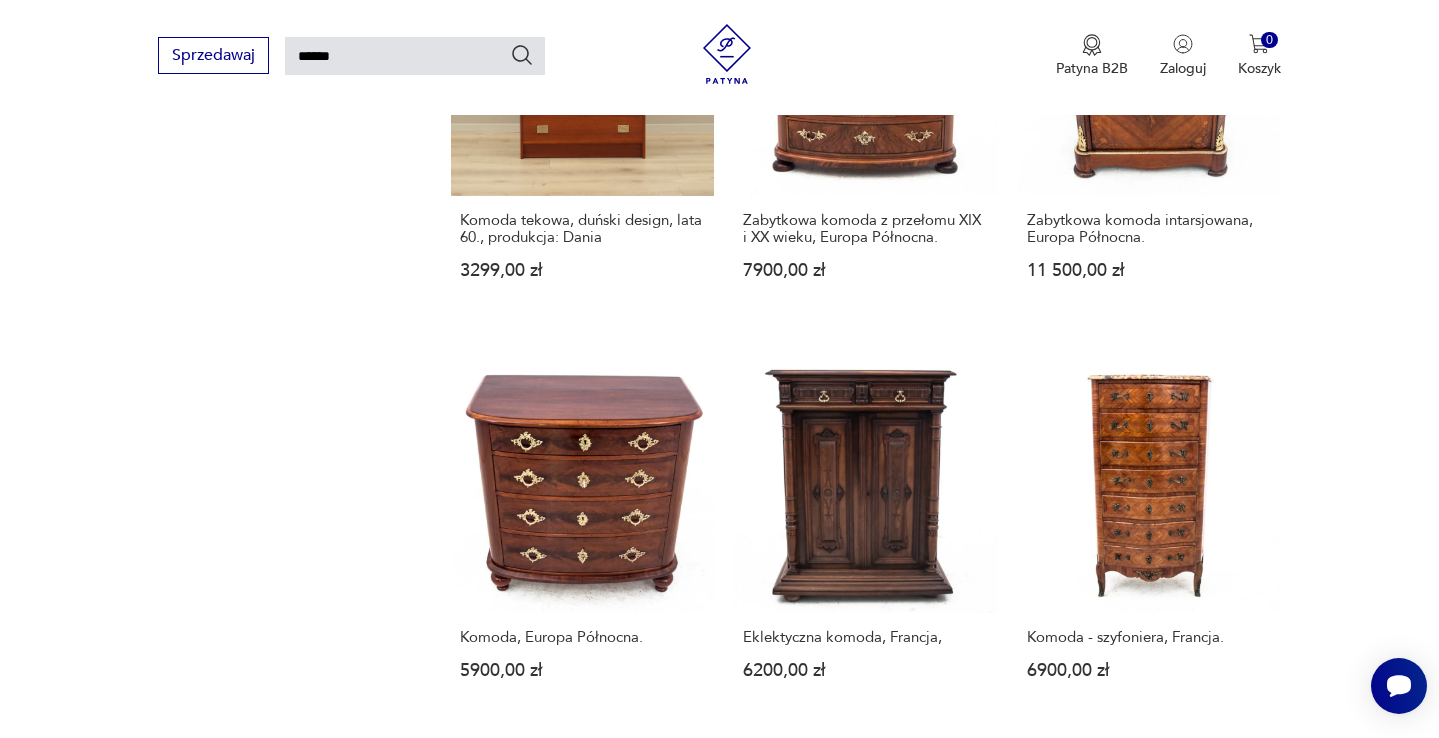 click 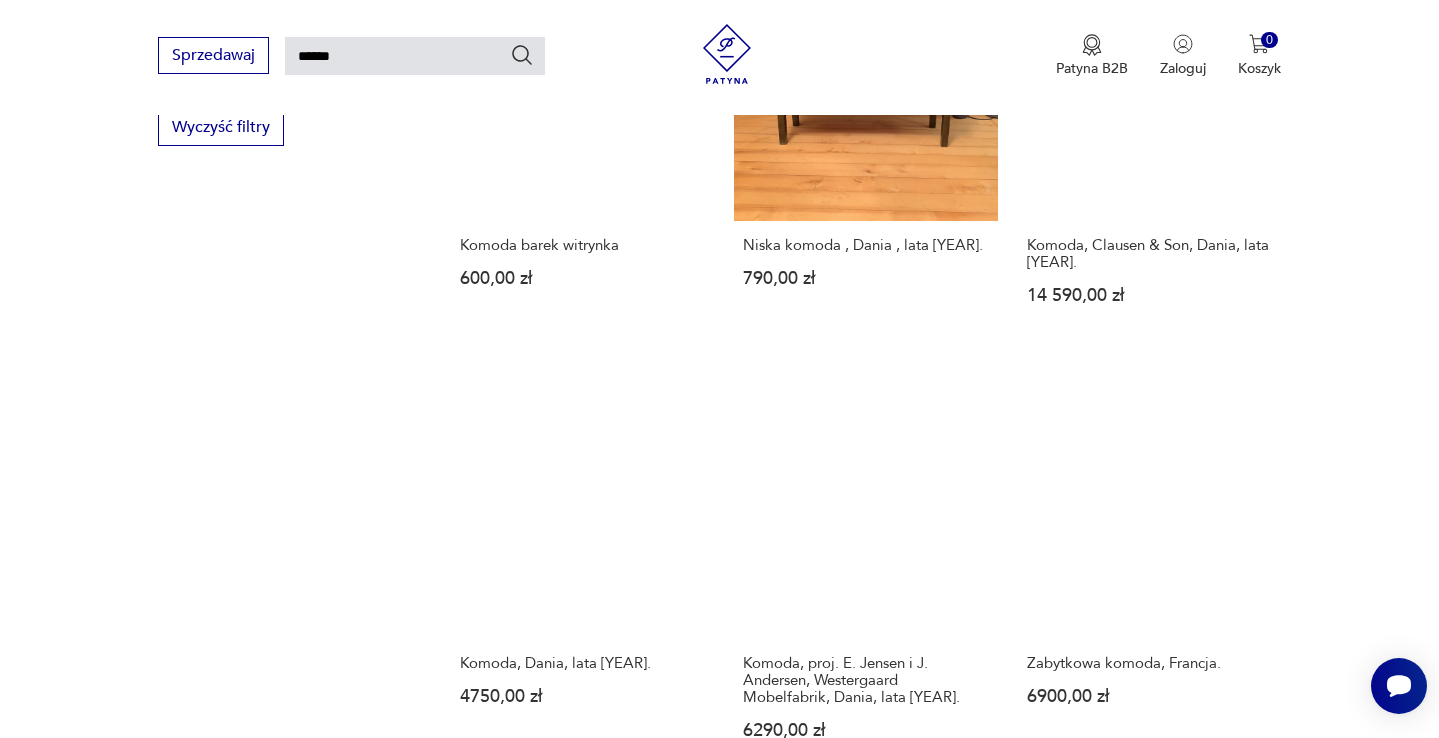 scroll, scrollTop: 1357, scrollLeft: 0, axis: vertical 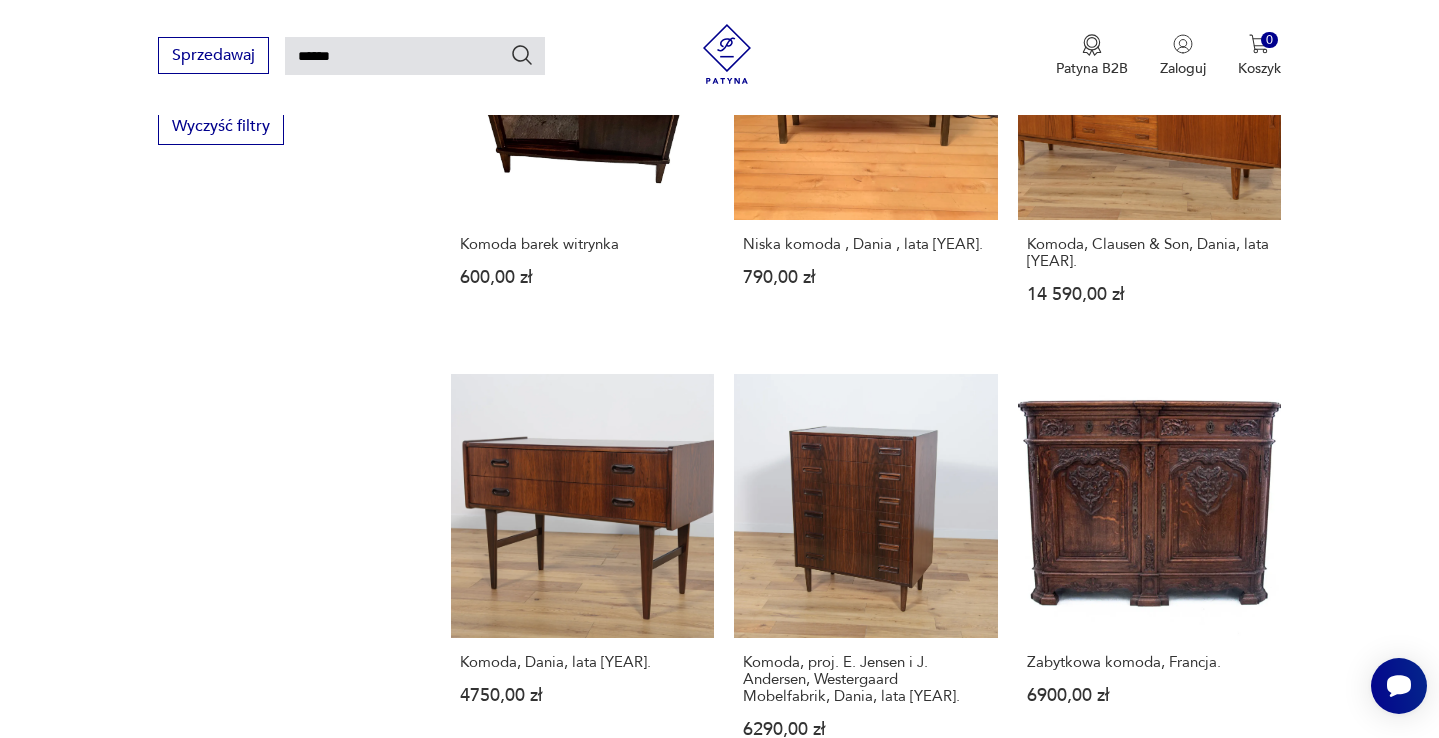 click on "20" at bounding box center [1049, 1733] 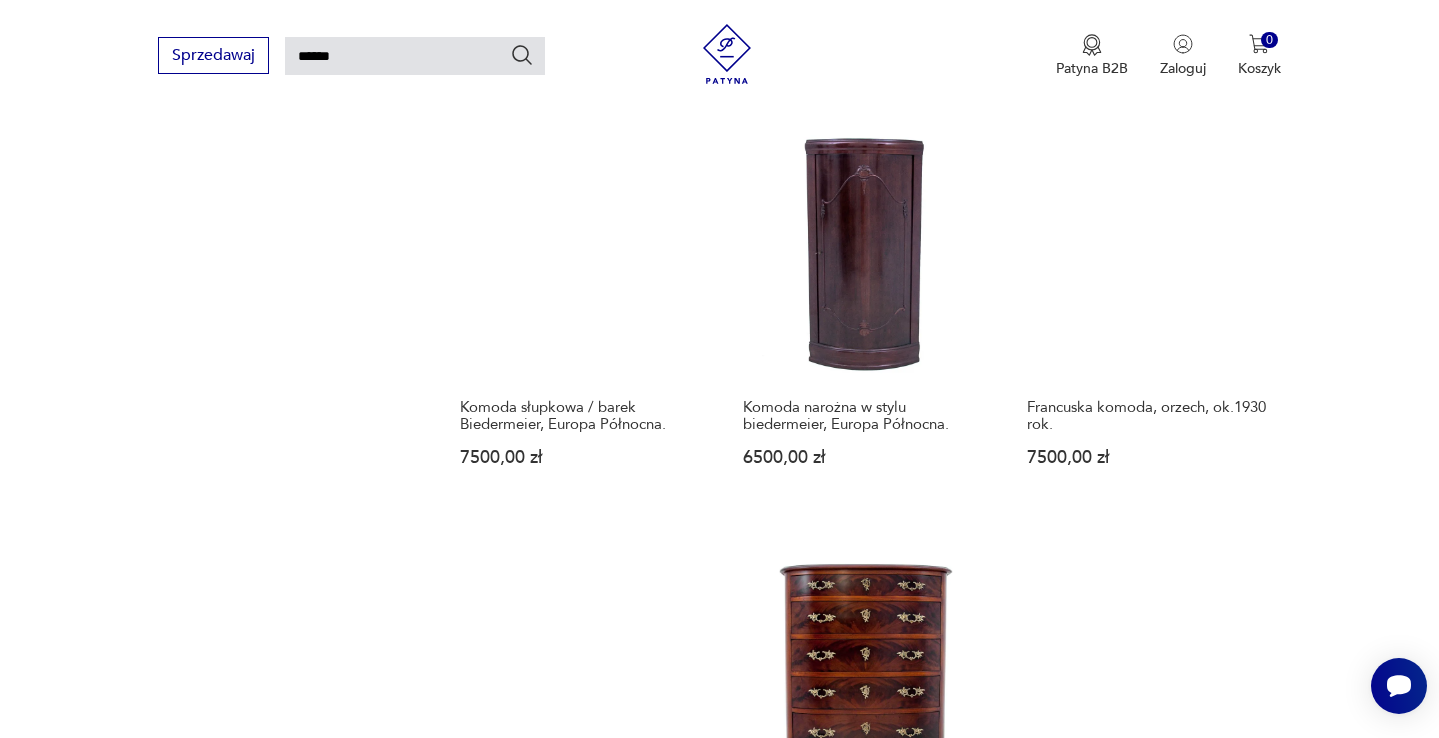 scroll, scrollTop: 1592, scrollLeft: 0, axis: vertical 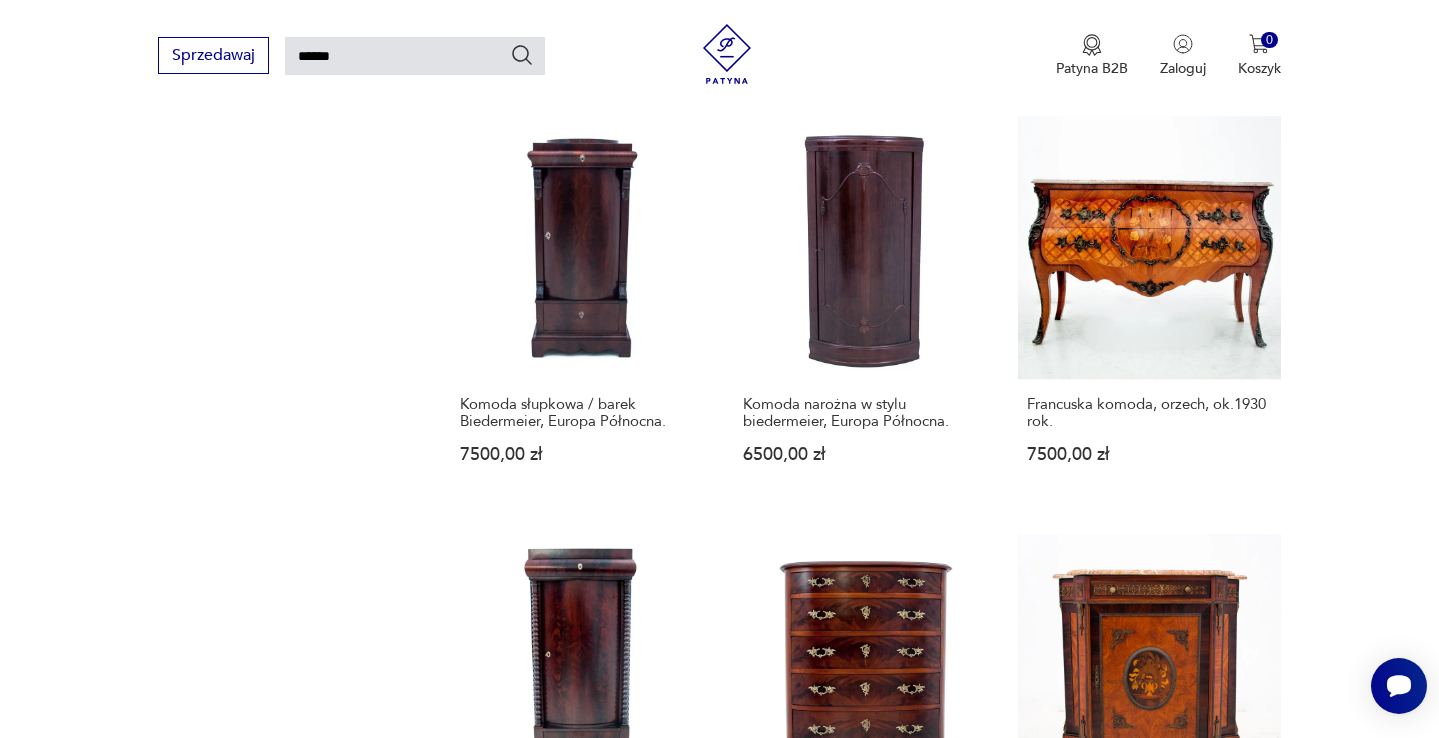 click 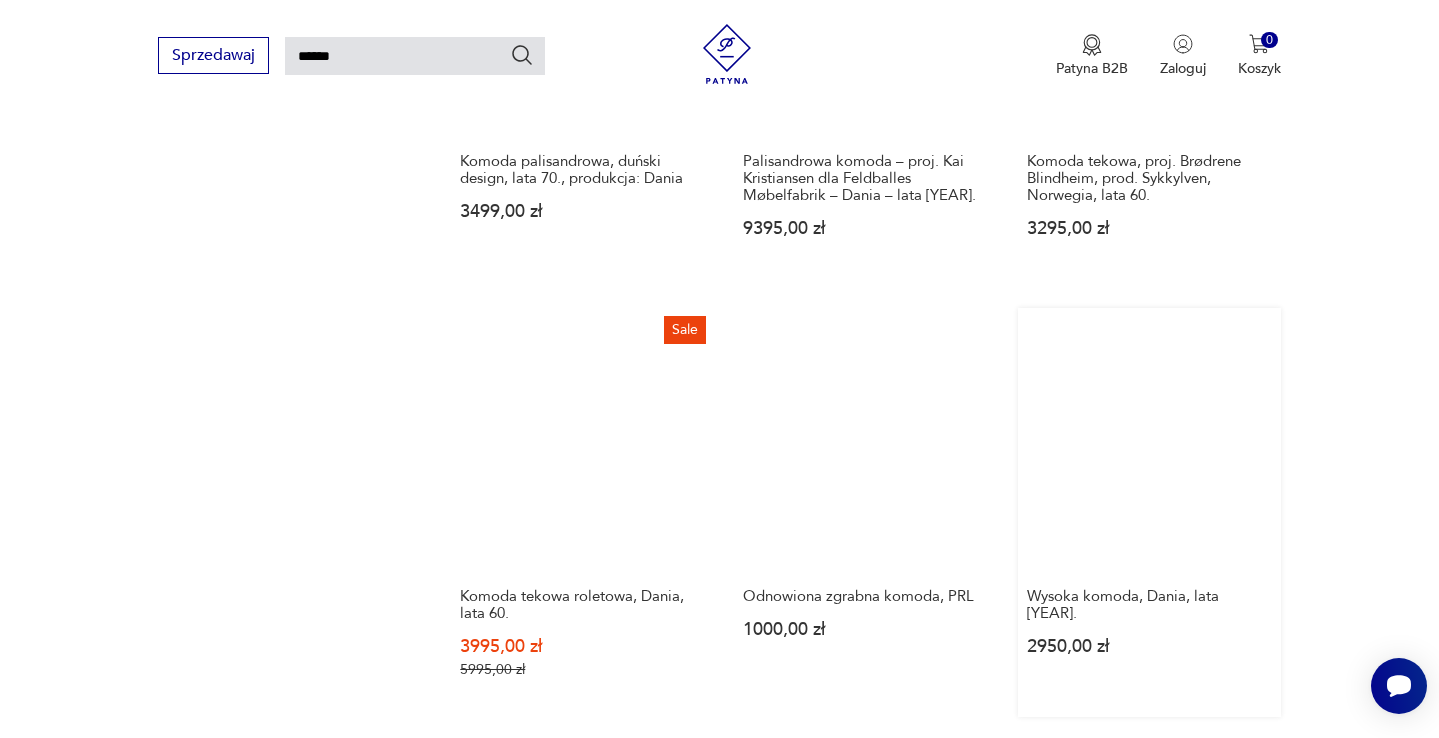 scroll, scrollTop: 1403, scrollLeft: 0, axis: vertical 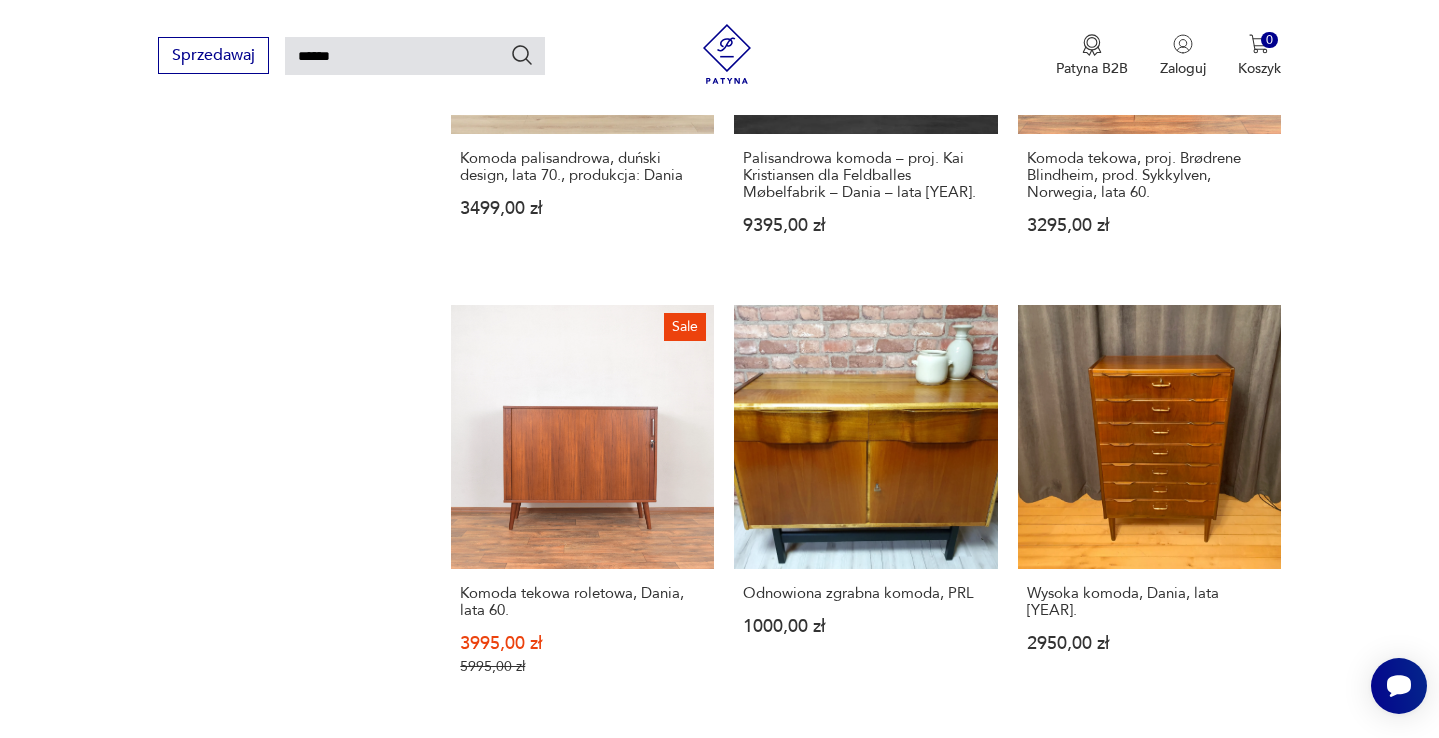 click at bounding box center [1217, 1653] 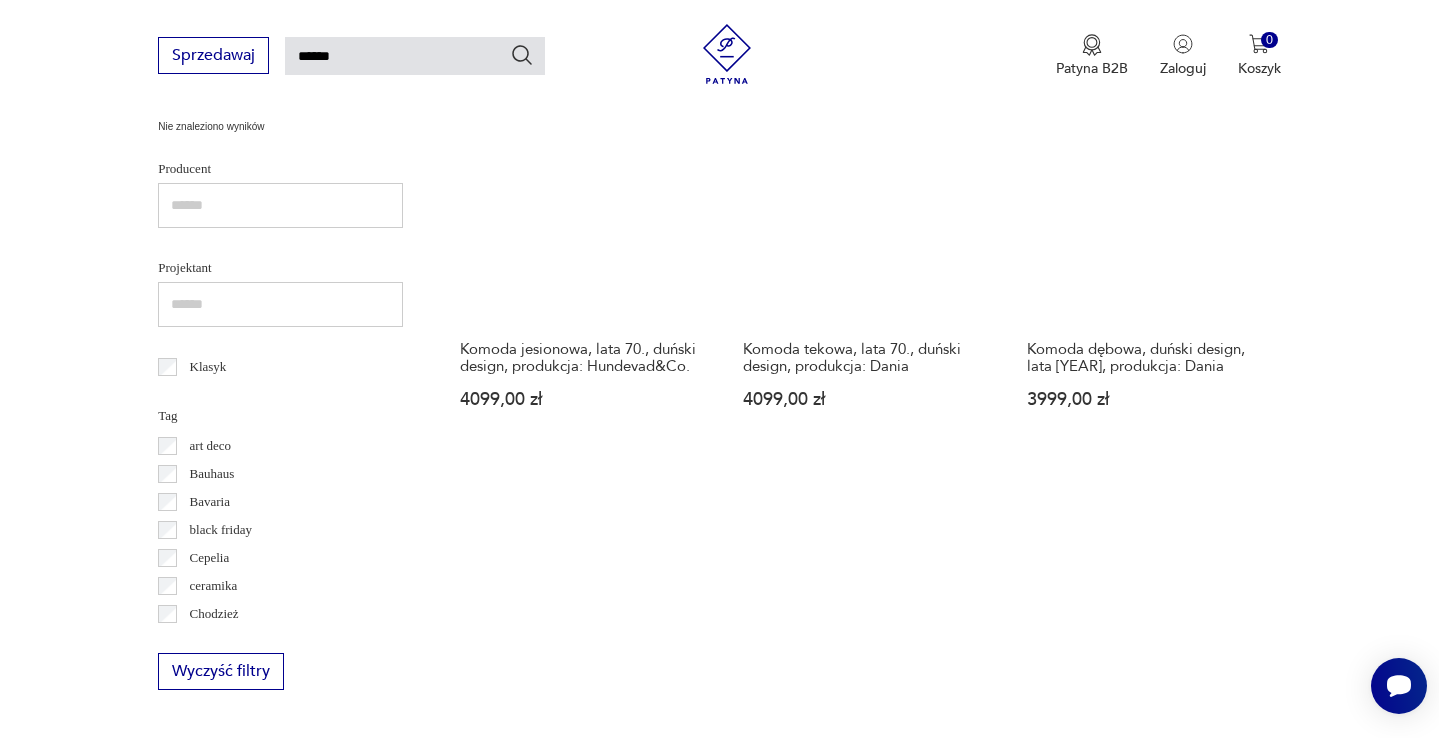 scroll, scrollTop: 807, scrollLeft: 0, axis: vertical 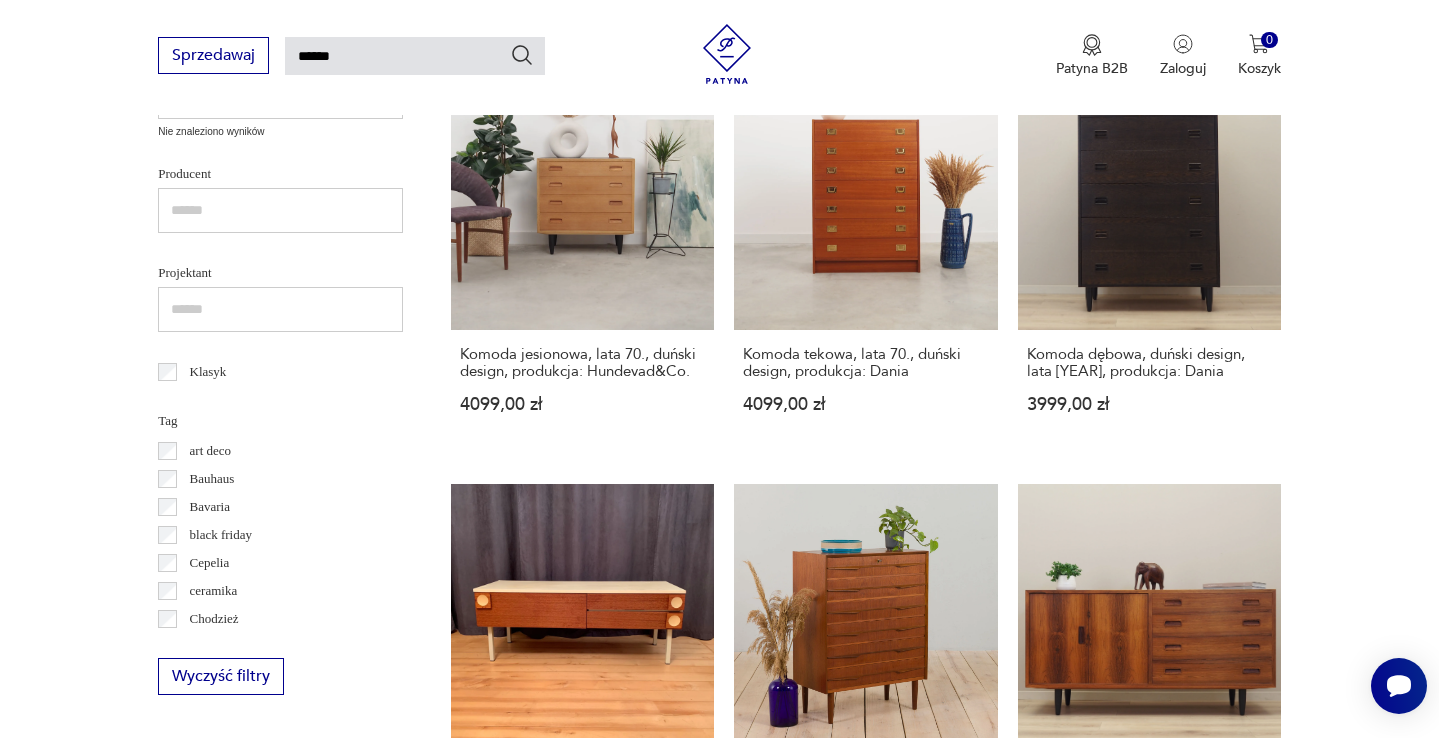 click on "Duńska wysoka, palisandrowa komoda z 1960 r. 8500,00 zł" at bounding box center [865, 1110] 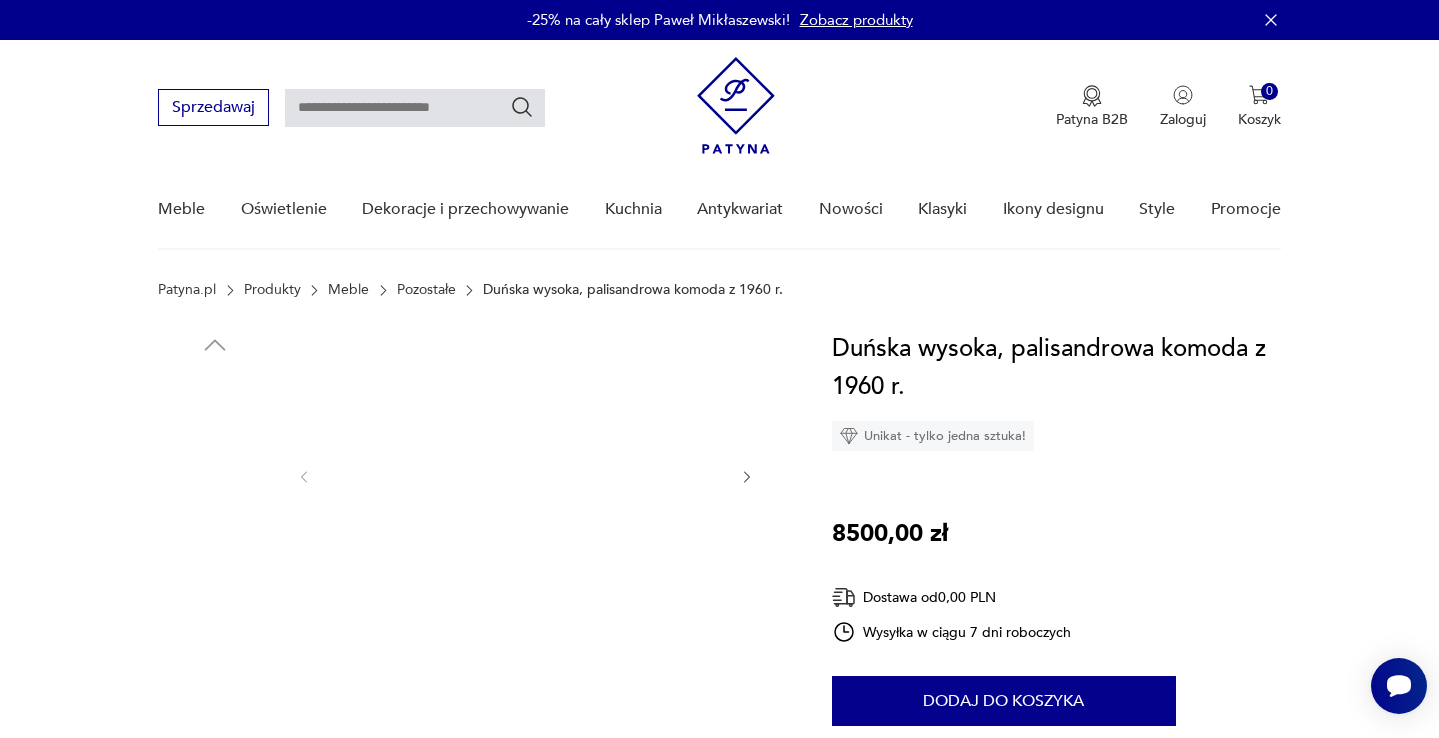 scroll, scrollTop: 0, scrollLeft: 0, axis: both 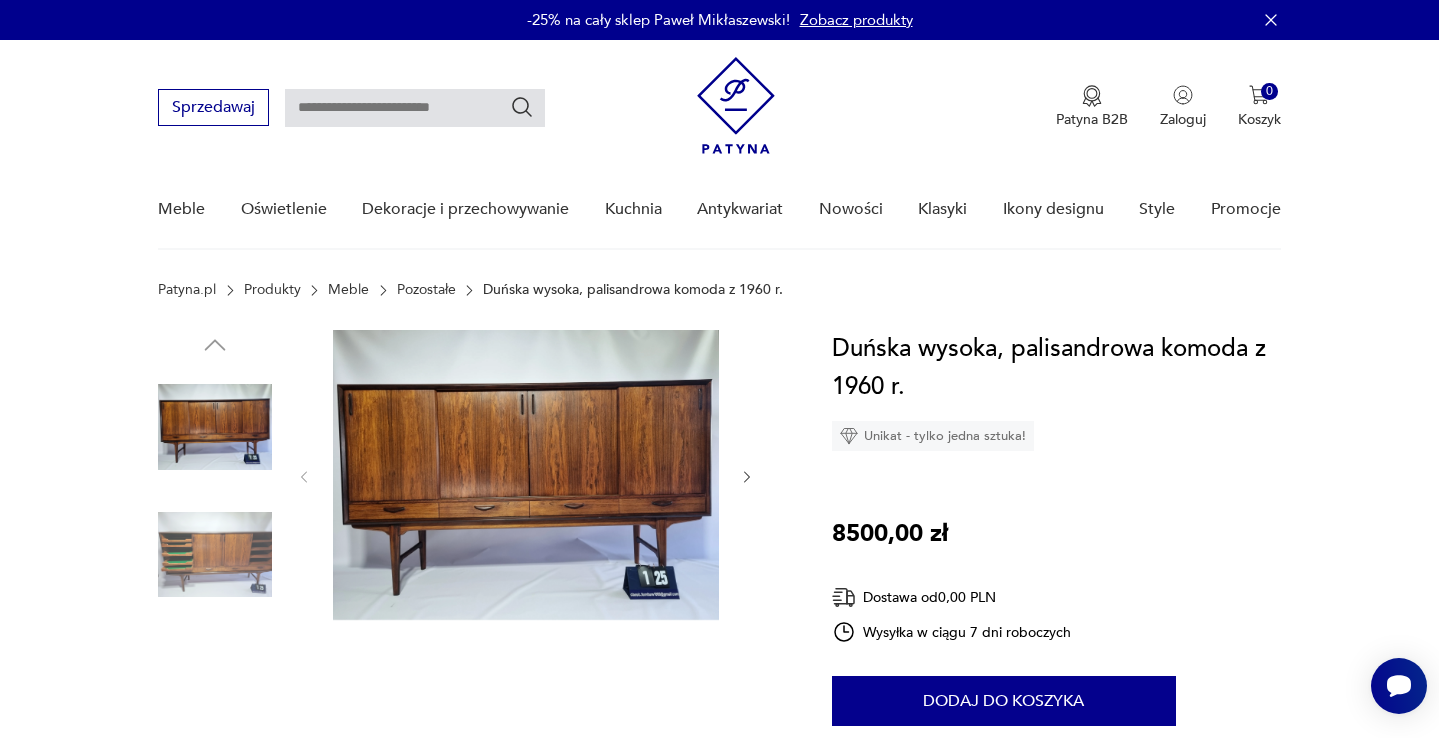 click at bounding box center [526, 475] 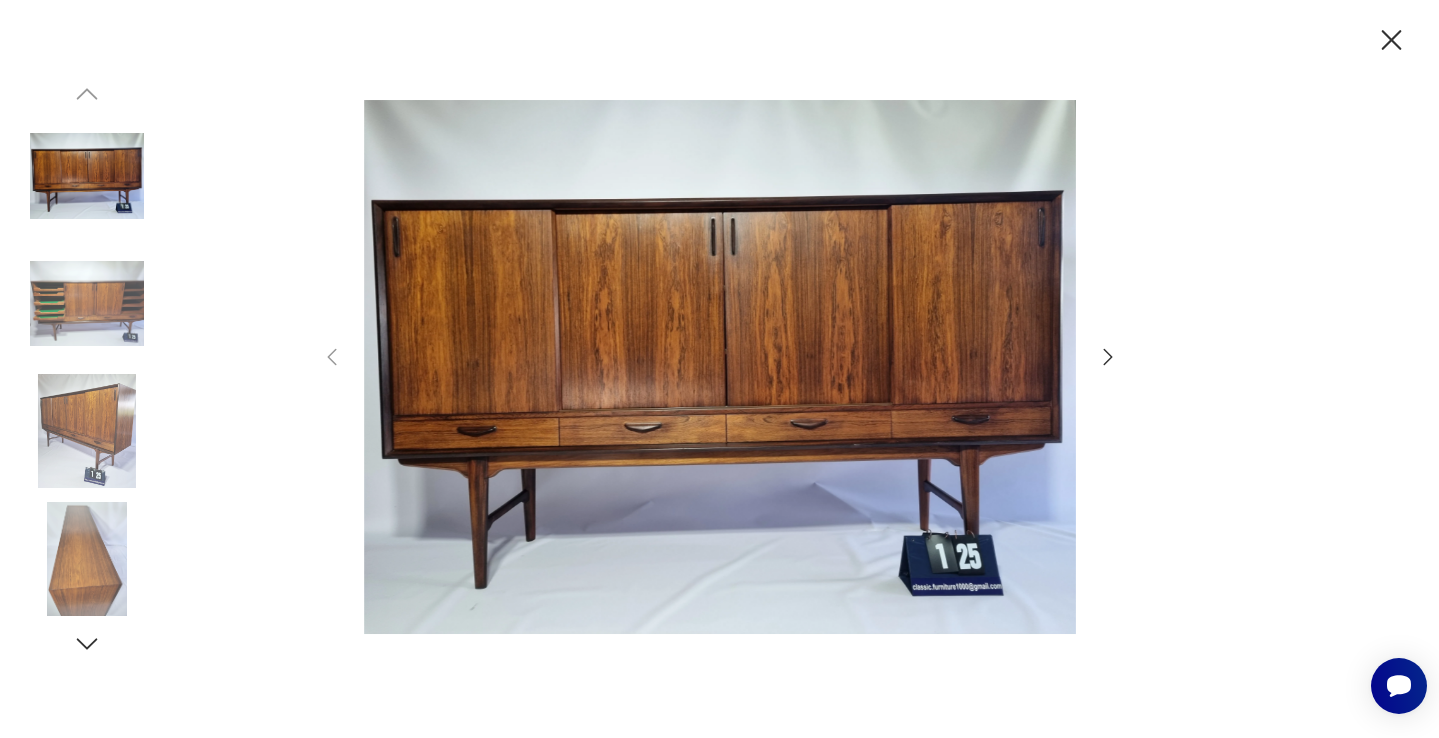 click 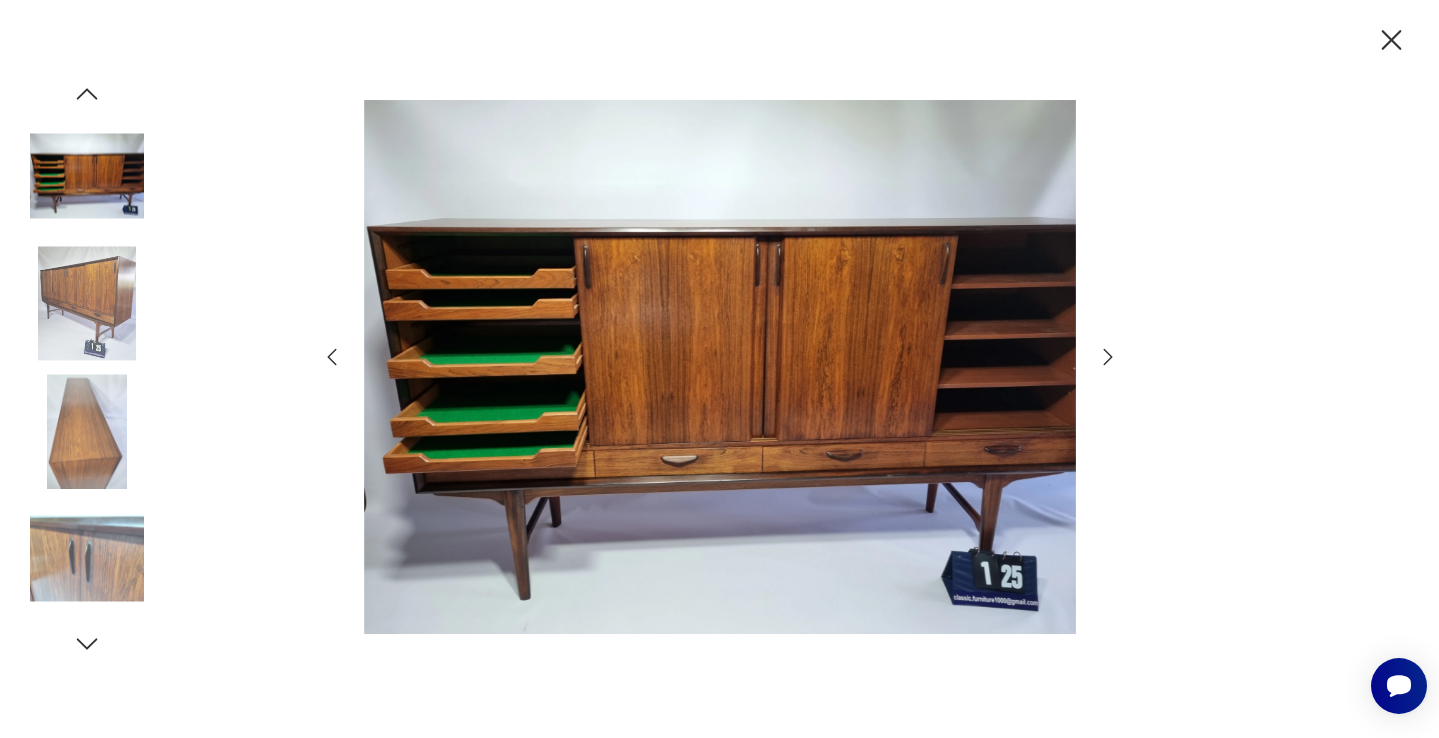 click 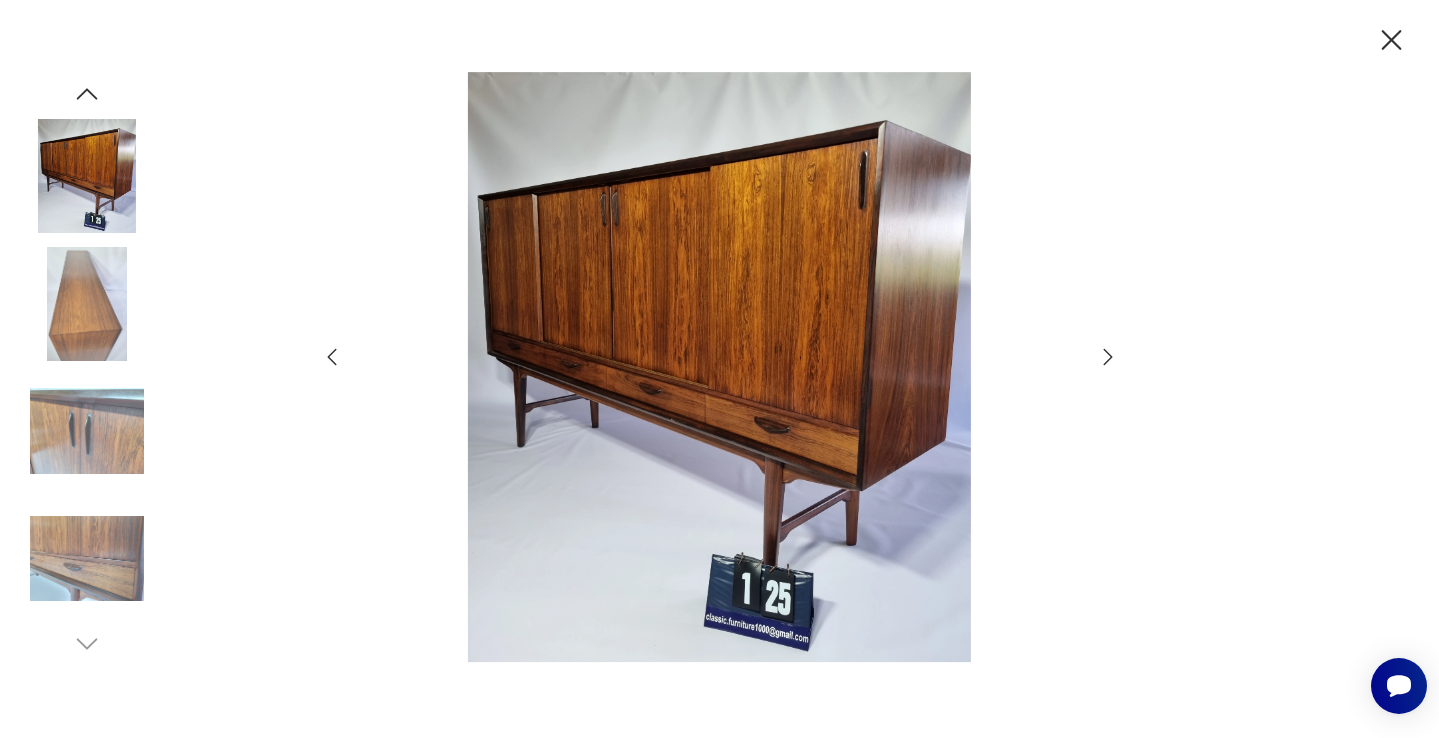 click 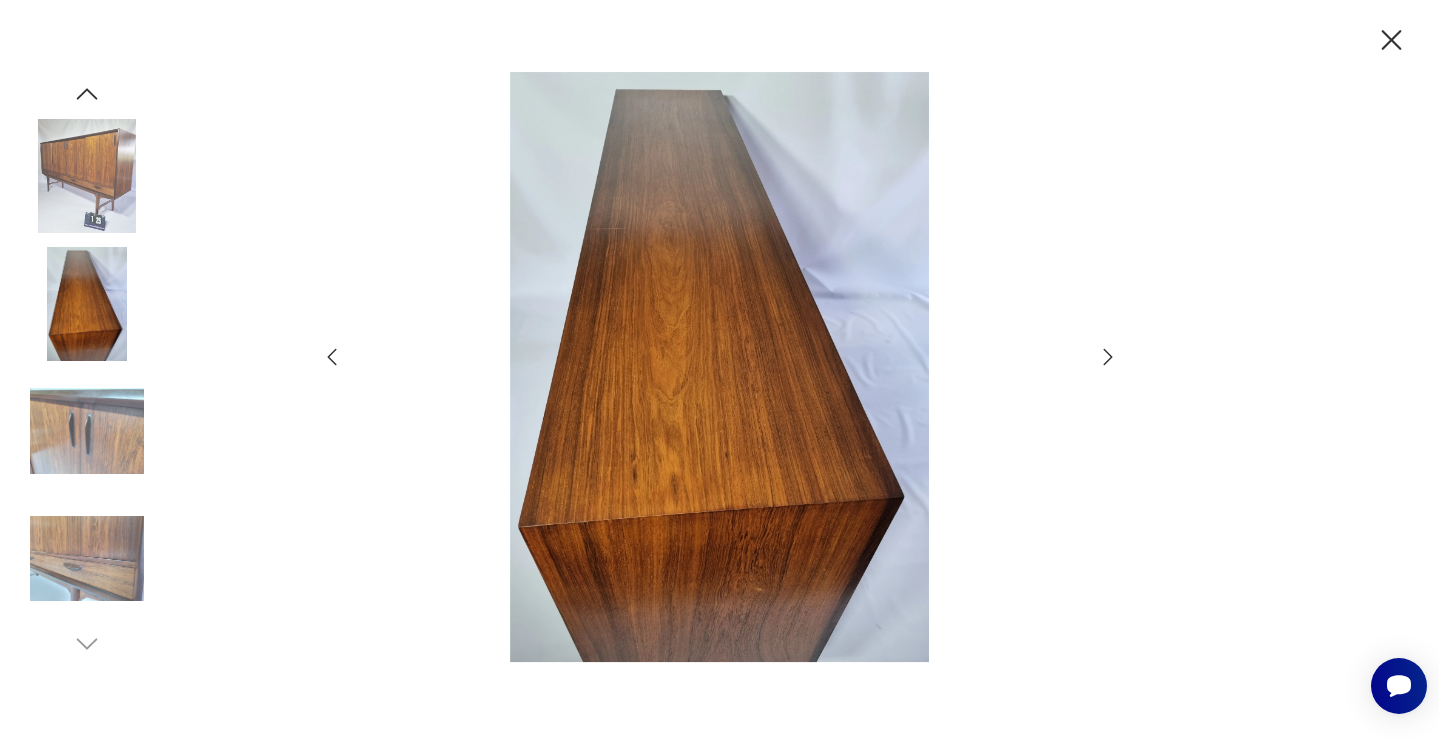 click 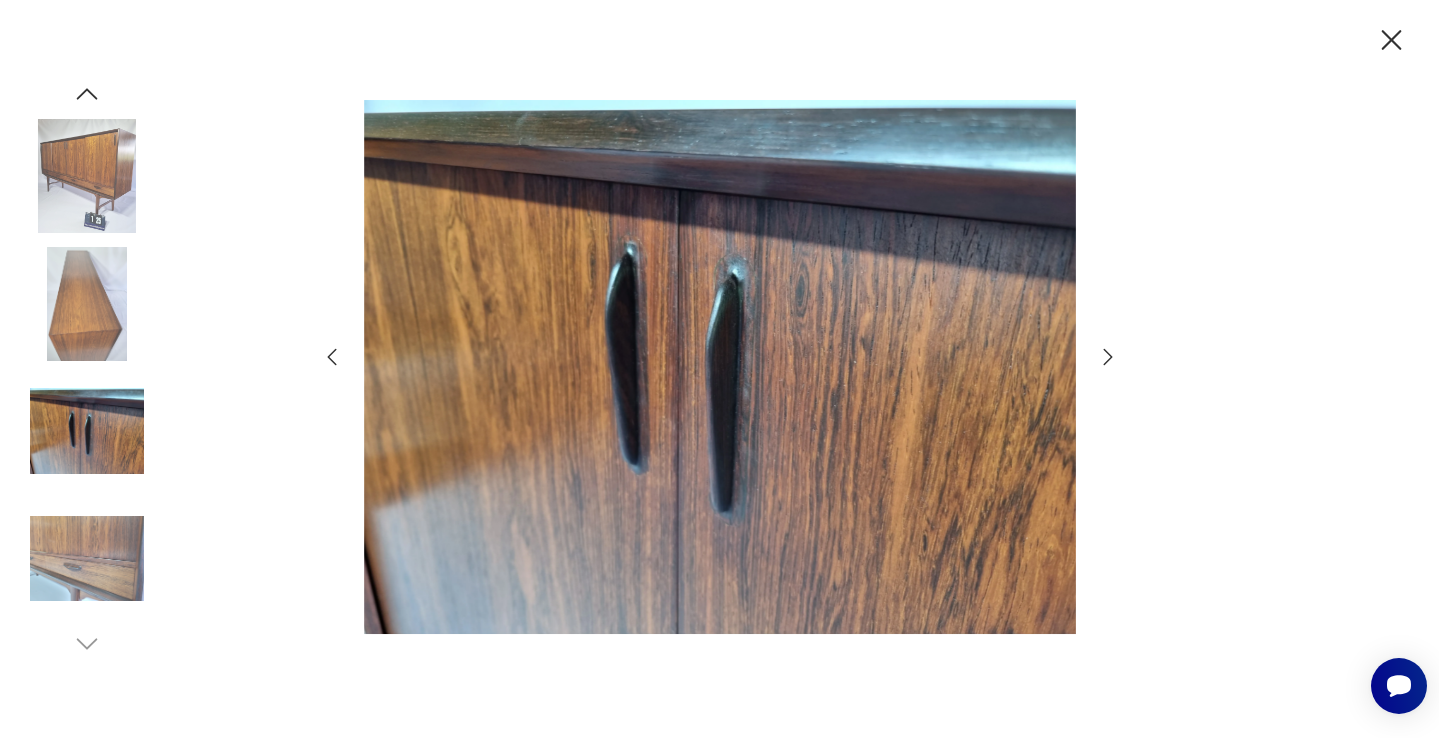 click 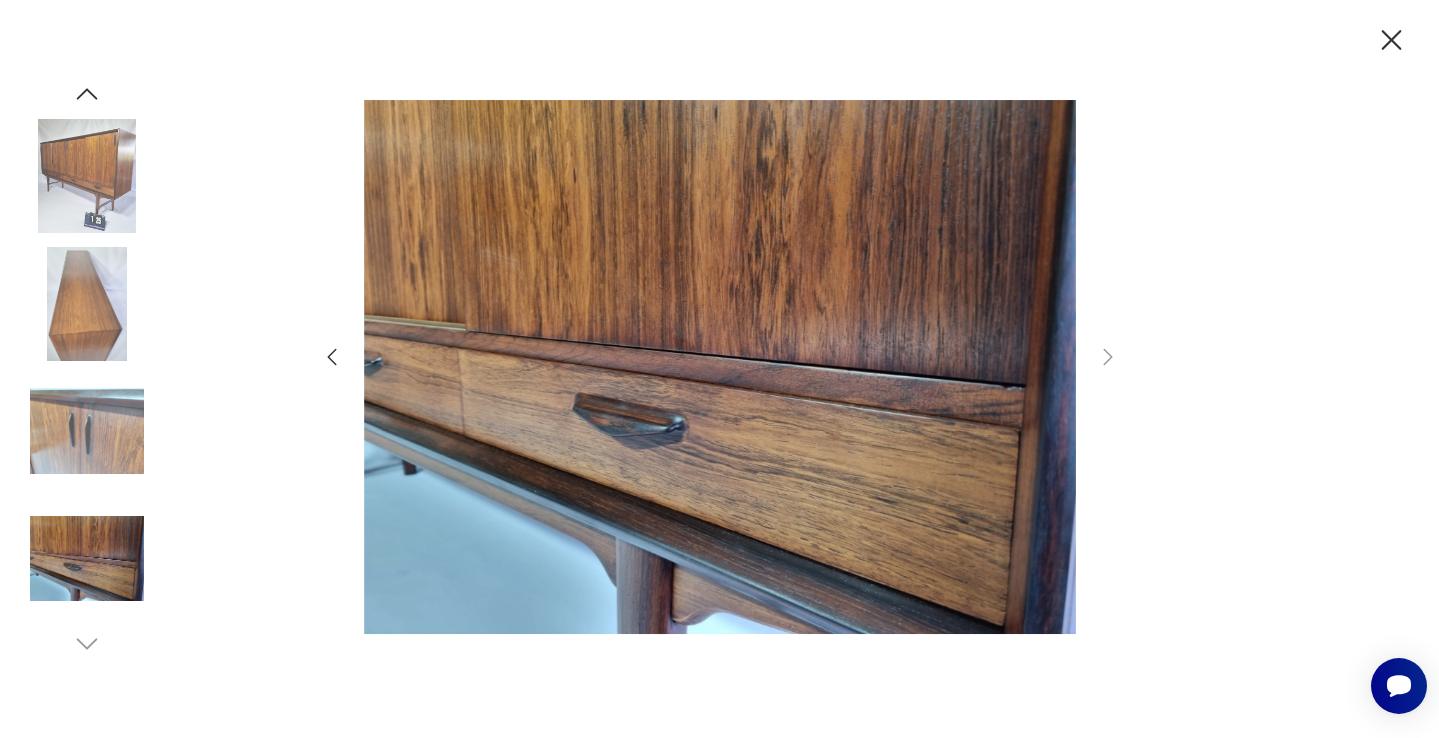 click 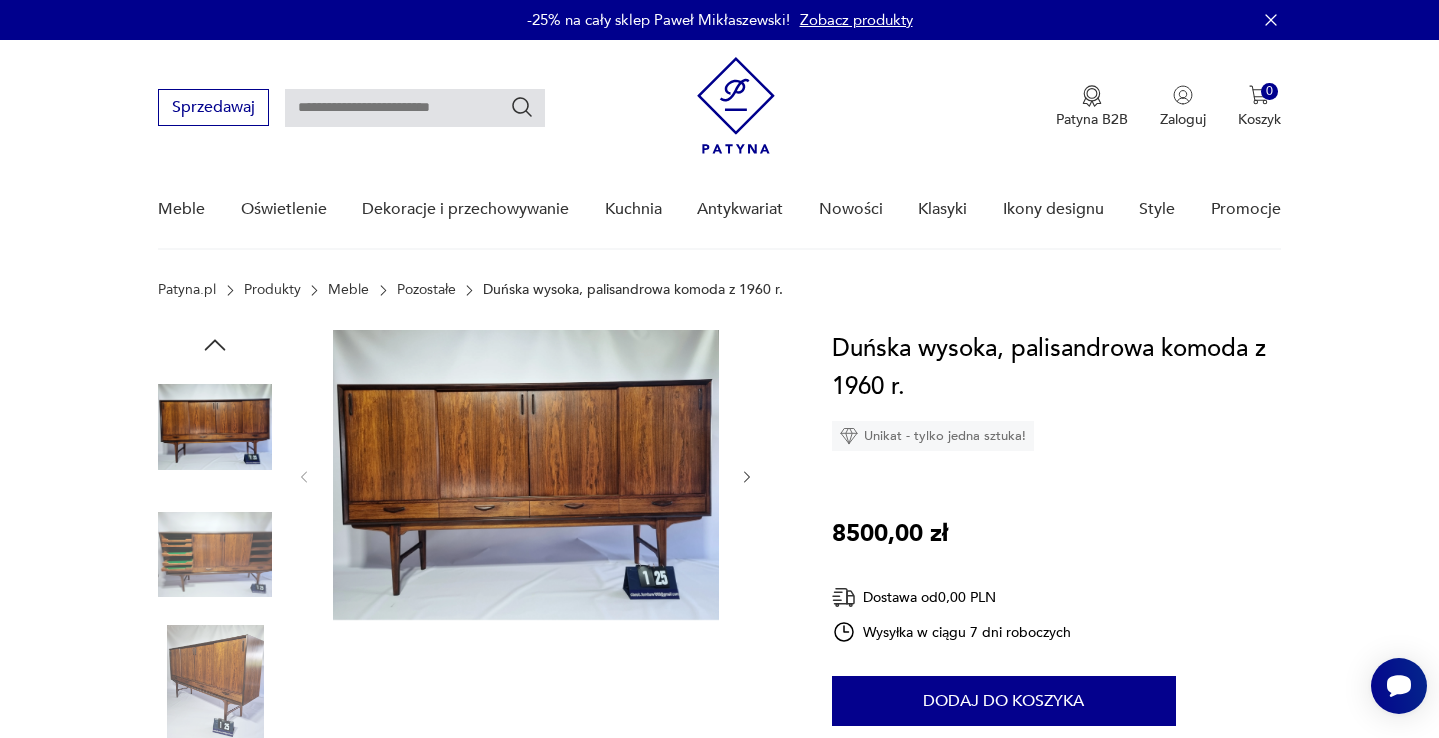 scroll, scrollTop: 0, scrollLeft: 0, axis: both 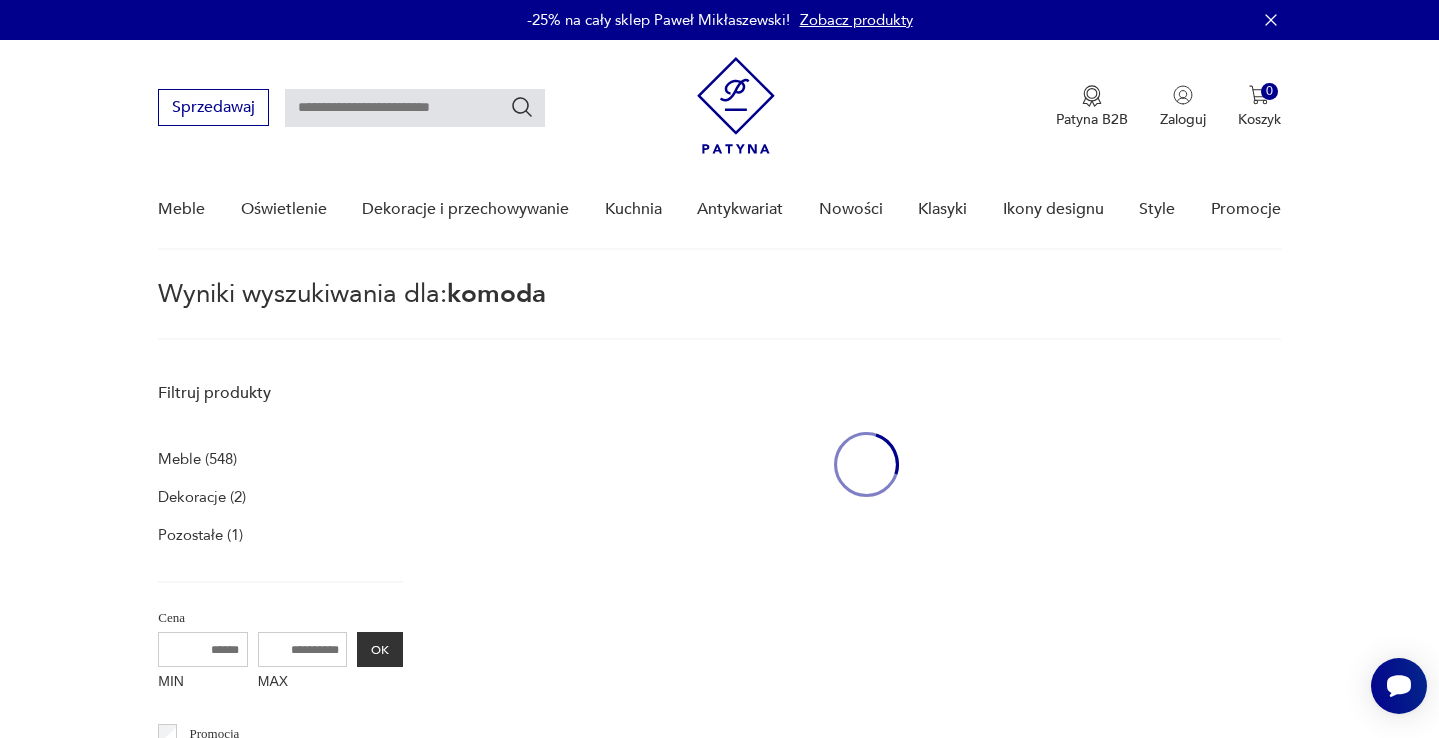 type on "******" 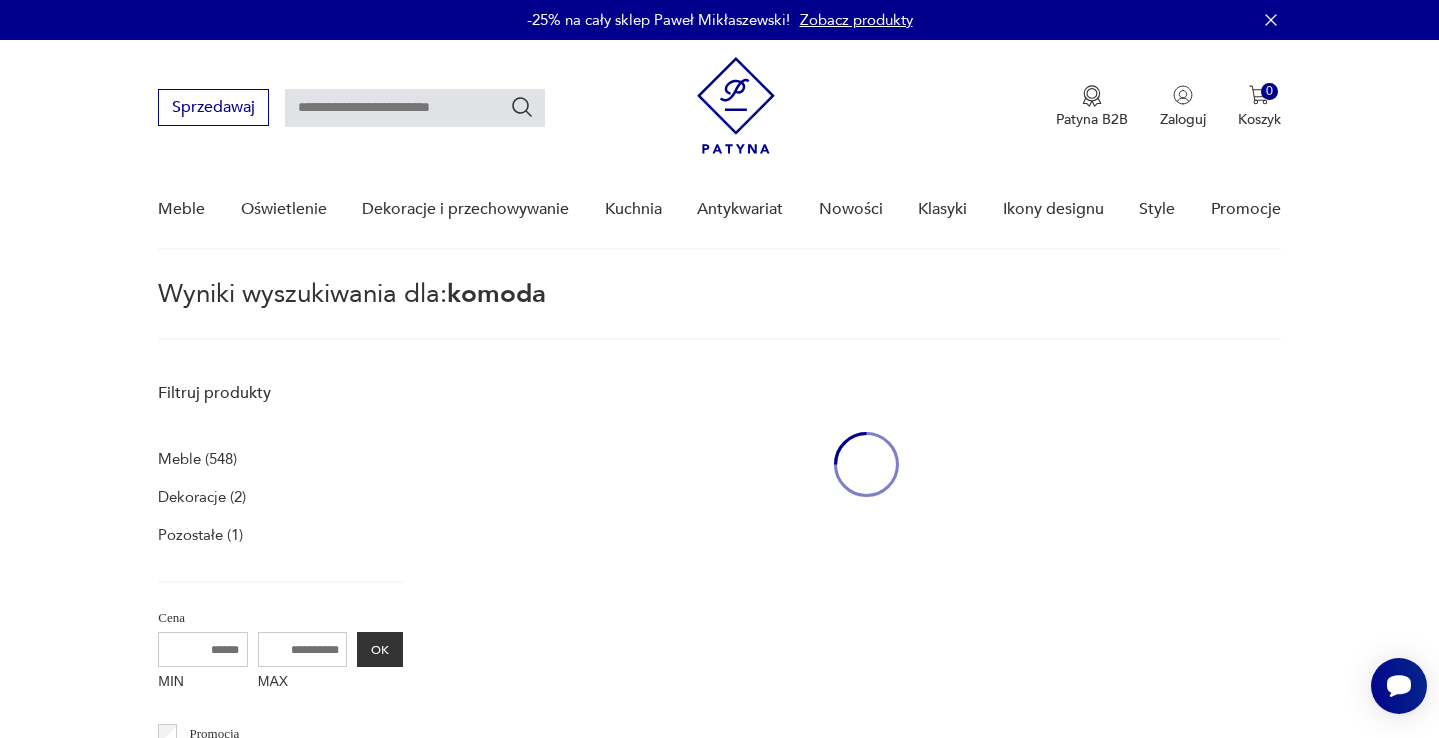 type on "******" 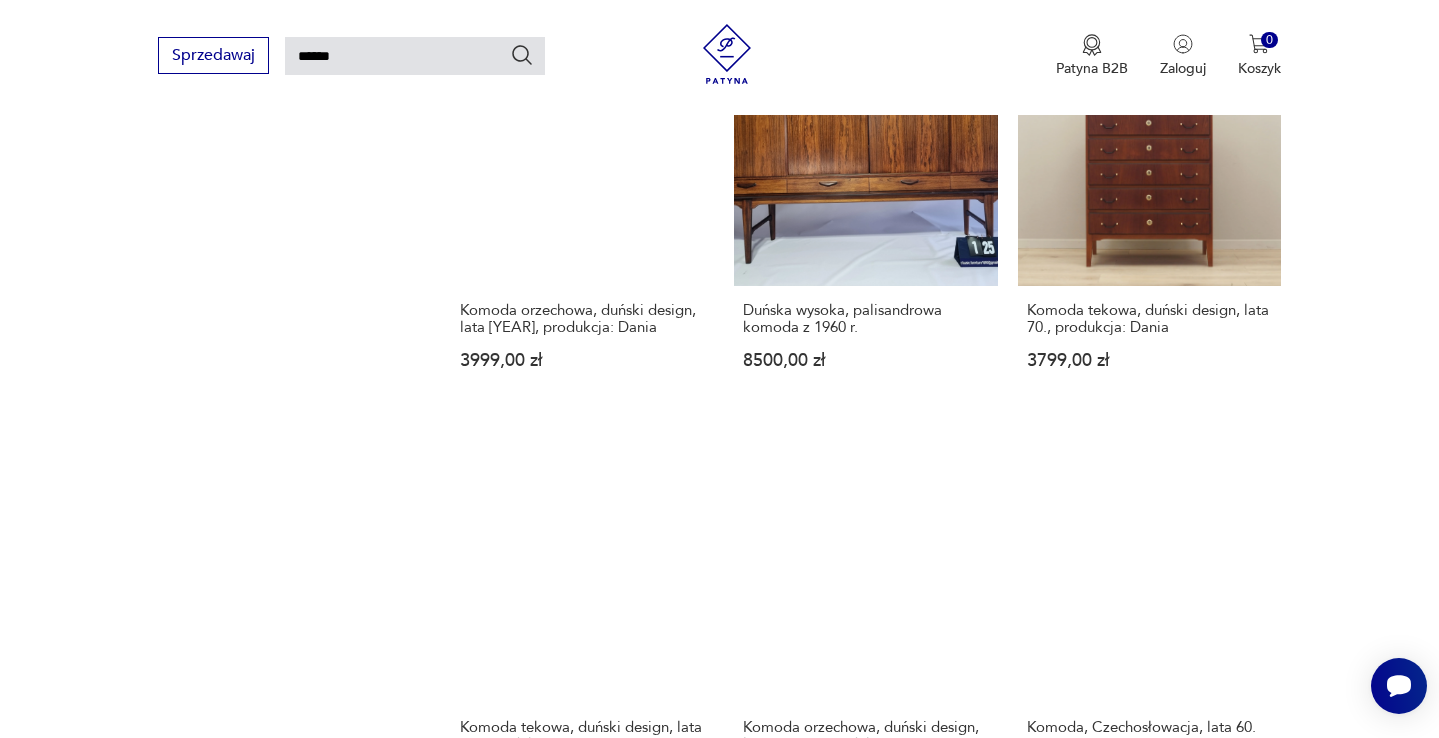 scroll, scrollTop: 1688, scrollLeft: 0, axis: vertical 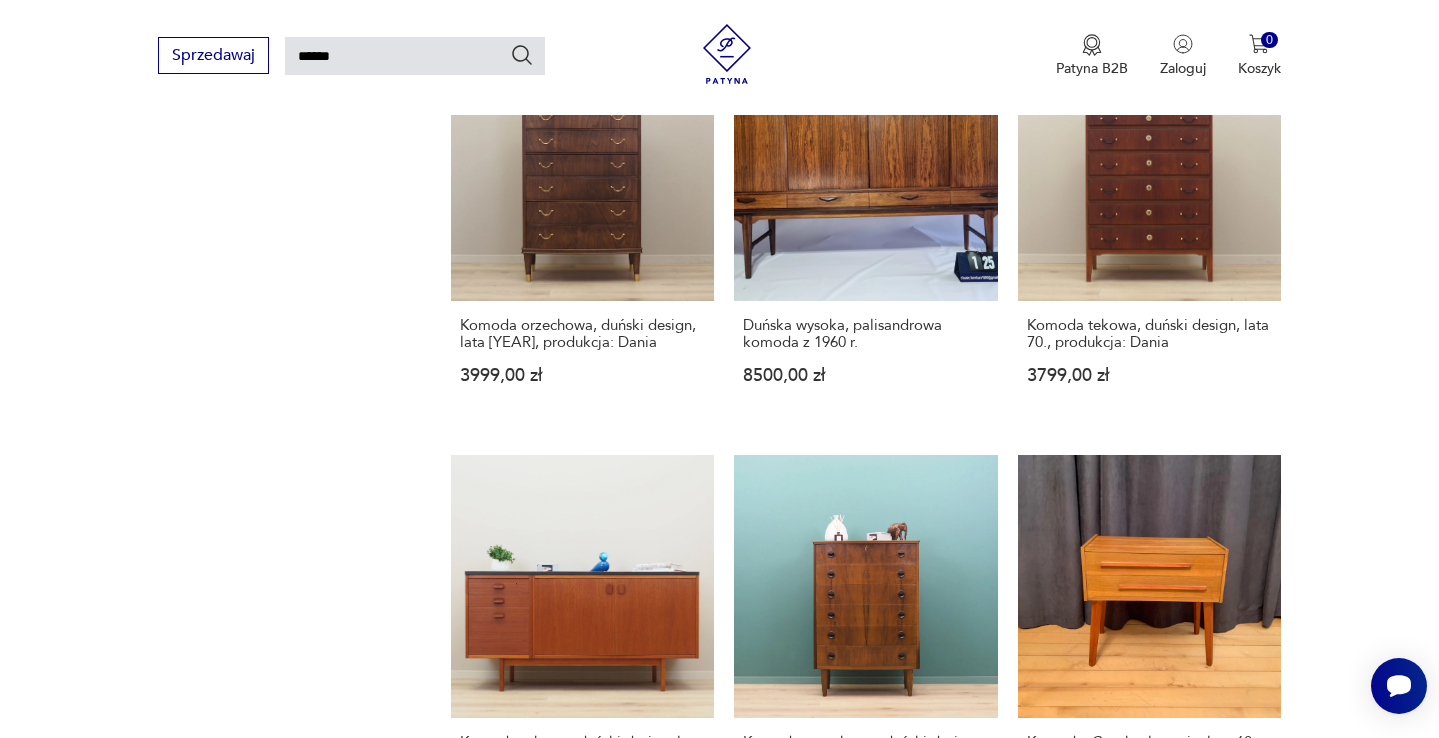 click on "23" at bounding box center [1049, 1345] 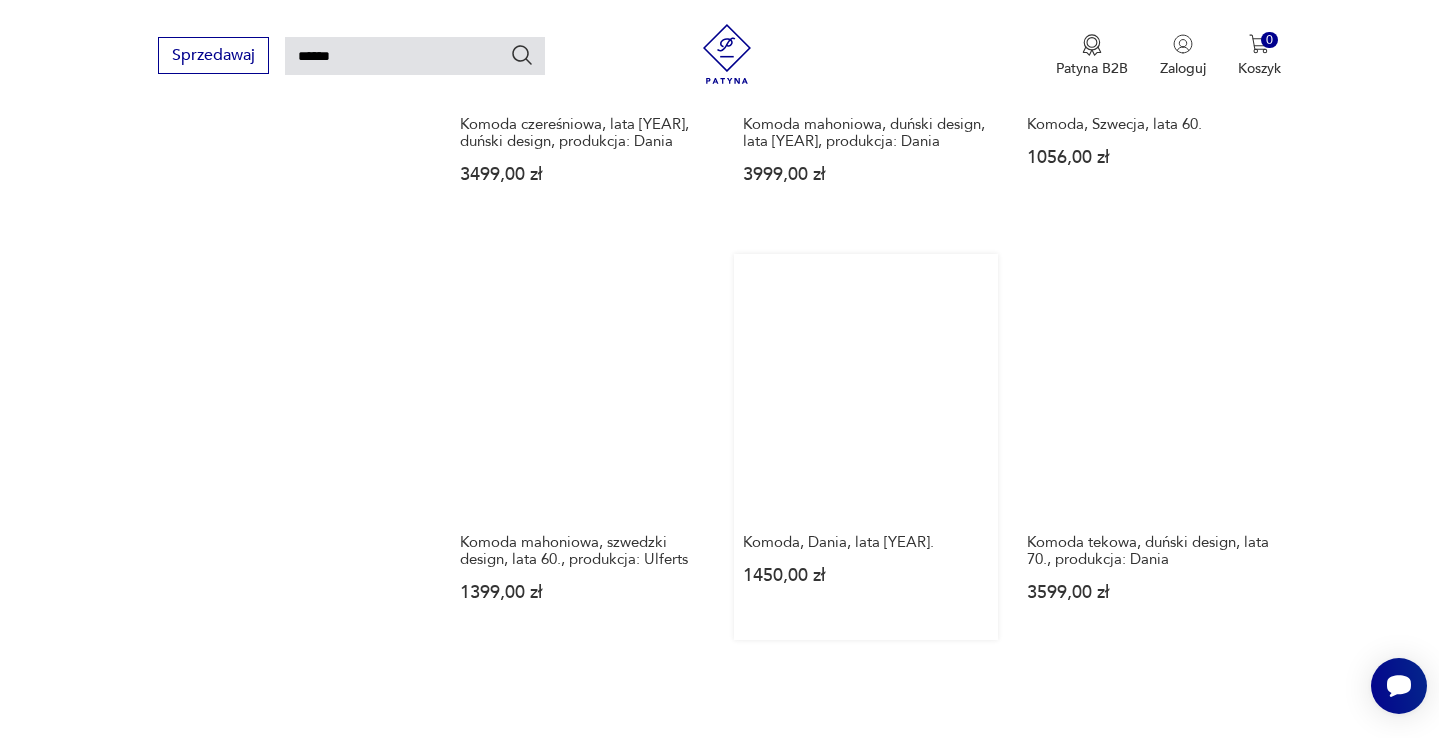 scroll, scrollTop: 1458, scrollLeft: 0, axis: vertical 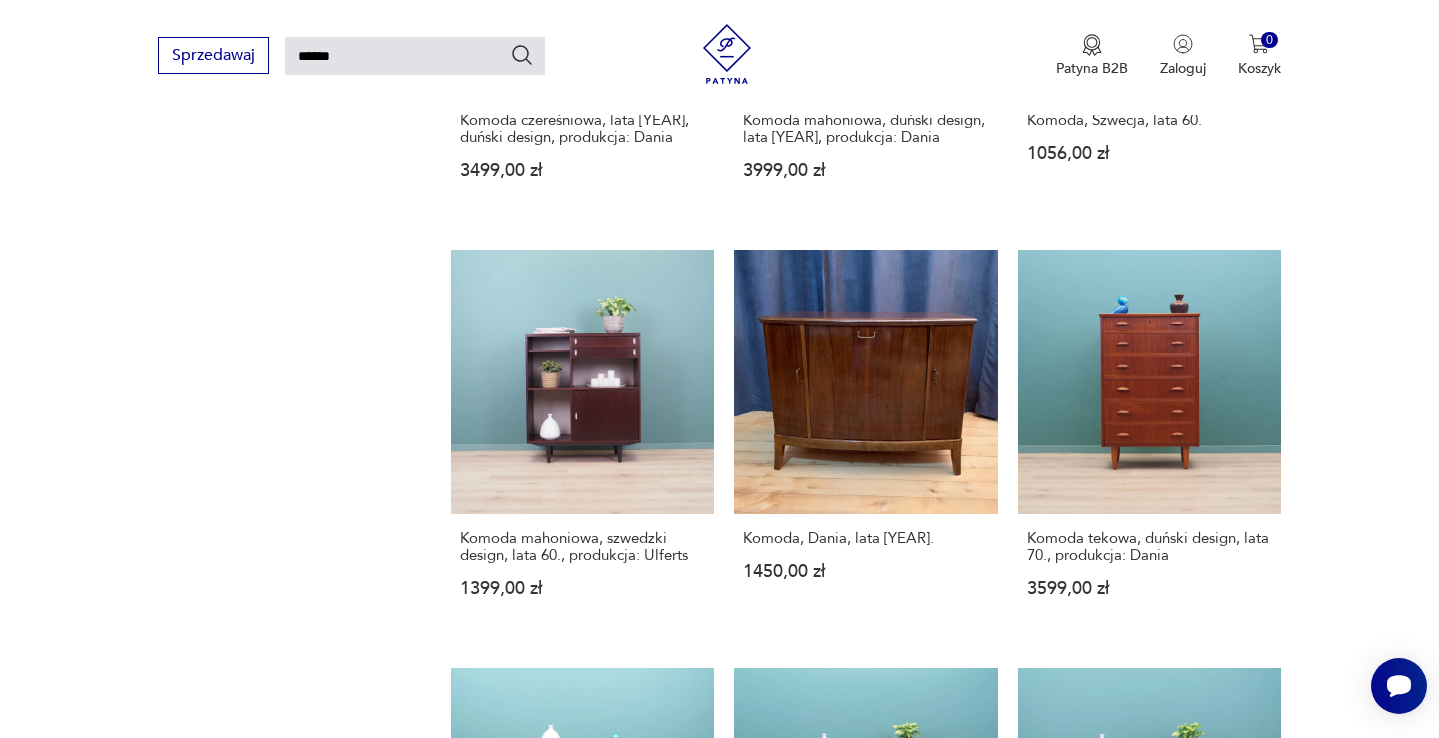 click on "24" at bounding box center (1049, 1592) 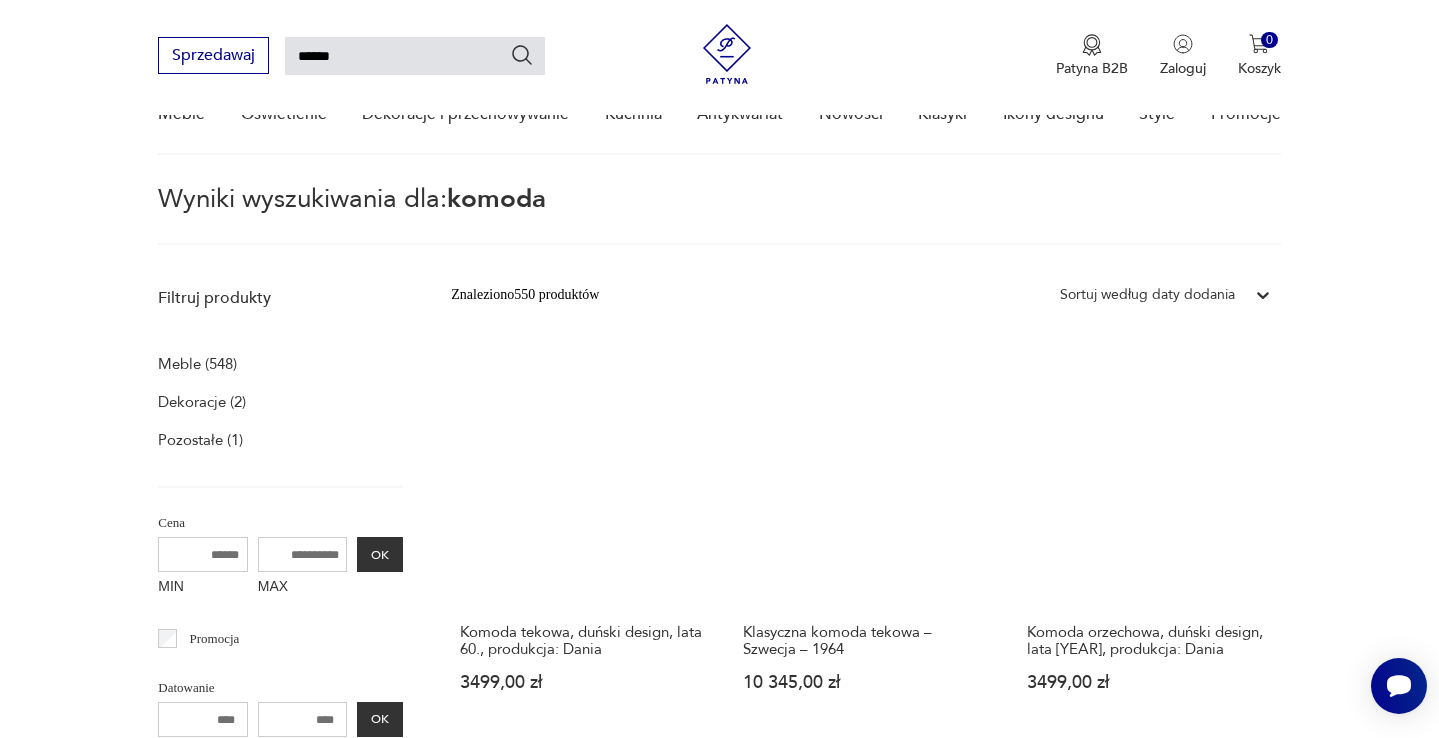 scroll, scrollTop: 72, scrollLeft: 0, axis: vertical 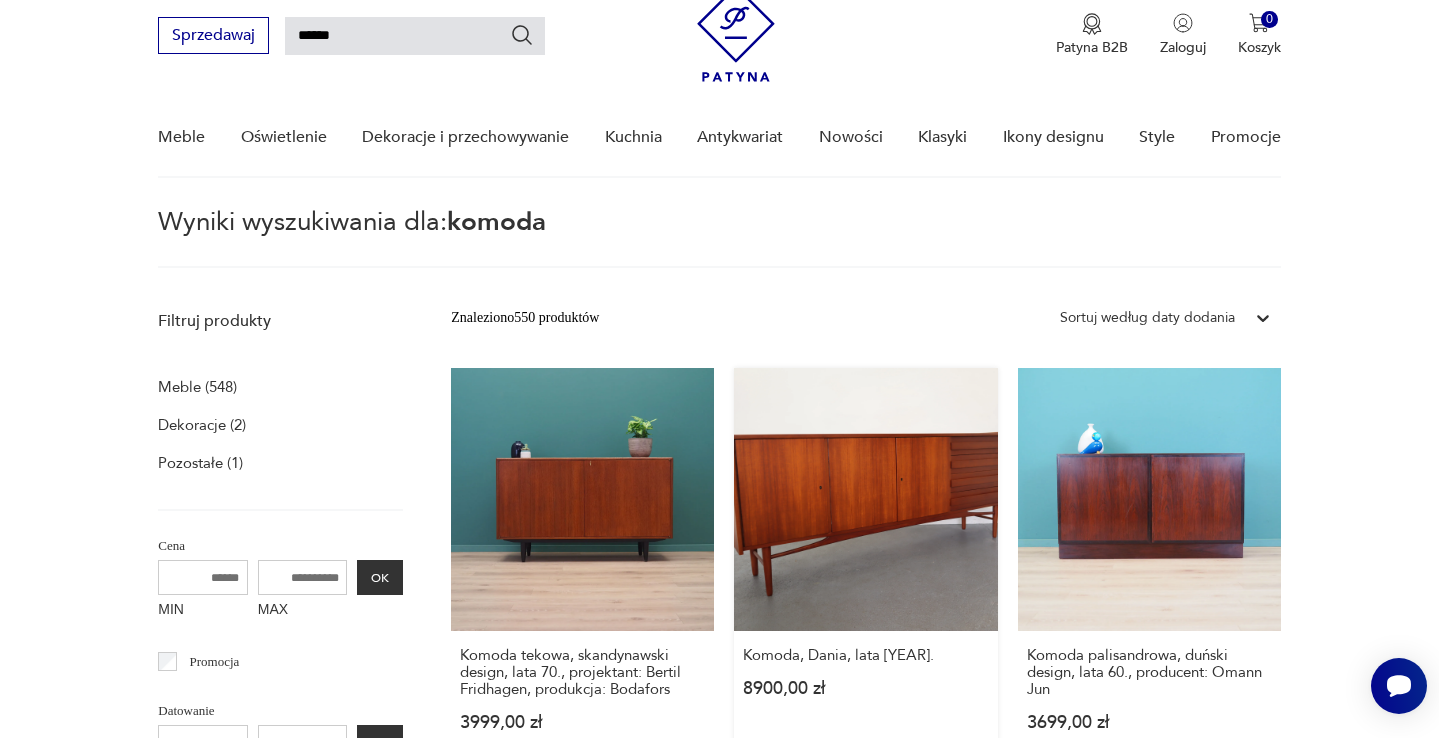 click on "Komoda, Dania, lata 60. 8900,00 zł" at bounding box center [865, 569] 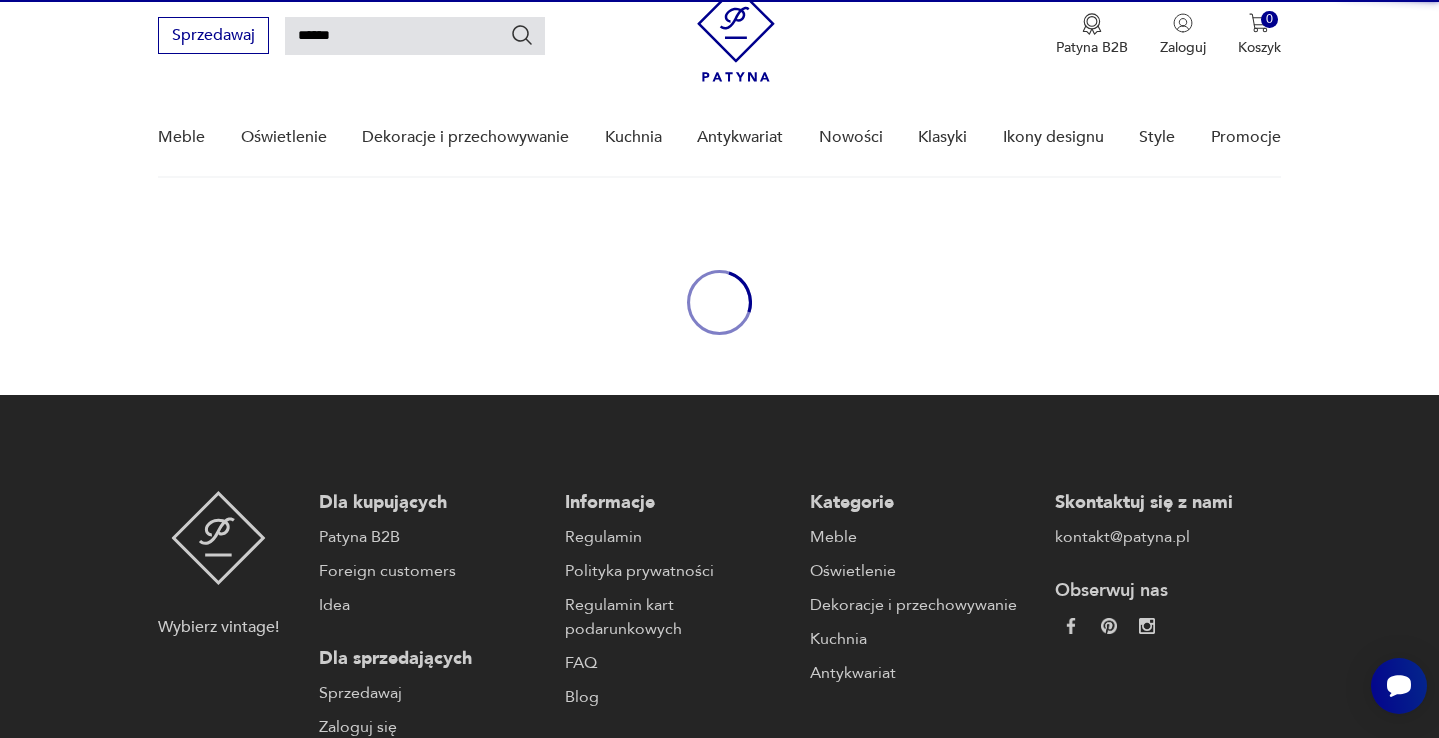 type 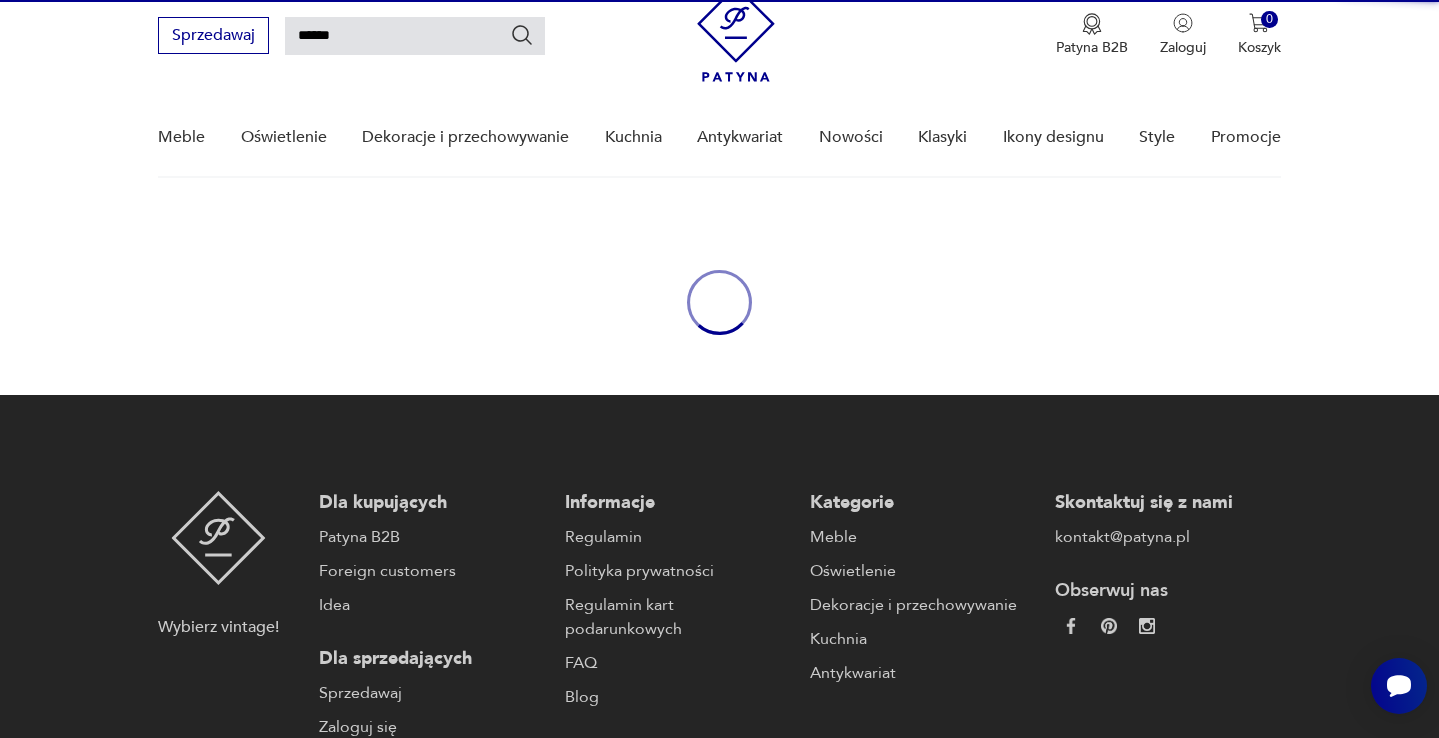 type 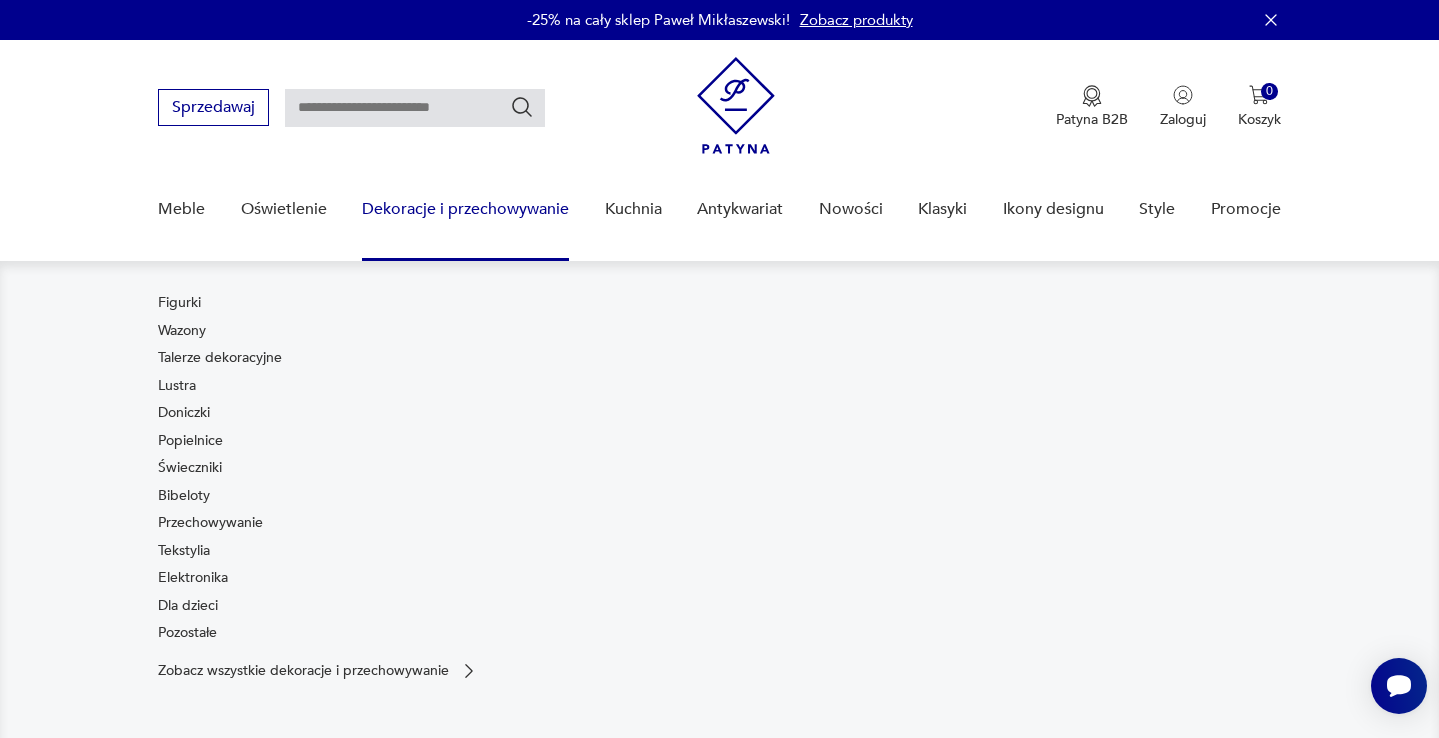 scroll, scrollTop: 0, scrollLeft: 0, axis: both 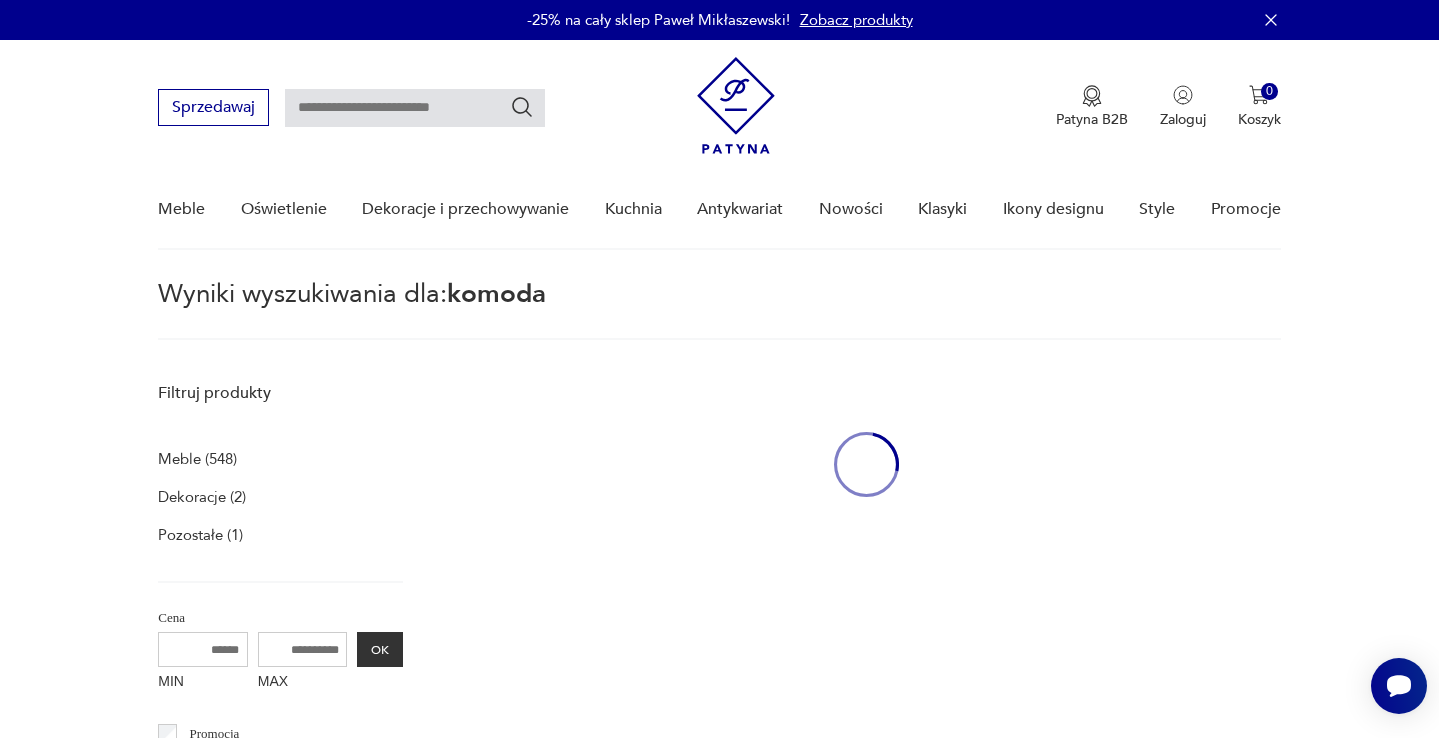 type on "******" 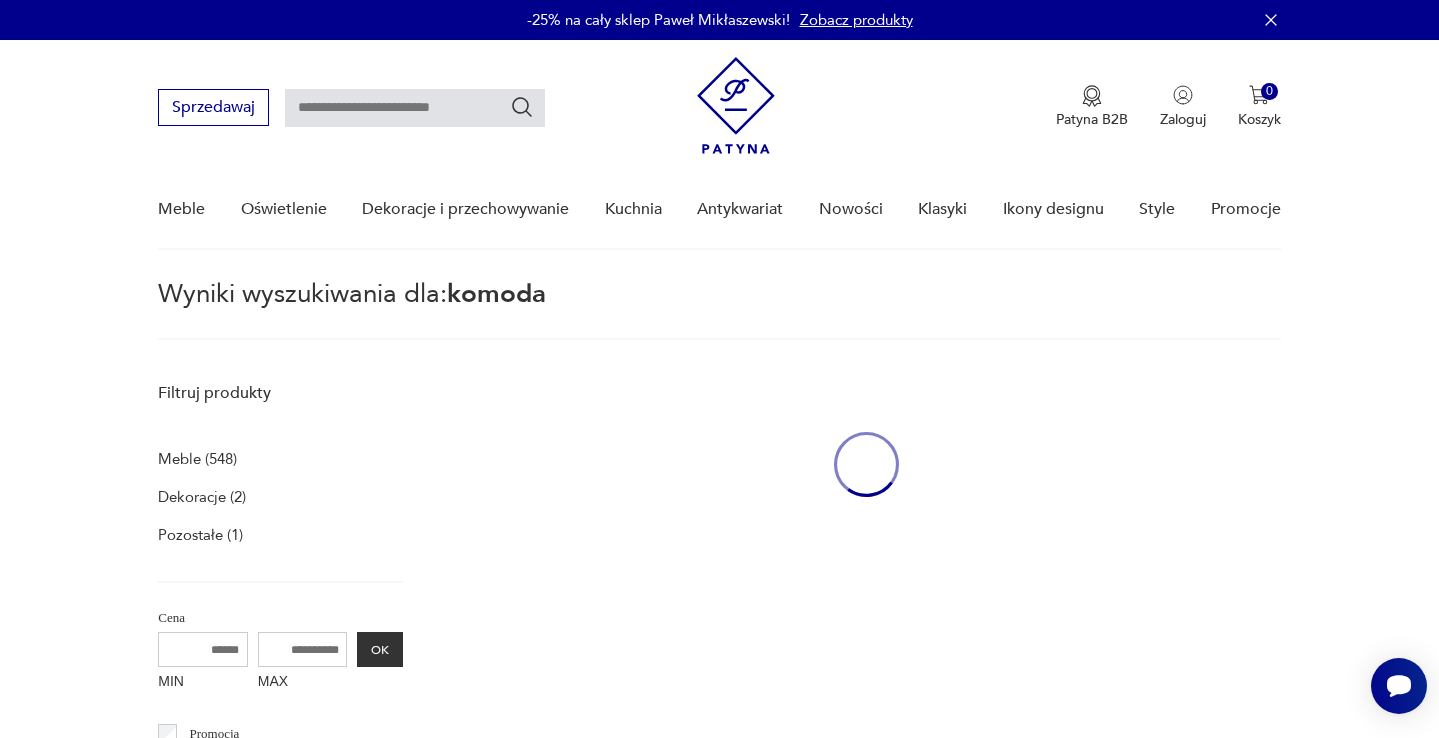 type on "******" 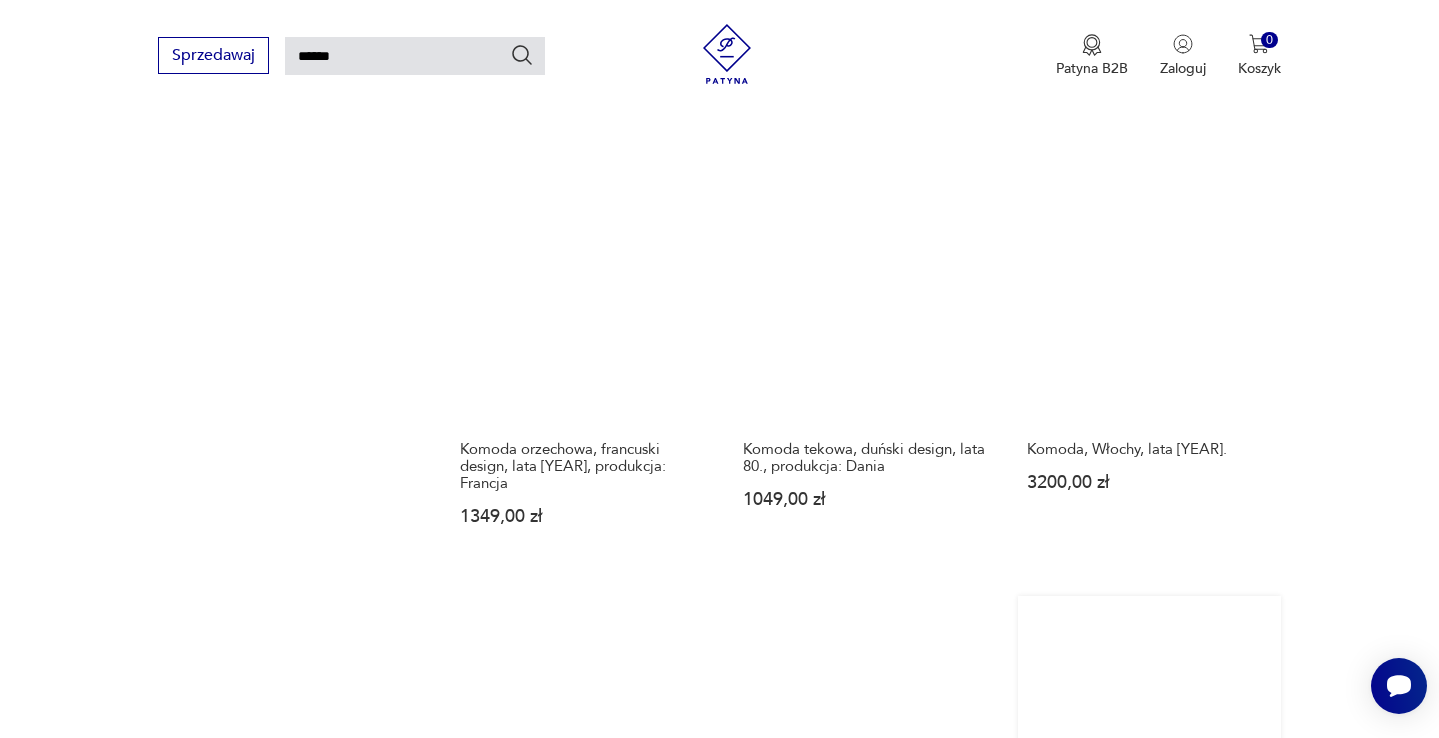 scroll, scrollTop: 1493, scrollLeft: 0, axis: vertical 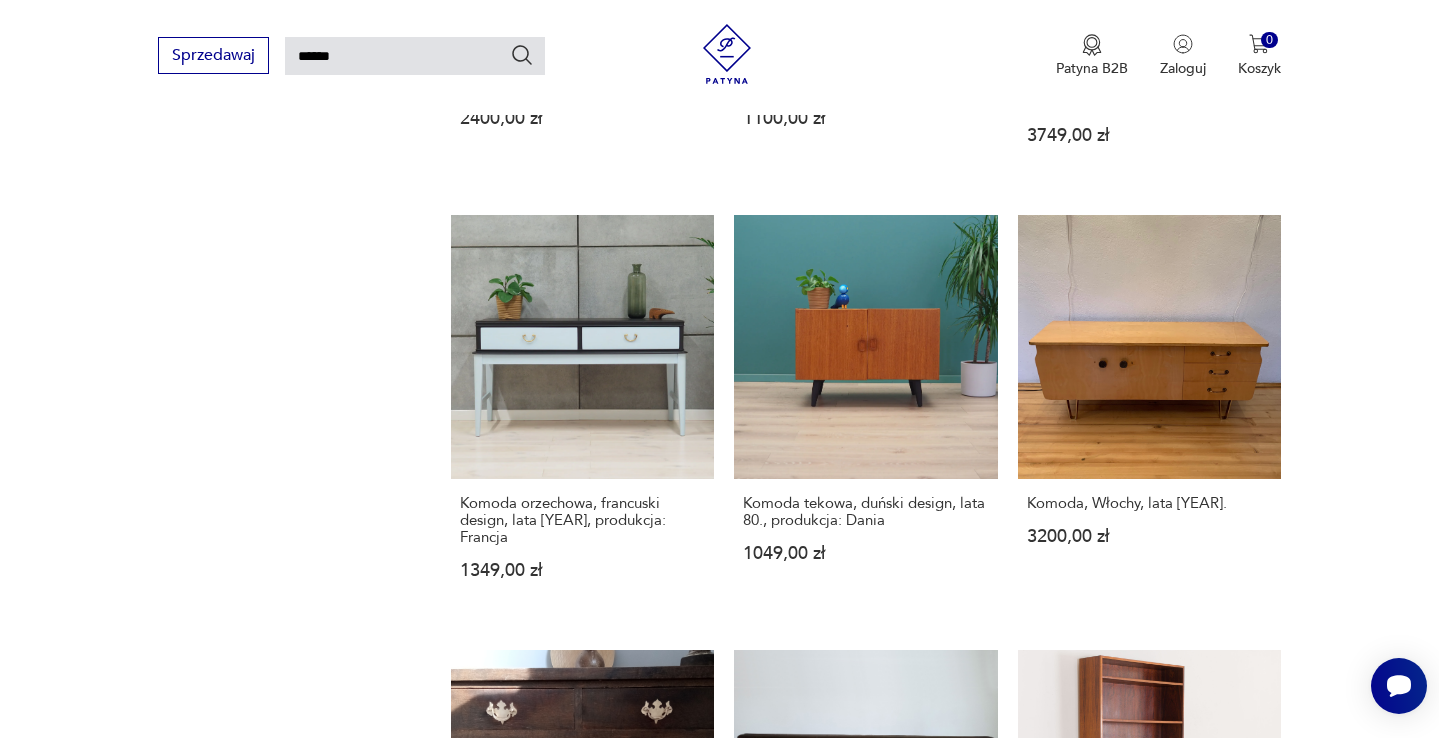 click on "25" at bounding box center [1049, 1540] 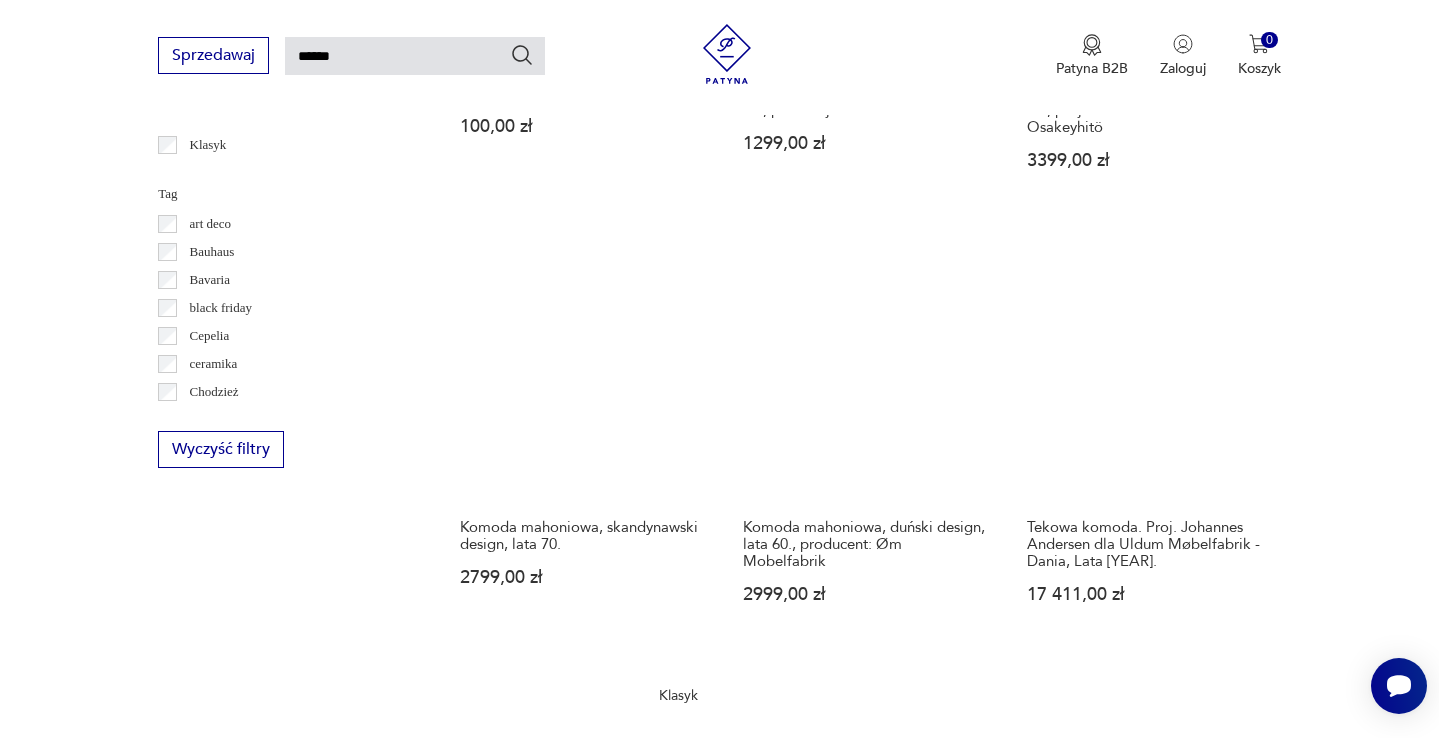 scroll, scrollTop: 1370, scrollLeft: 0, axis: vertical 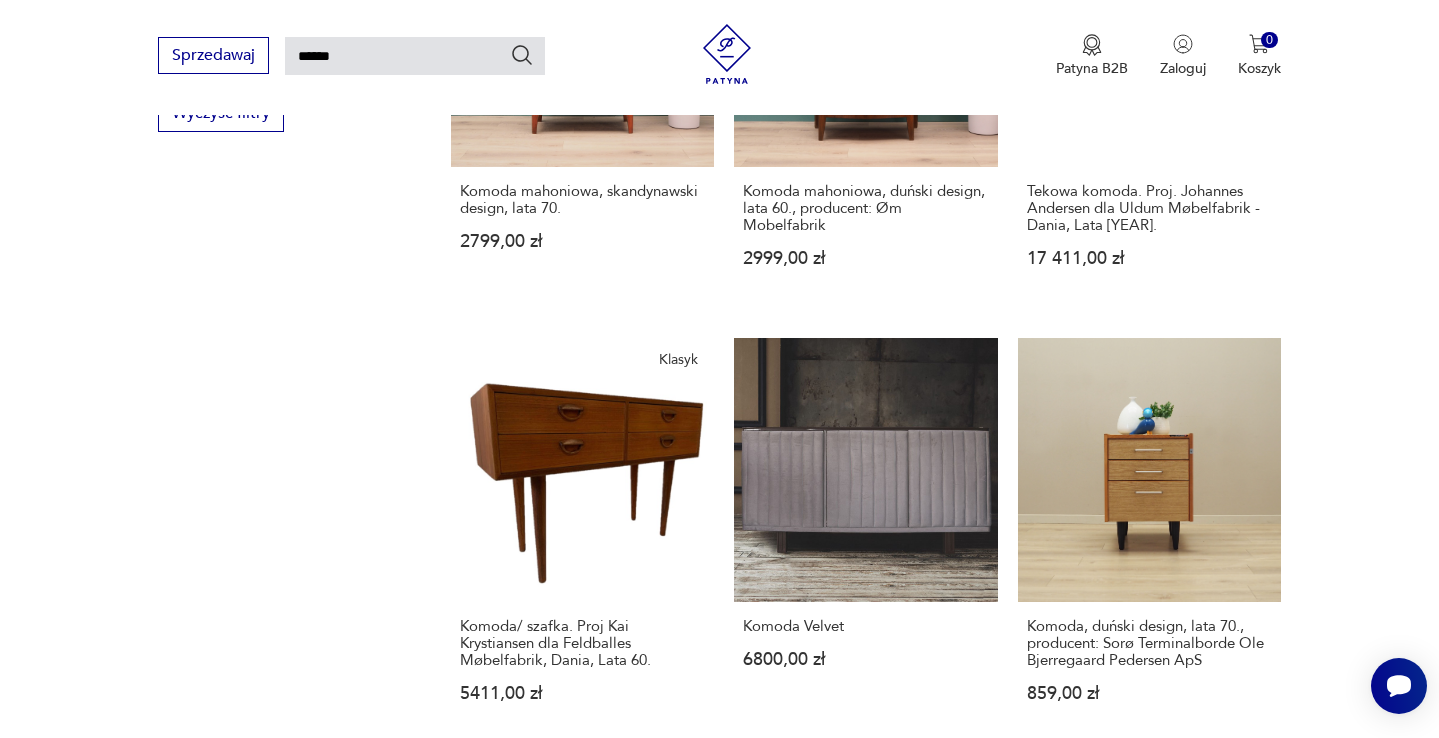 click 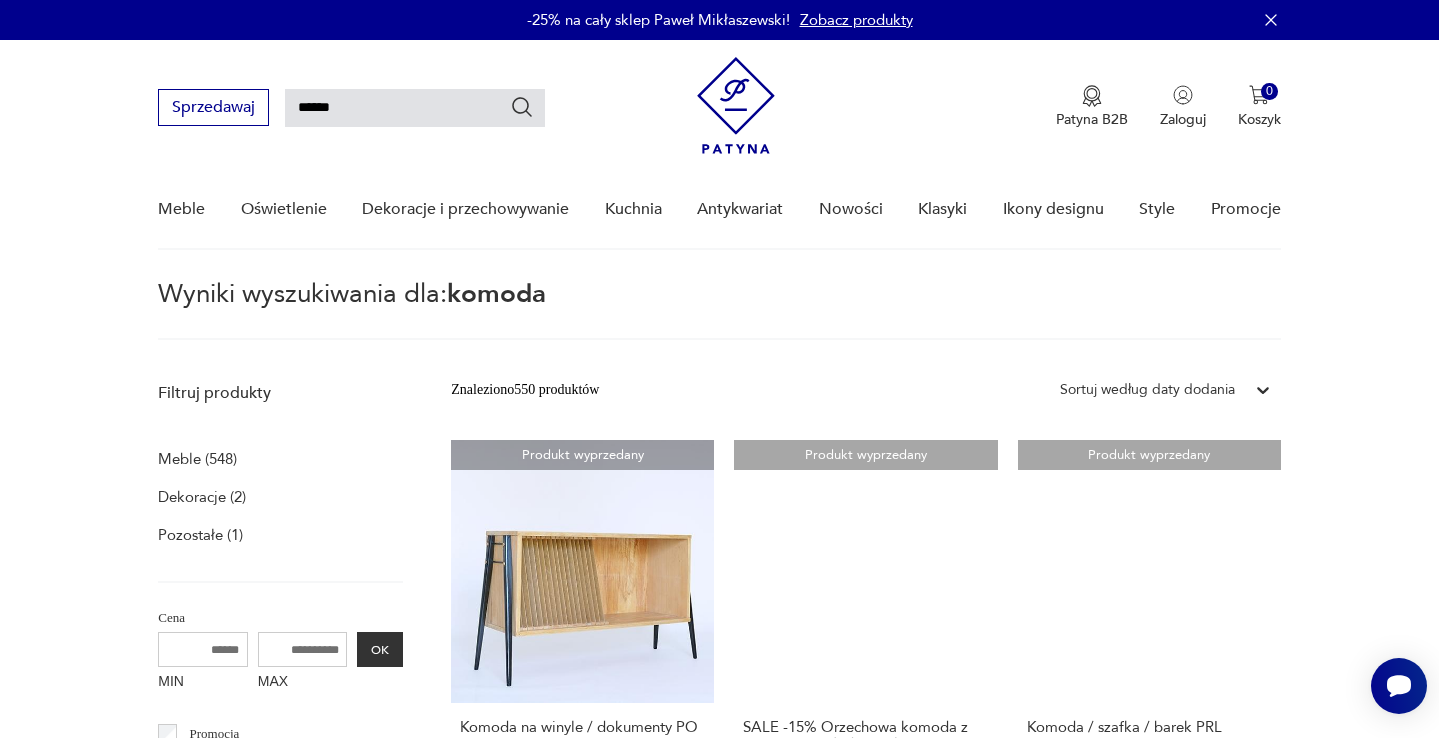 scroll, scrollTop: 0, scrollLeft: 0, axis: both 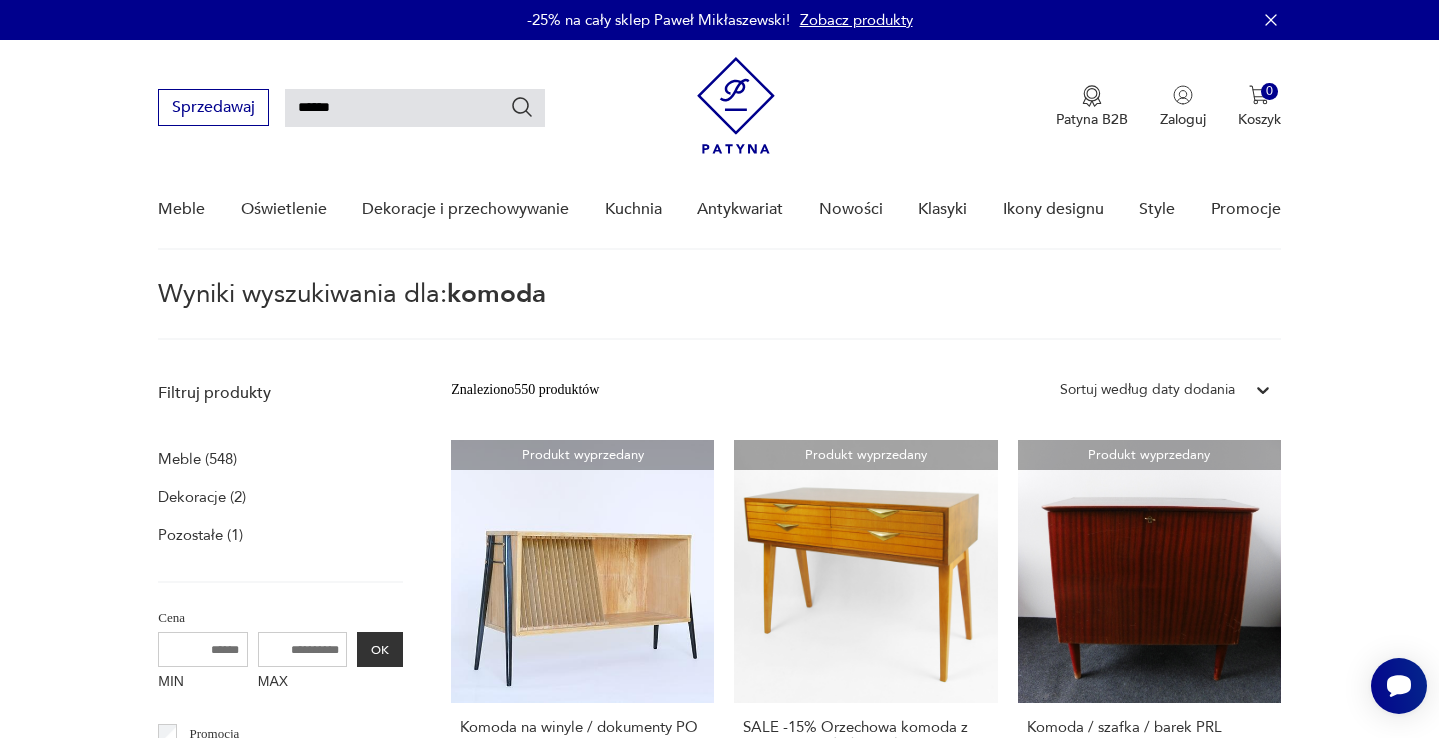 click on "******" at bounding box center [415, 108] 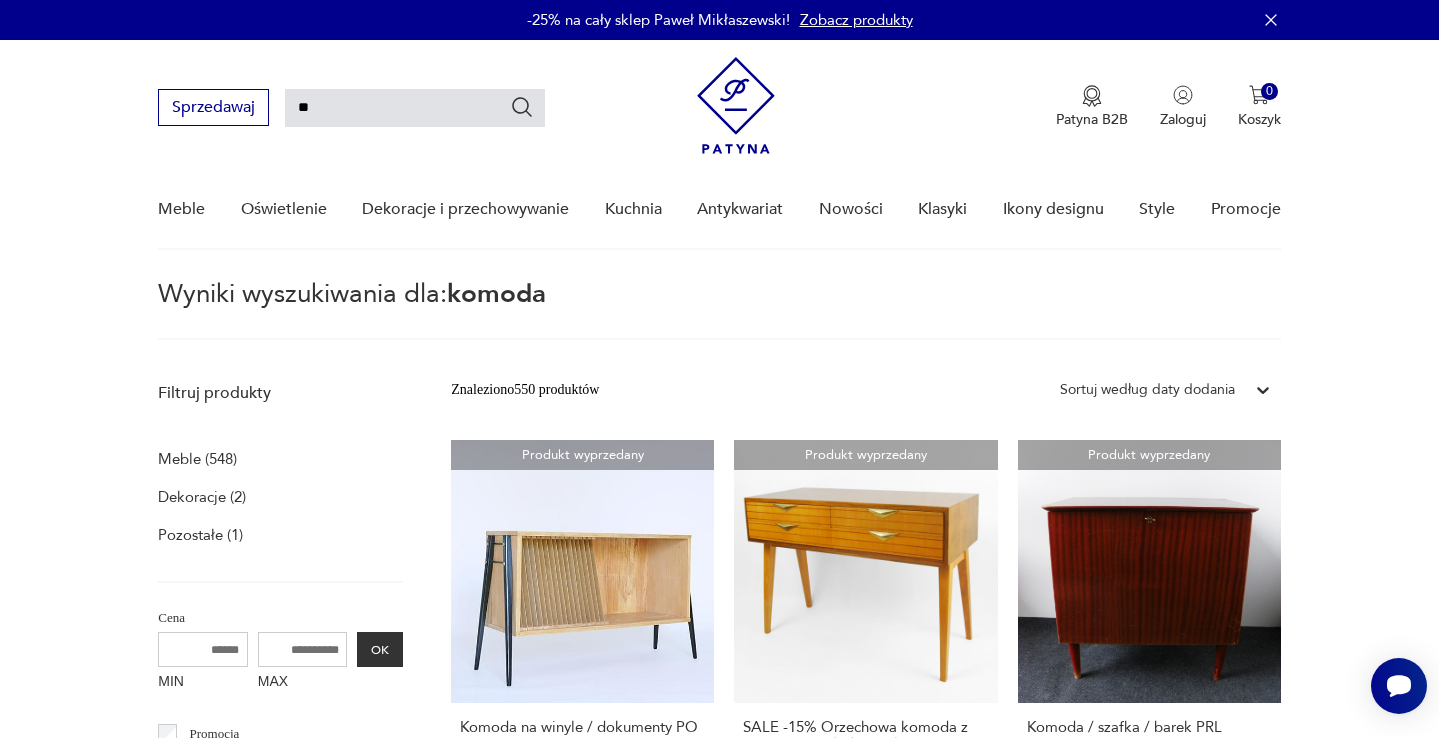 type on "*" 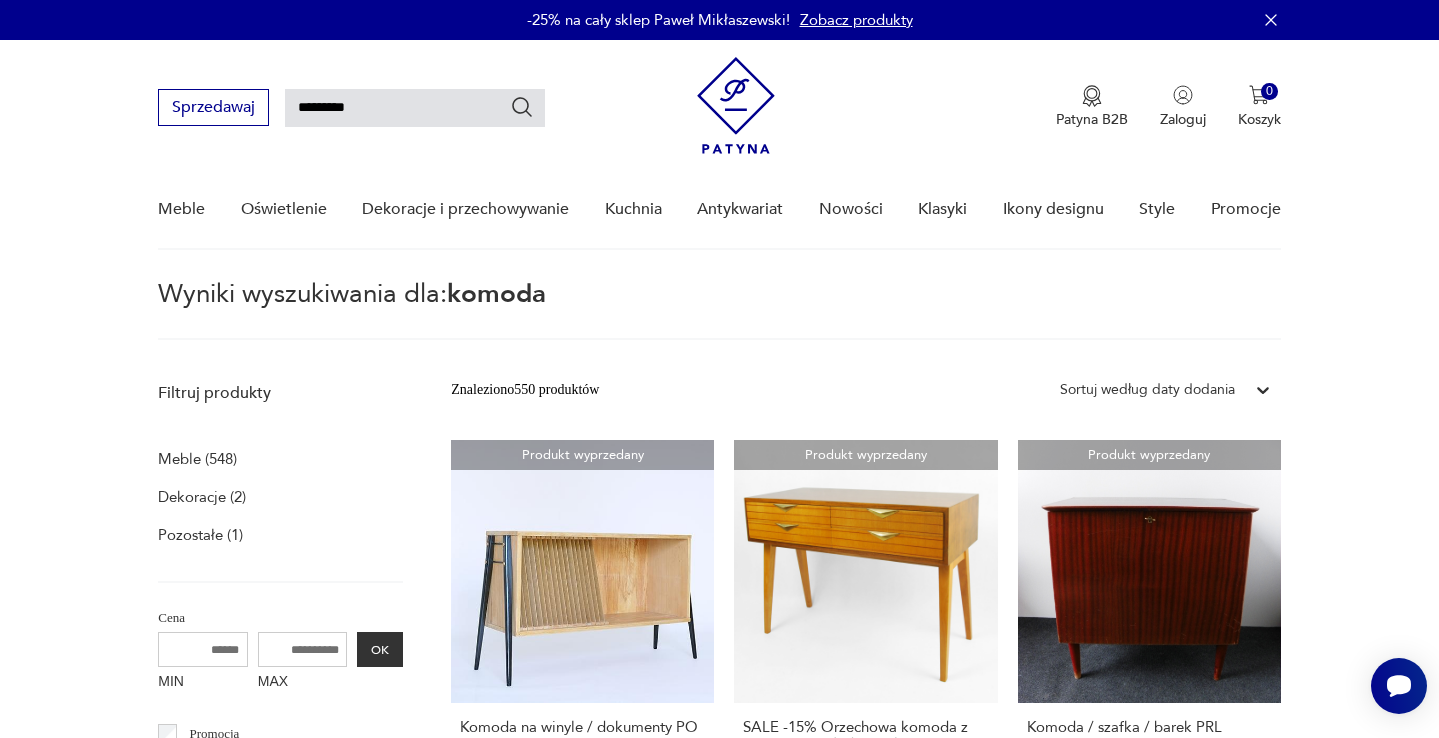 type on "*********" 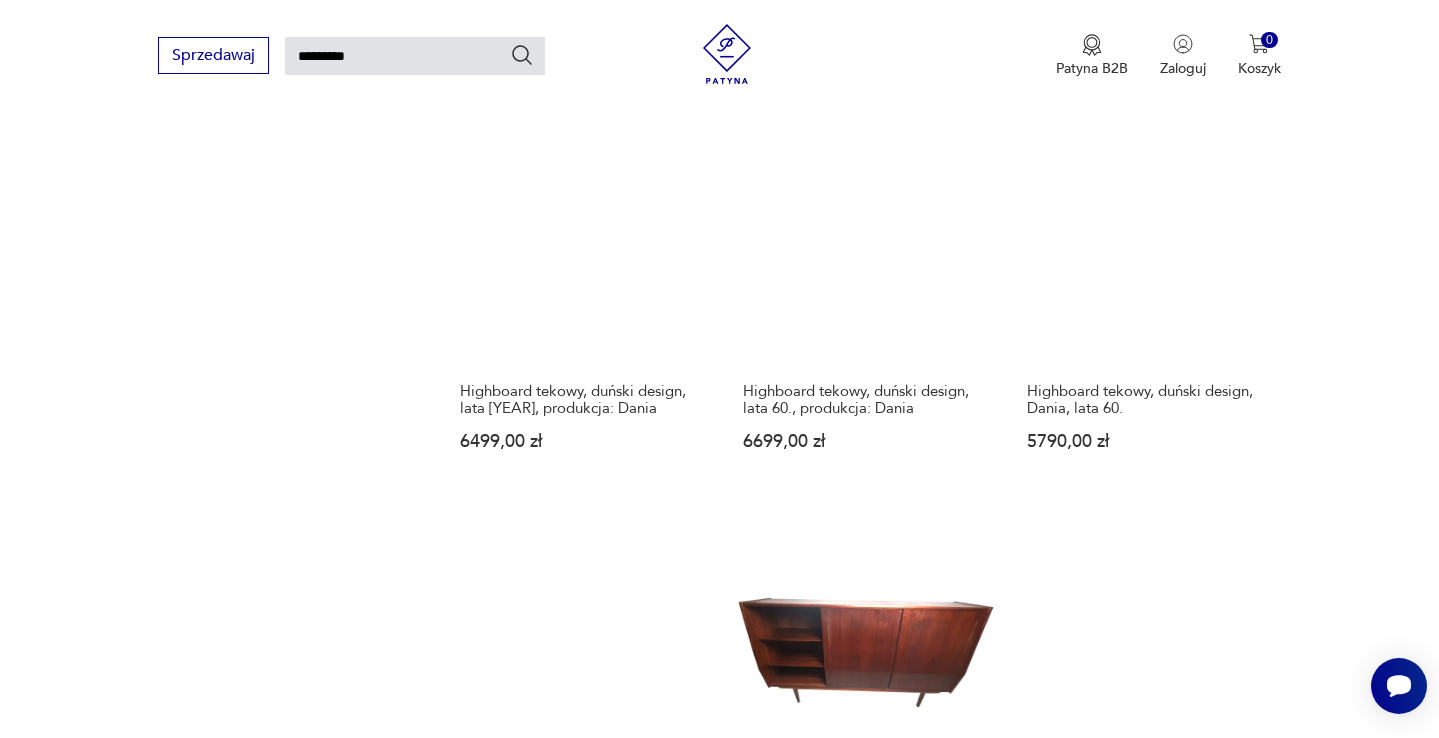 scroll, scrollTop: 1653, scrollLeft: 0, axis: vertical 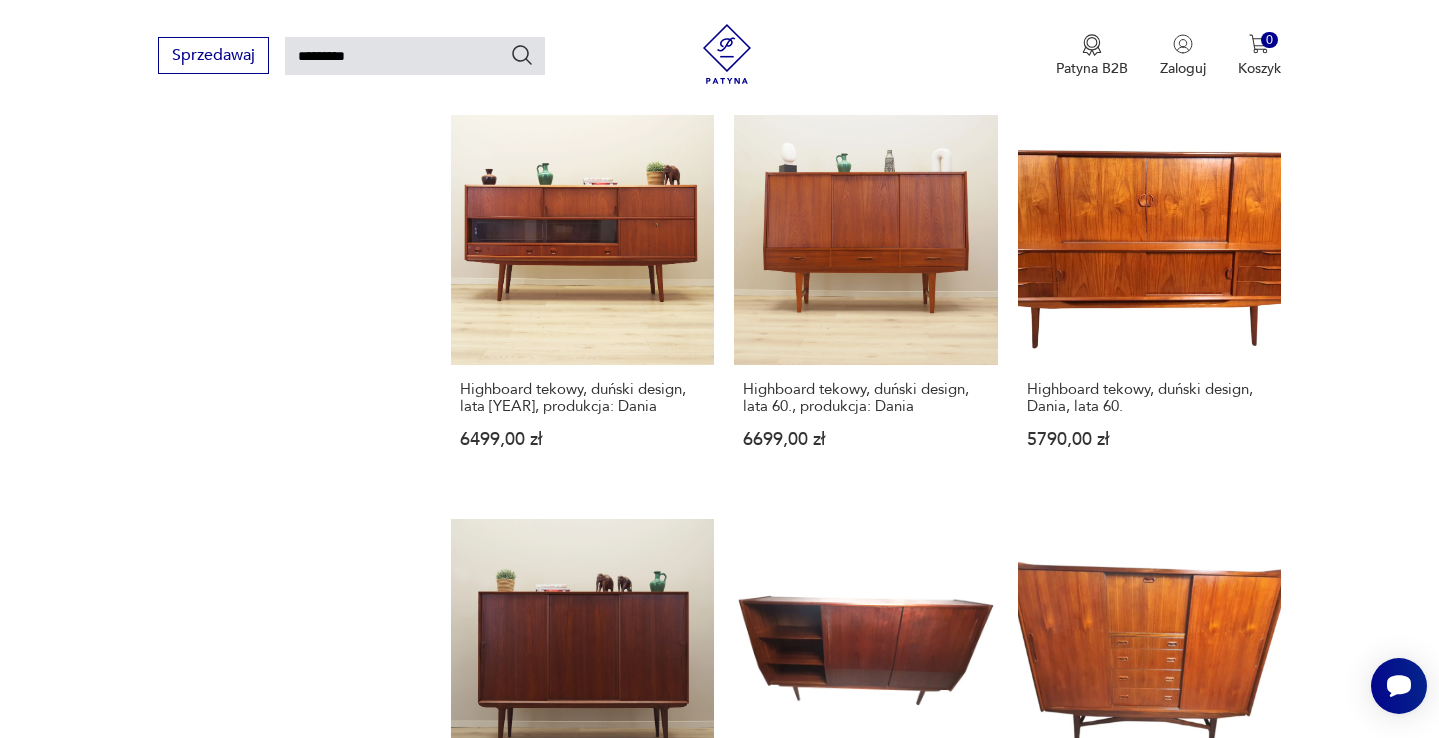 click 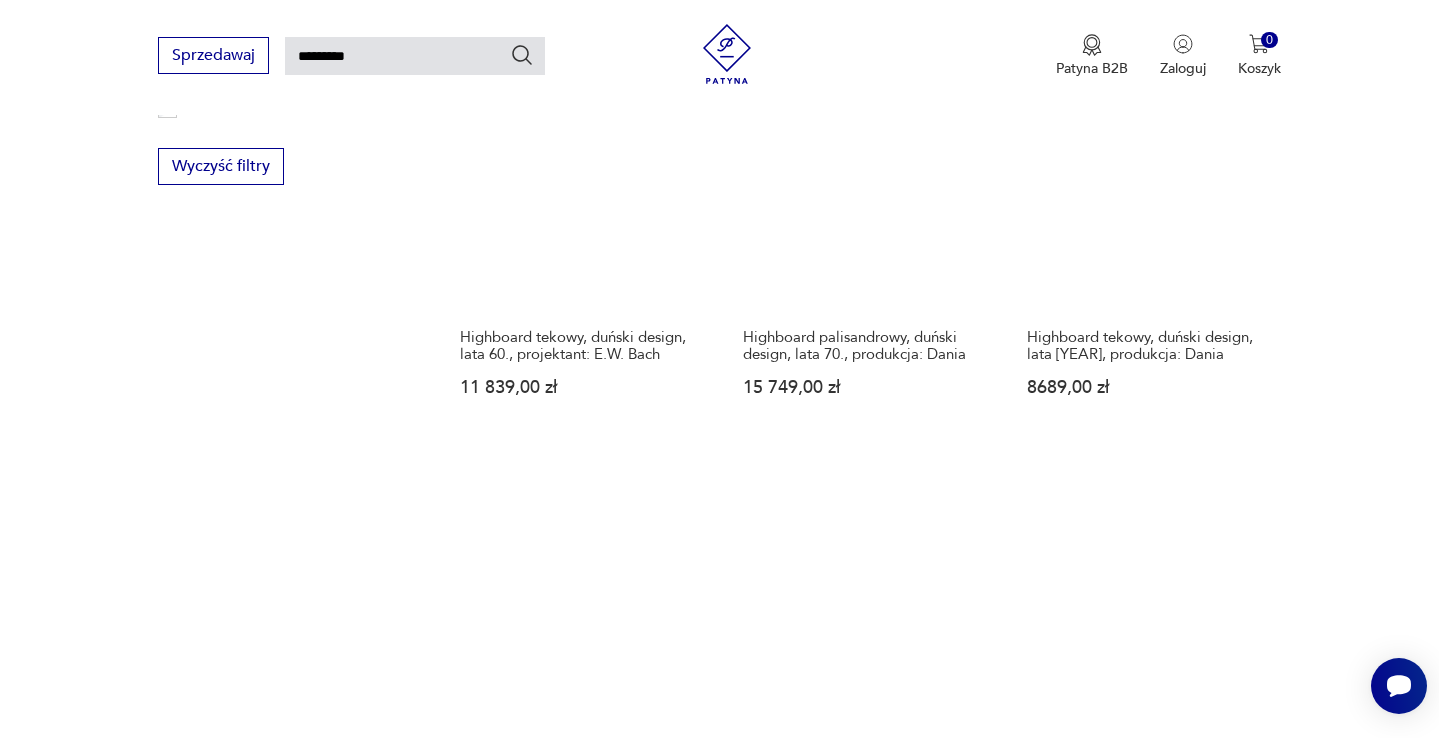 scroll, scrollTop: 1324, scrollLeft: 0, axis: vertical 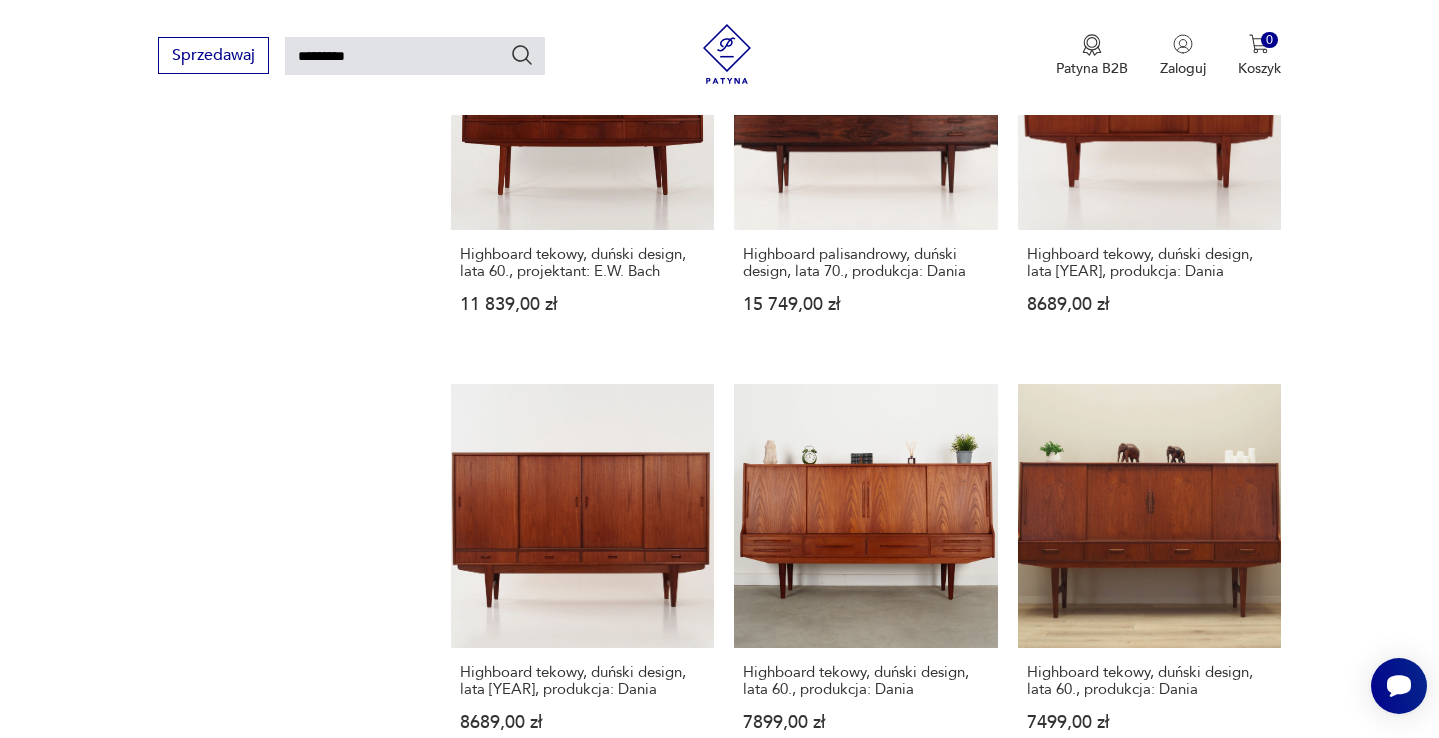 click 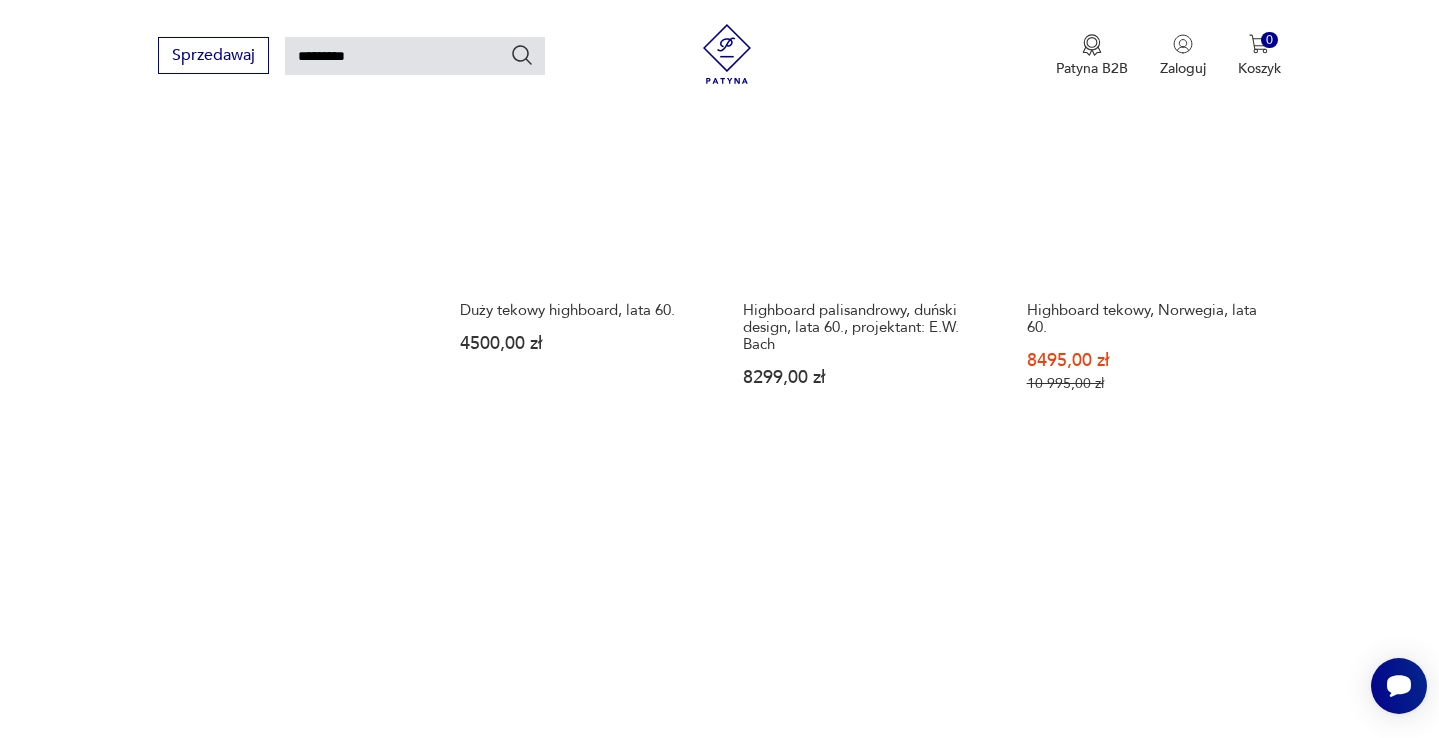 scroll, scrollTop: 1722, scrollLeft: 0, axis: vertical 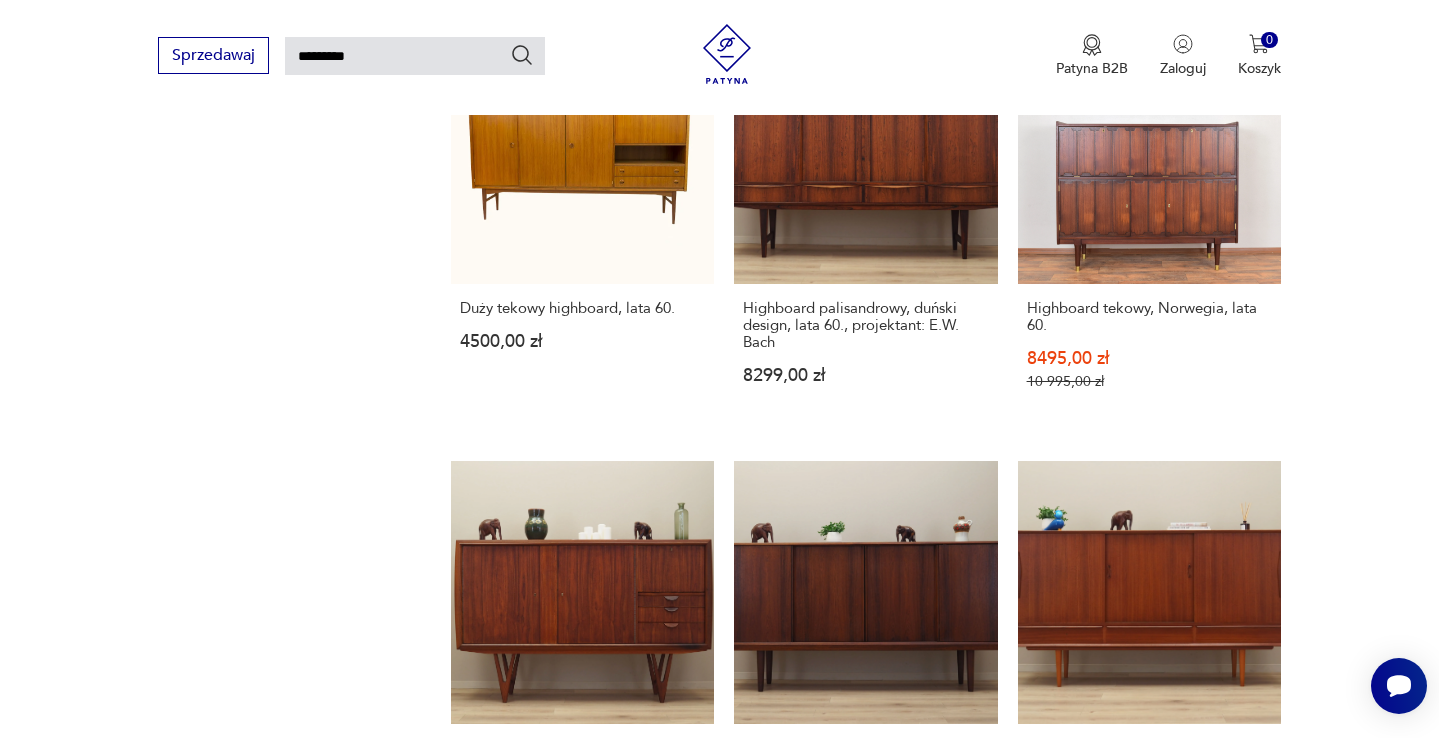 click 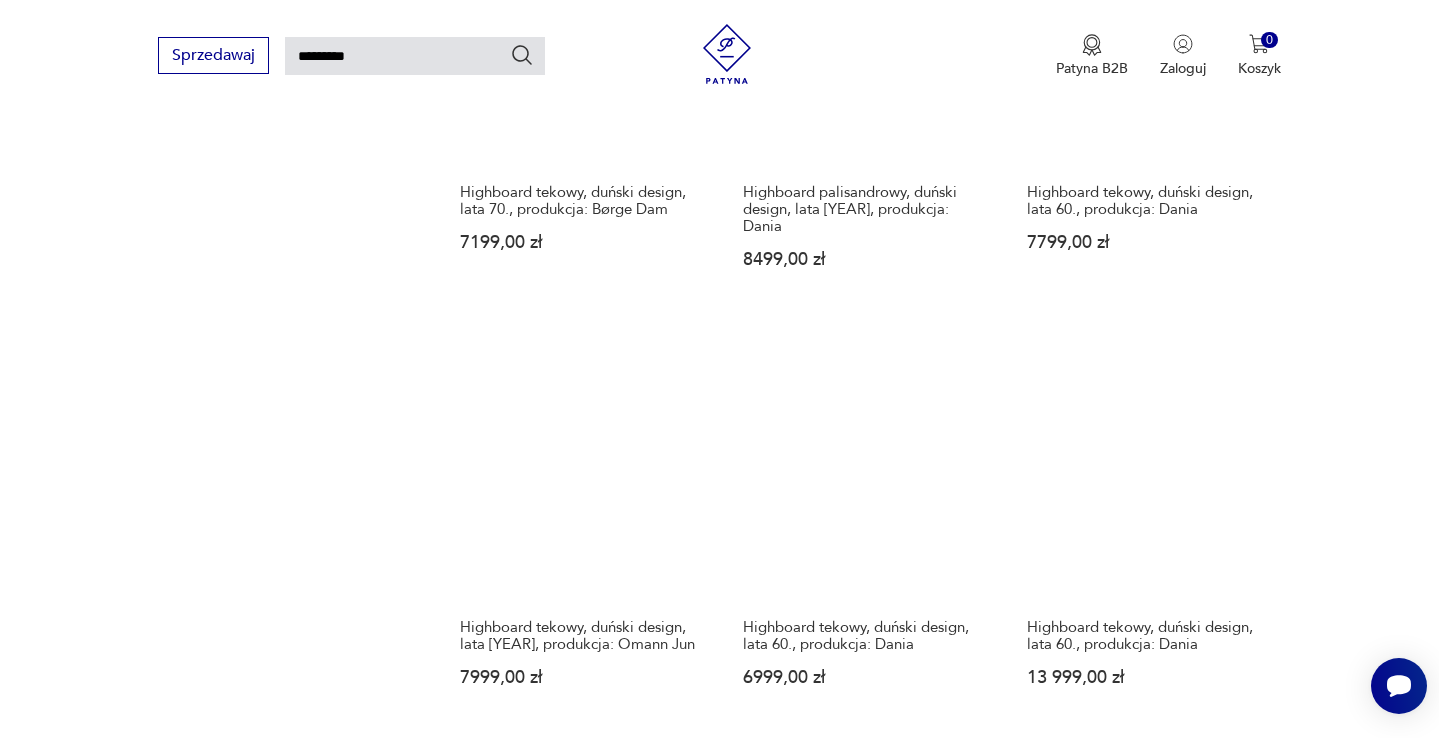 scroll, scrollTop: 1388, scrollLeft: 0, axis: vertical 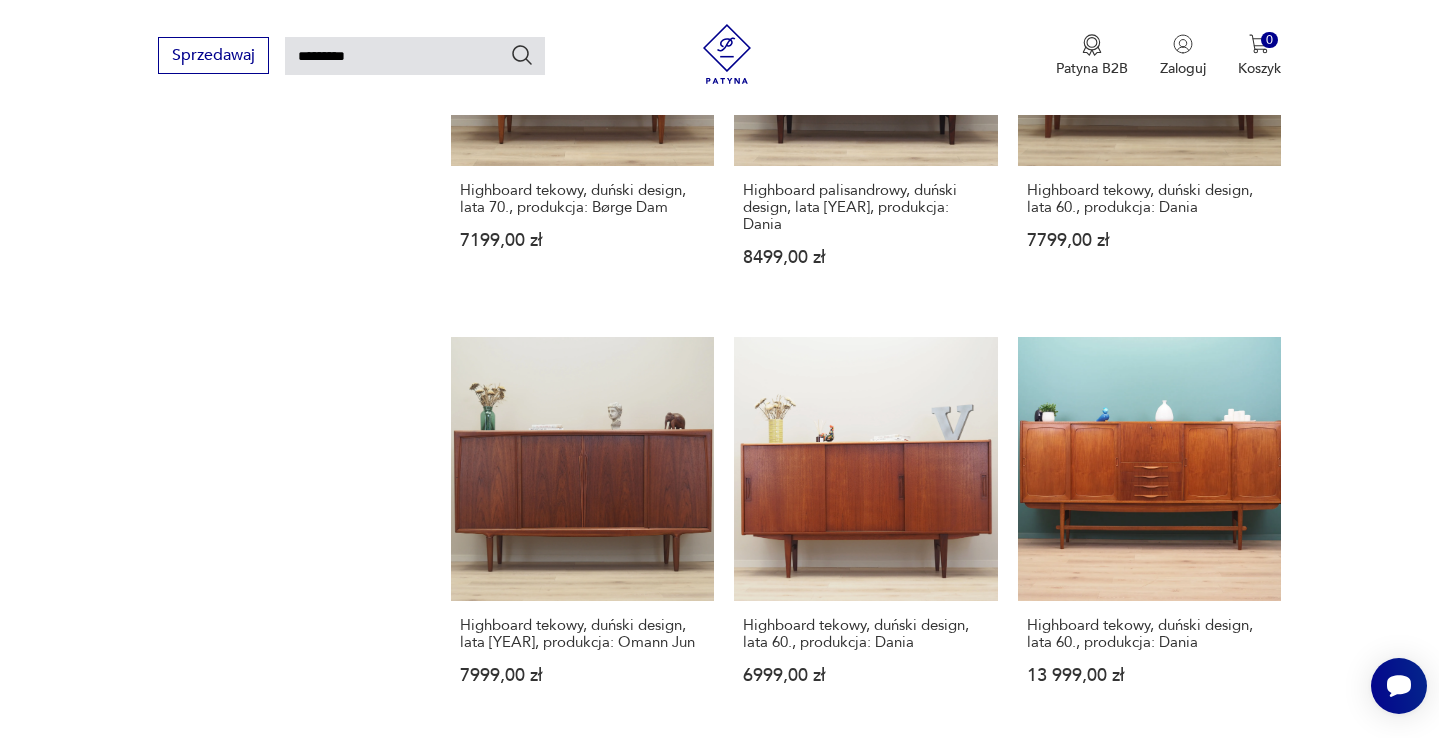 click 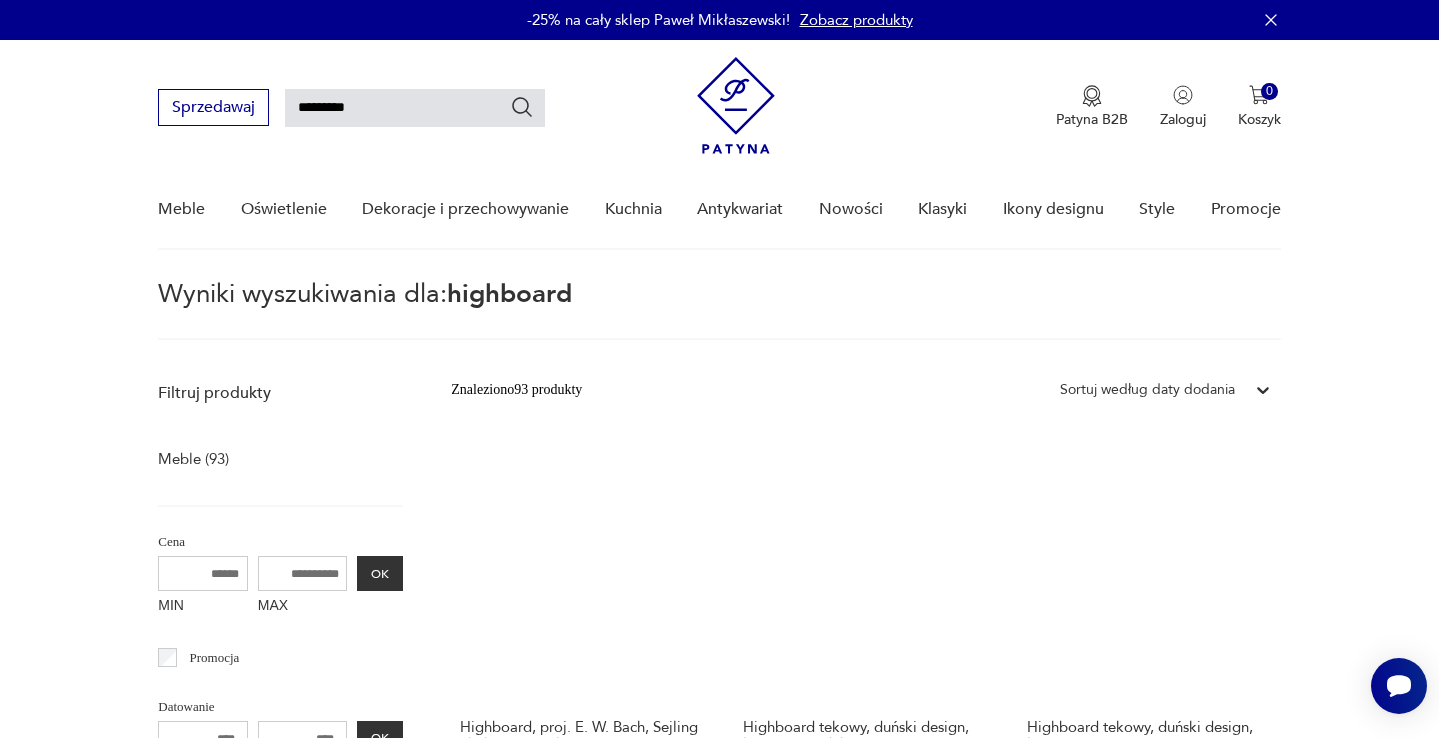 scroll, scrollTop: 0, scrollLeft: 0, axis: both 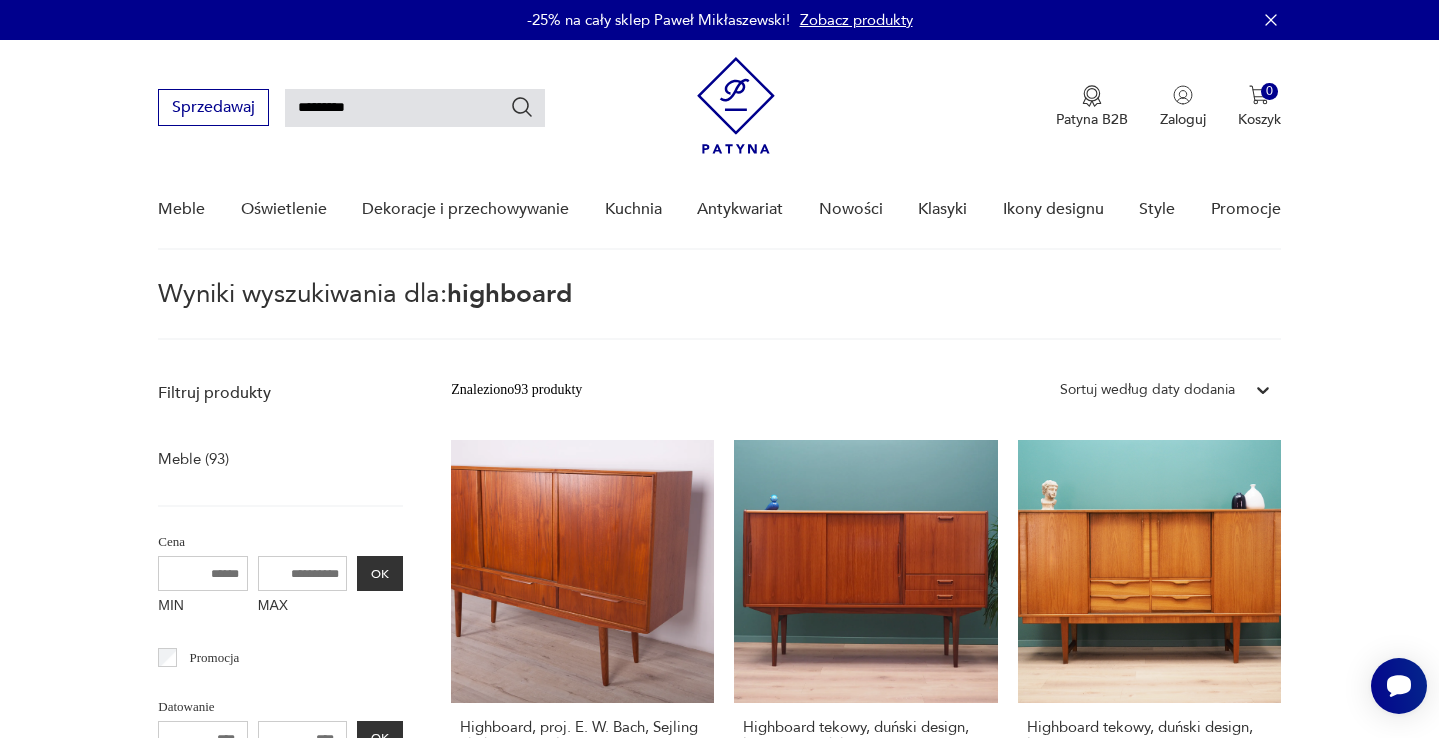 click on "*********" at bounding box center [415, 108] 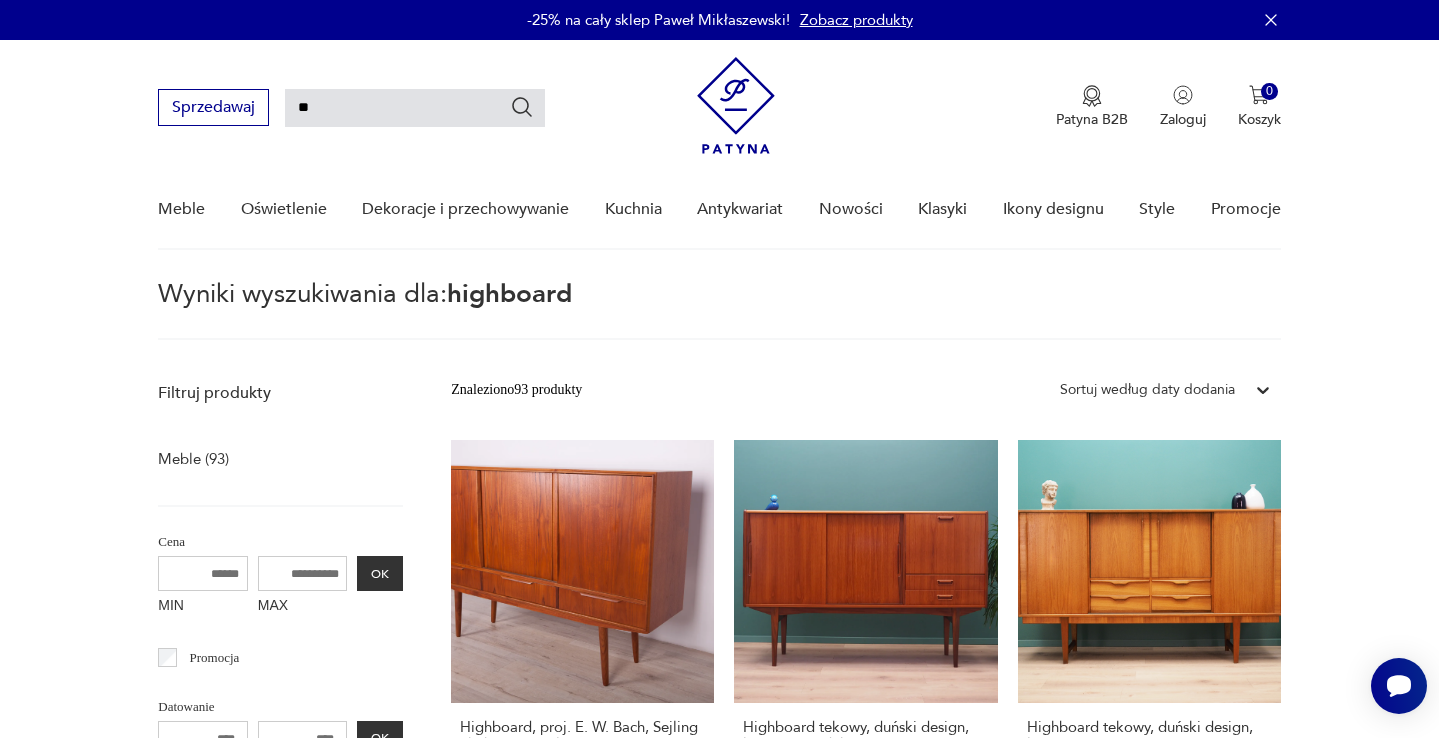 type on "*" 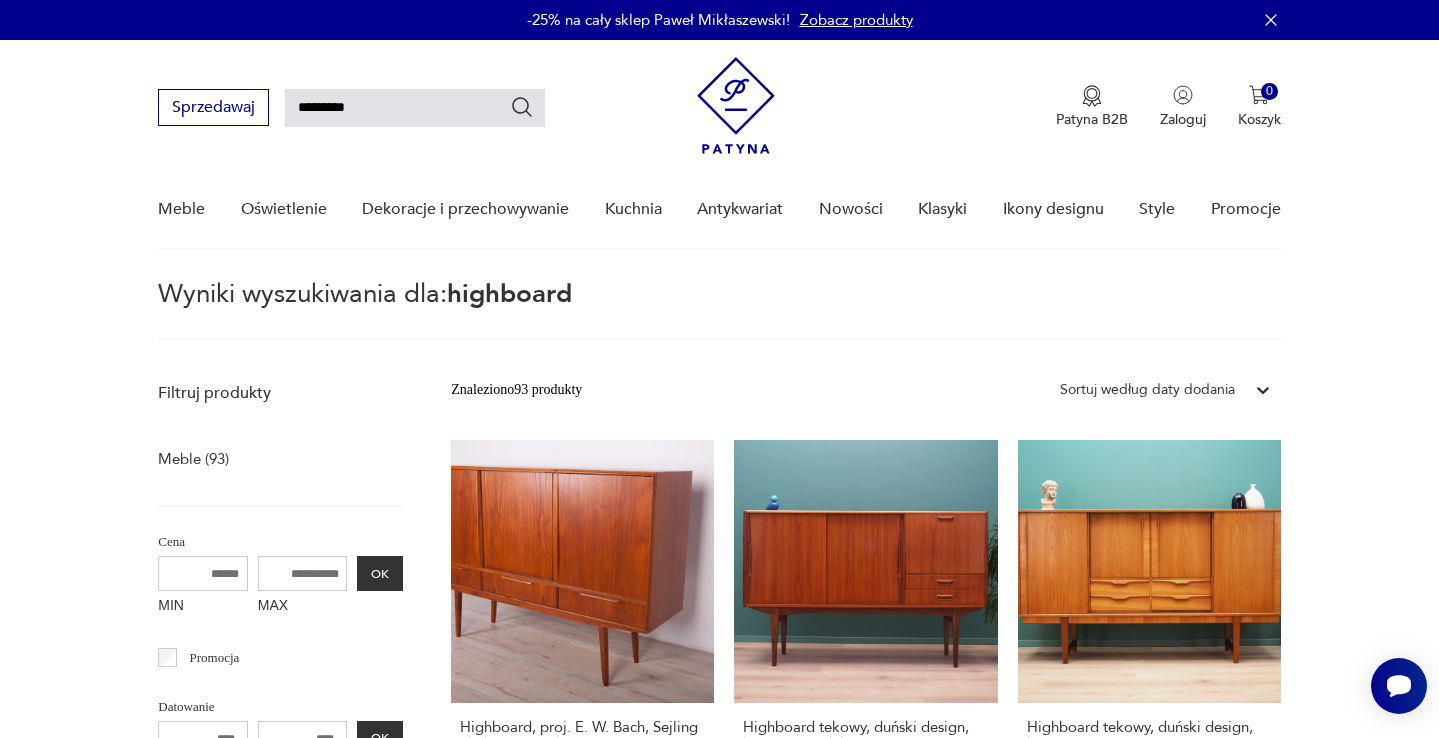 type on "*********" 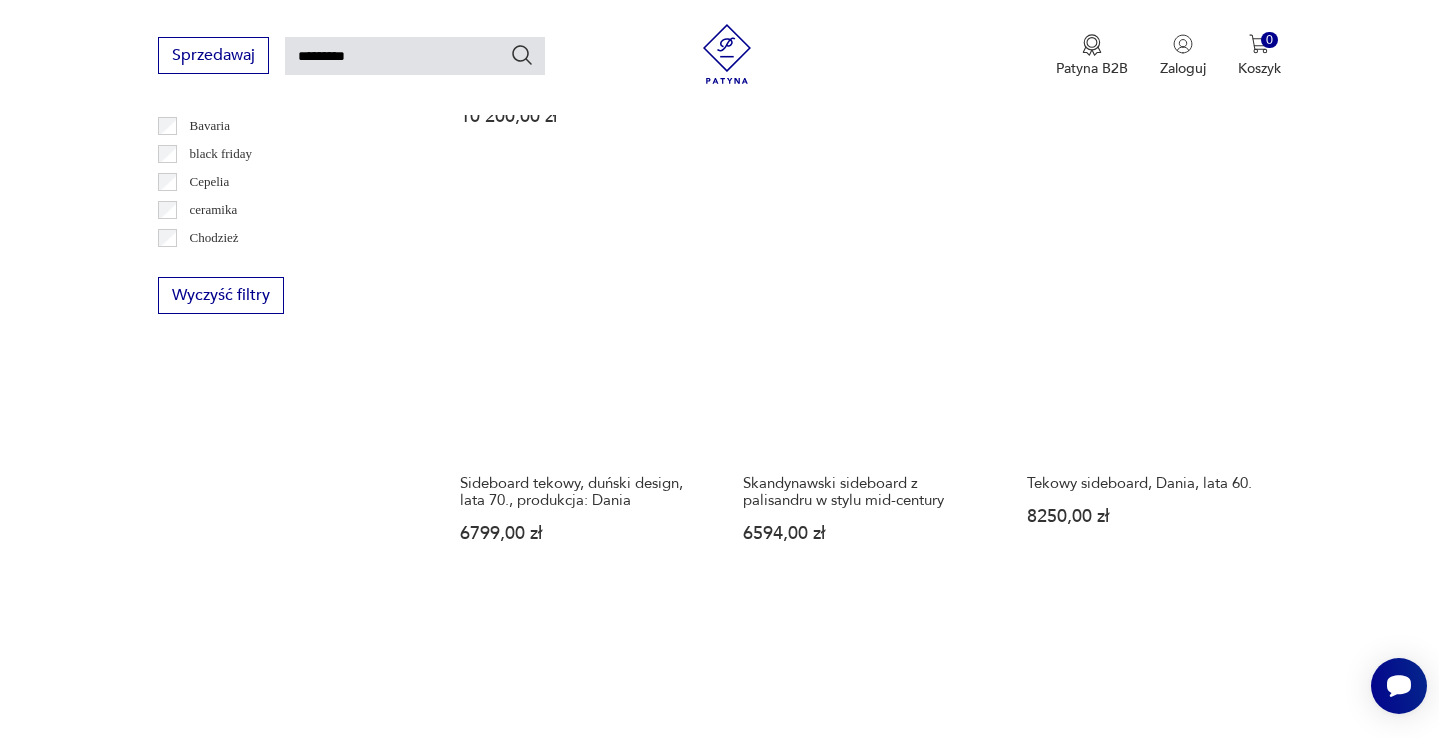 scroll, scrollTop: 1251, scrollLeft: 0, axis: vertical 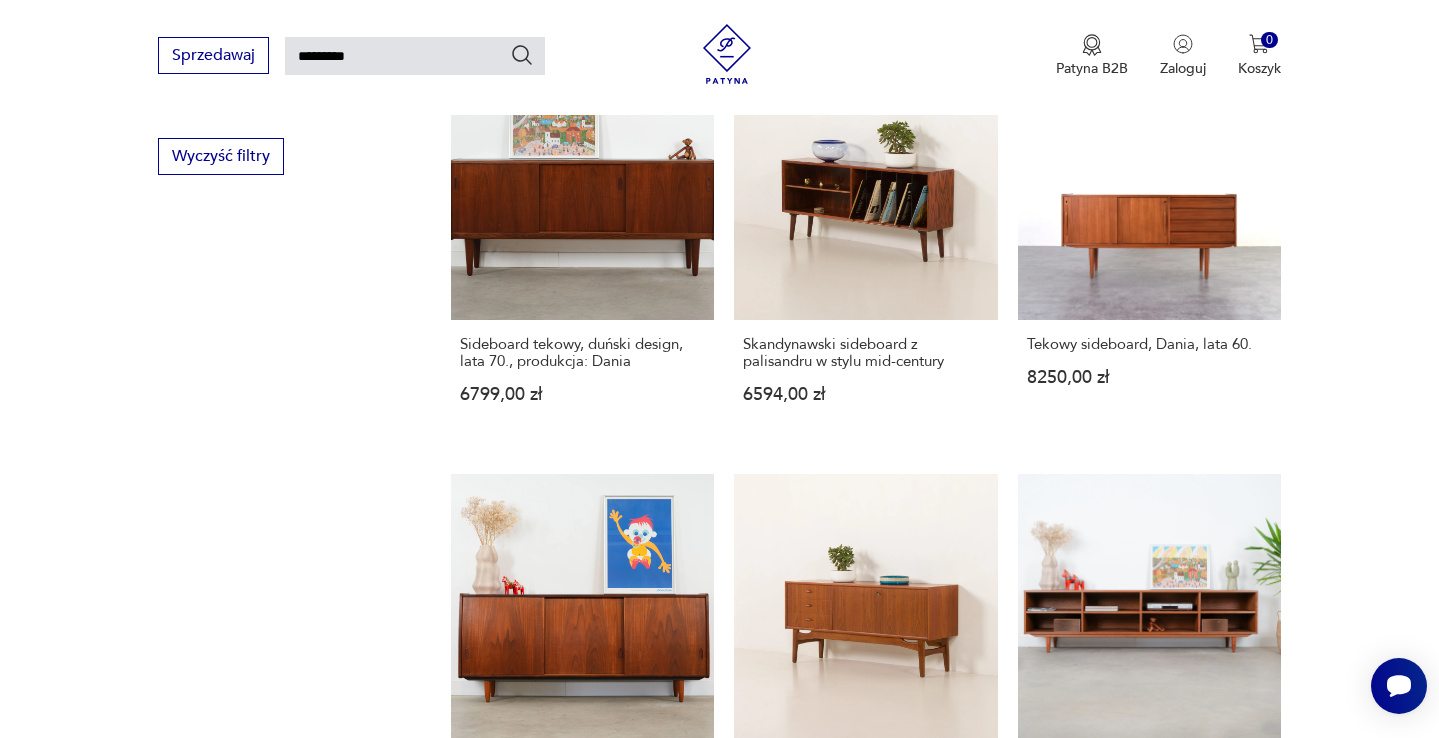 click on "Mały włoski vintage sideboard z lat 60. XX wieku 7232,00 zł" at bounding box center (865, 1093) 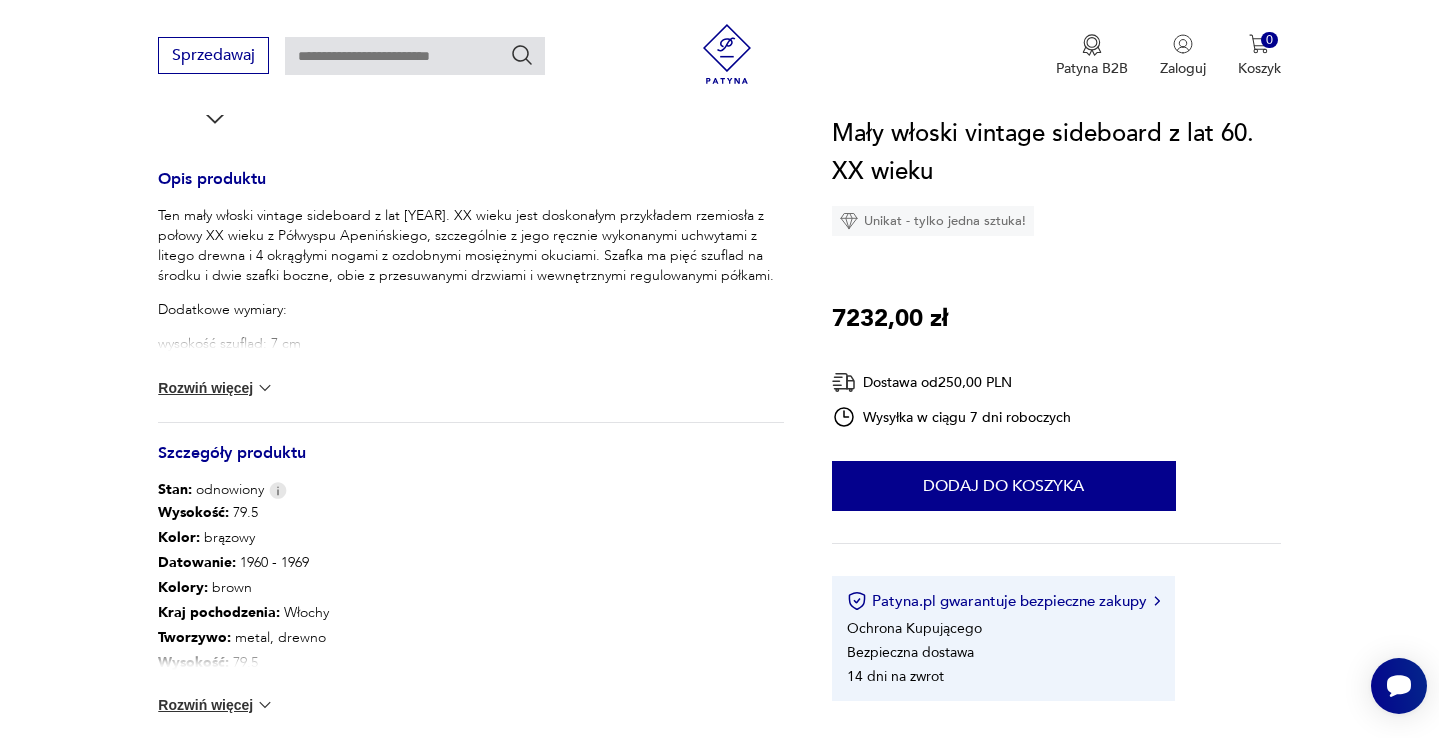 scroll, scrollTop: 782, scrollLeft: 0, axis: vertical 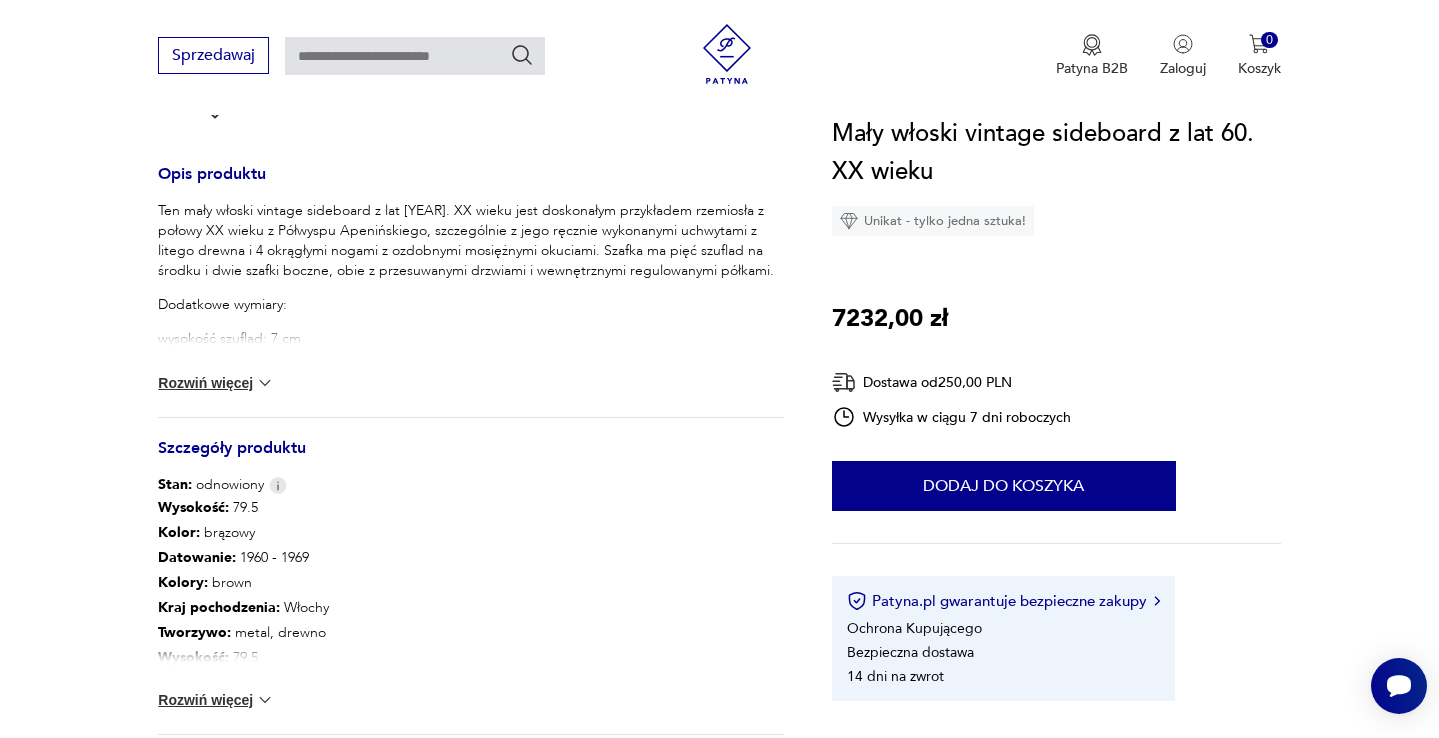 click on "Rozwiń więcej" at bounding box center [216, 700] 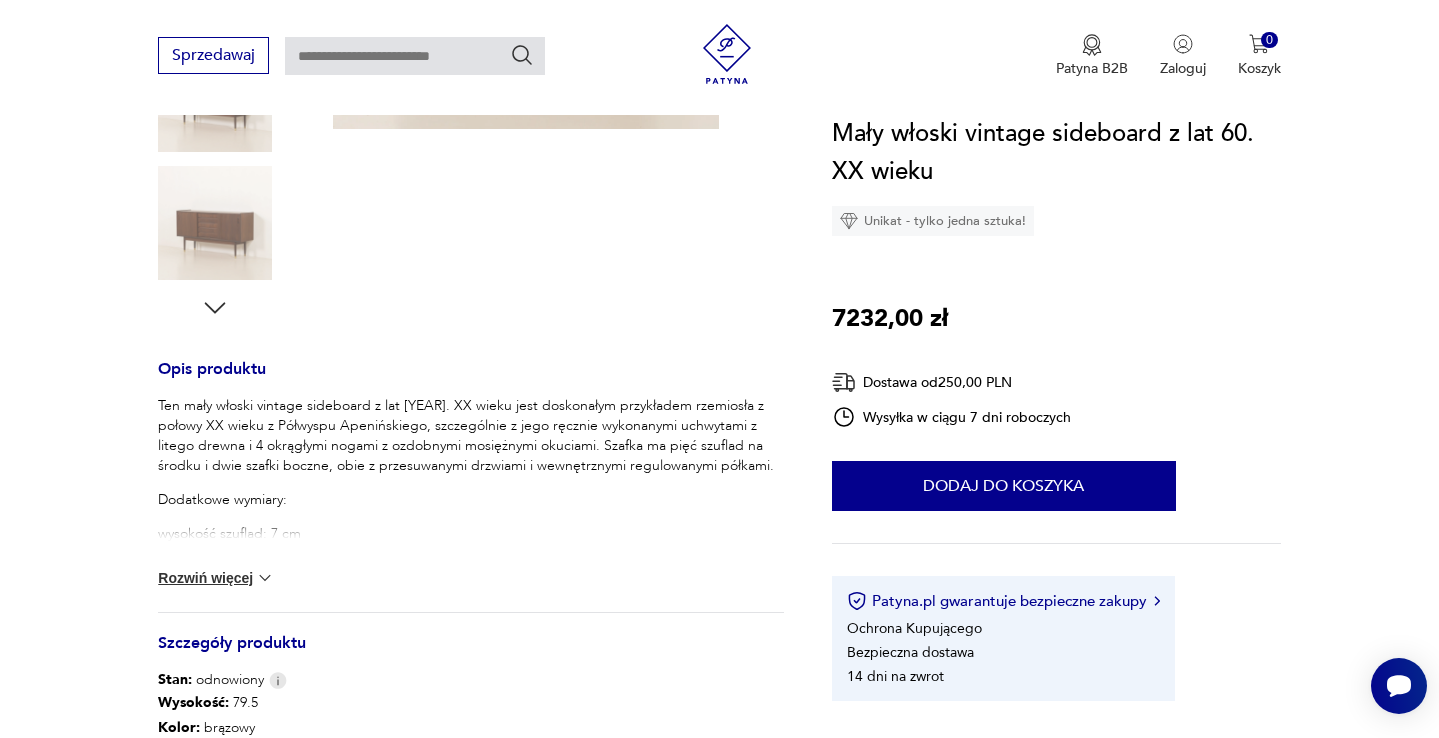 scroll, scrollTop: 83, scrollLeft: 0, axis: vertical 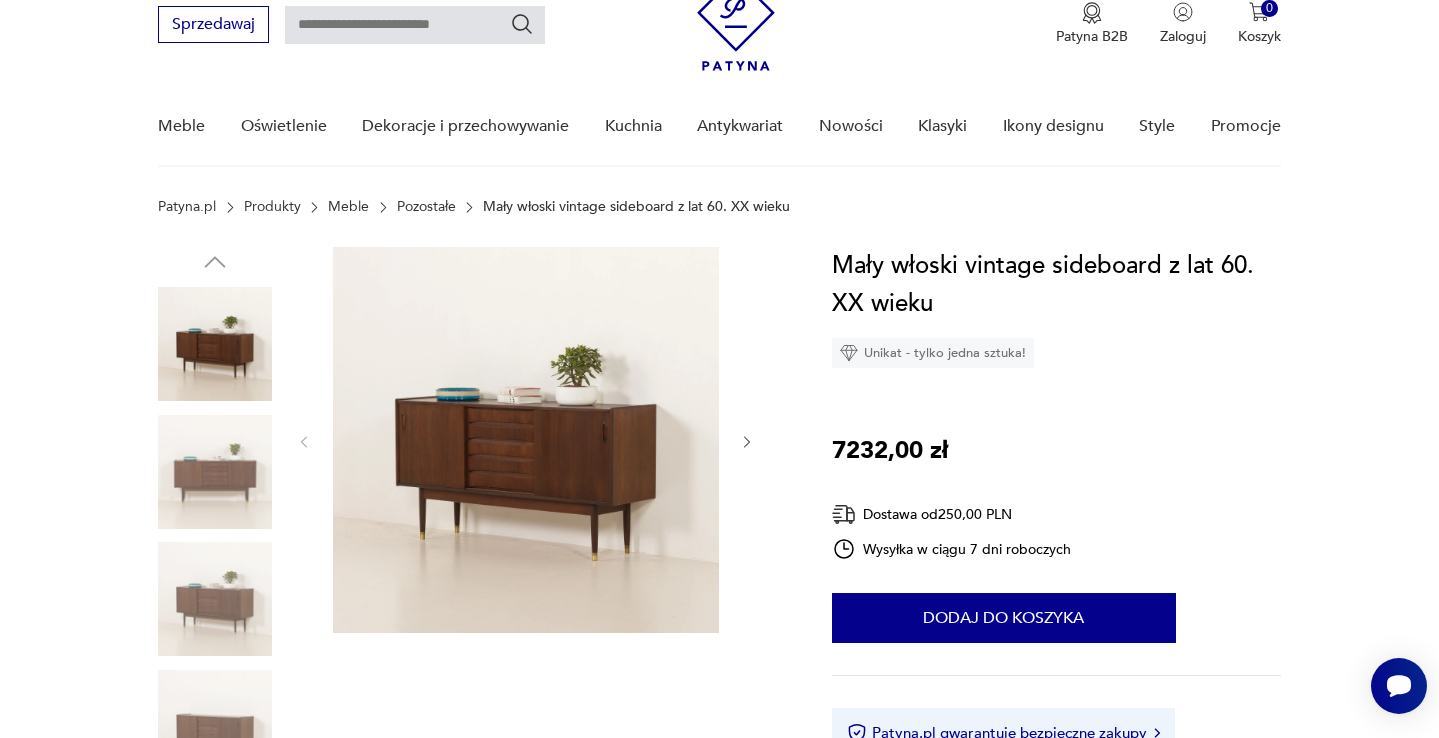 click at bounding box center (526, 440) 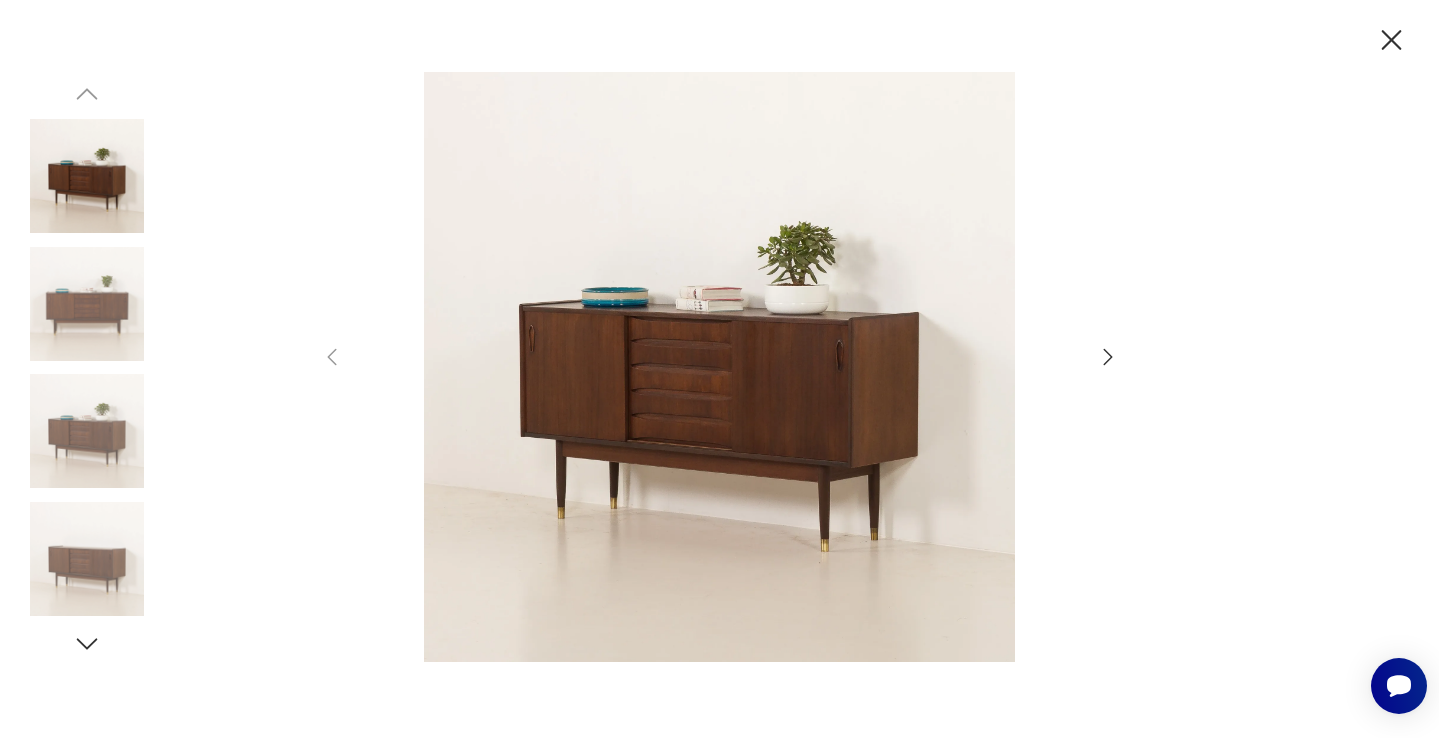 click 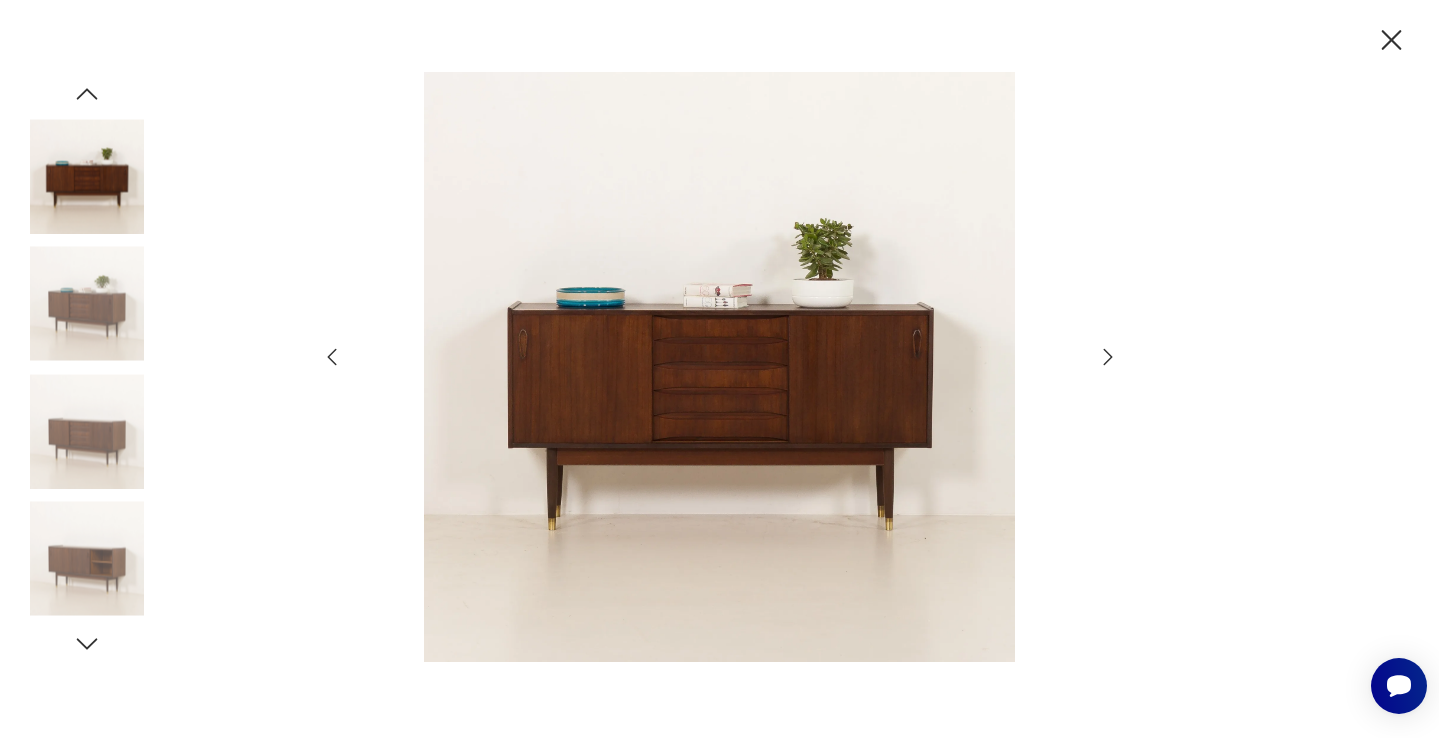 click 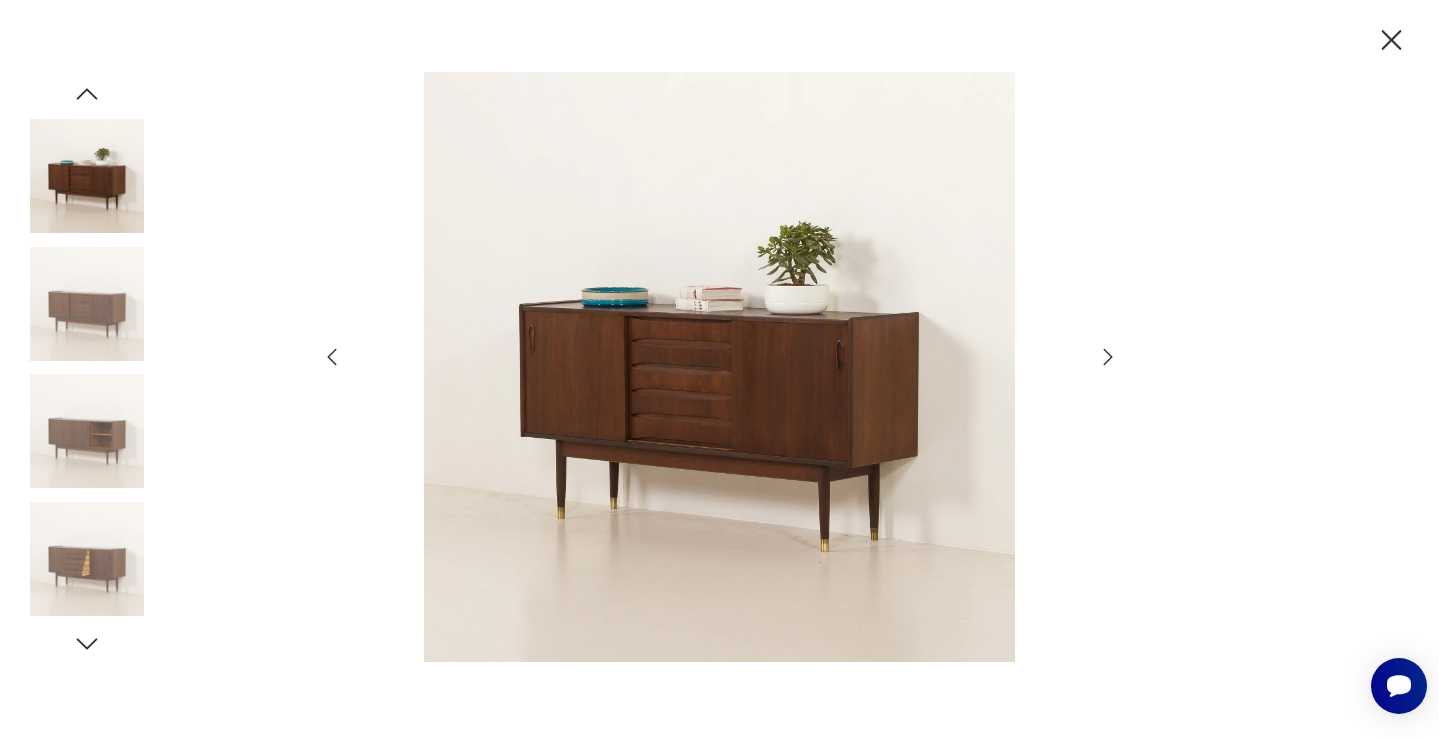 click 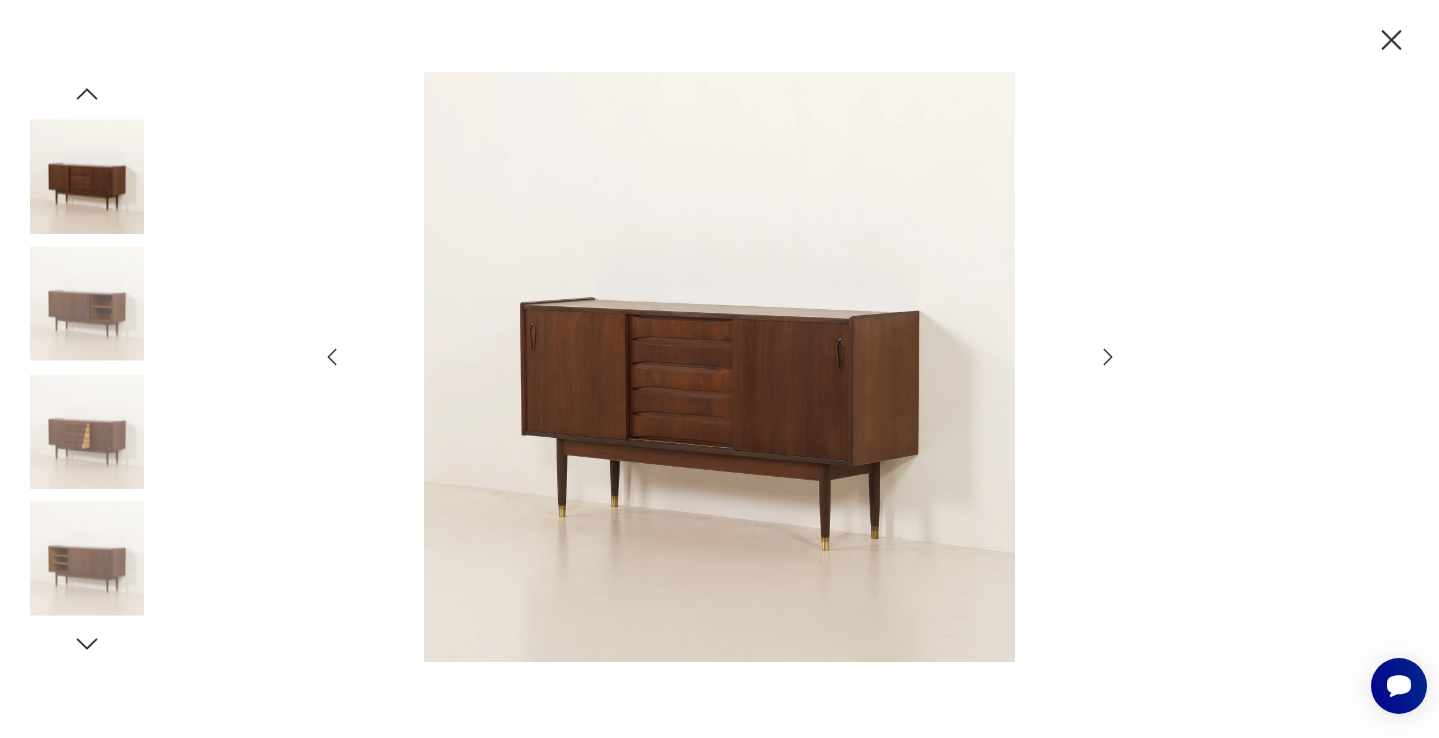 click 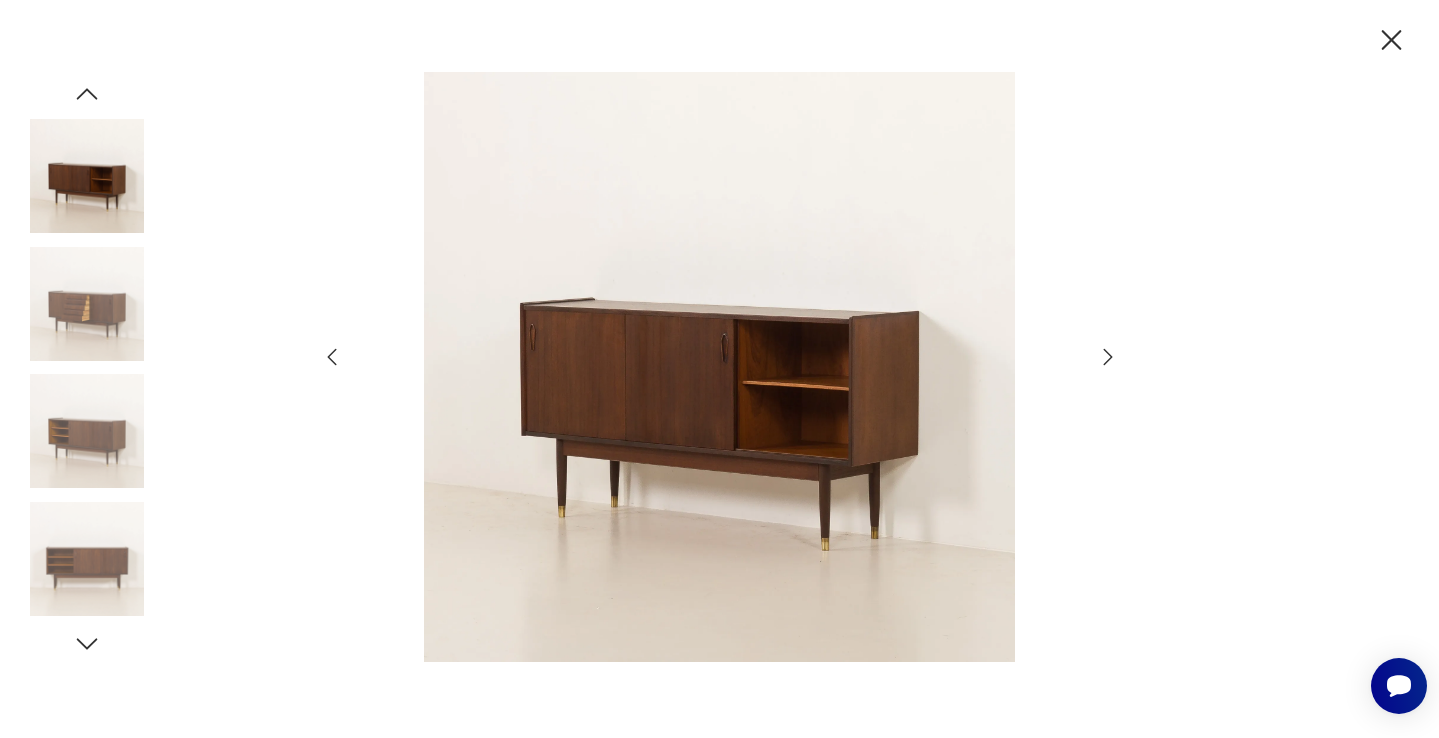click 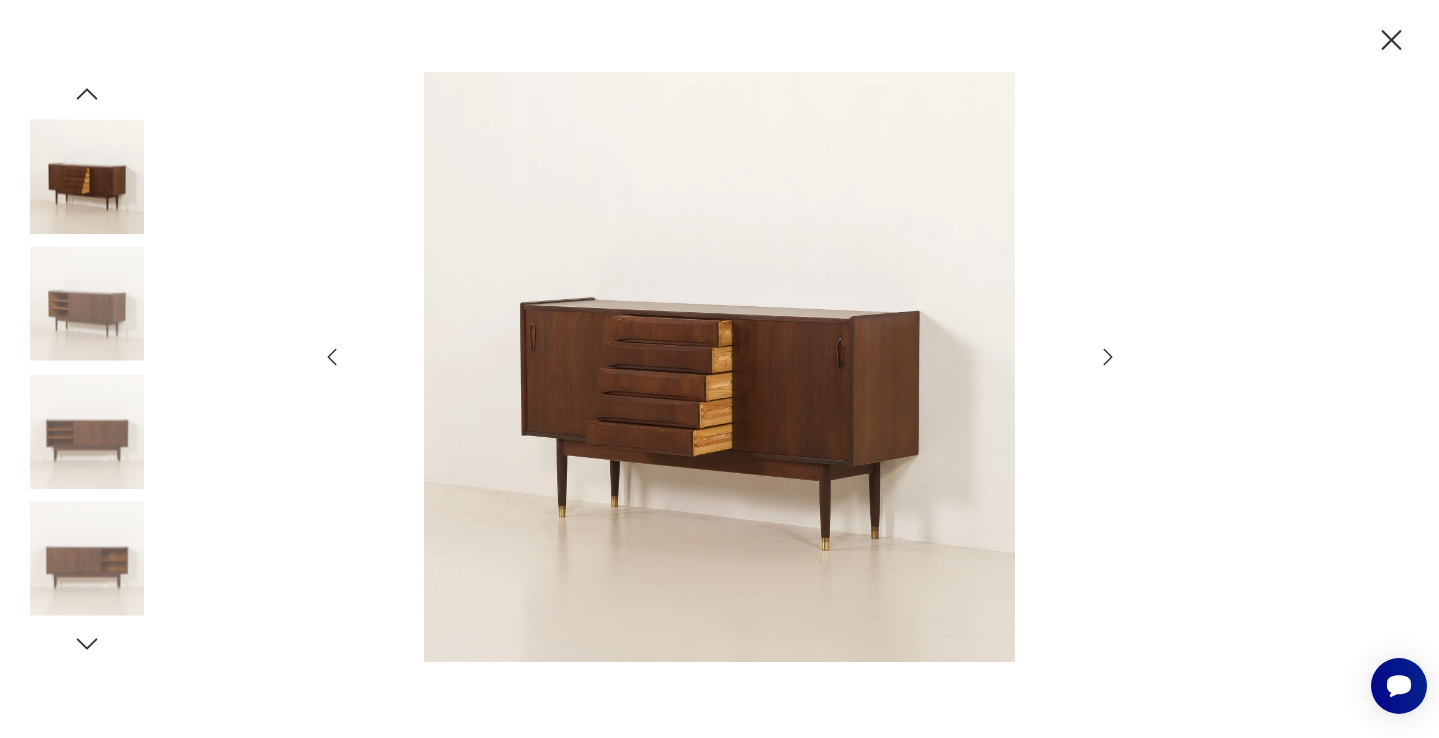 click 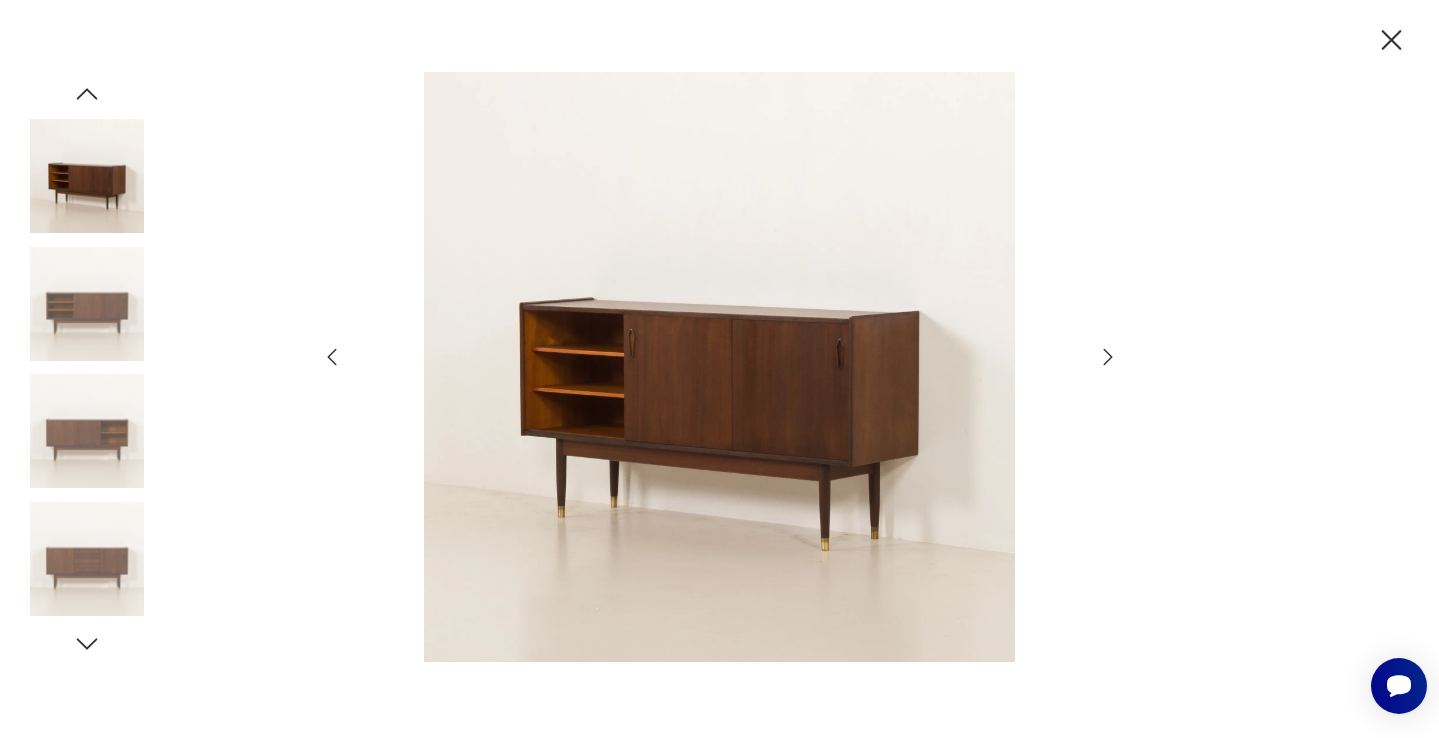 click 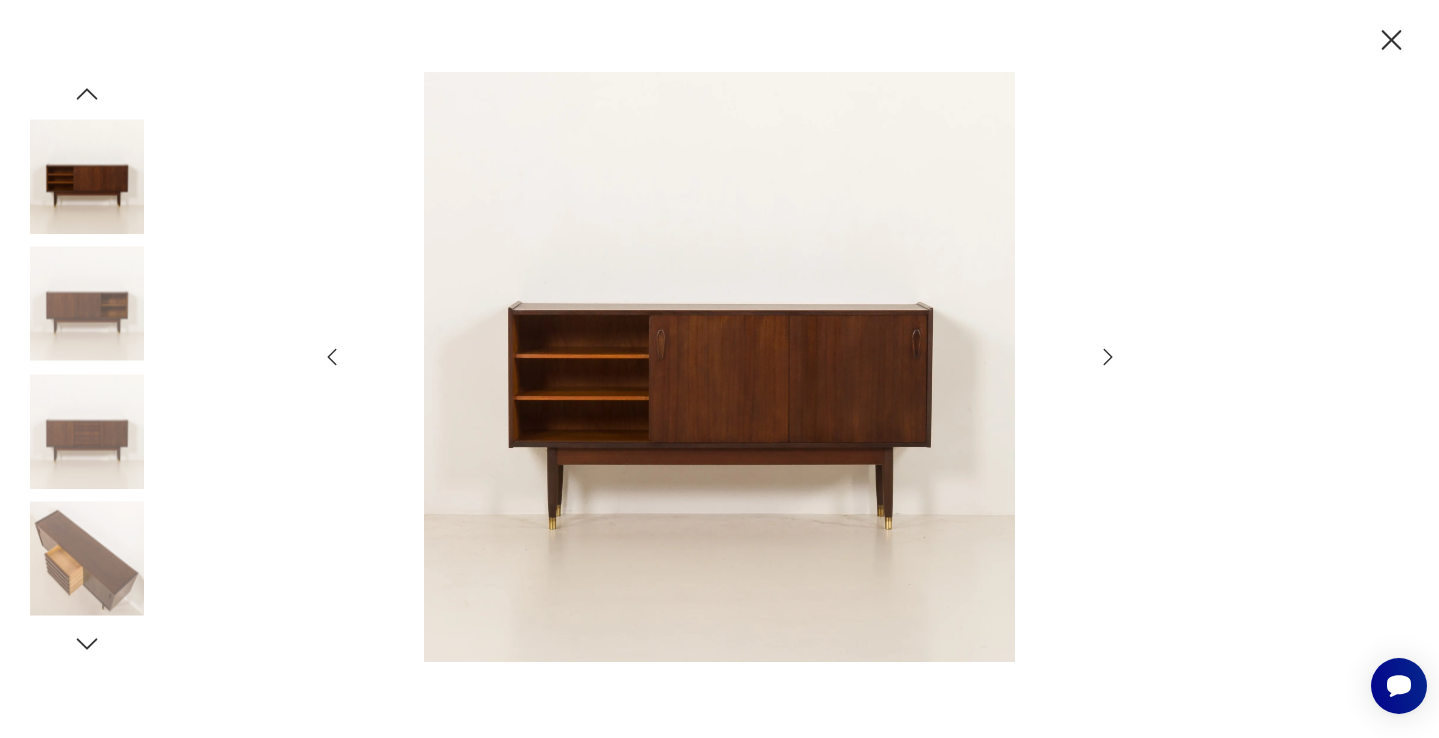 click 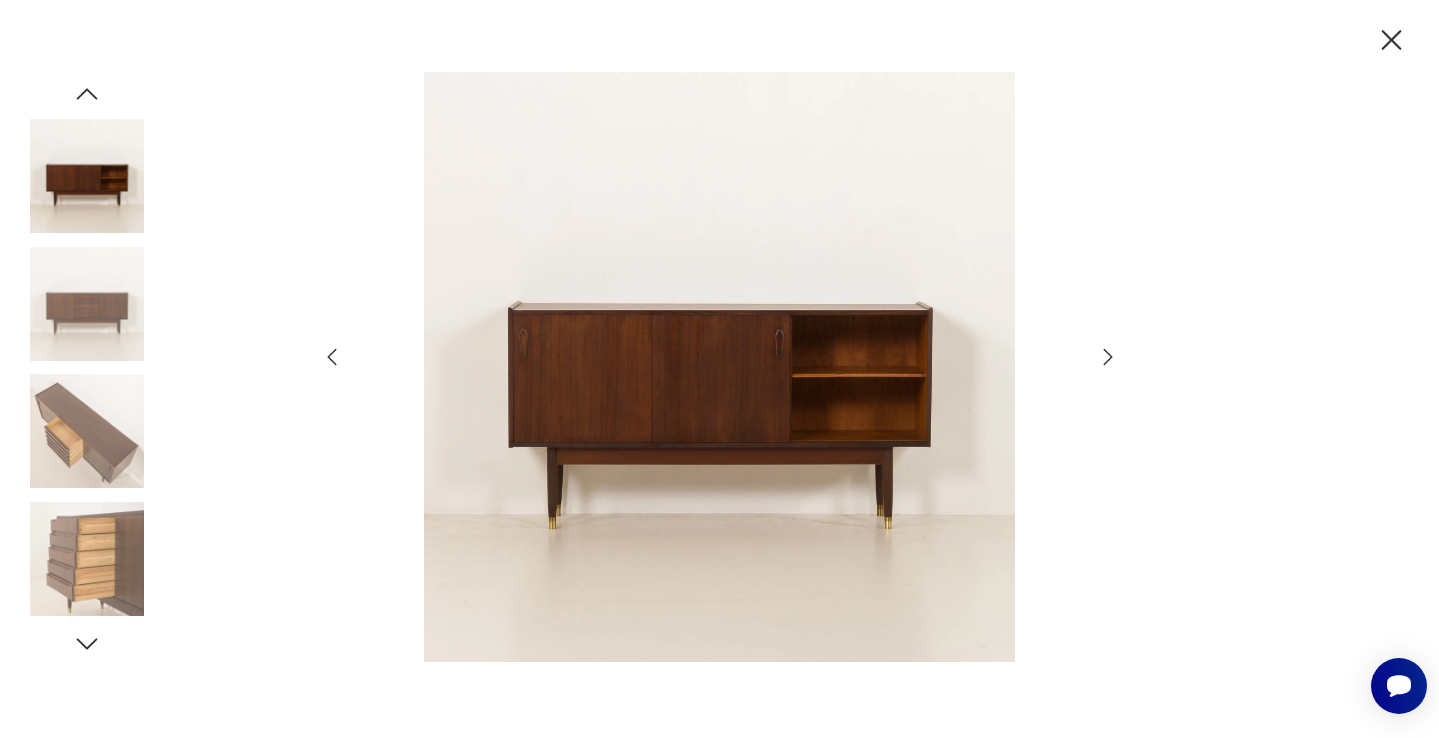 click 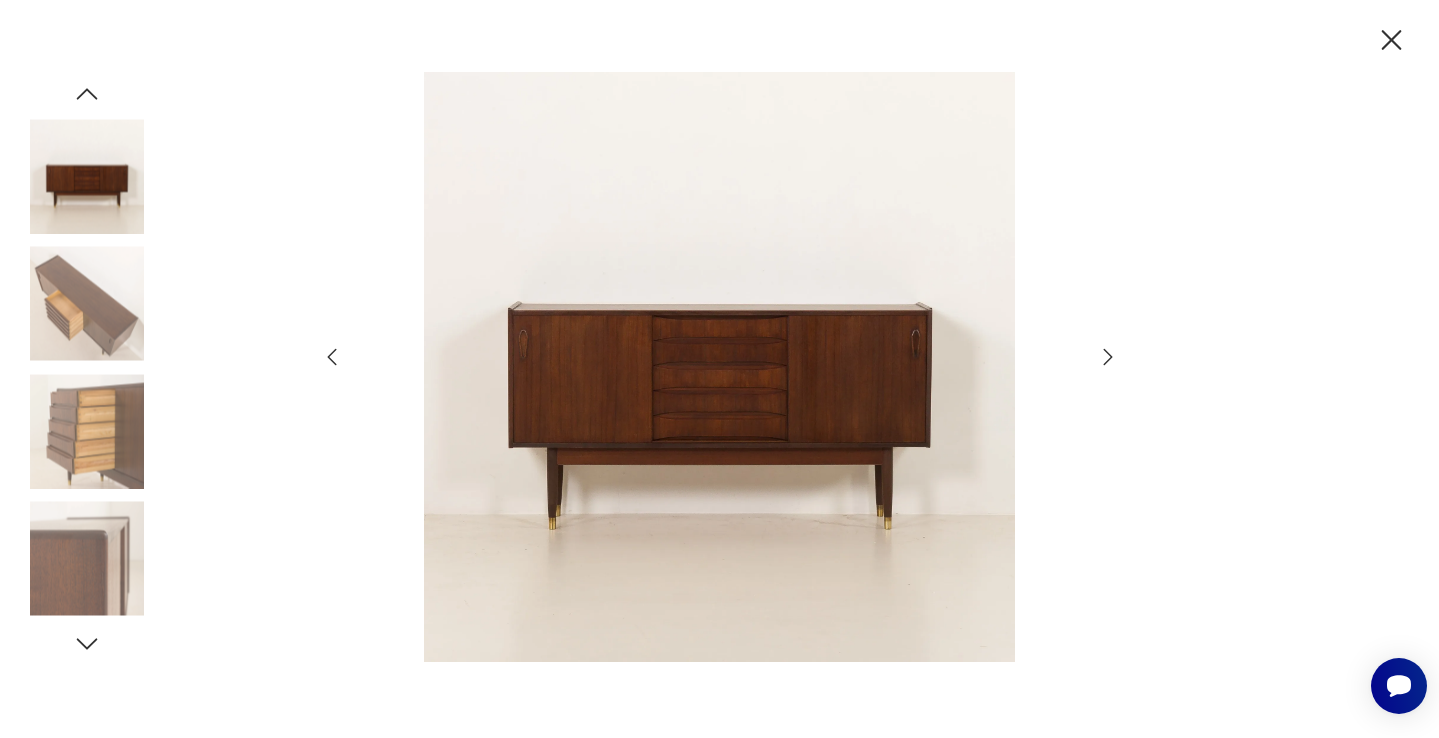click 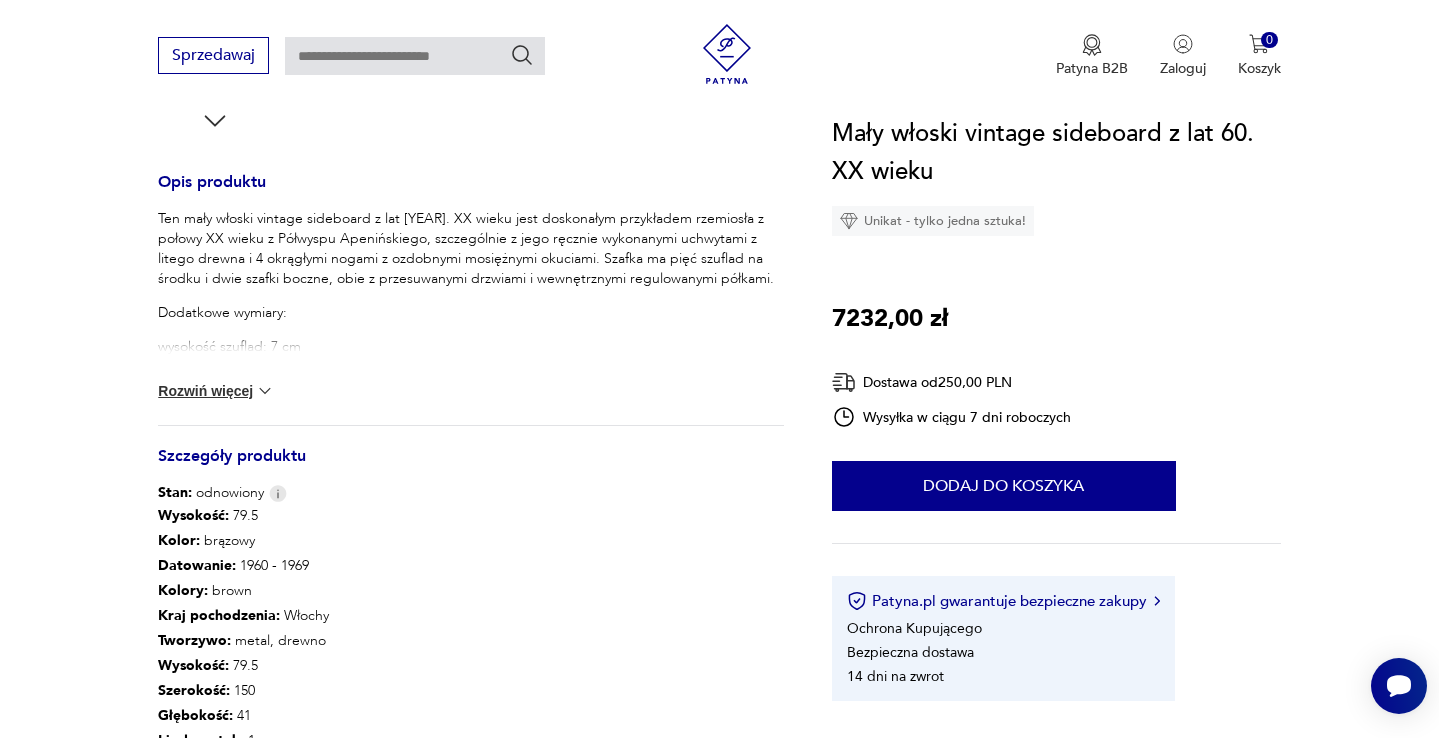 scroll, scrollTop: 780, scrollLeft: 0, axis: vertical 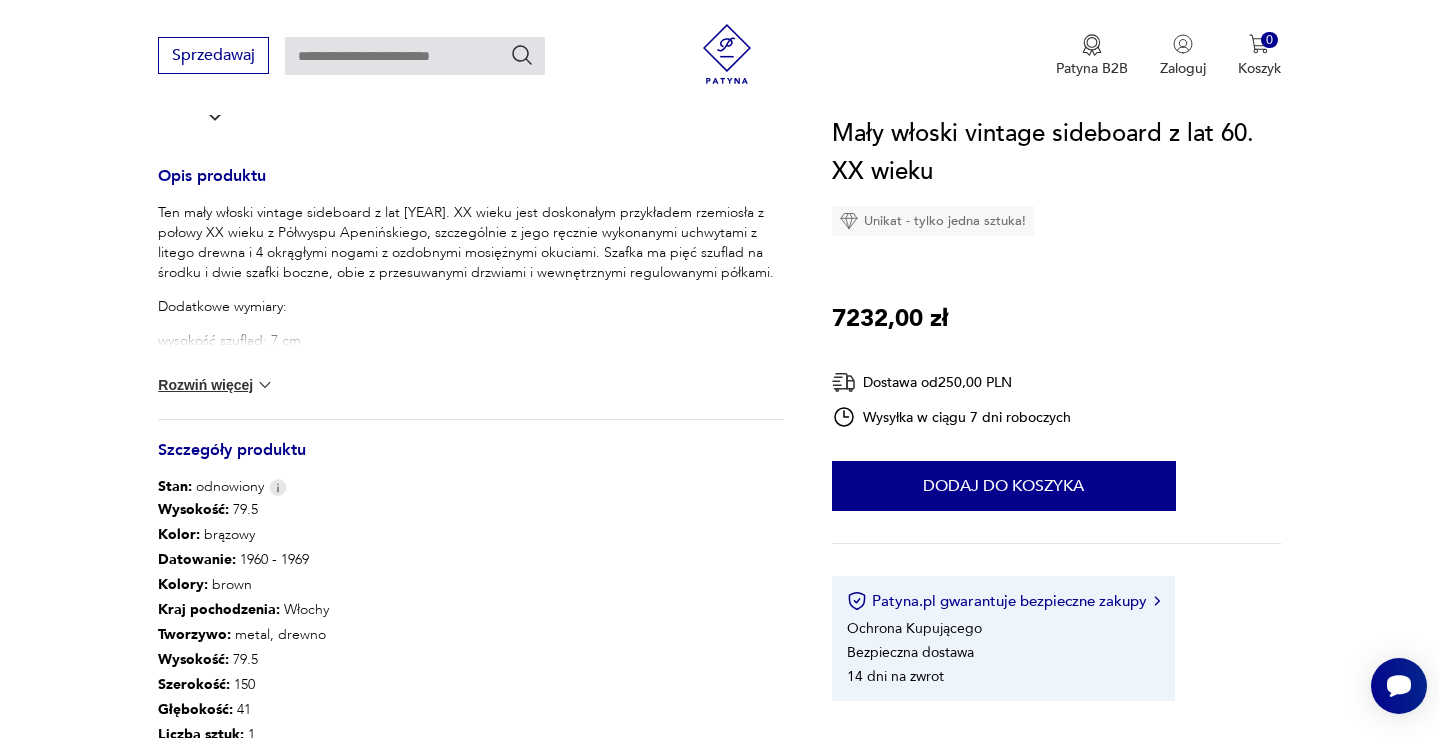 click on "Rozwiń więcej" at bounding box center (216, 385) 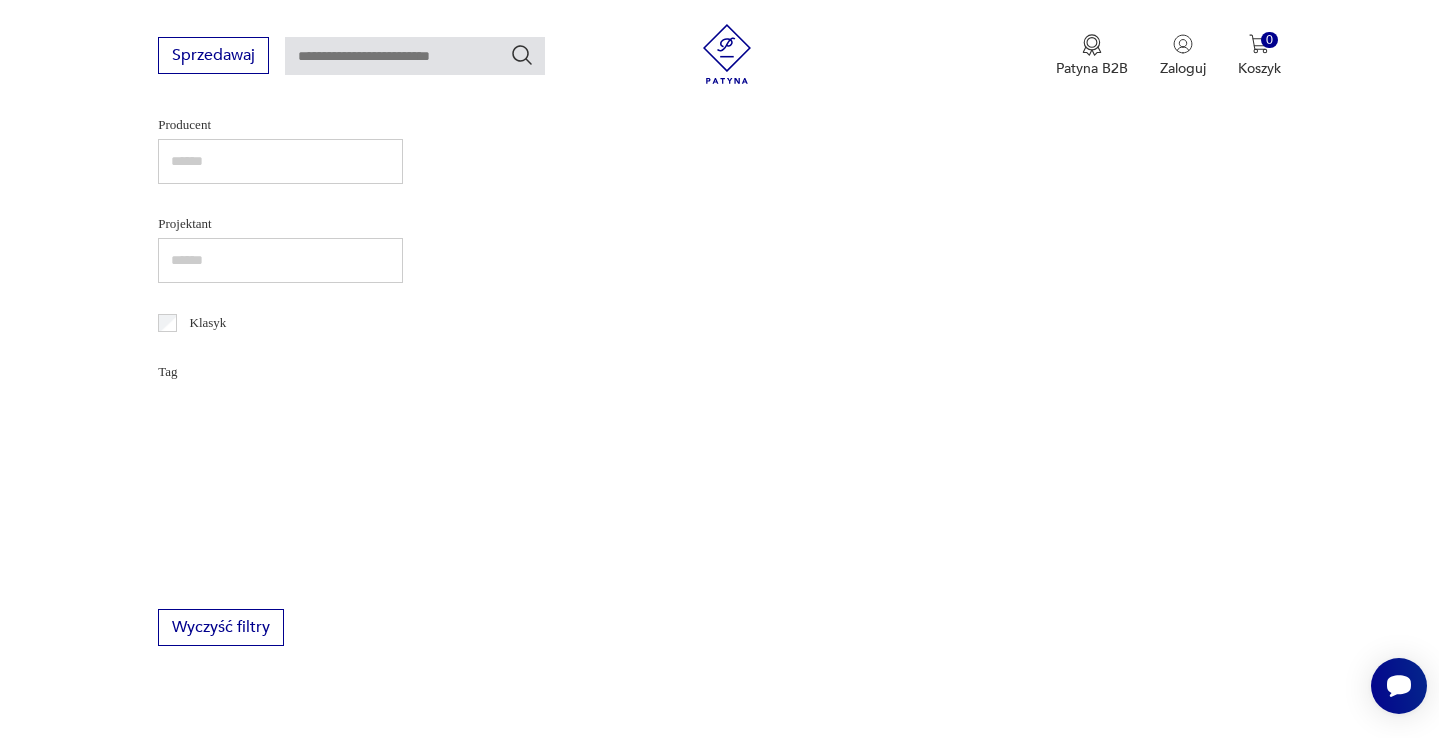 type on "*********" 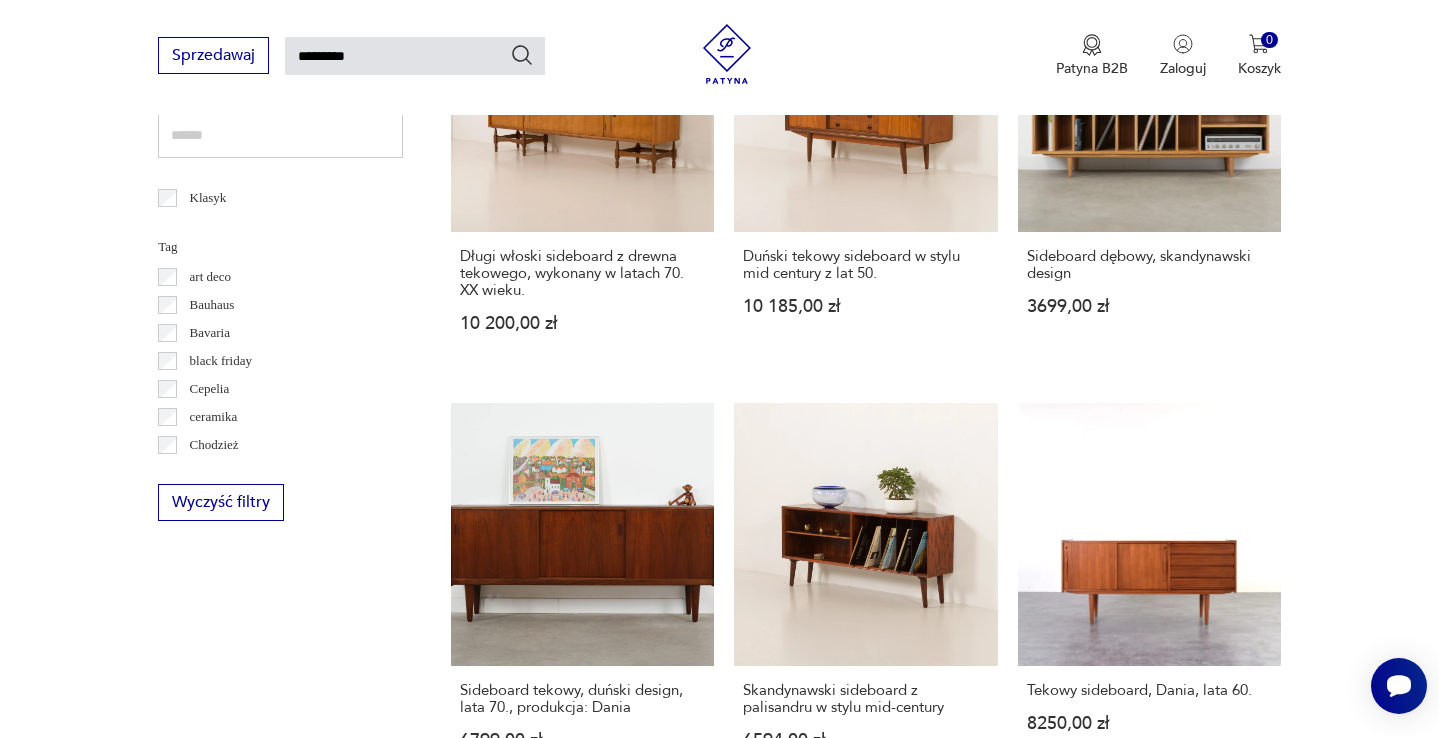 scroll, scrollTop: 1094, scrollLeft: 0, axis: vertical 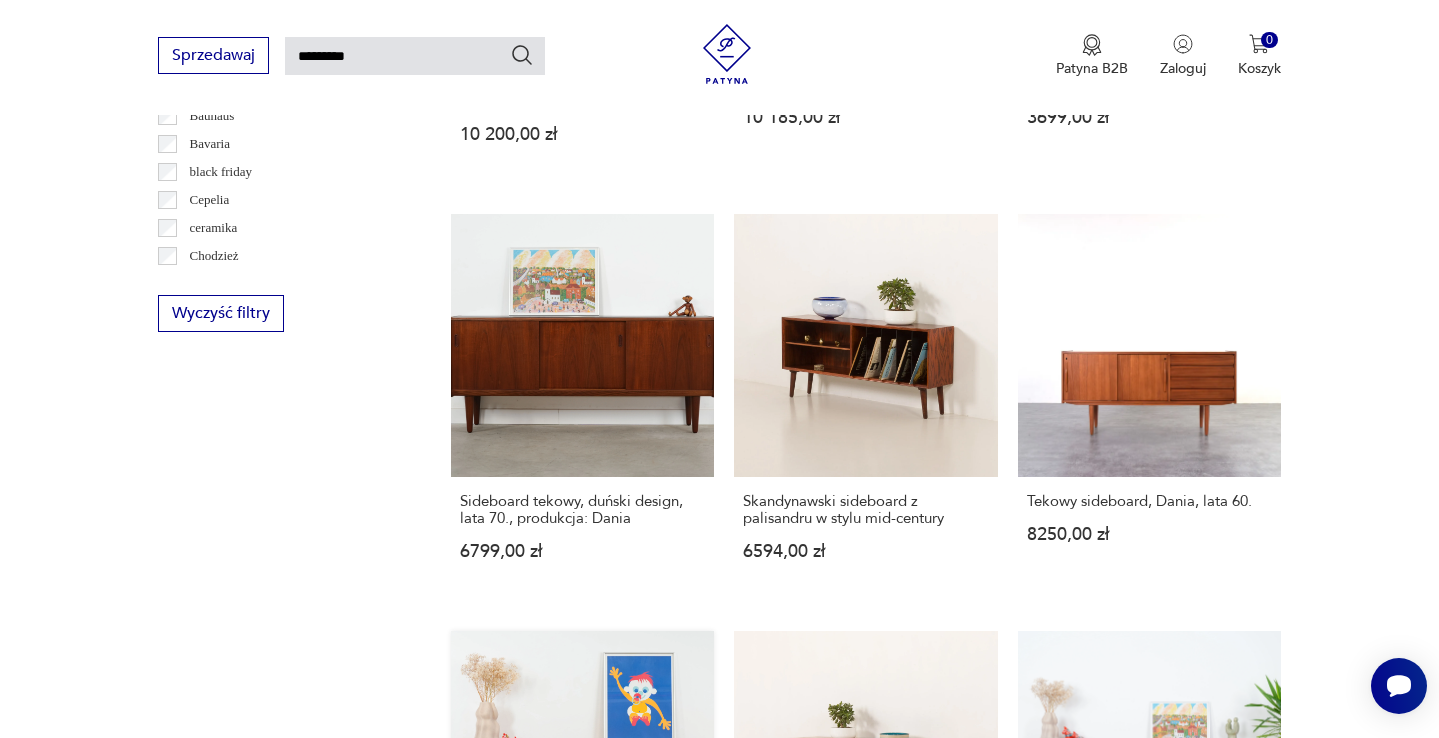 click on "Sideboard tekowy, duński design, lata 70., produkcja: Dania 6699,00 zł" at bounding box center [582, 823] 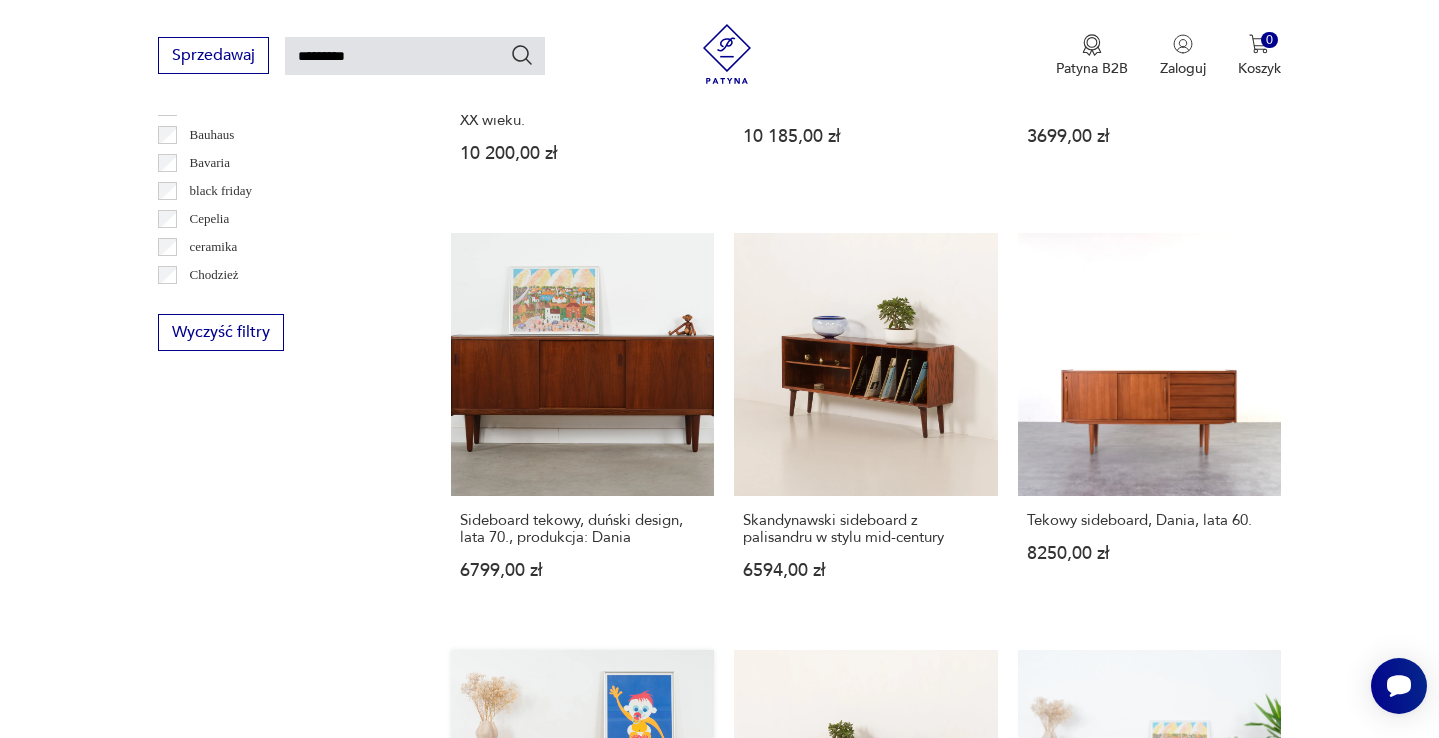 type 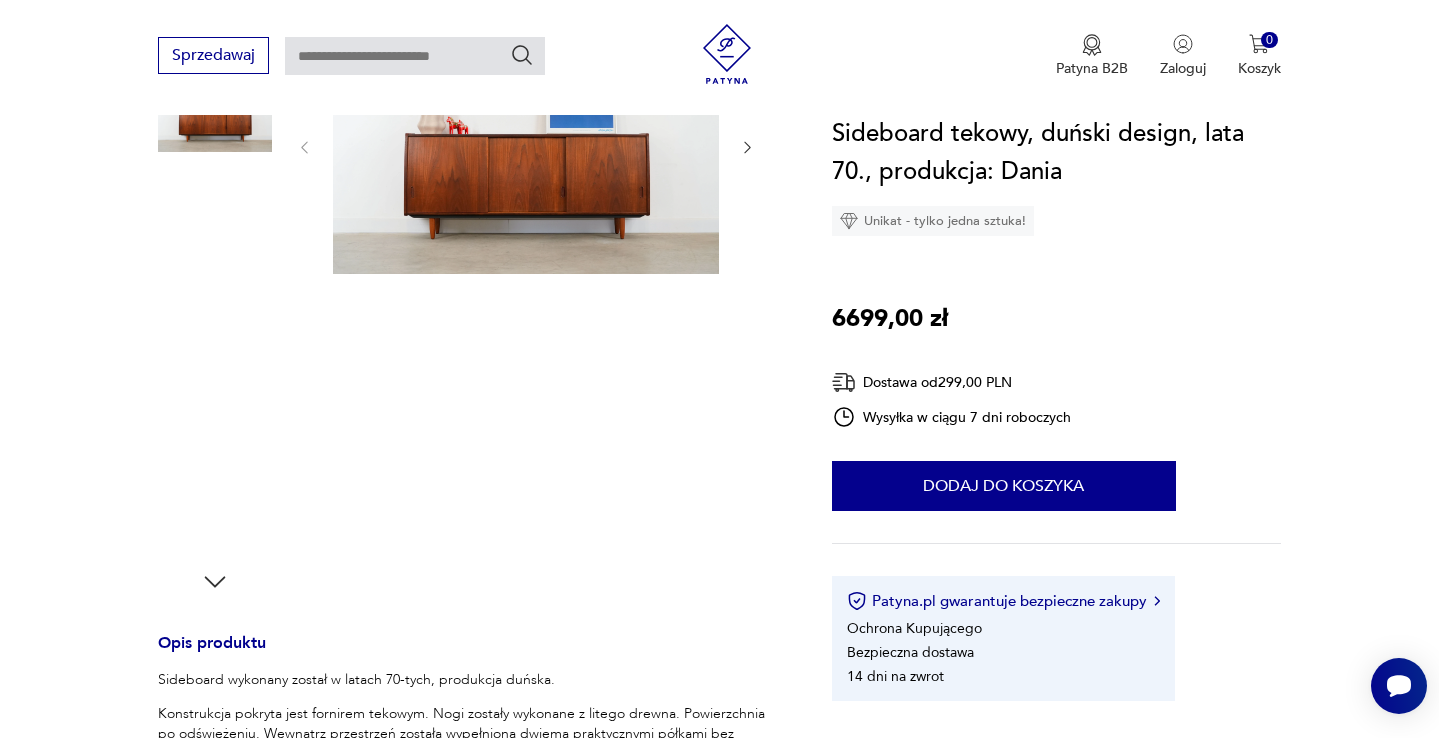 scroll, scrollTop: 1056, scrollLeft: 0, axis: vertical 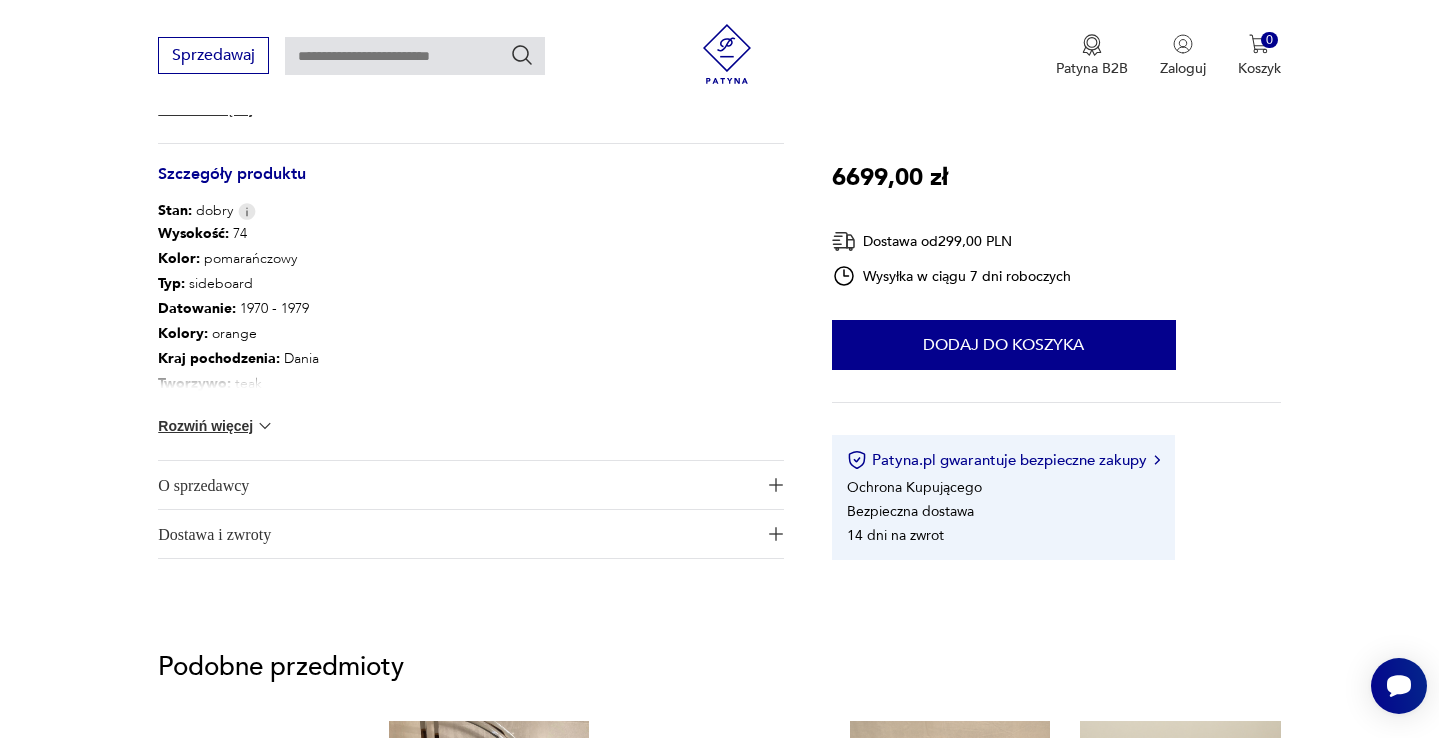 click on "Rozwiń więcej" at bounding box center (216, 426) 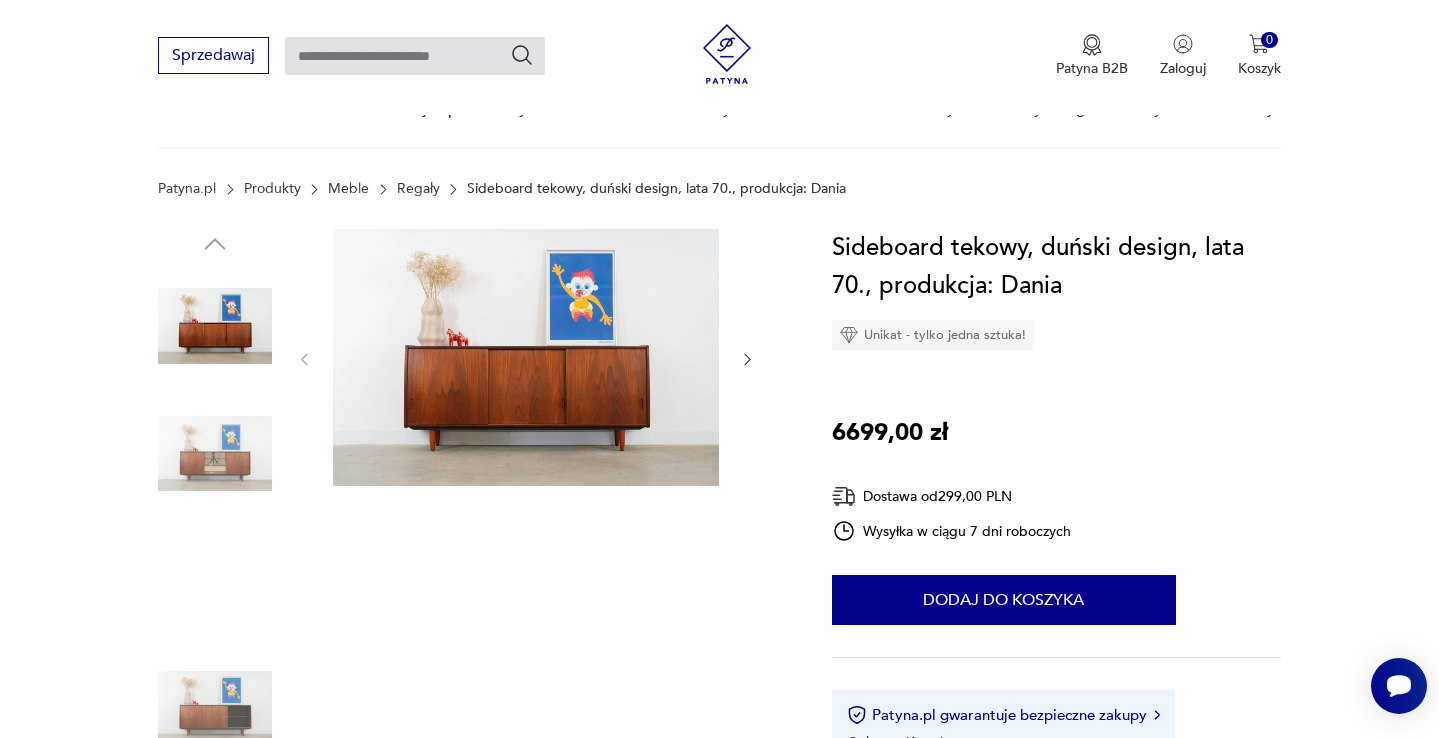 scroll, scrollTop: 83, scrollLeft: 0, axis: vertical 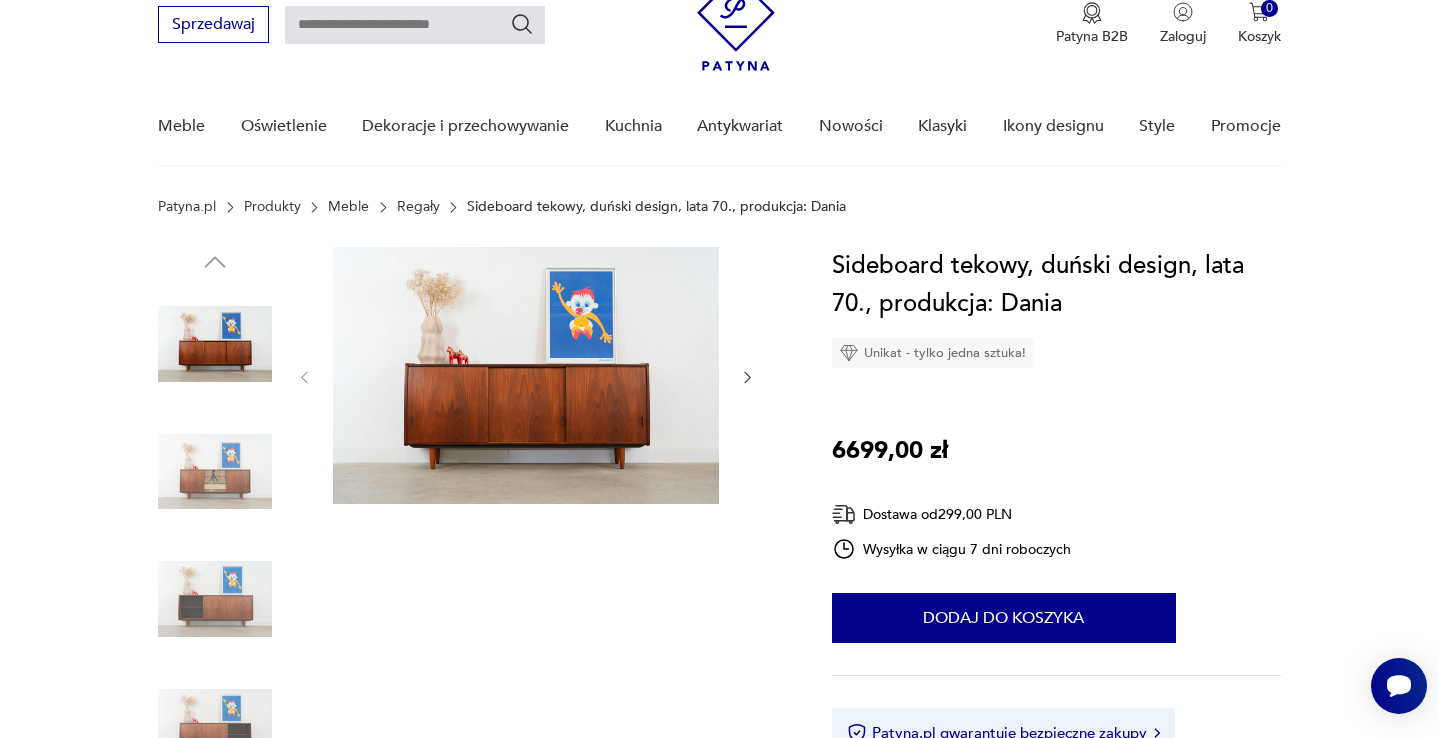 click at bounding box center [526, 375] 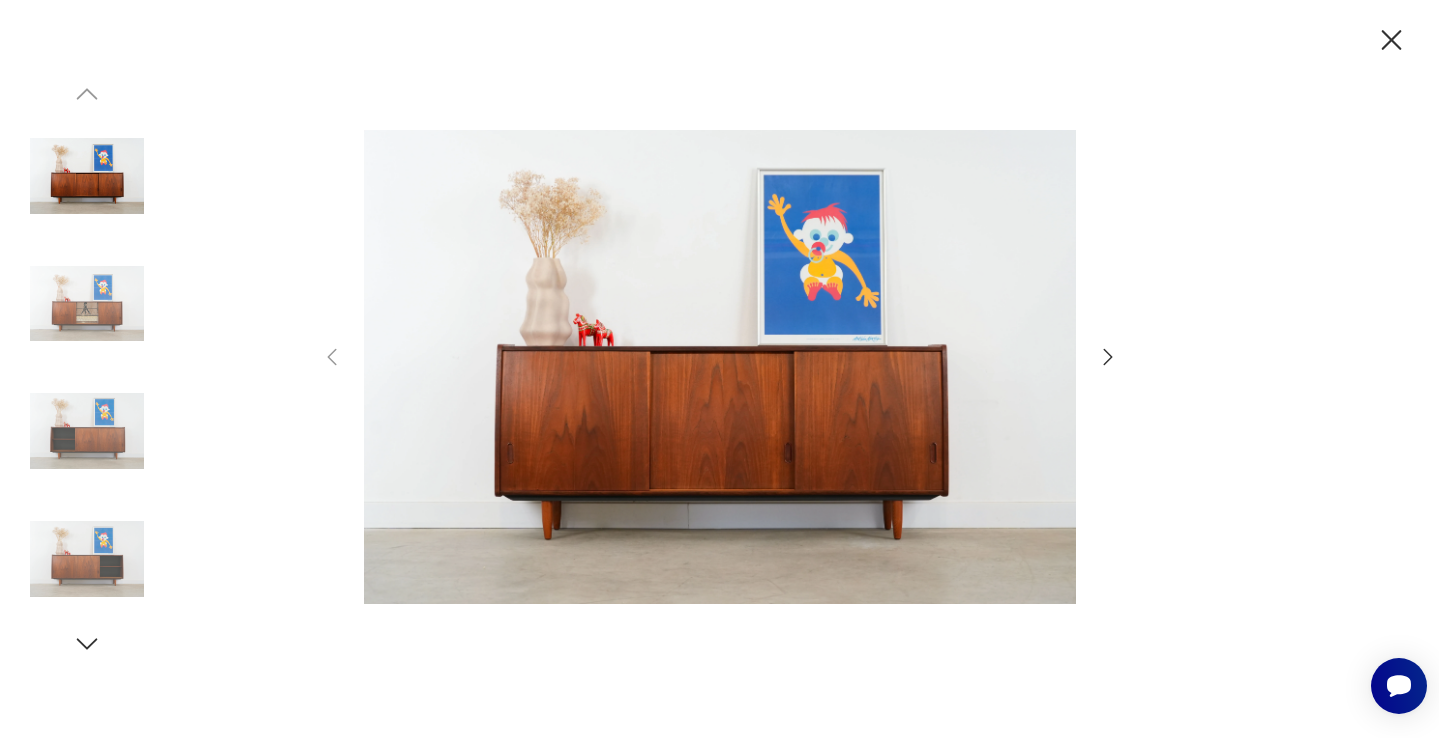 click at bounding box center [720, 369] 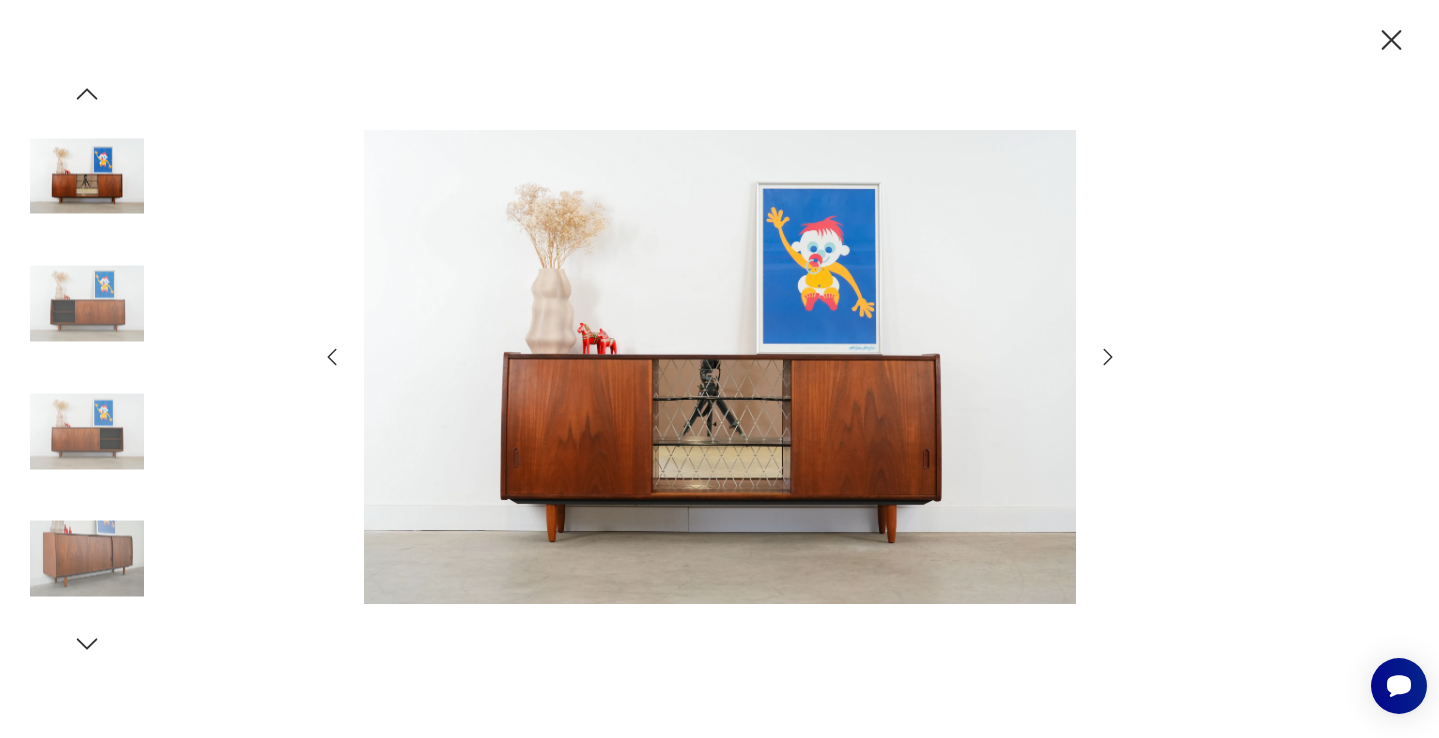 click 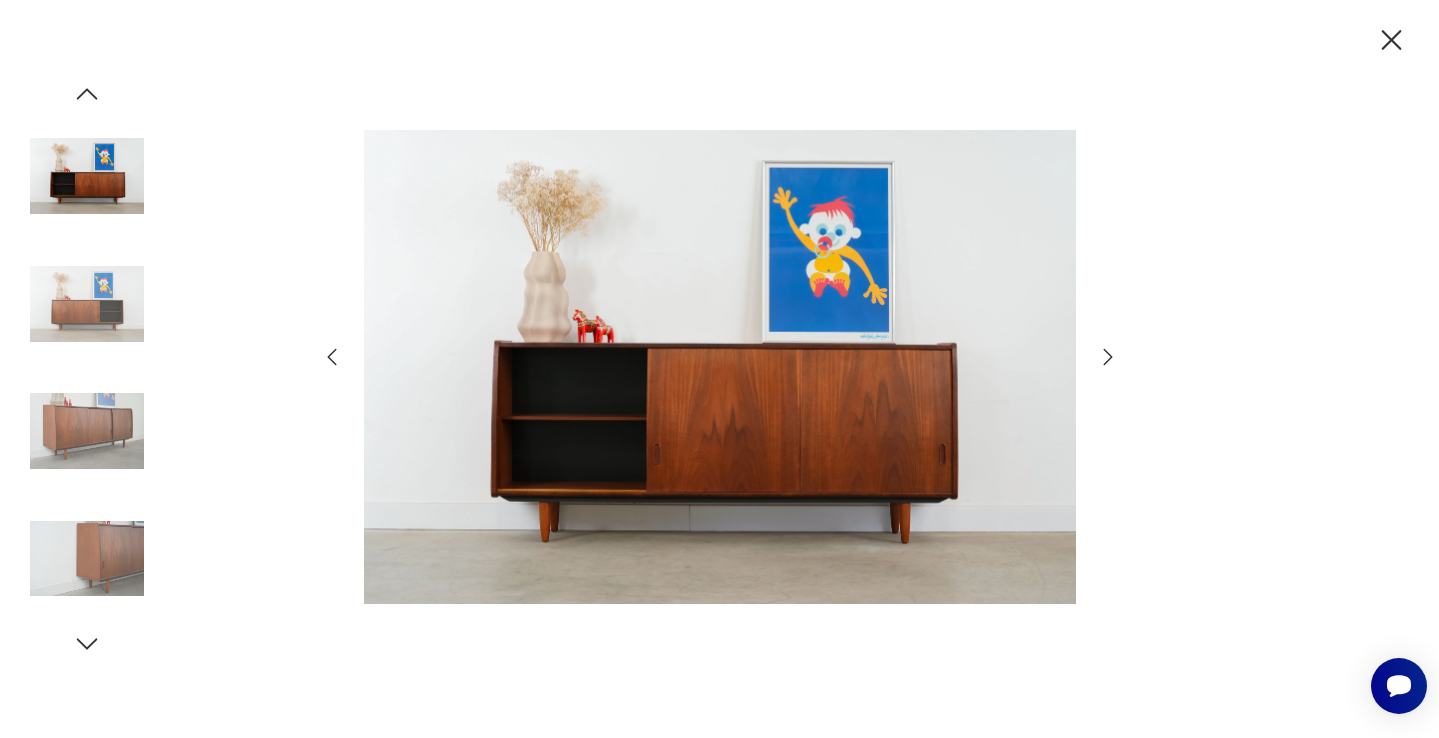 click 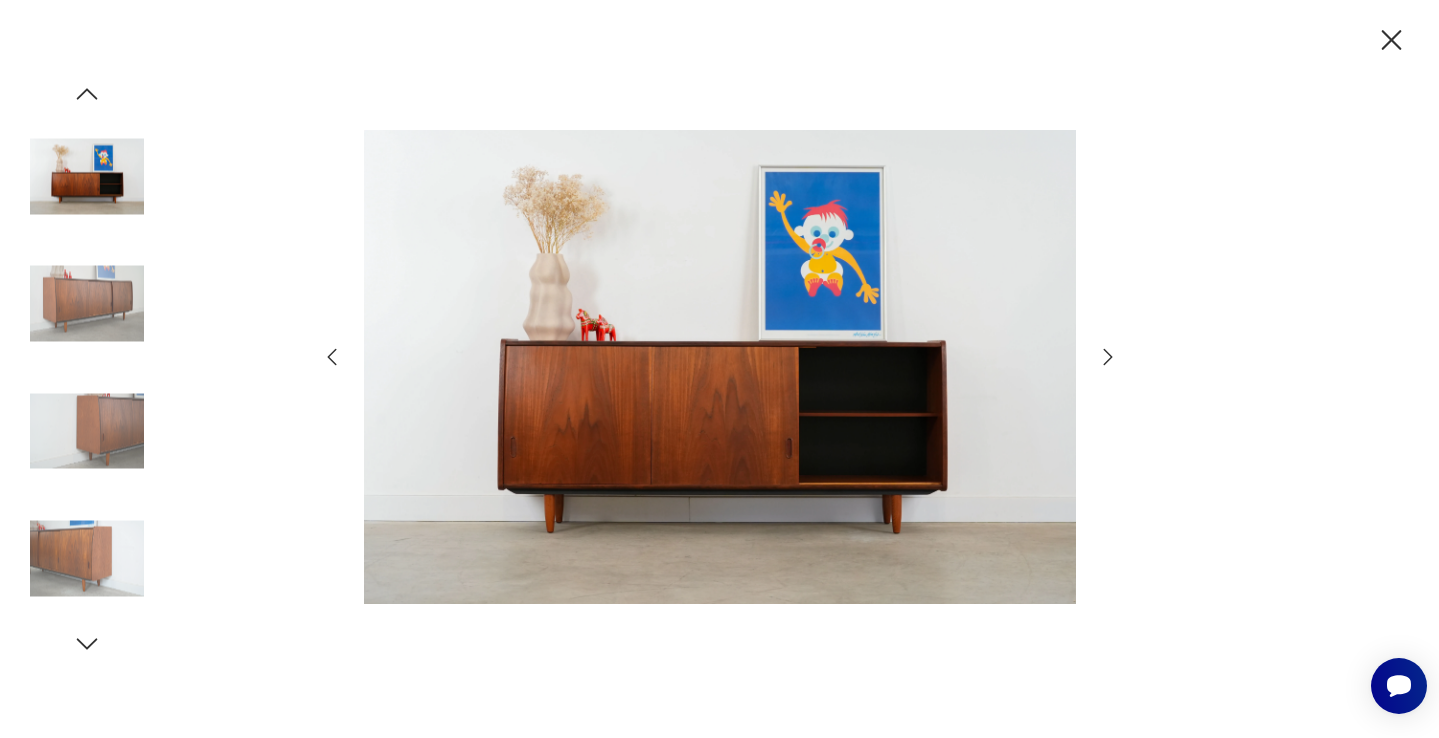 click 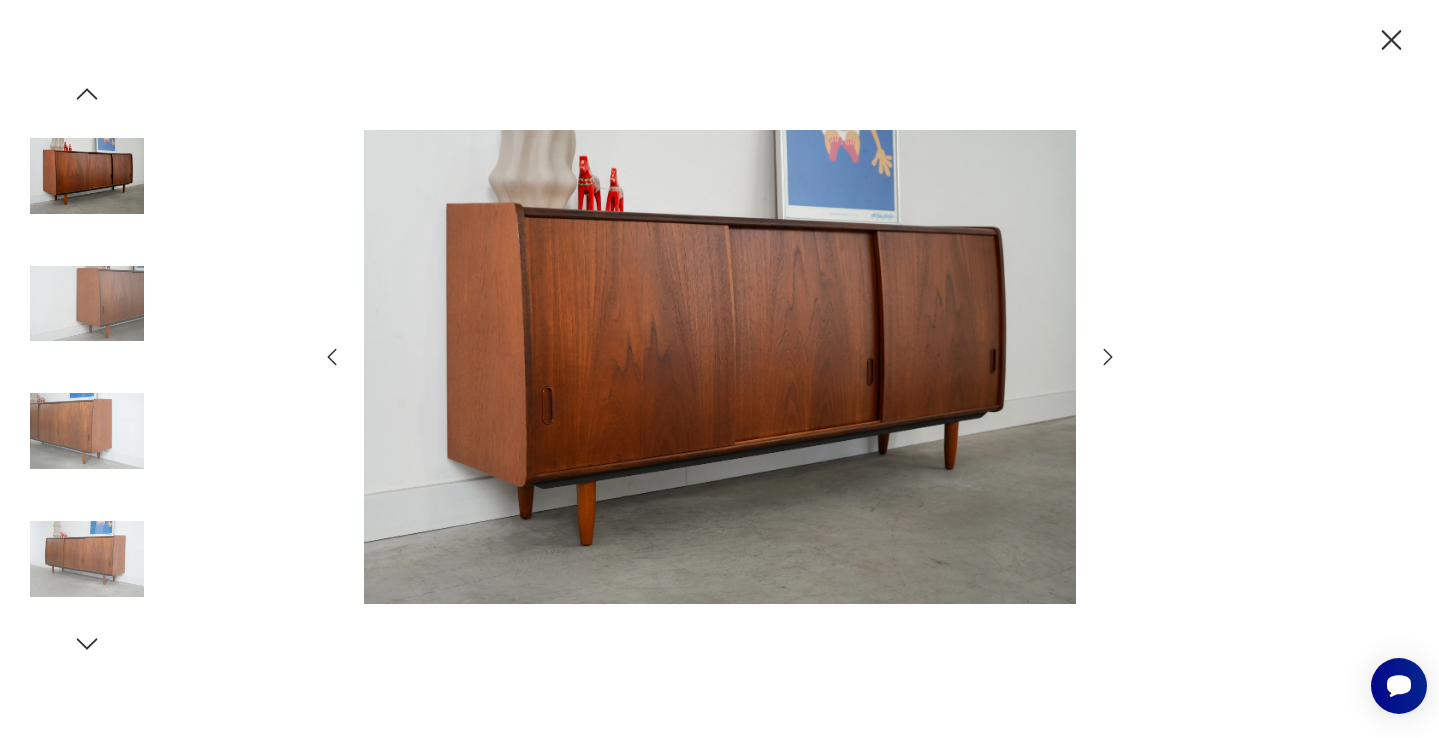 click 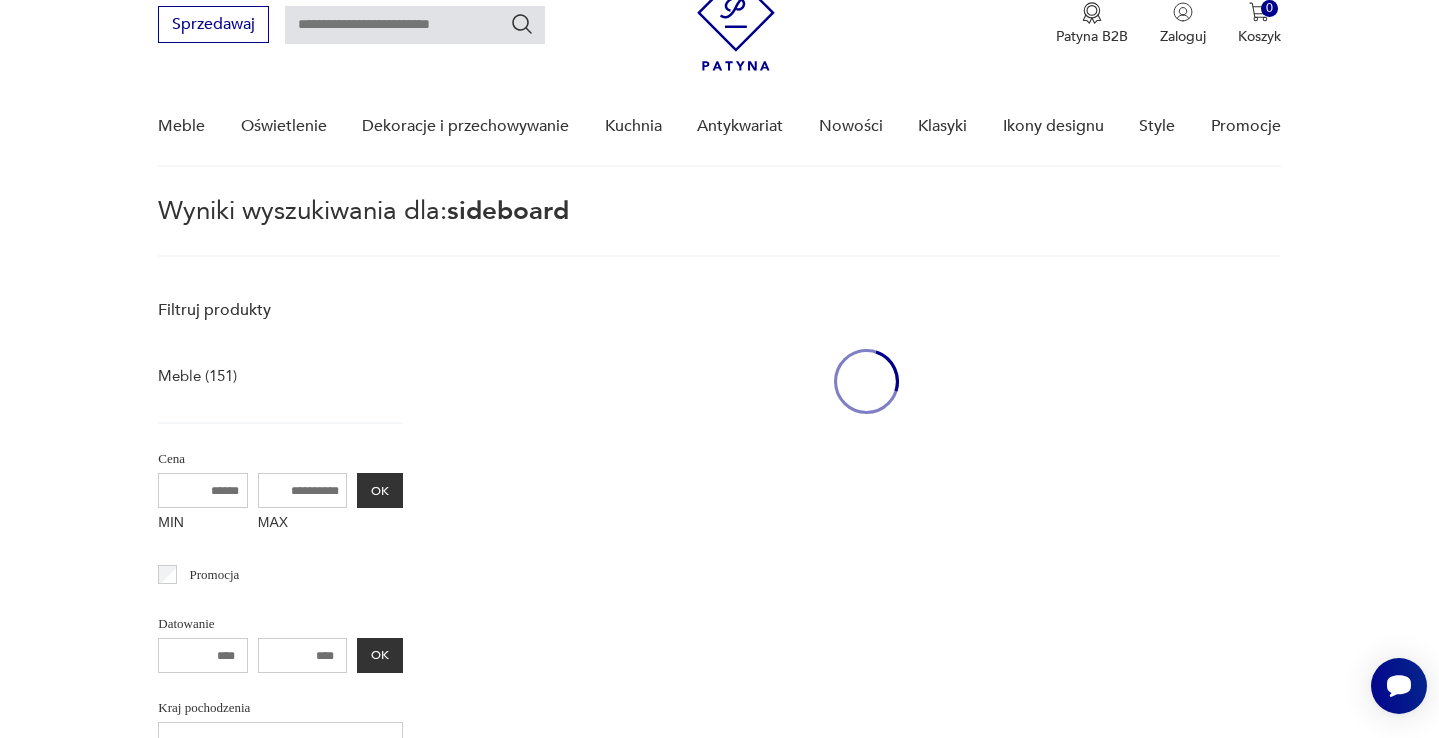 type on "*********" 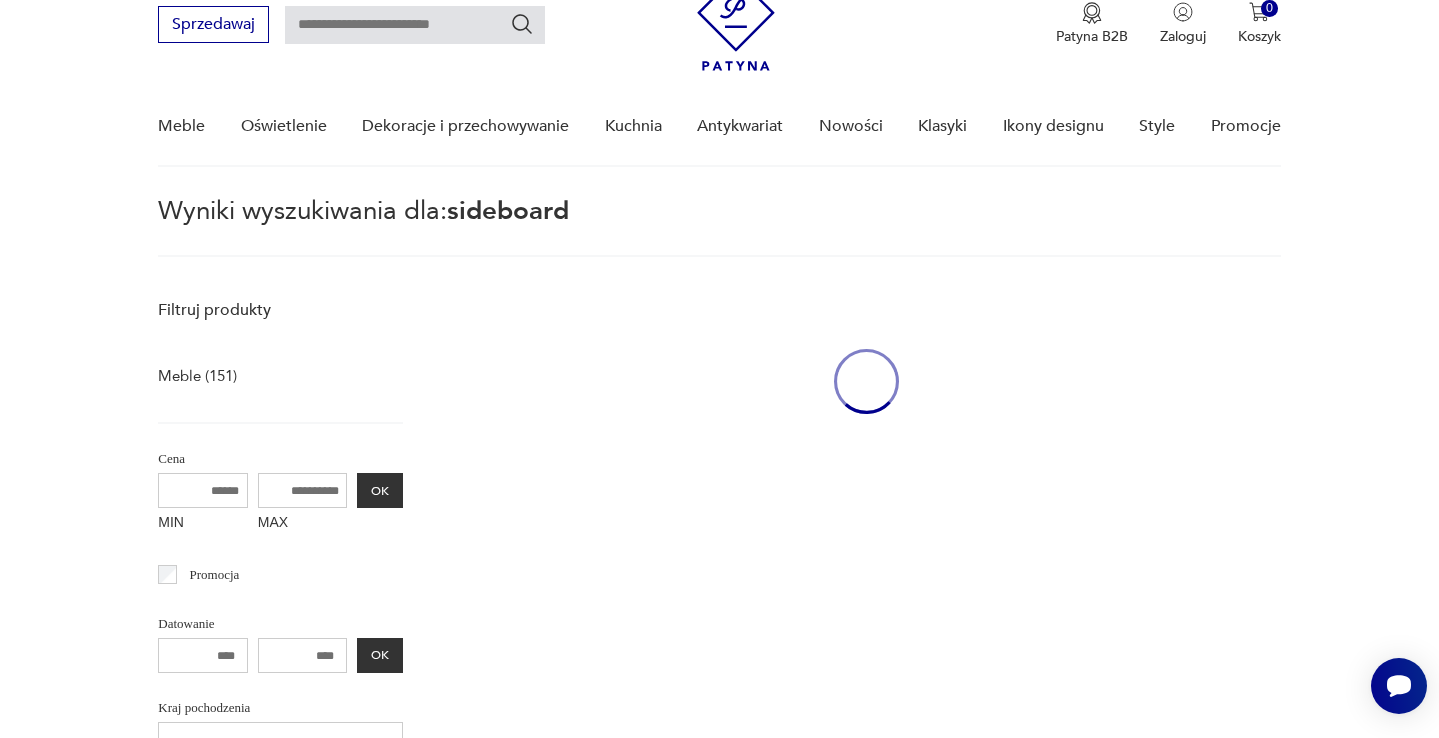 type on "*********" 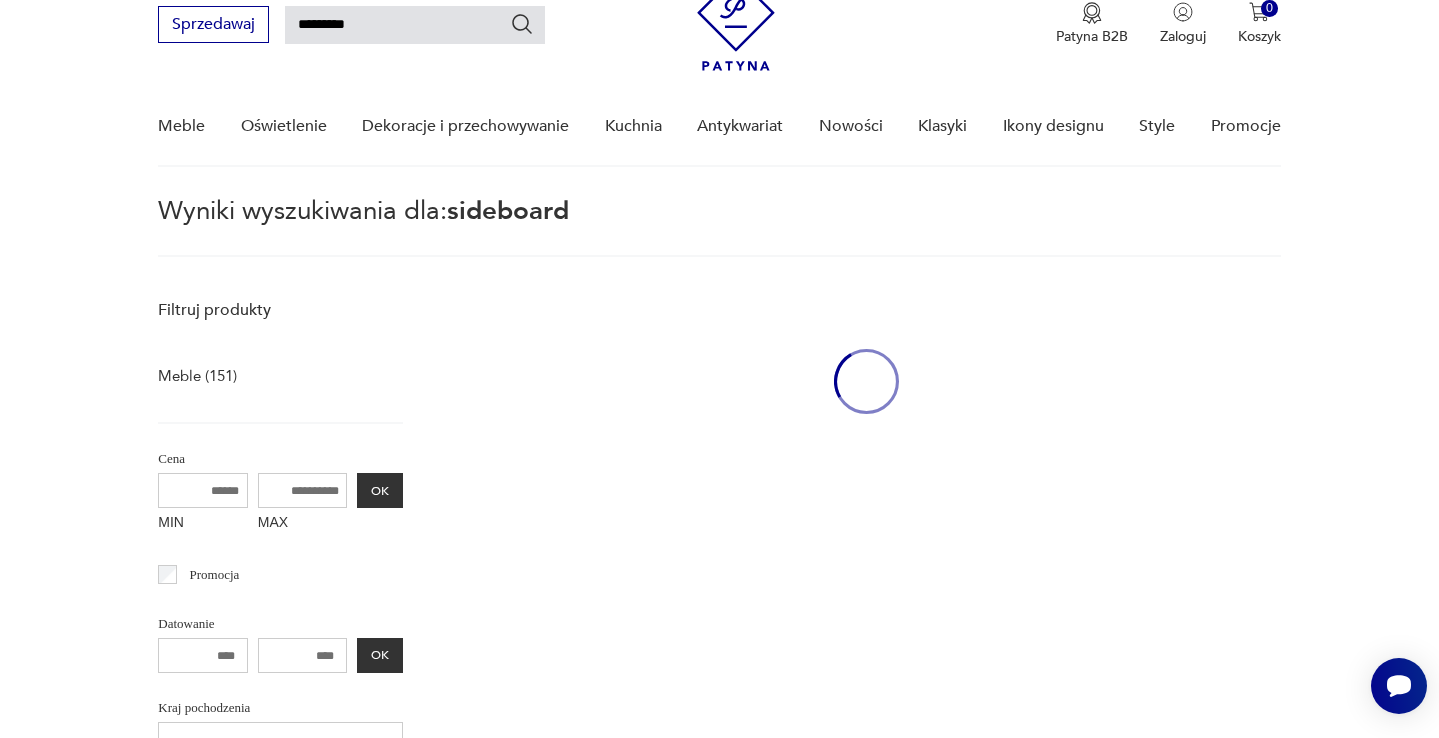 scroll, scrollTop: 779, scrollLeft: 0, axis: vertical 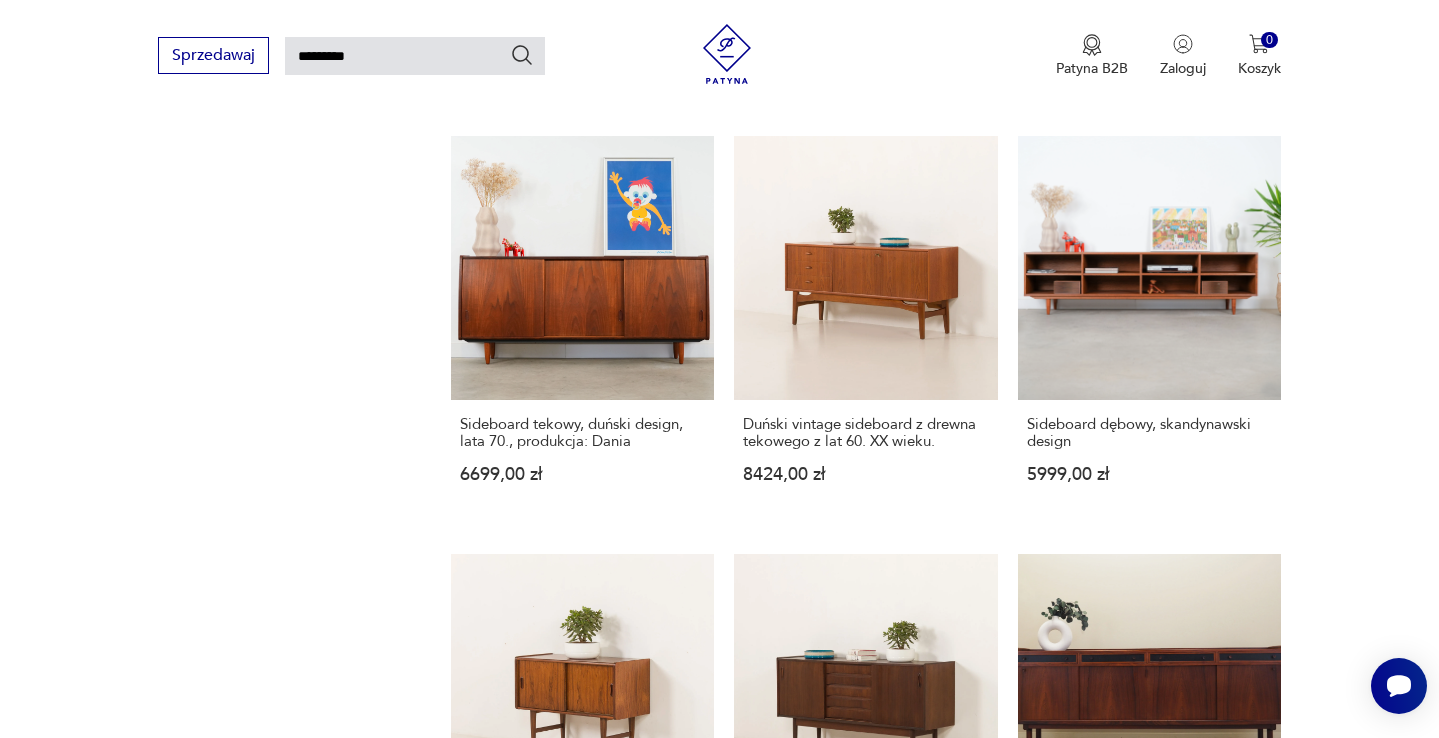 click 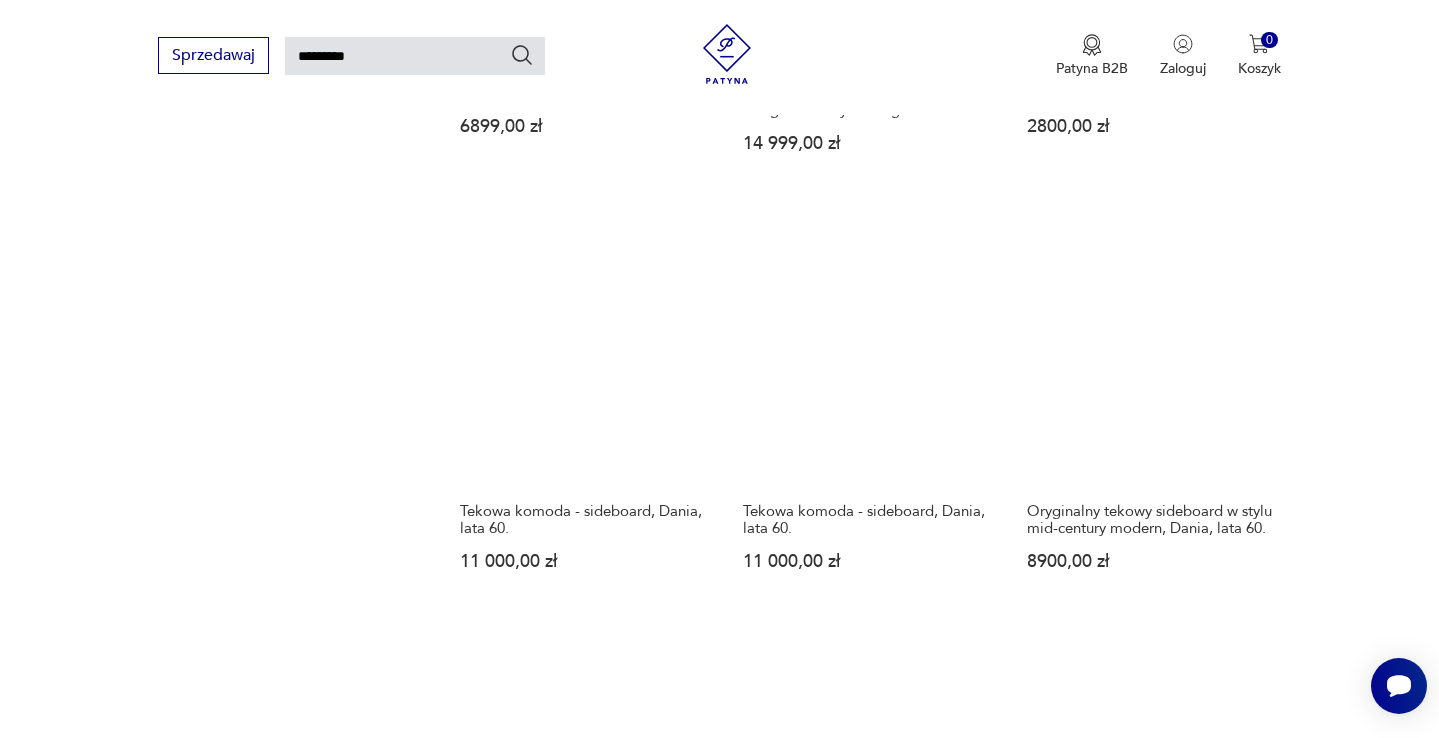 scroll, scrollTop: 1536, scrollLeft: 0, axis: vertical 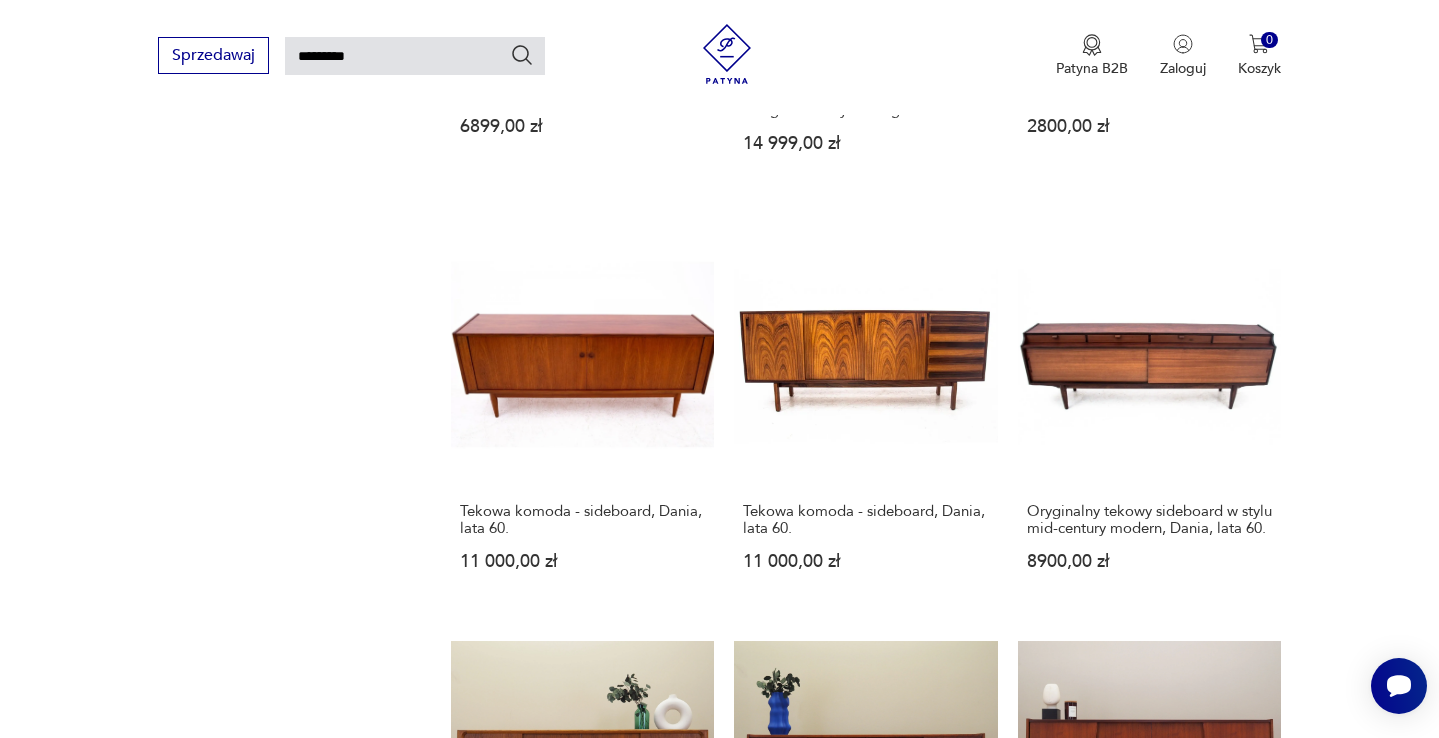 click 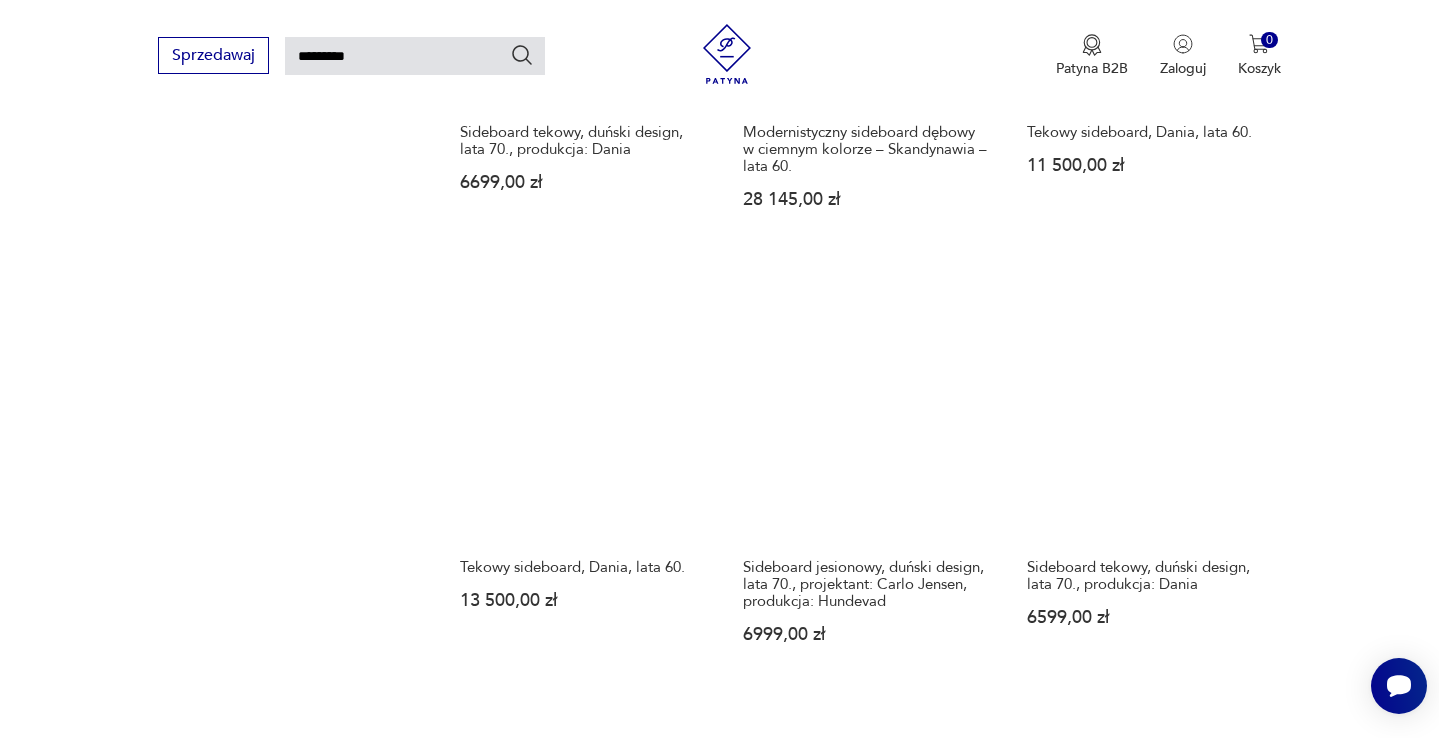 scroll, scrollTop: 1452, scrollLeft: 0, axis: vertical 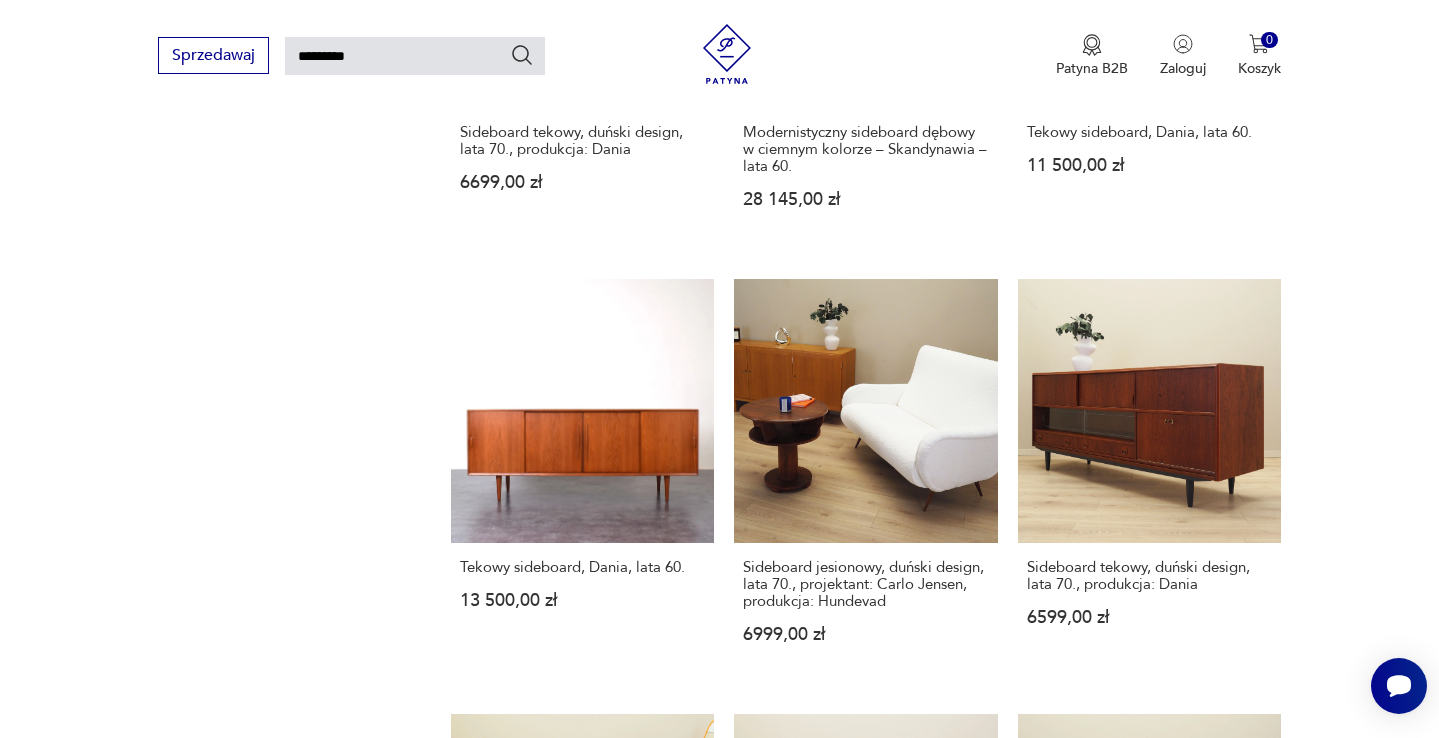 click 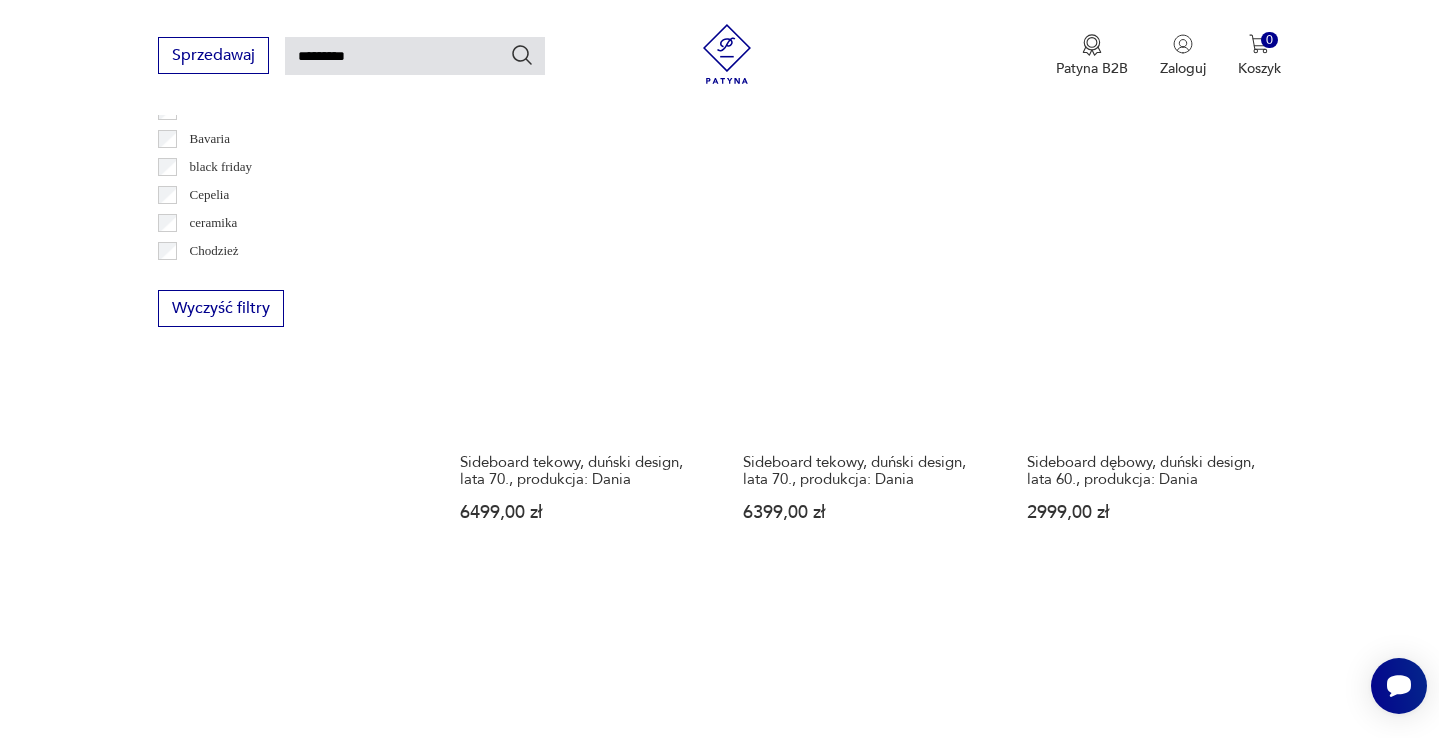 scroll, scrollTop: 1247, scrollLeft: 0, axis: vertical 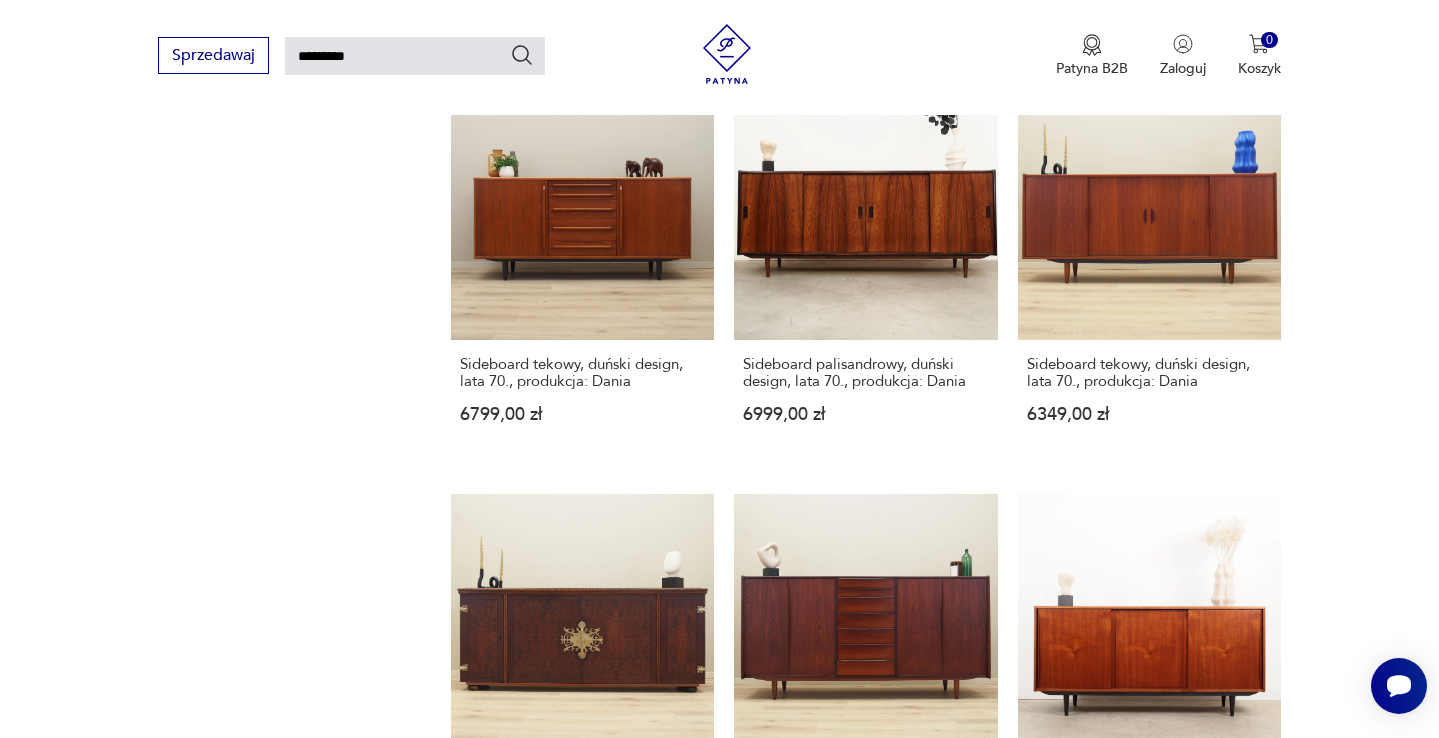 click 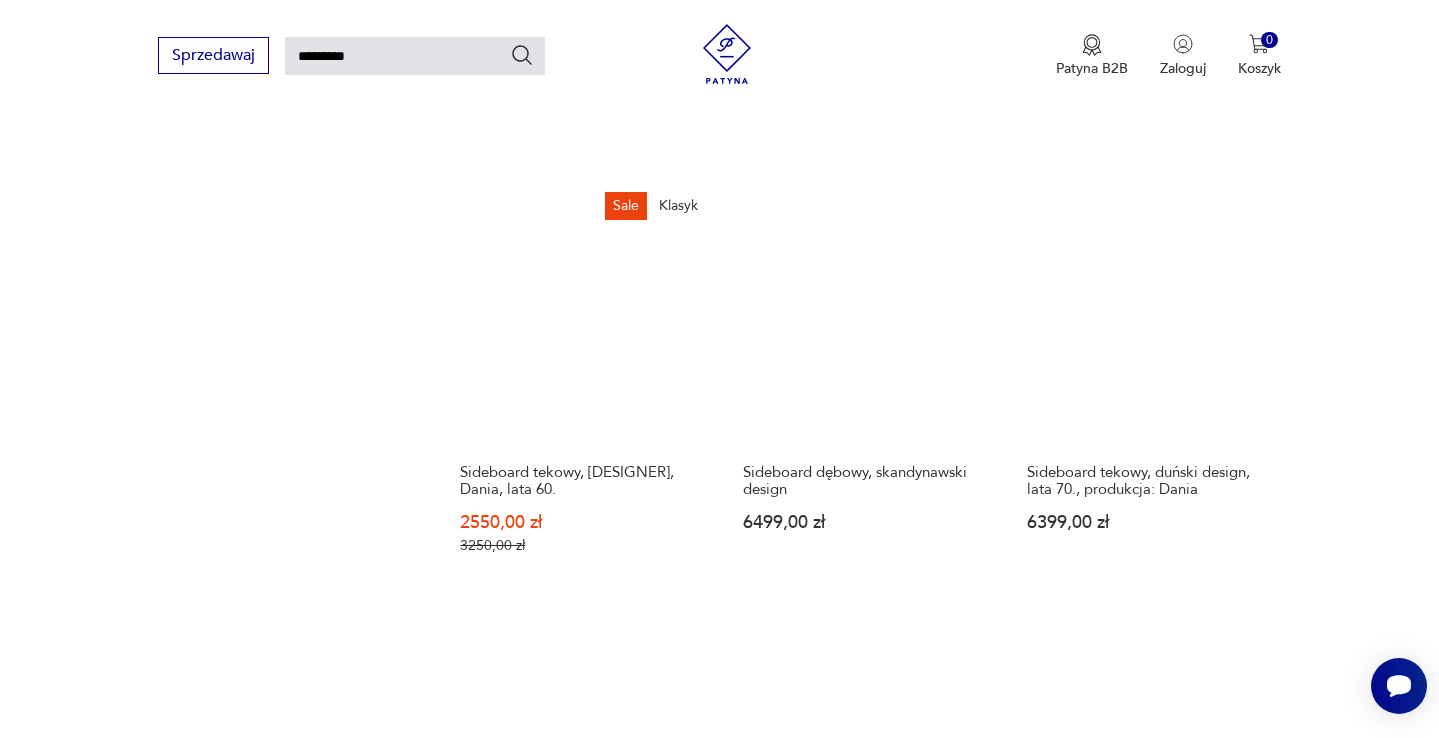 scroll, scrollTop: 1792, scrollLeft: 0, axis: vertical 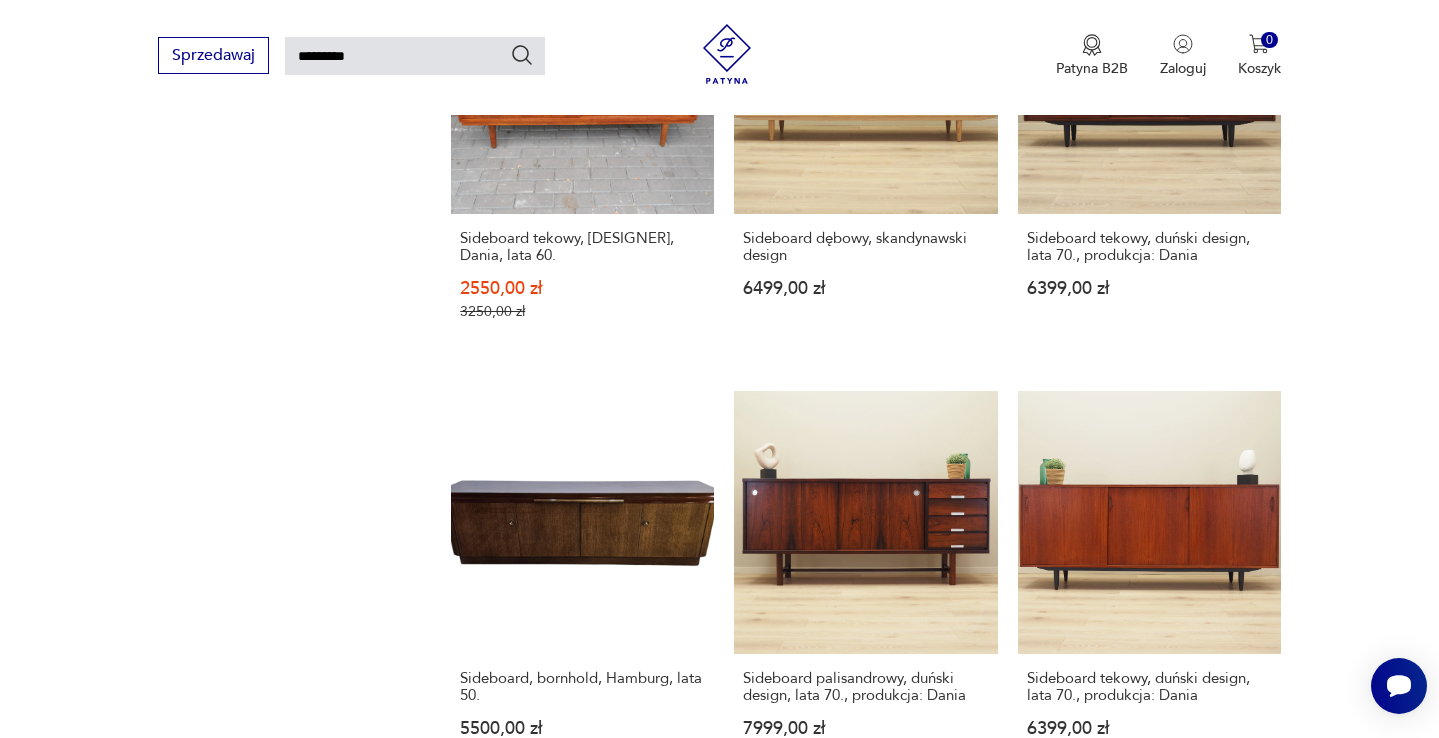 click 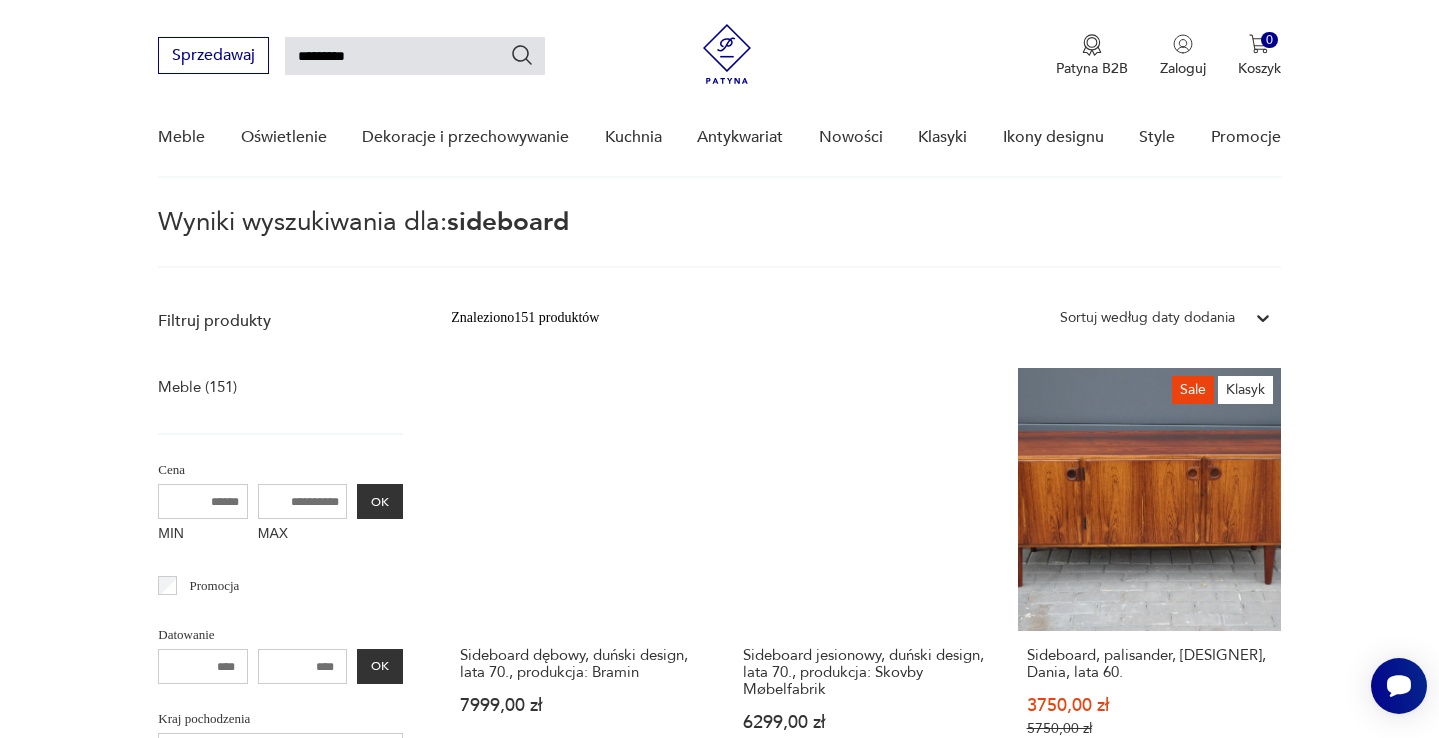scroll, scrollTop: 299, scrollLeft: 0, axis: vertical 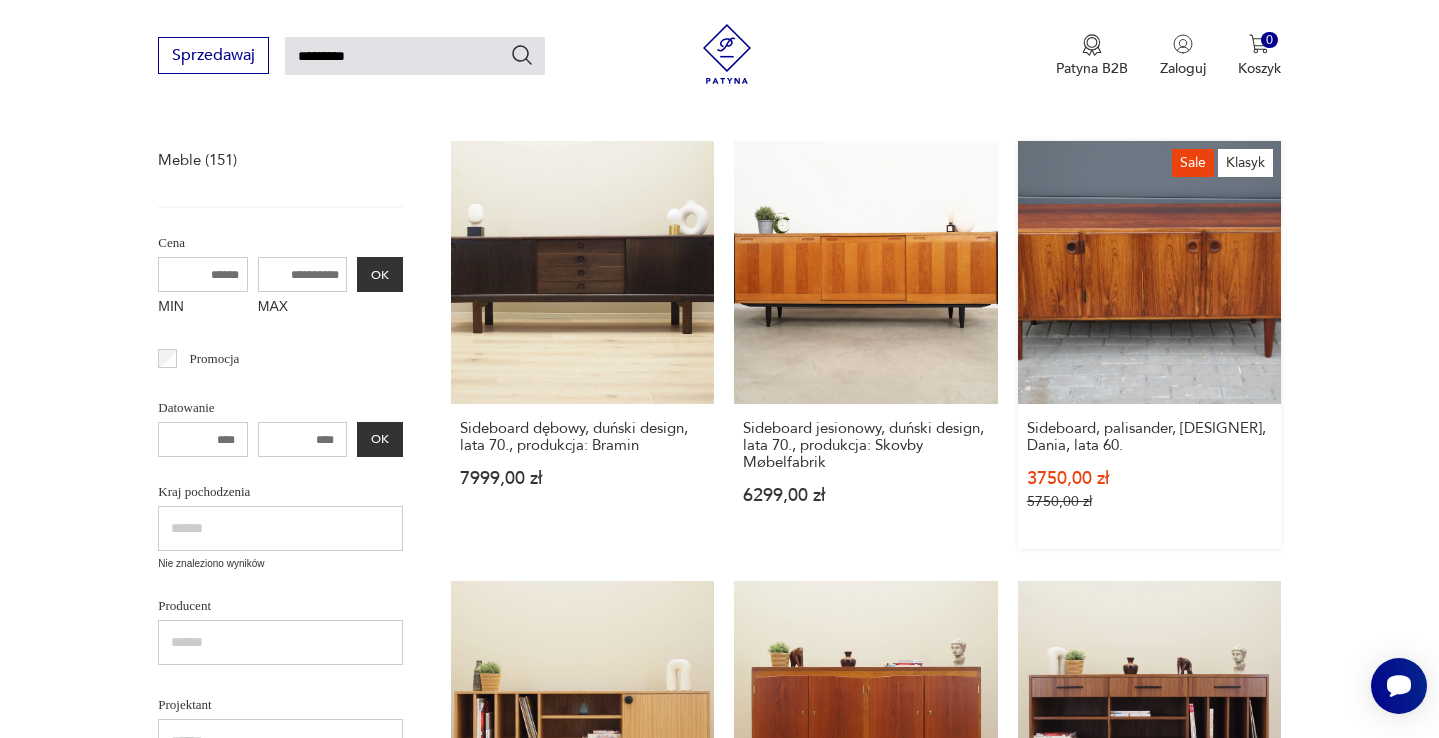 click on "Sale Klasyk Sideboard, palisander, [DESIGNER], Dania, lata 60. 3750,00 zł 5750,00 zł" at bounding box center (1149, 345) 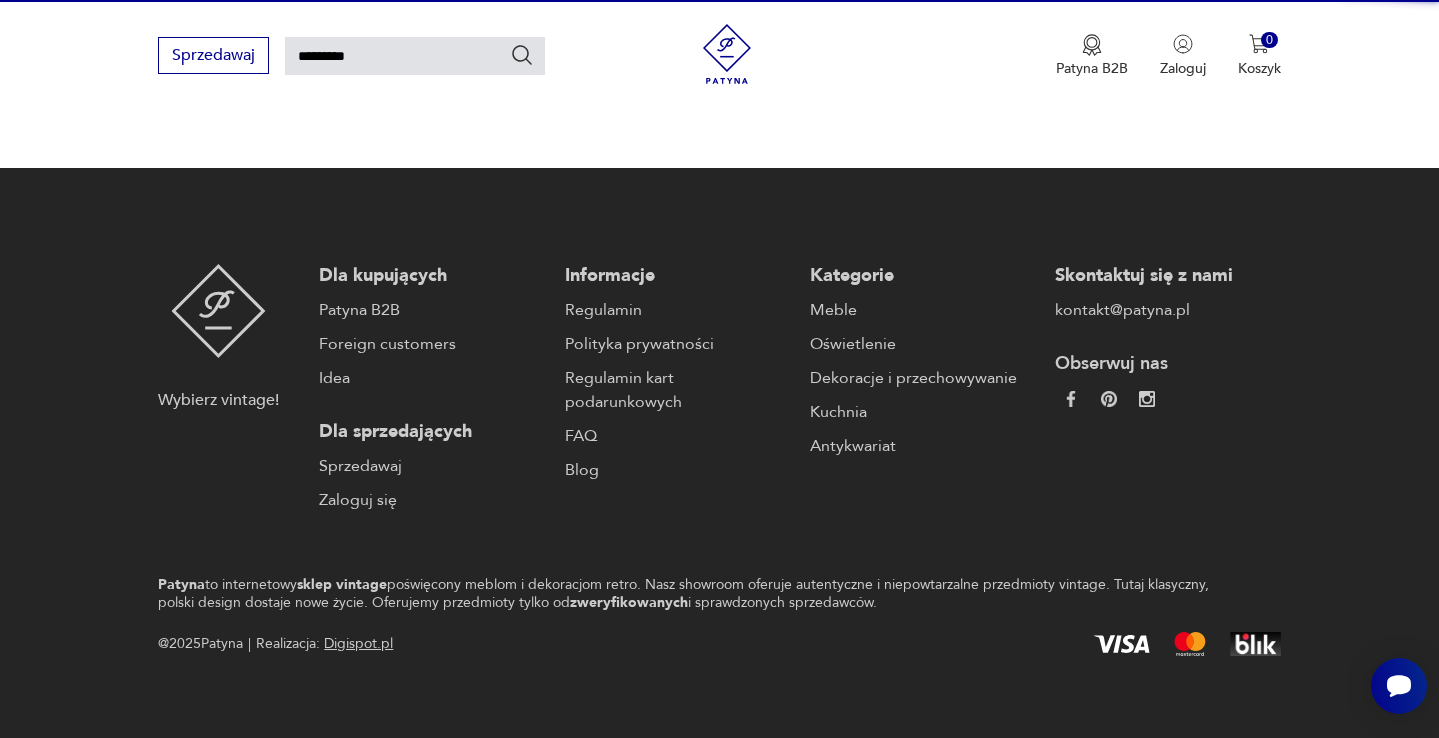 scroll, scrollTop: 0, scrollLeft: 0, axis: both 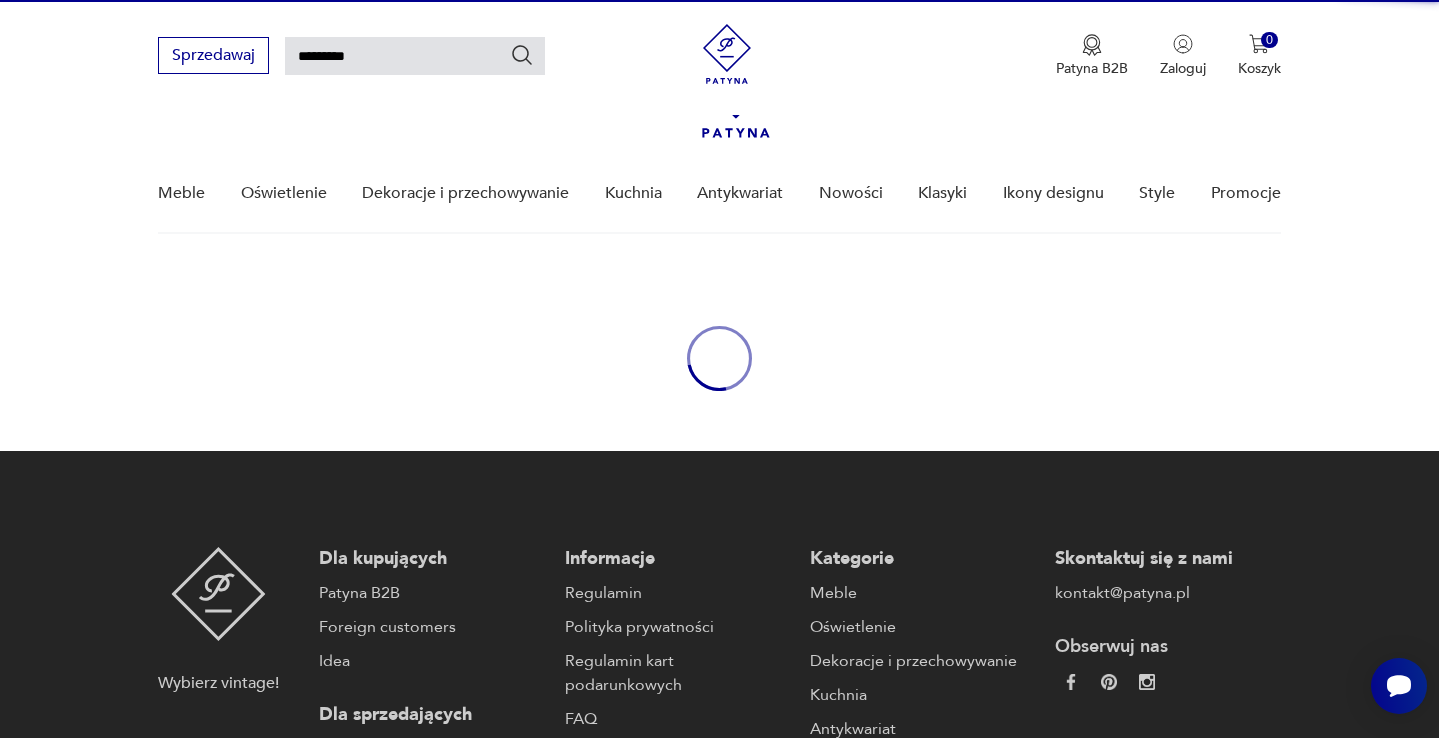 type 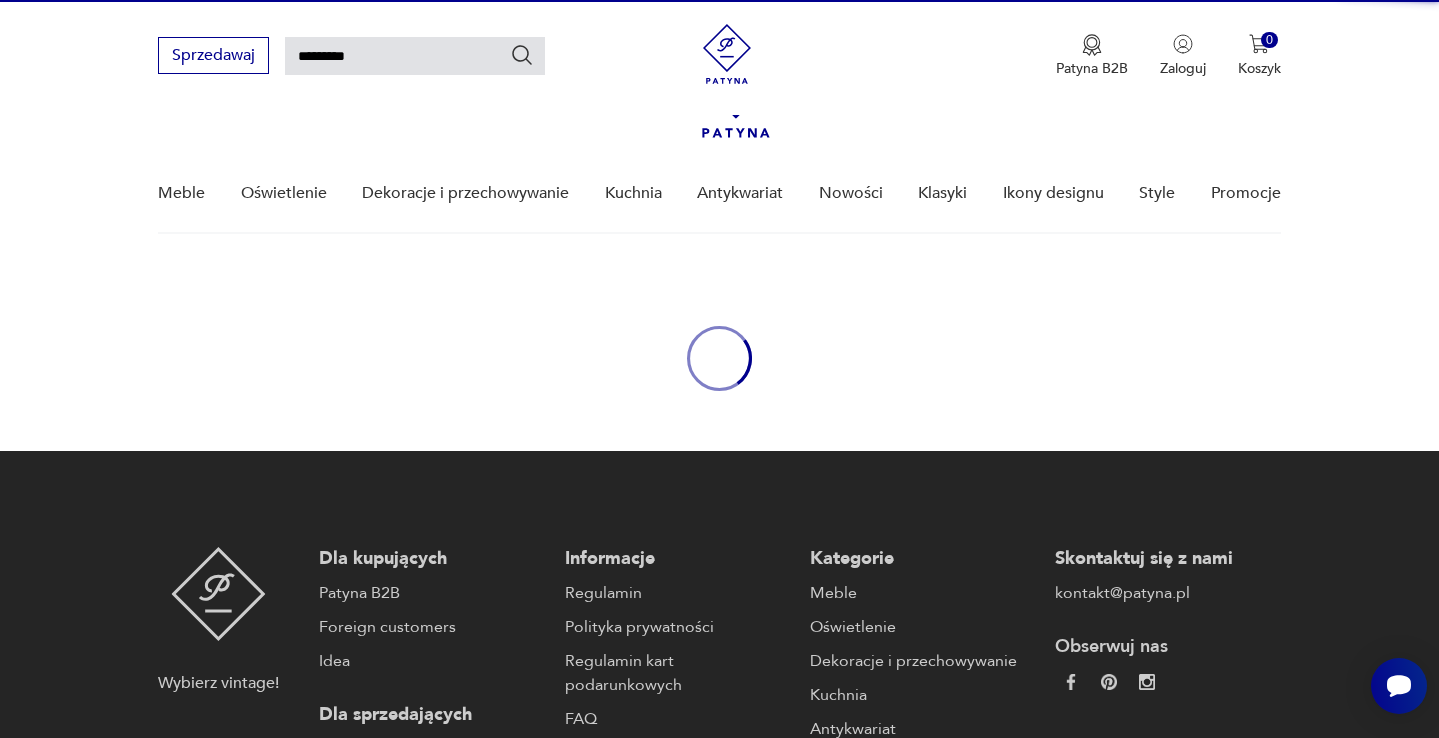 type 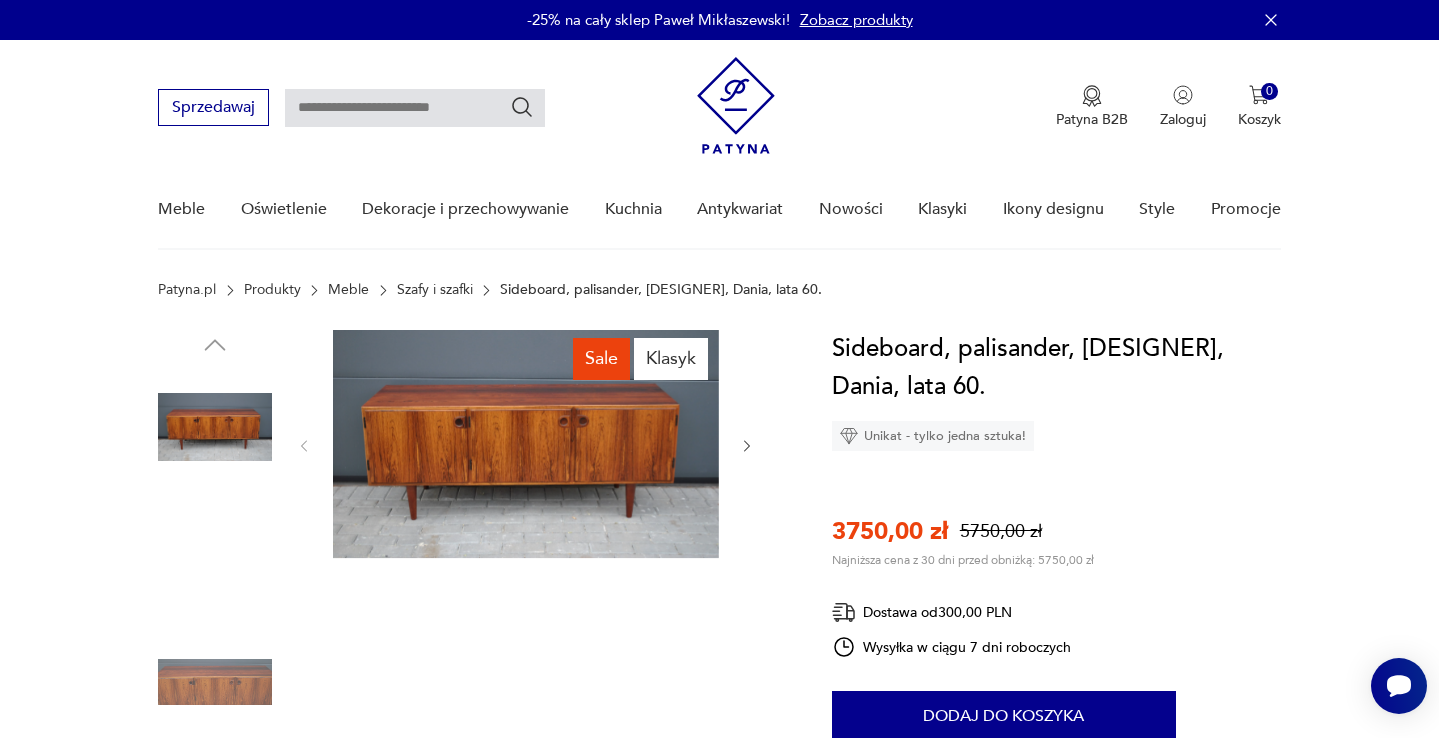scroll, scrollTop: 218, scrollLeft: 0, axis: vertical 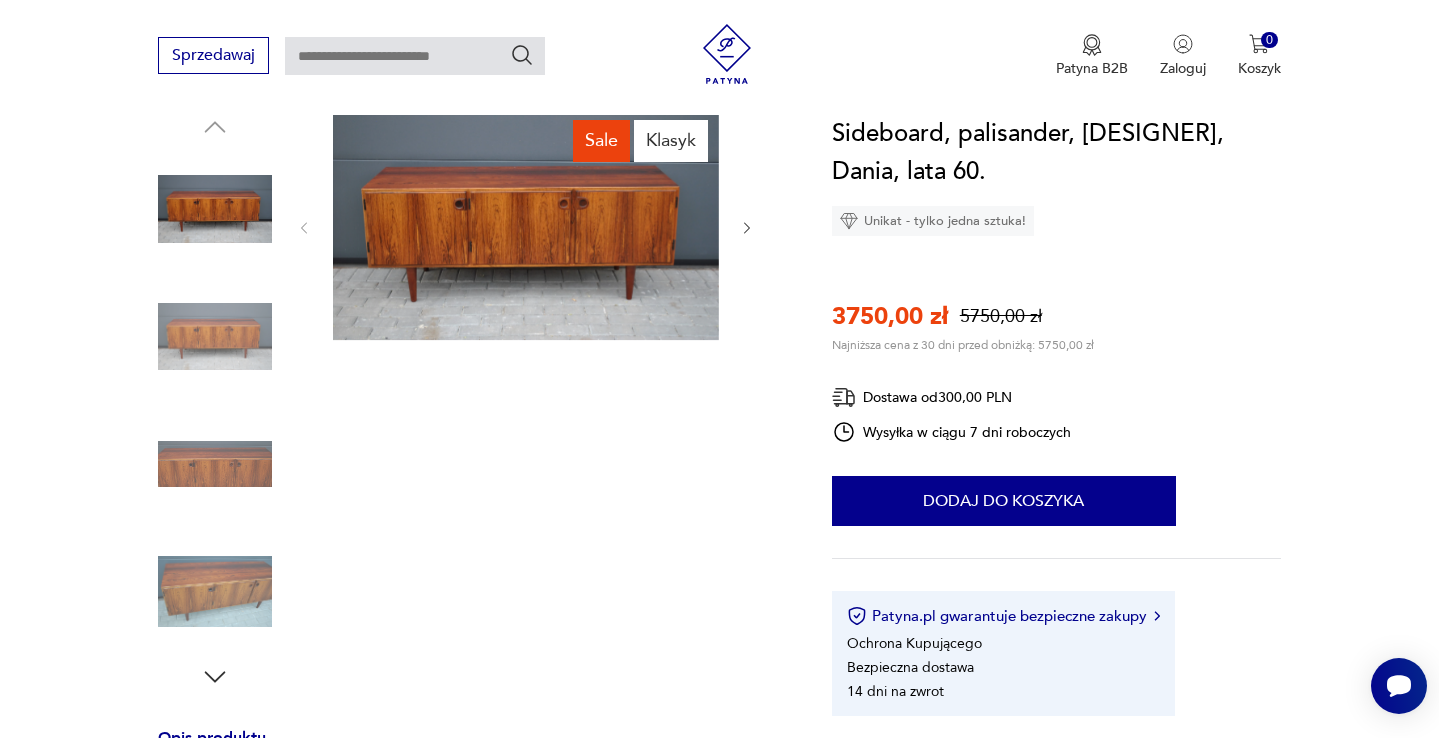 click at bounding box center (215, 337) 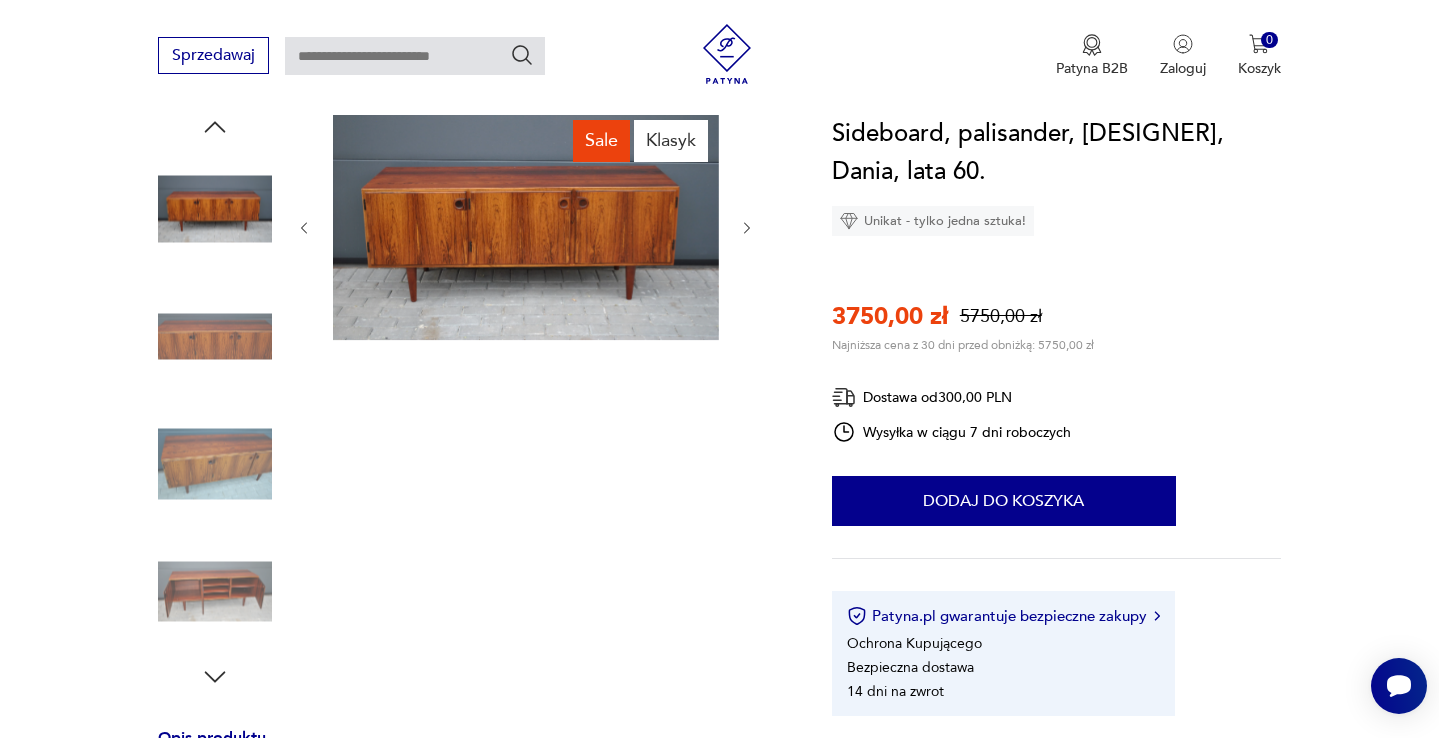 click at bounding box center [215, 464] 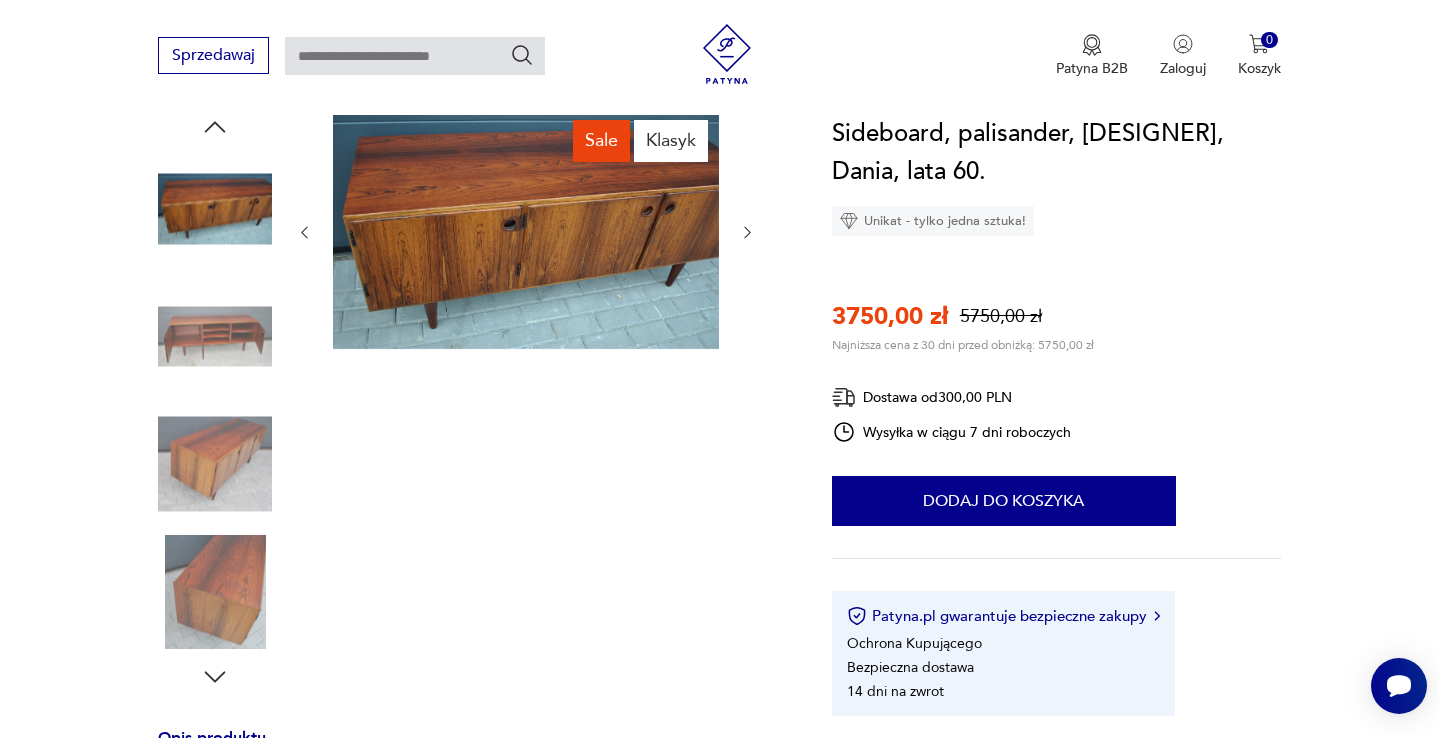 click at bounding box center [215, 592] 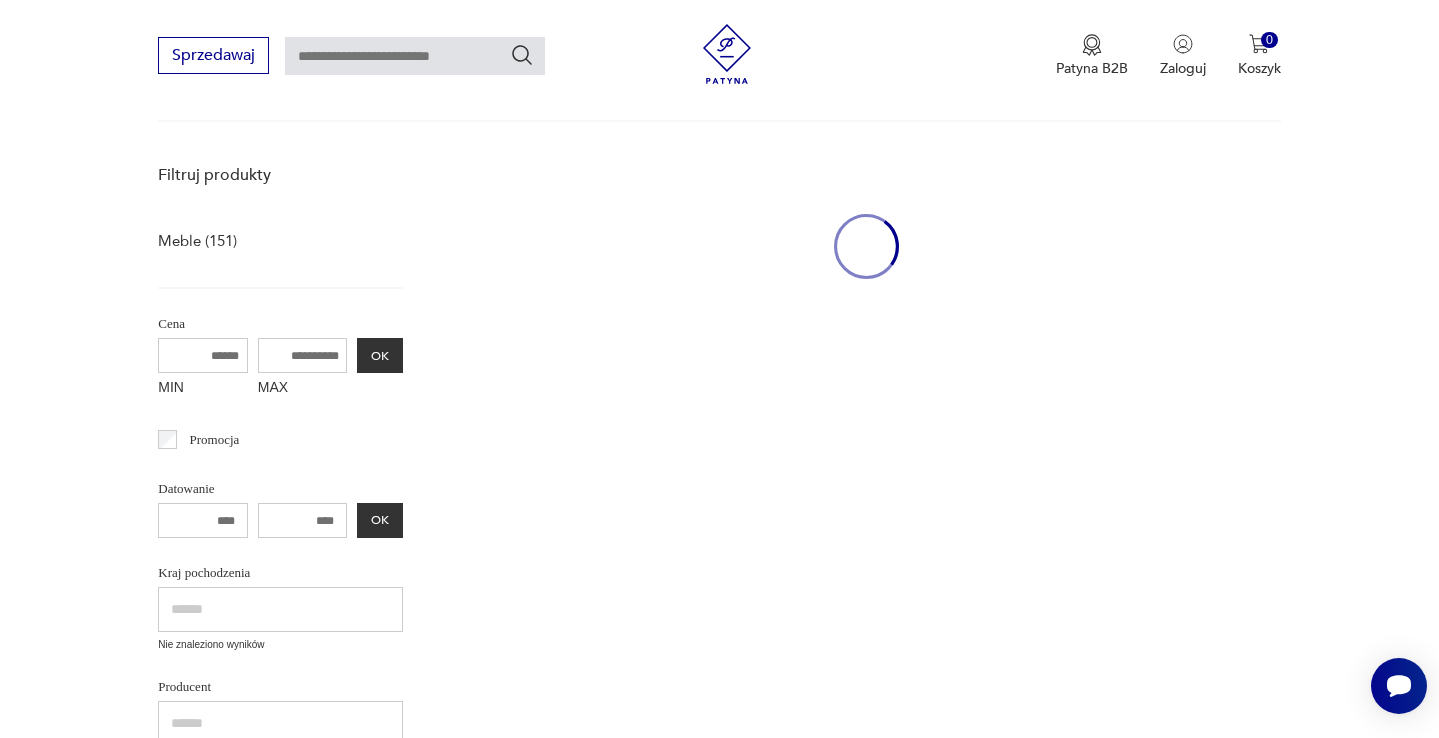 type on "*********" 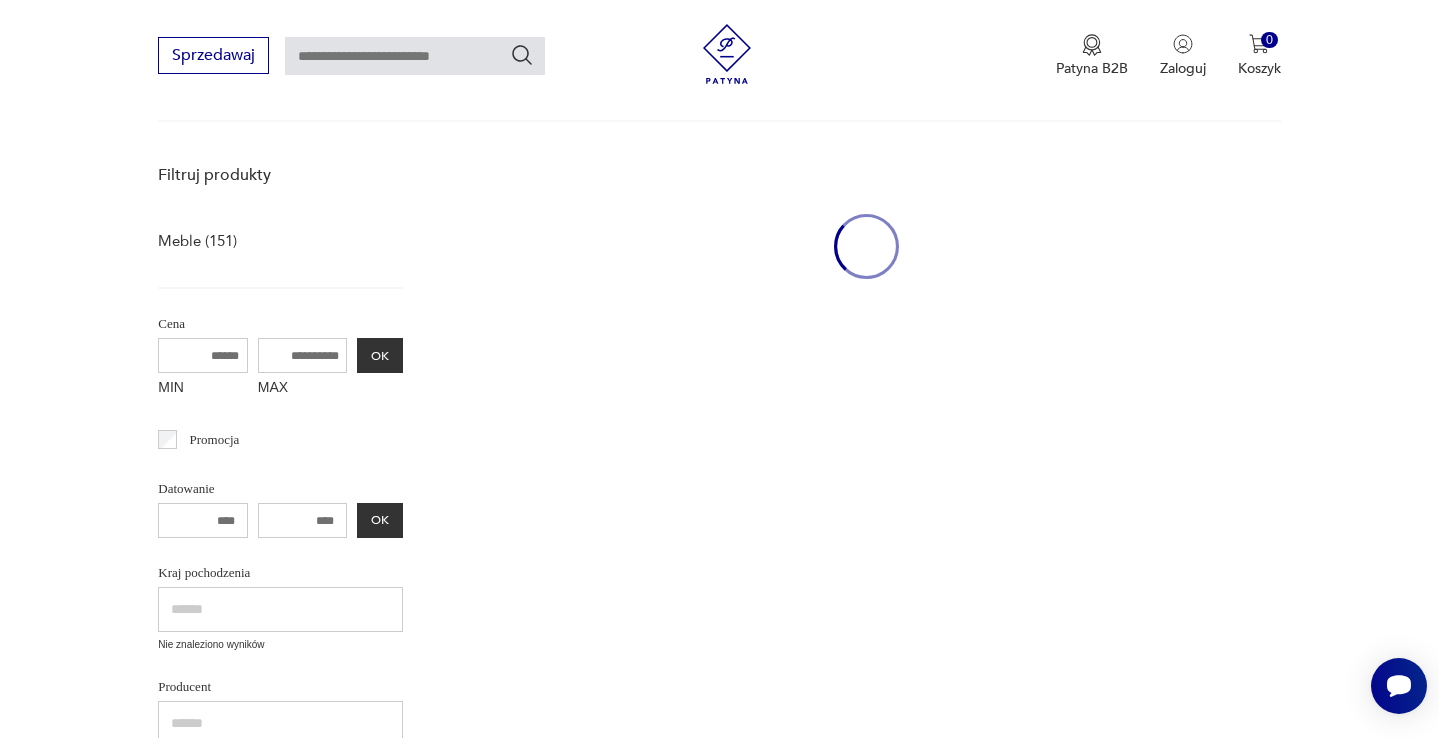 type on "*********" 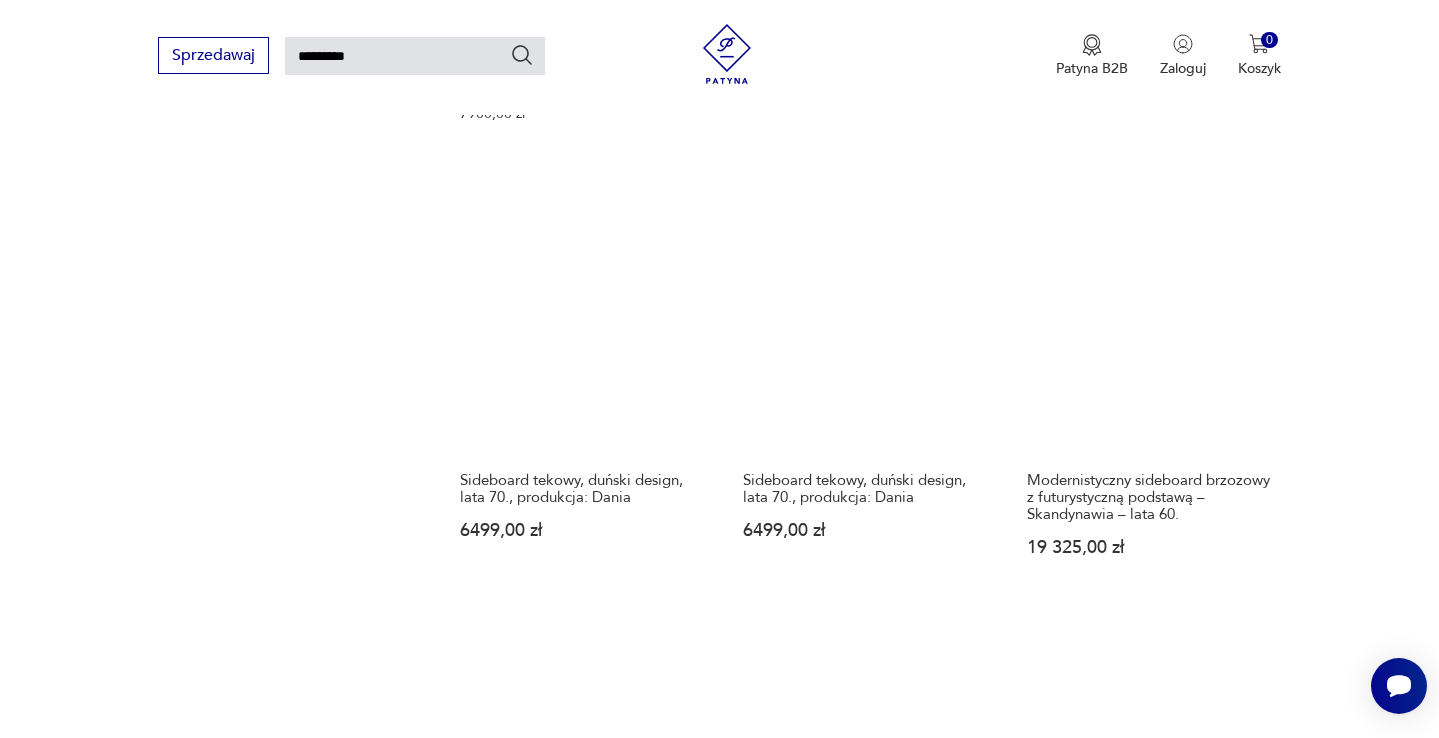 scroll, scrollTop: 1698, scrollLeft: 0, axis: vertical 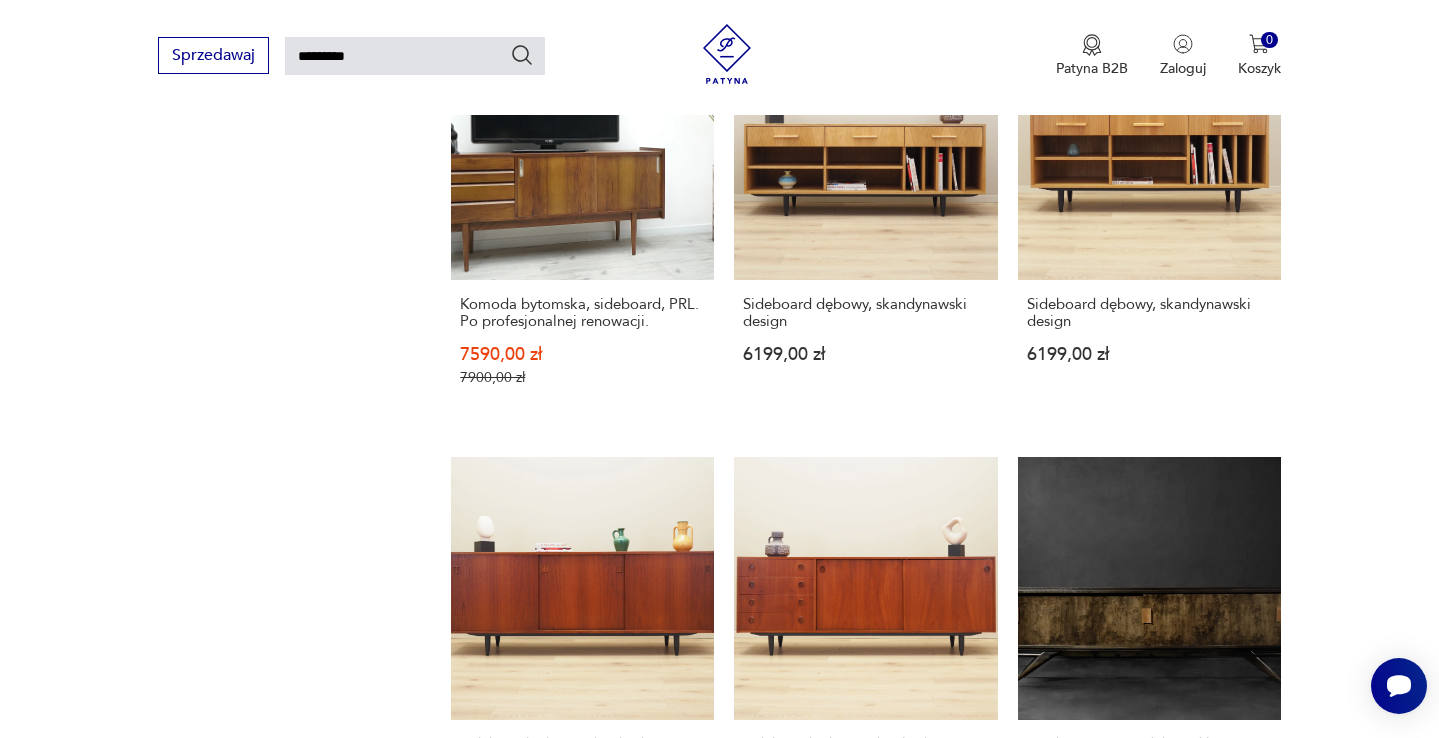click 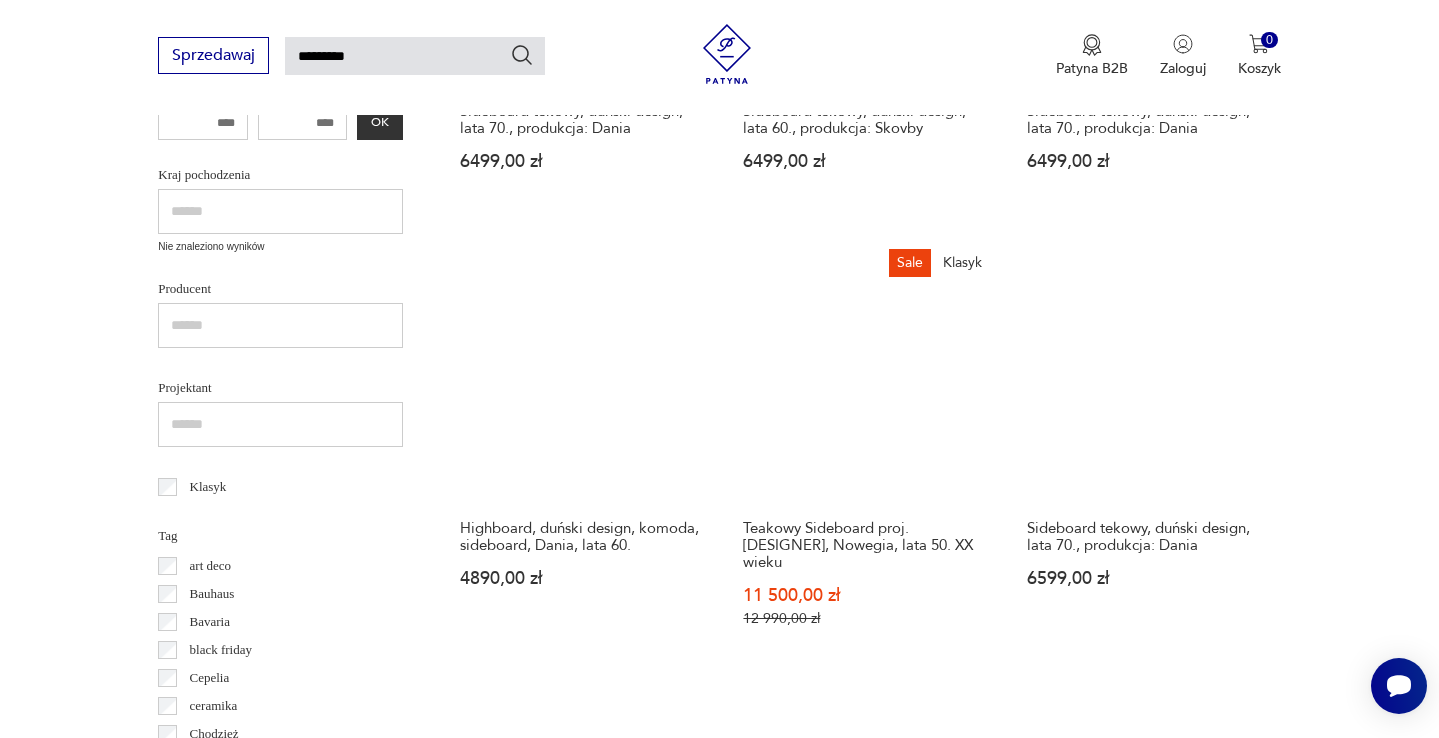 scroll, scrollTop: 620, scrollLeft: 0, axis: vertical 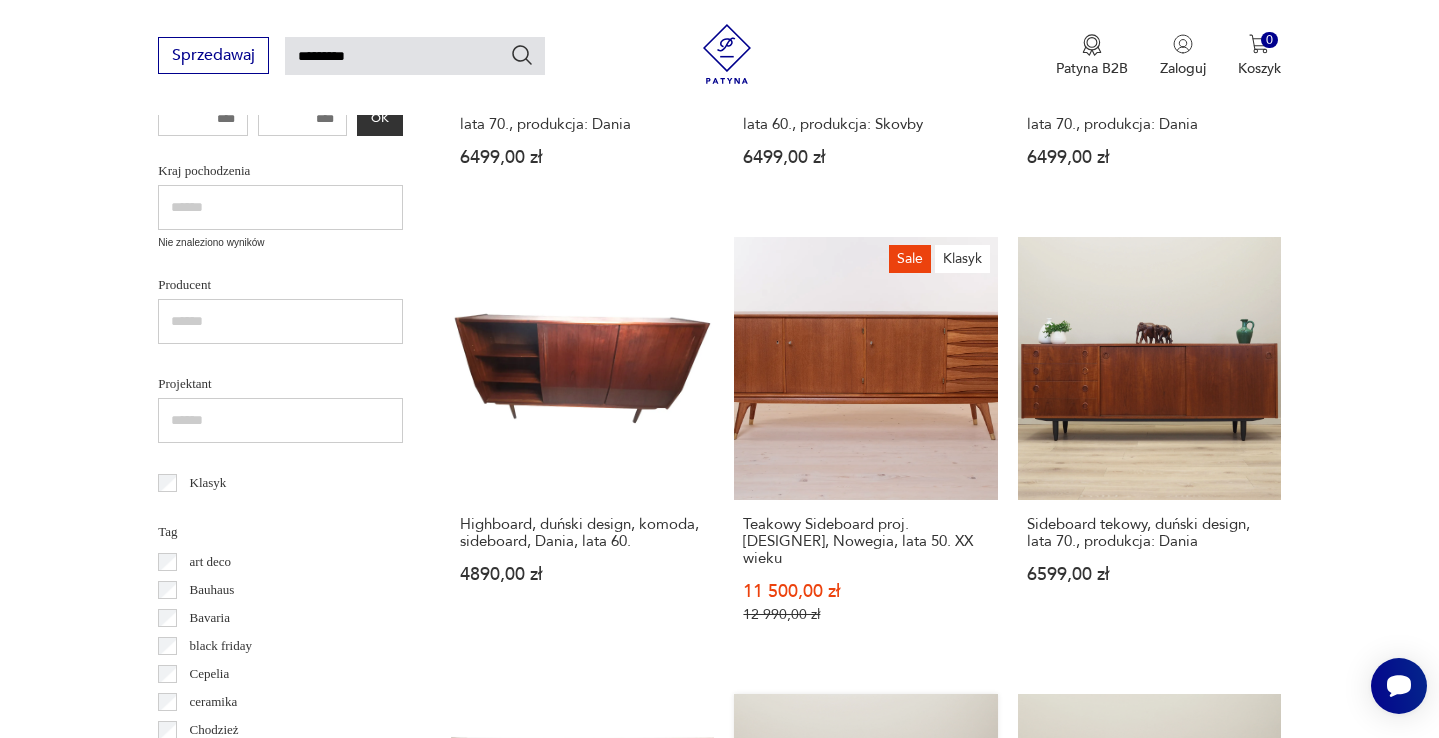 click on "Sideboard tekowy, duński design, lata 70., produkcja: Dania 6699,00 zł" at bounding box center (865, 886) 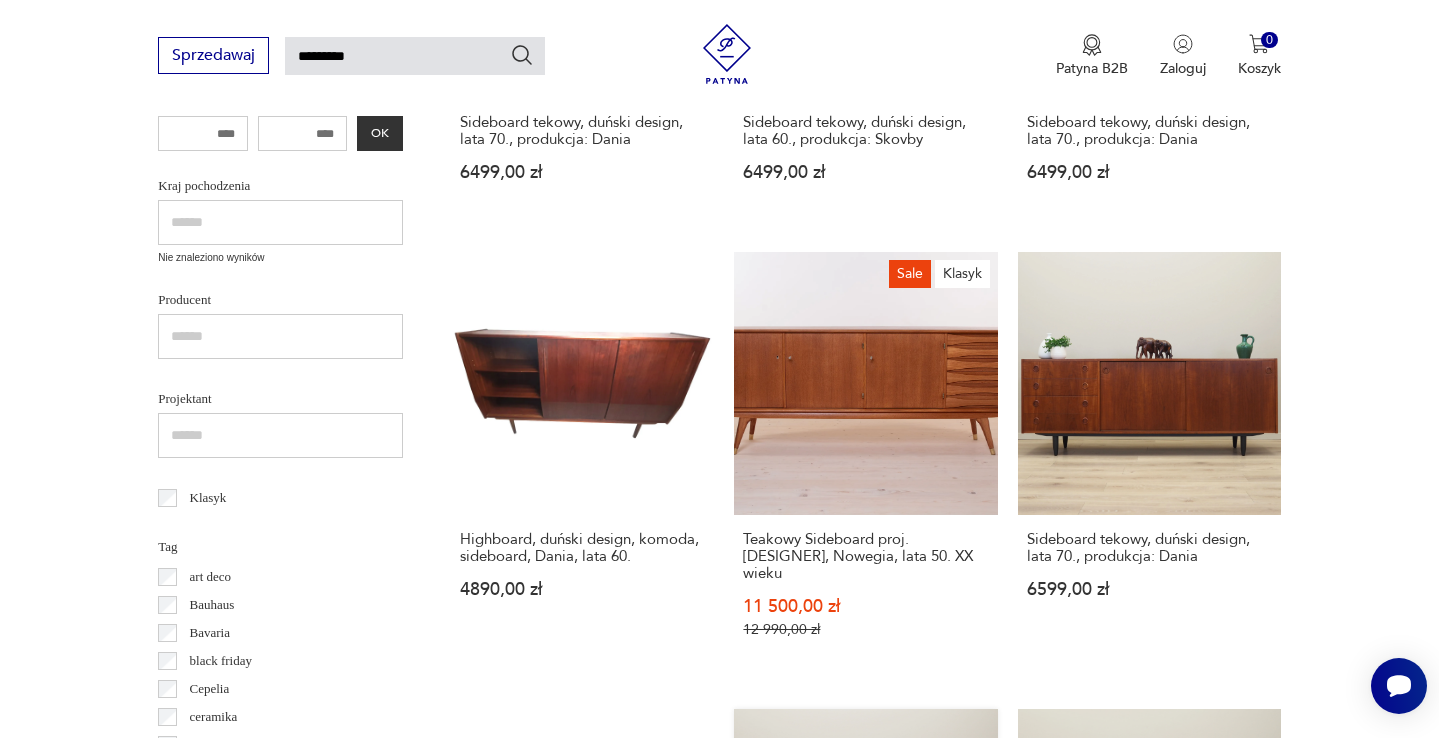 type 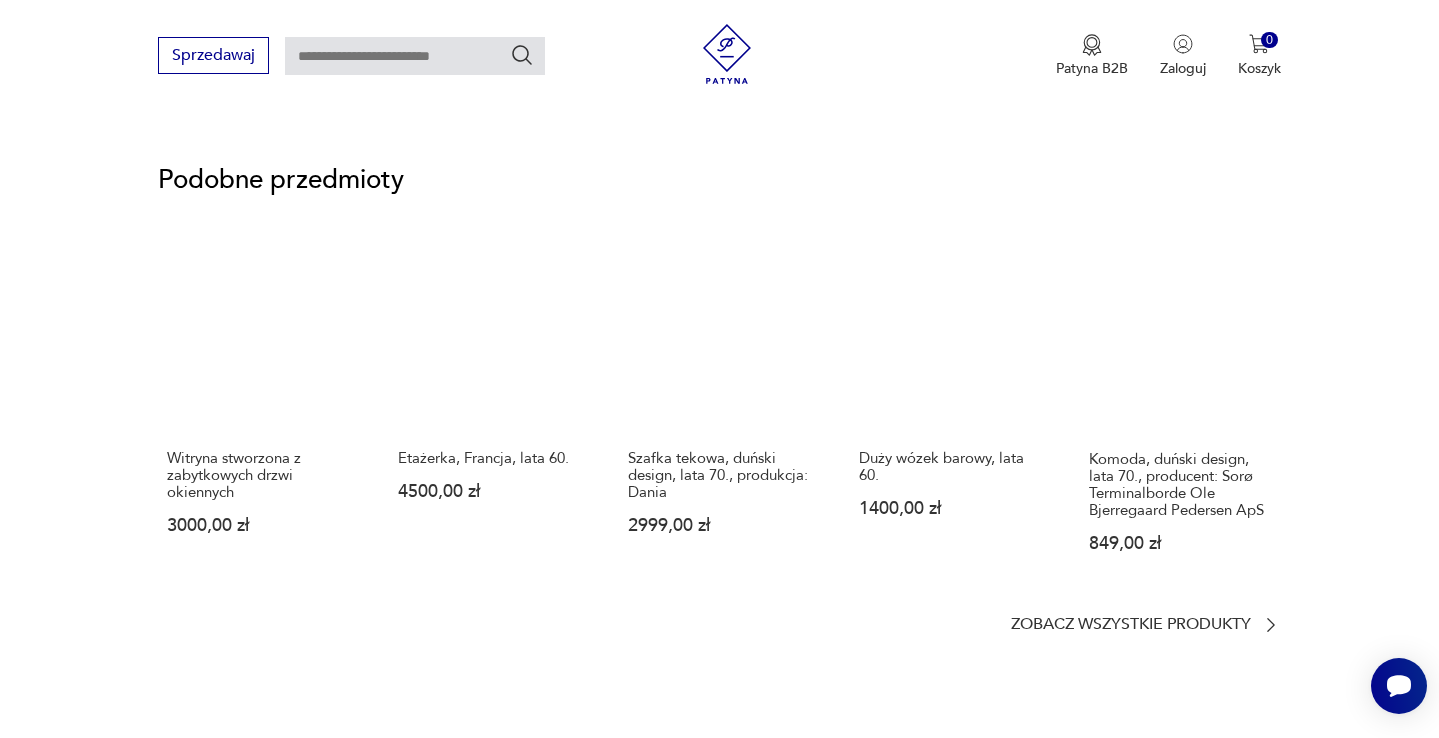 scroll, scrollTop: 1041, scrollLeft: 0, axis: vertical 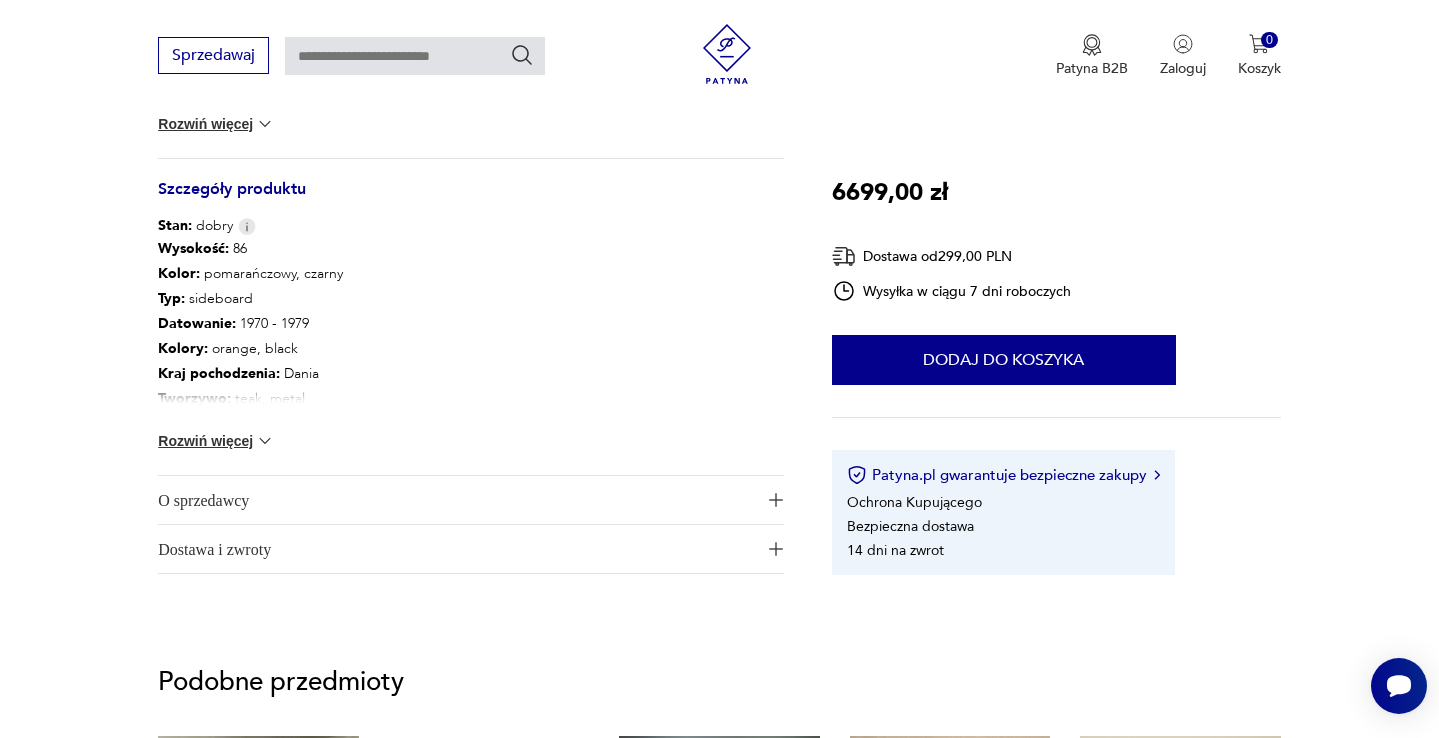 click on "Rozwiń więcej" at bounding box center (216, 441) 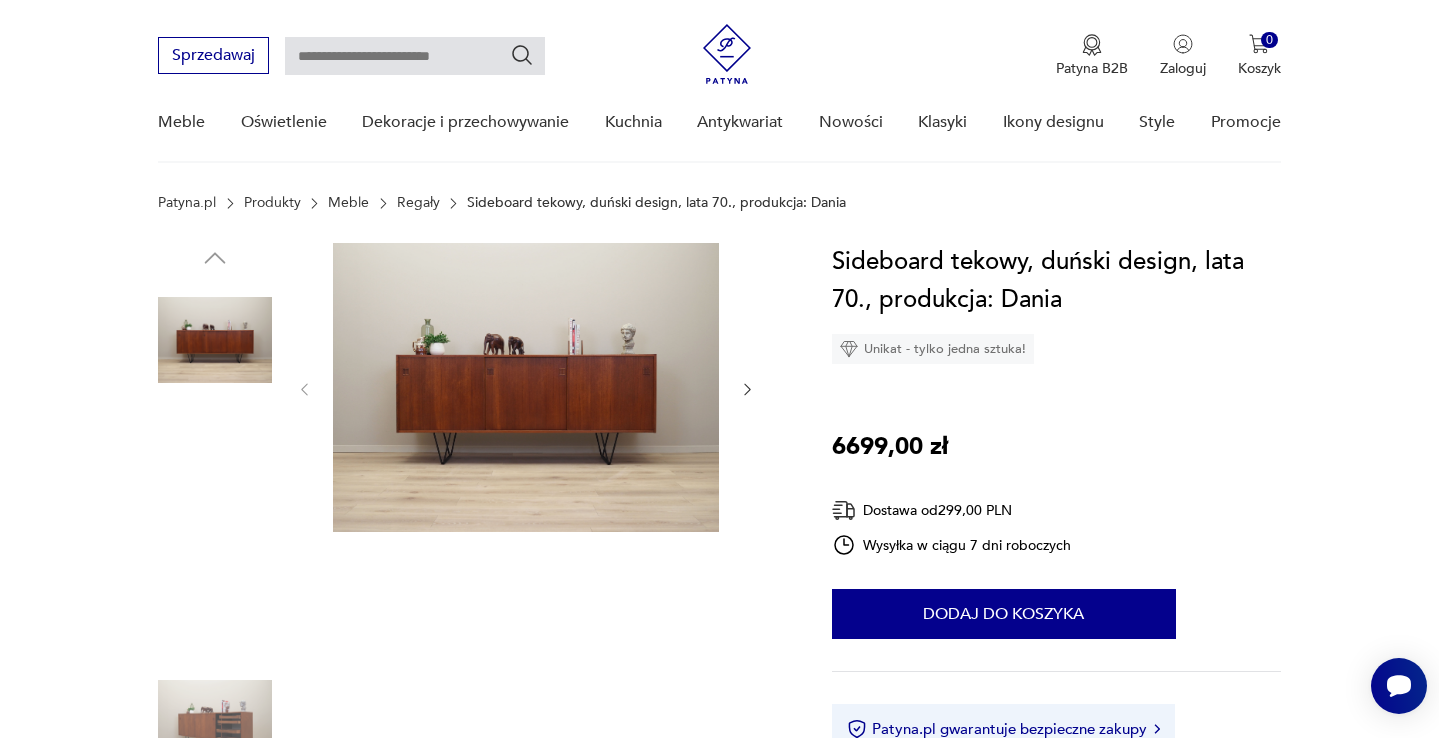 scroll, scrollTop: 17, scrollLeft: 0, axis: vertical 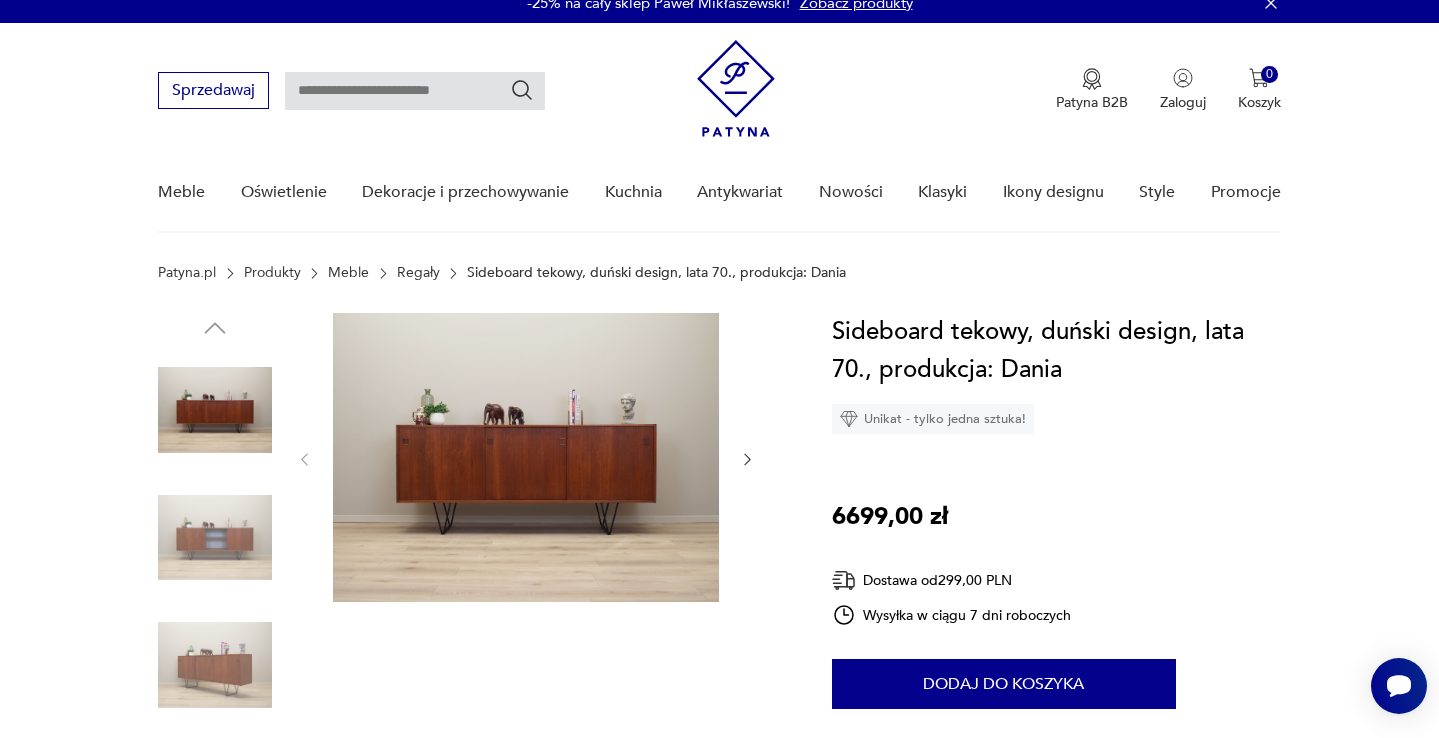 click 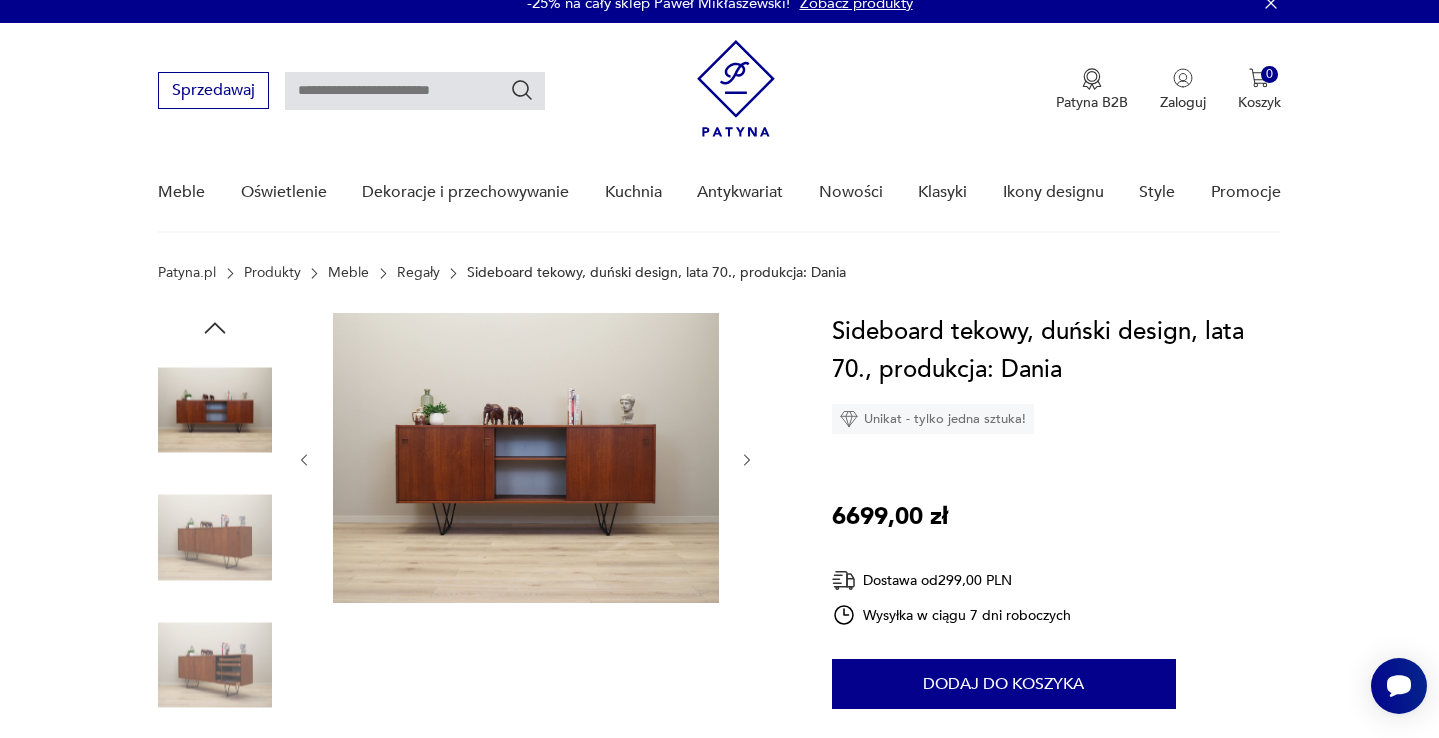 click 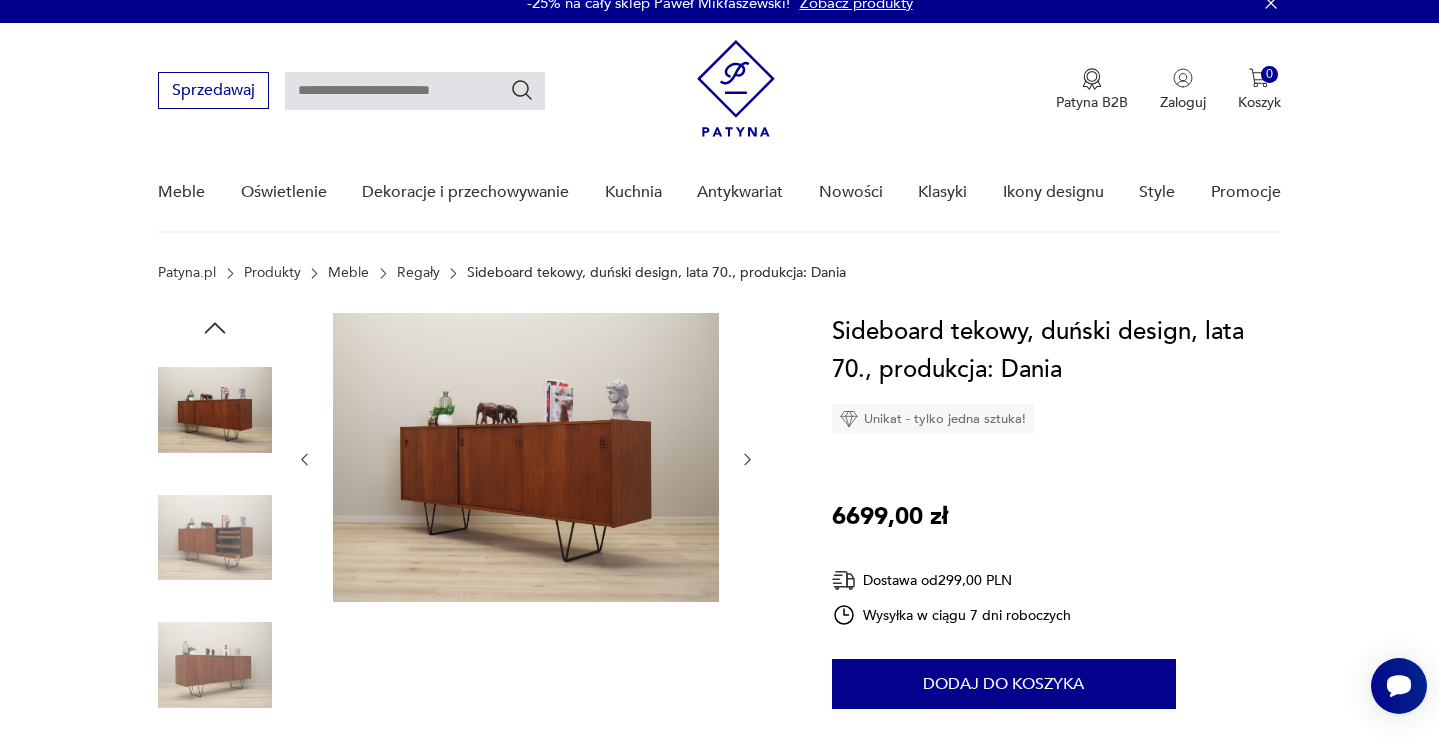 click 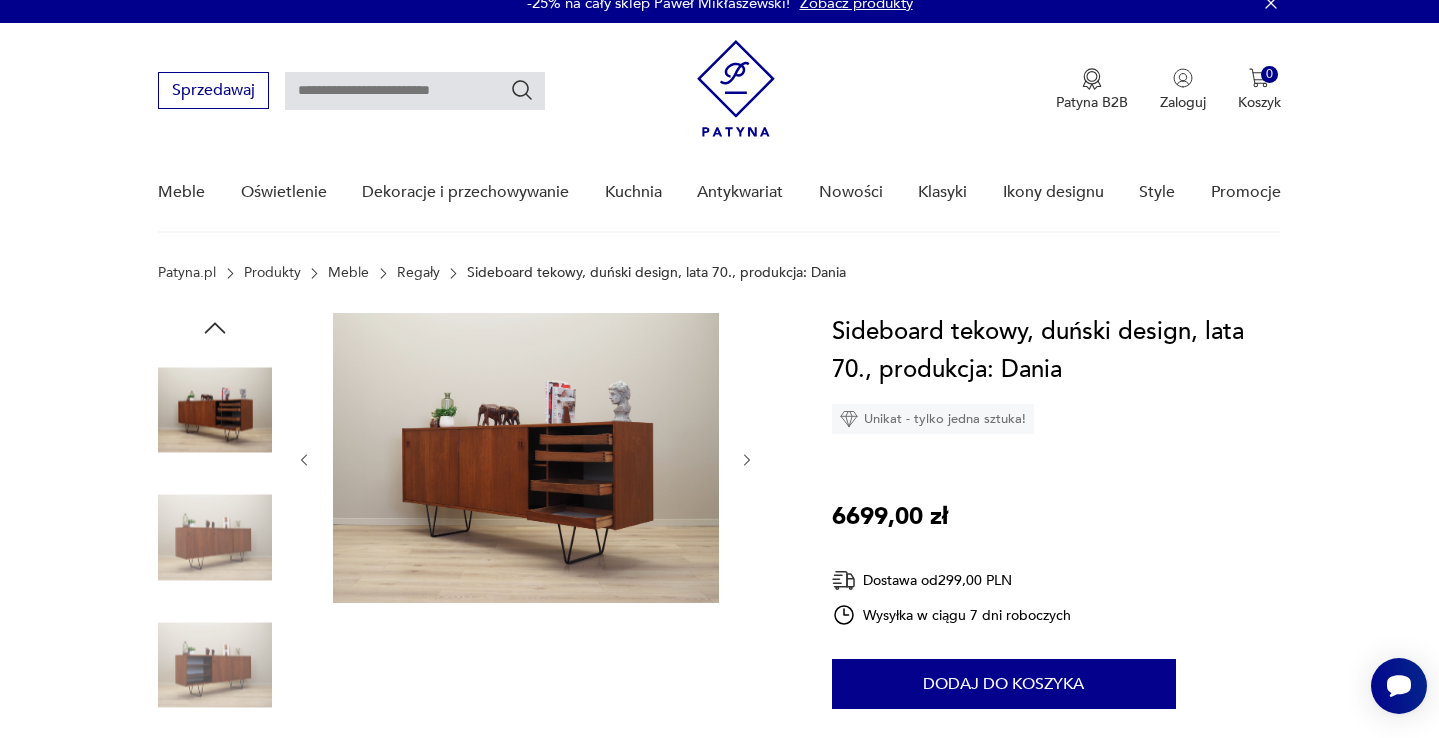 click 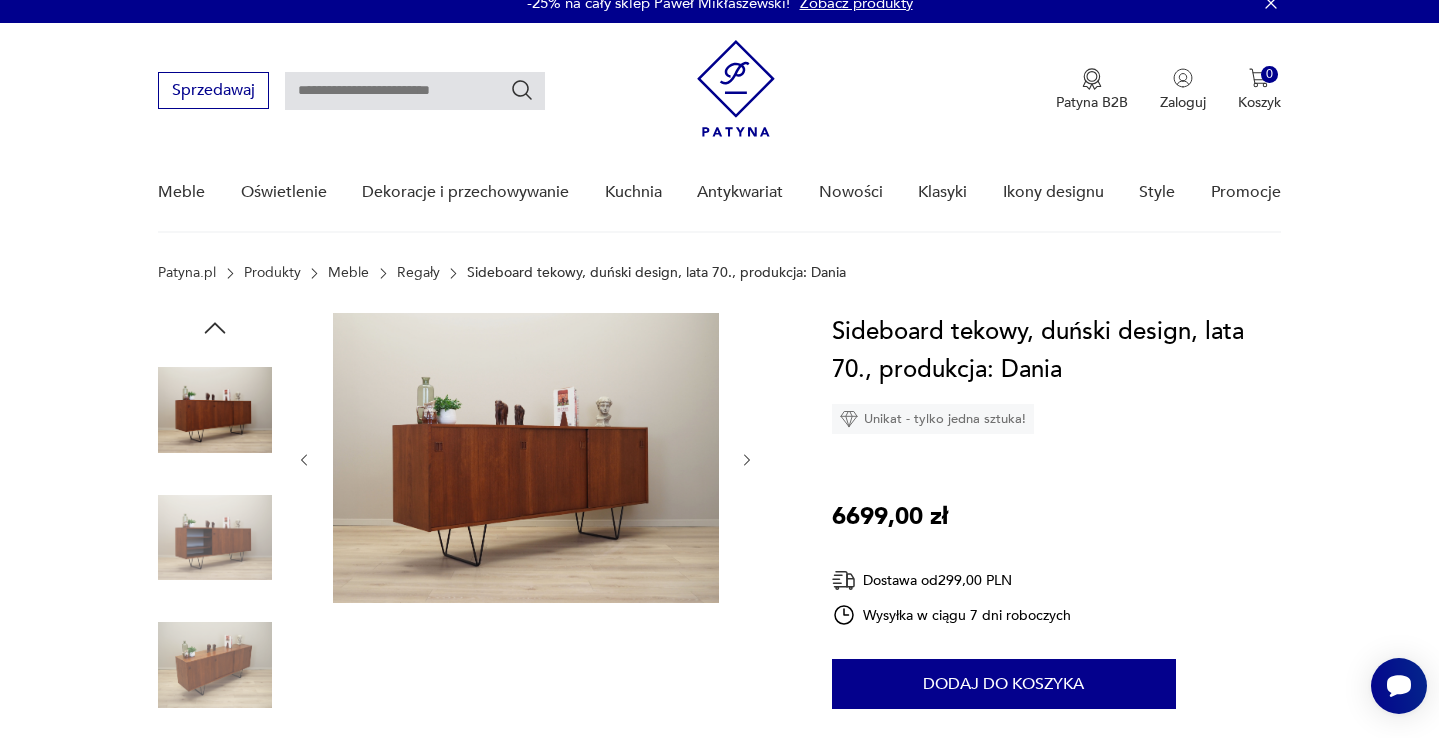 click 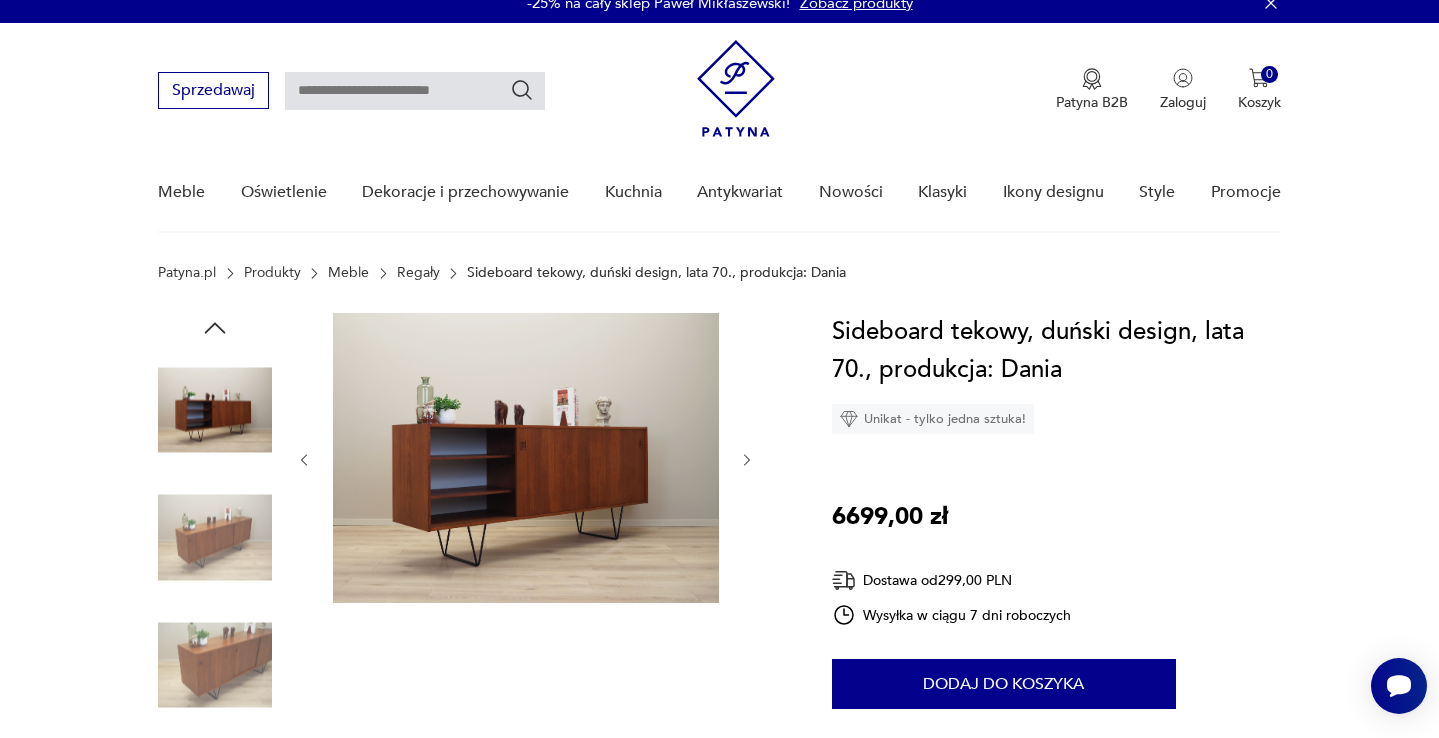 click 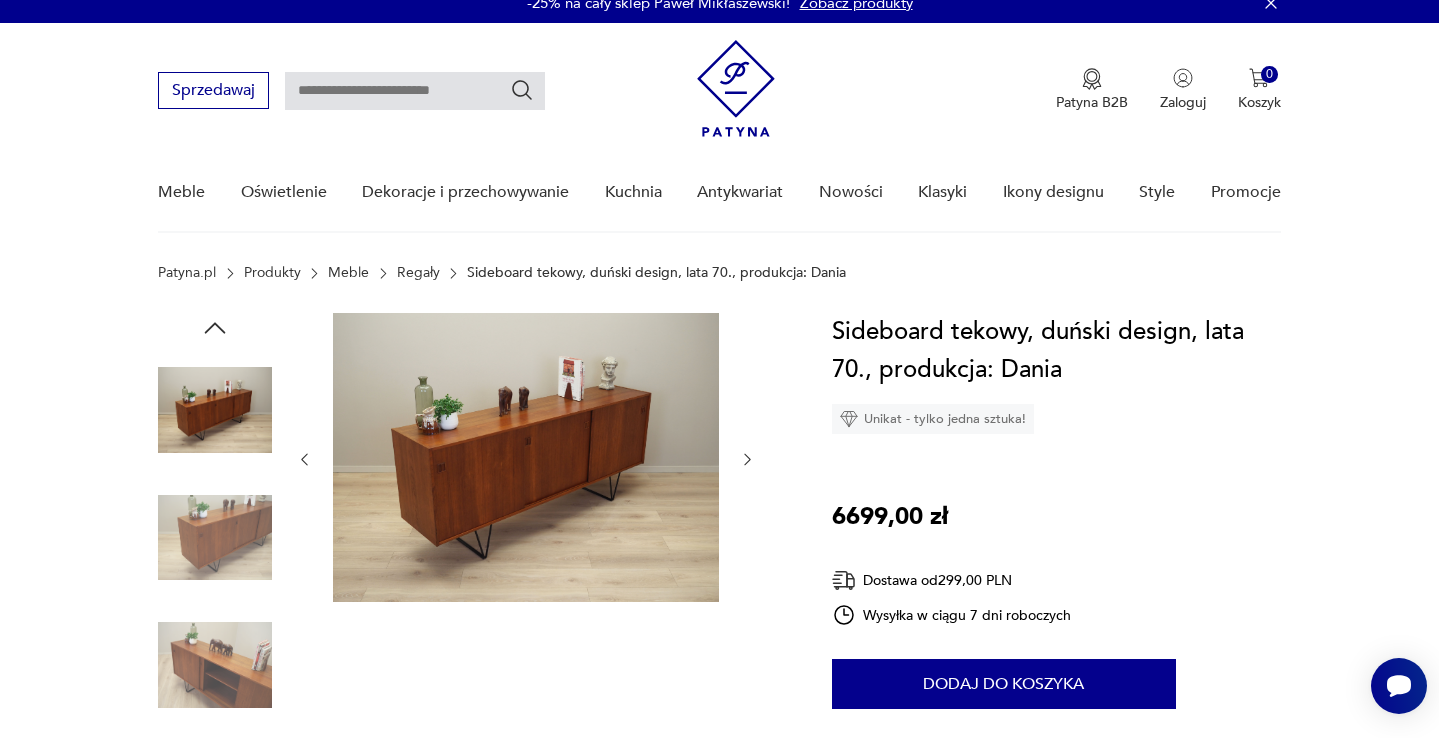 click 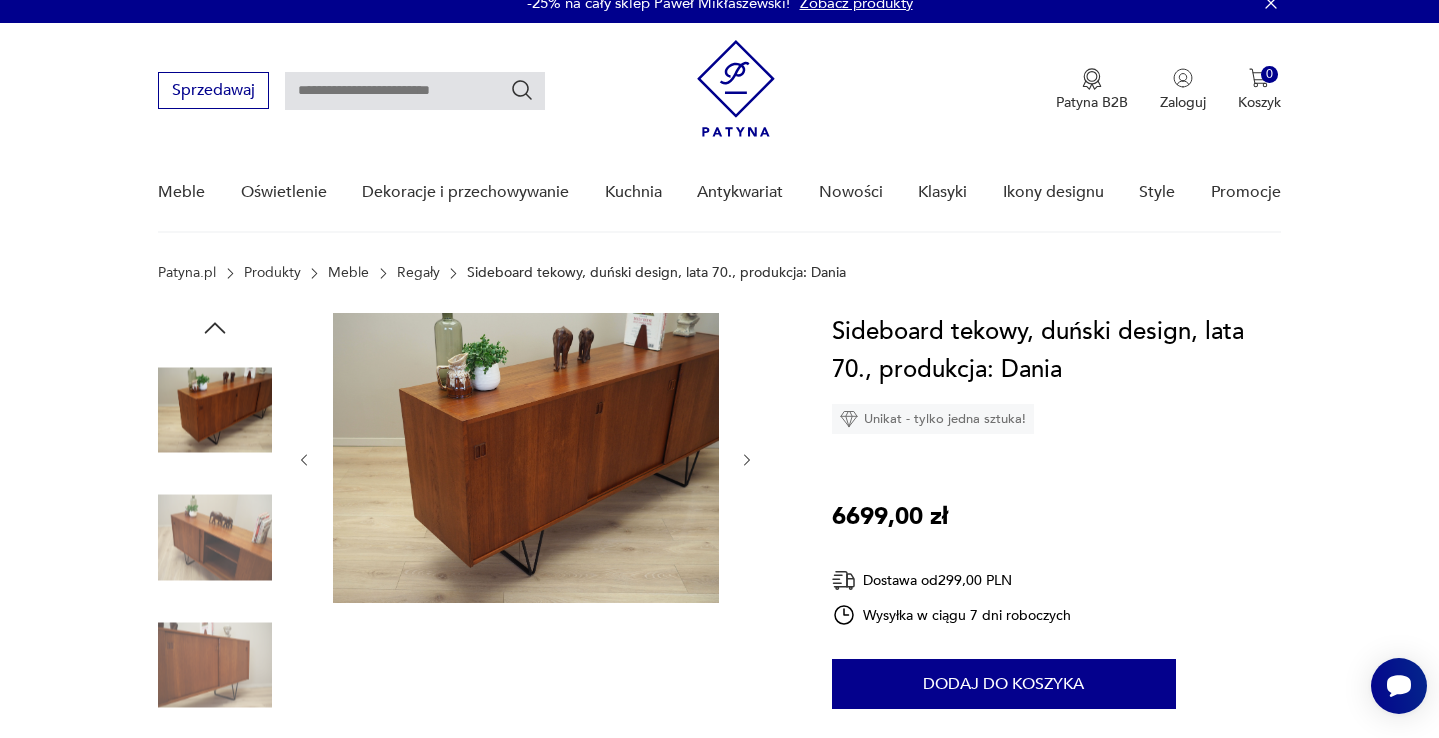 click 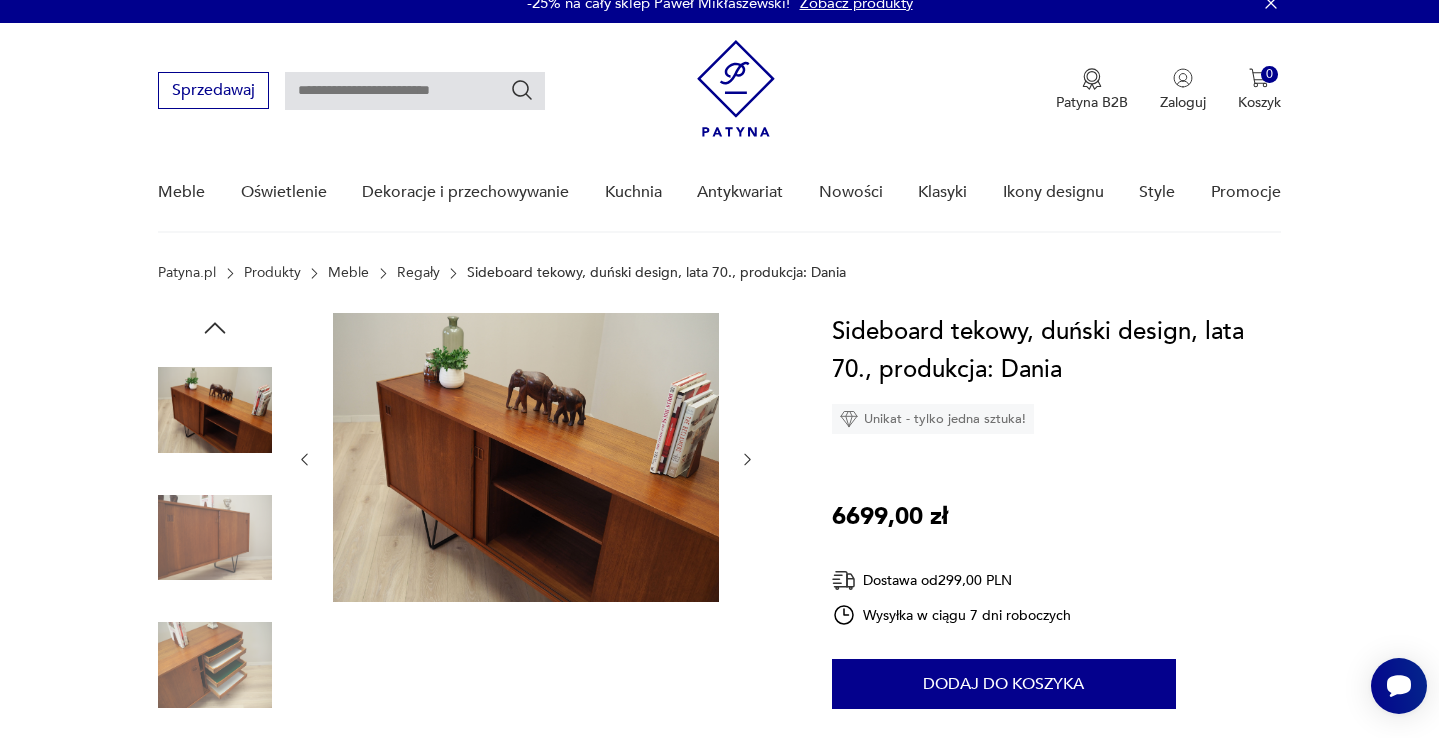 click 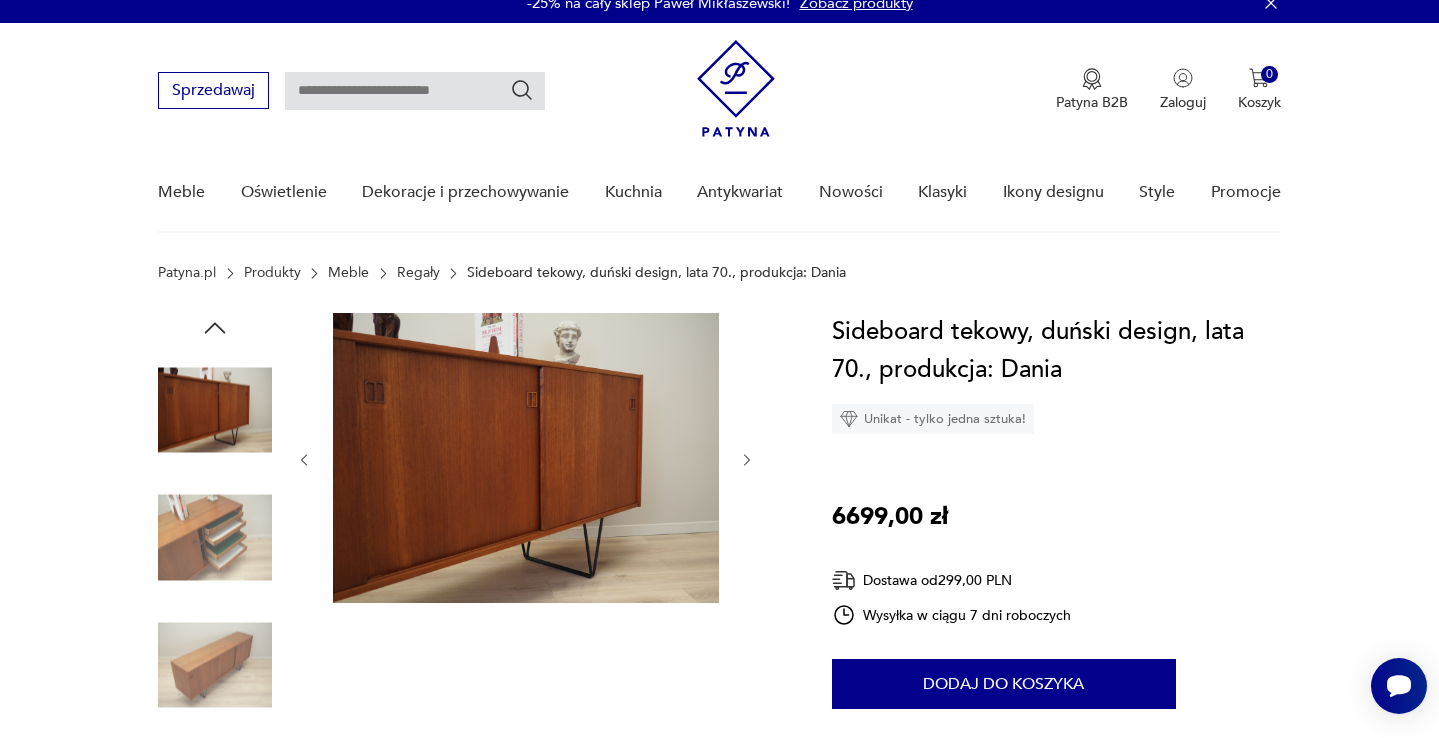 click 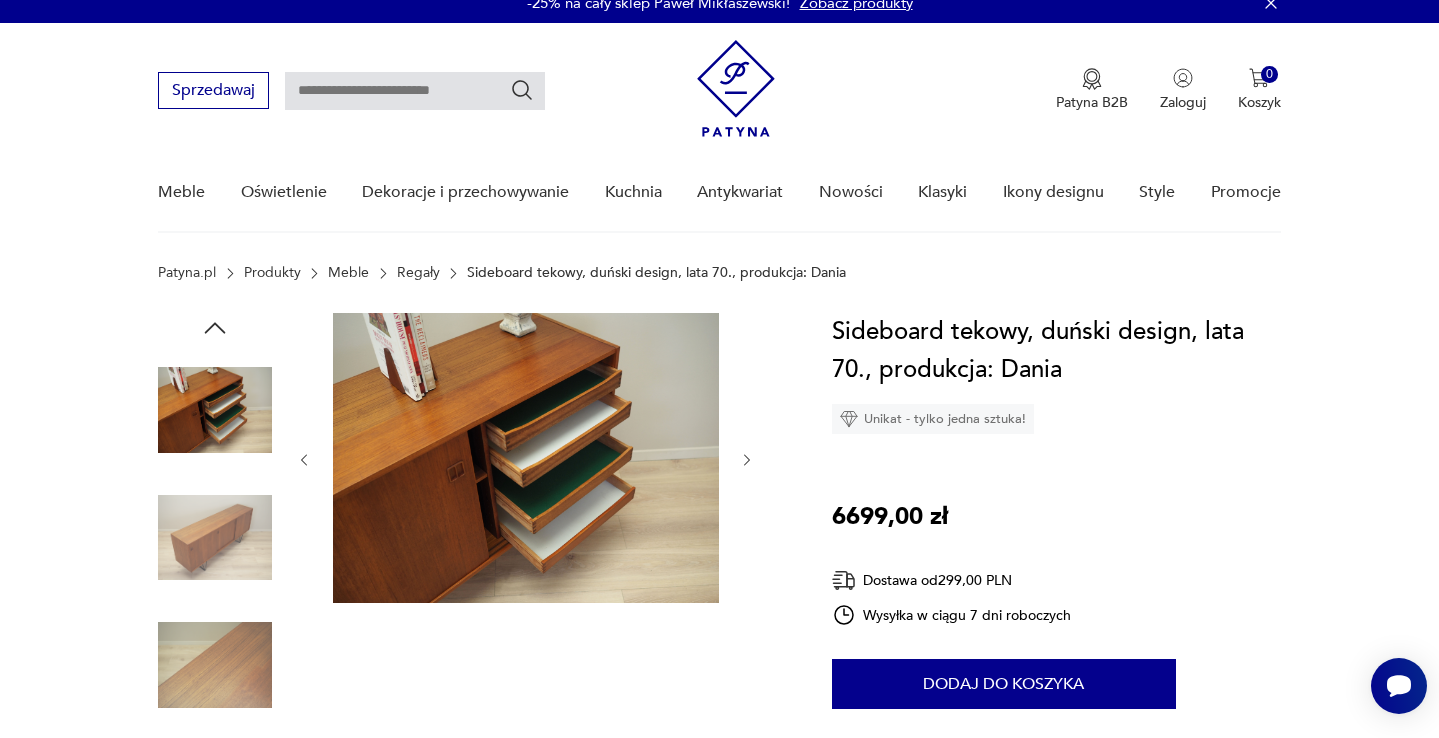 click 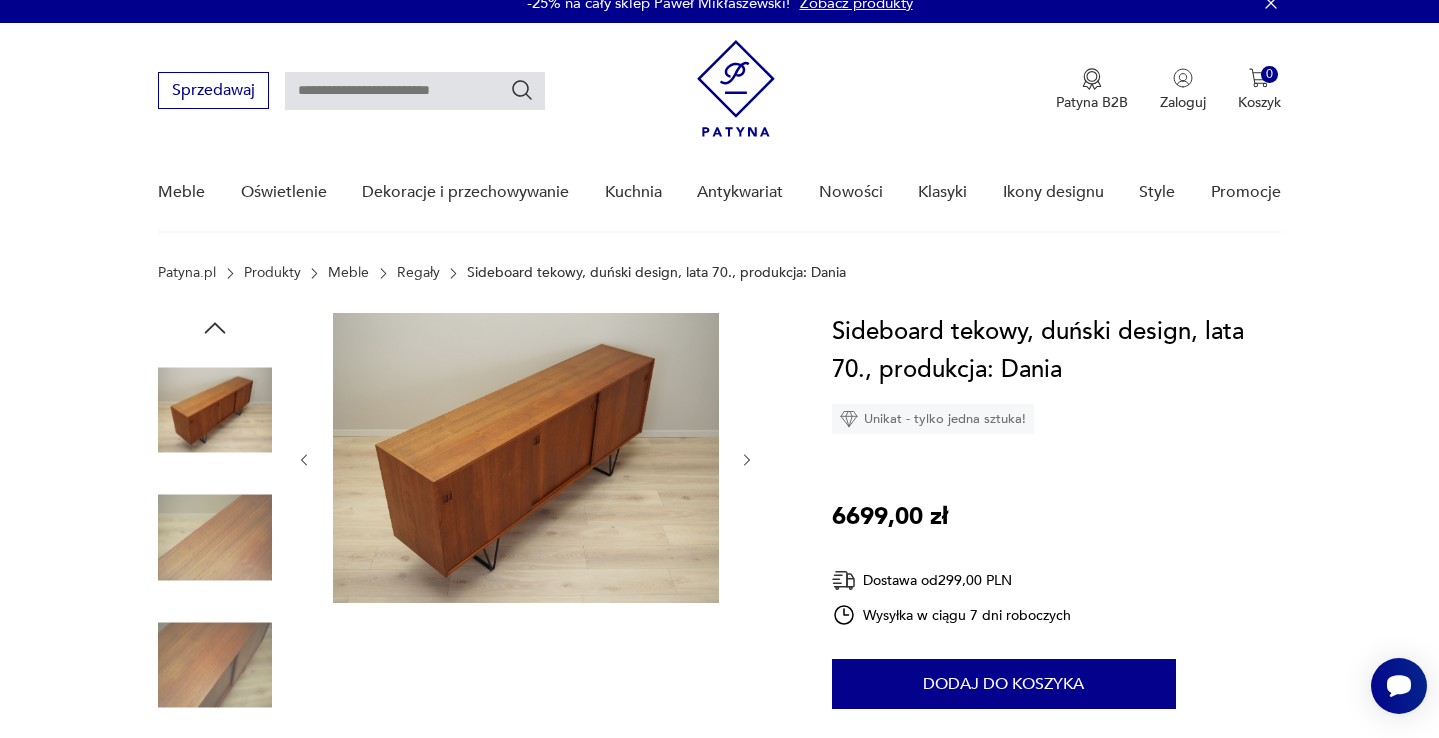 click 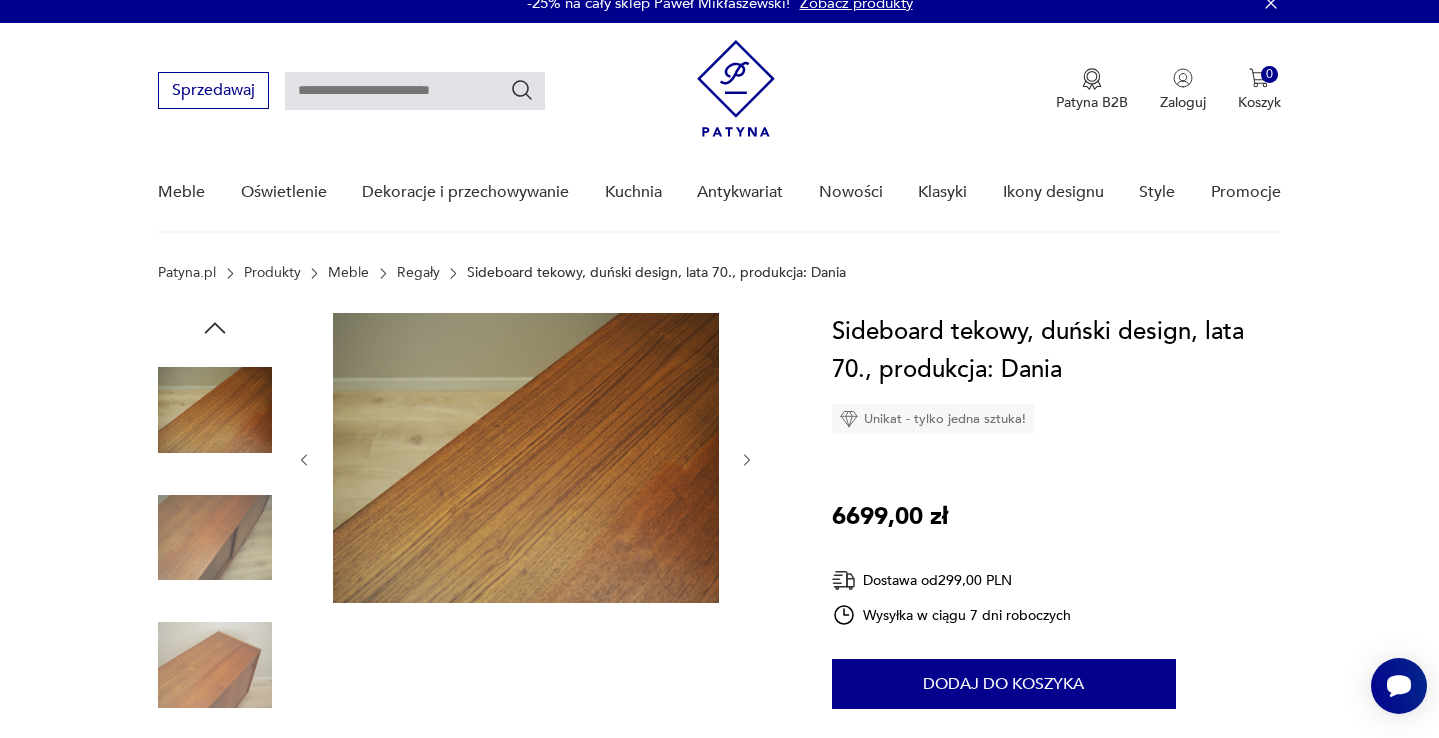 click 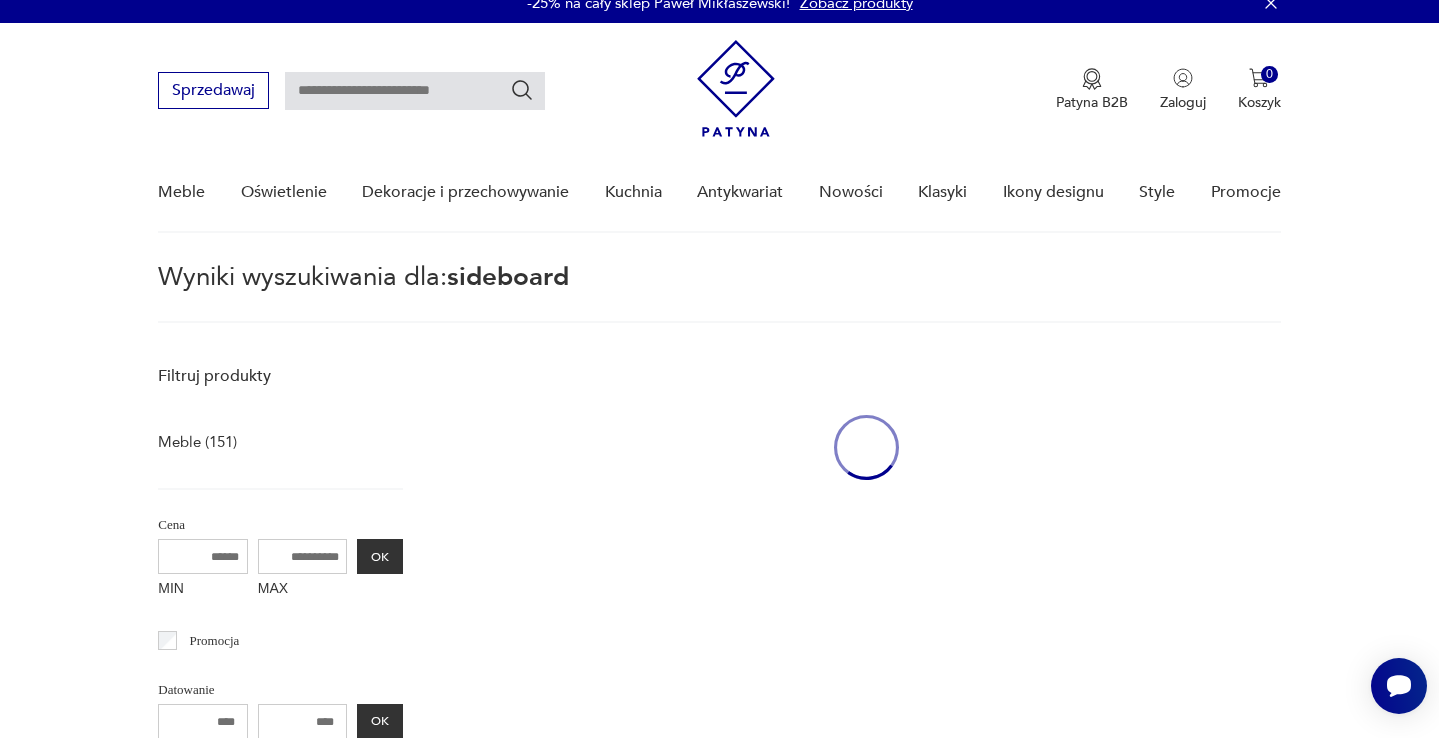 type on "*********" 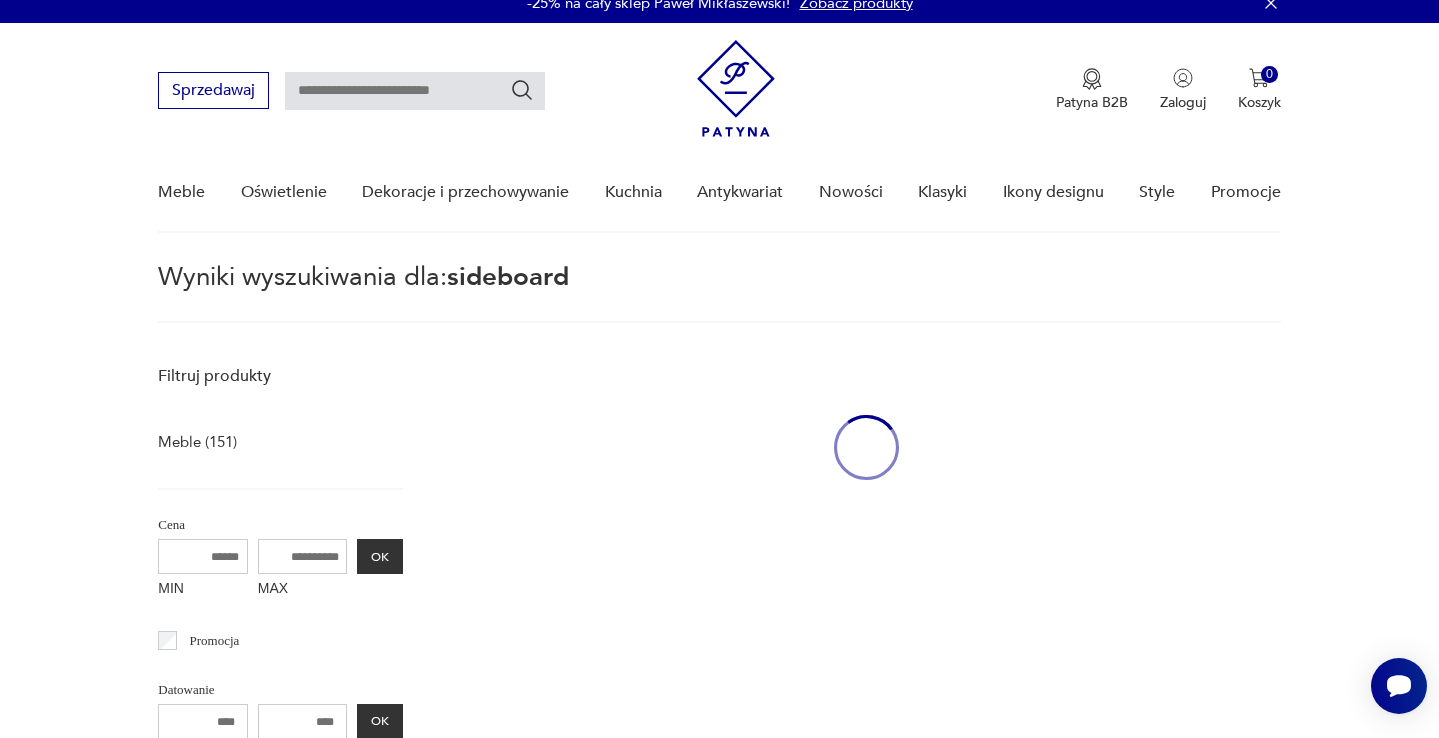 type on "*********" 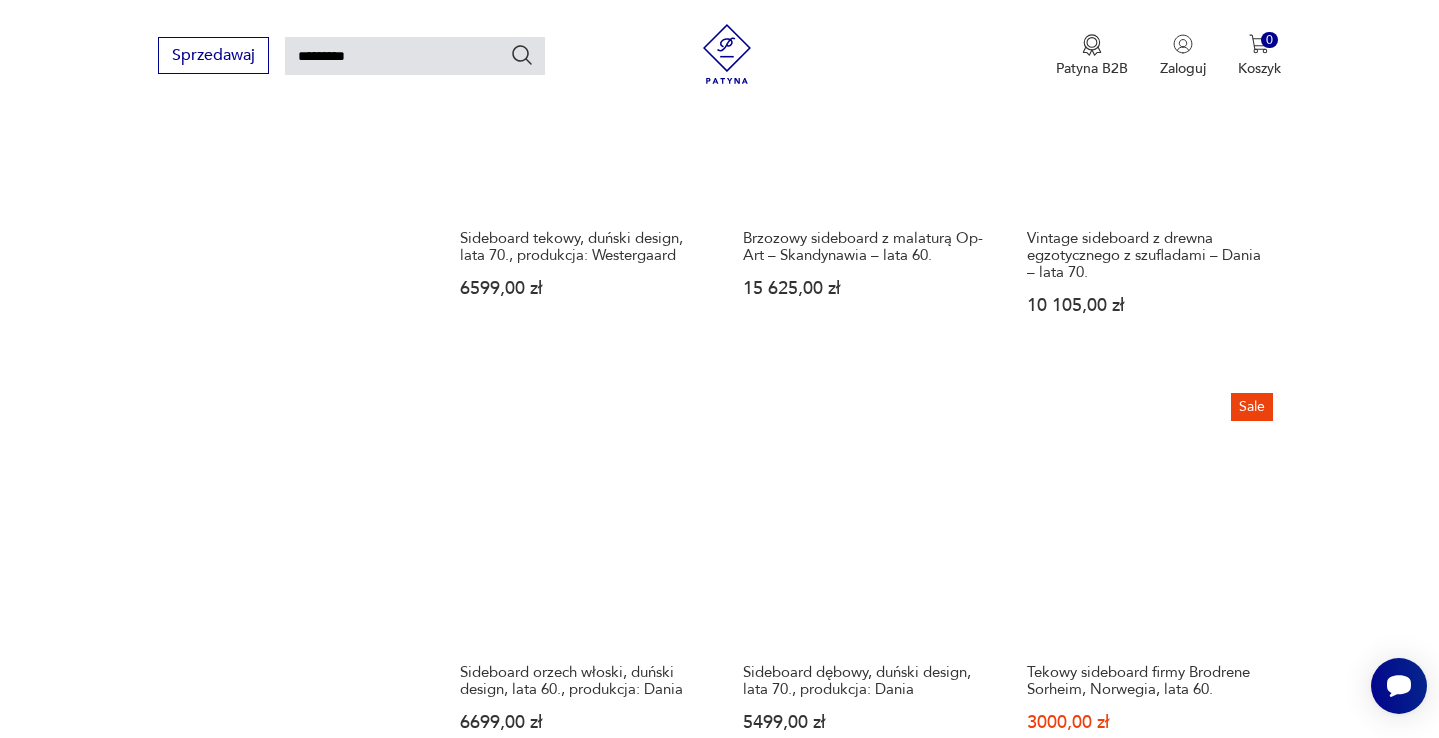 scroll, scrollTop: 1830, scrollLeft: 0, axis: vertical 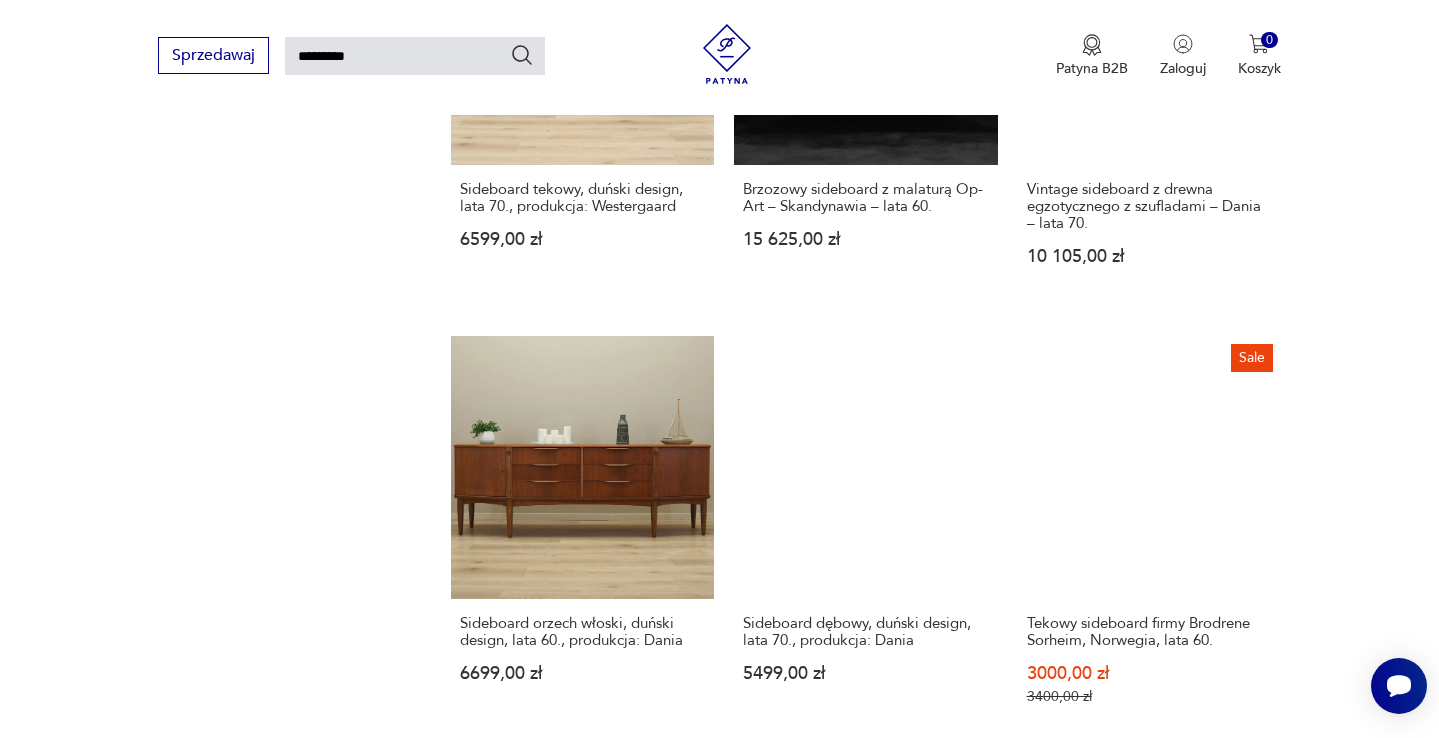 click 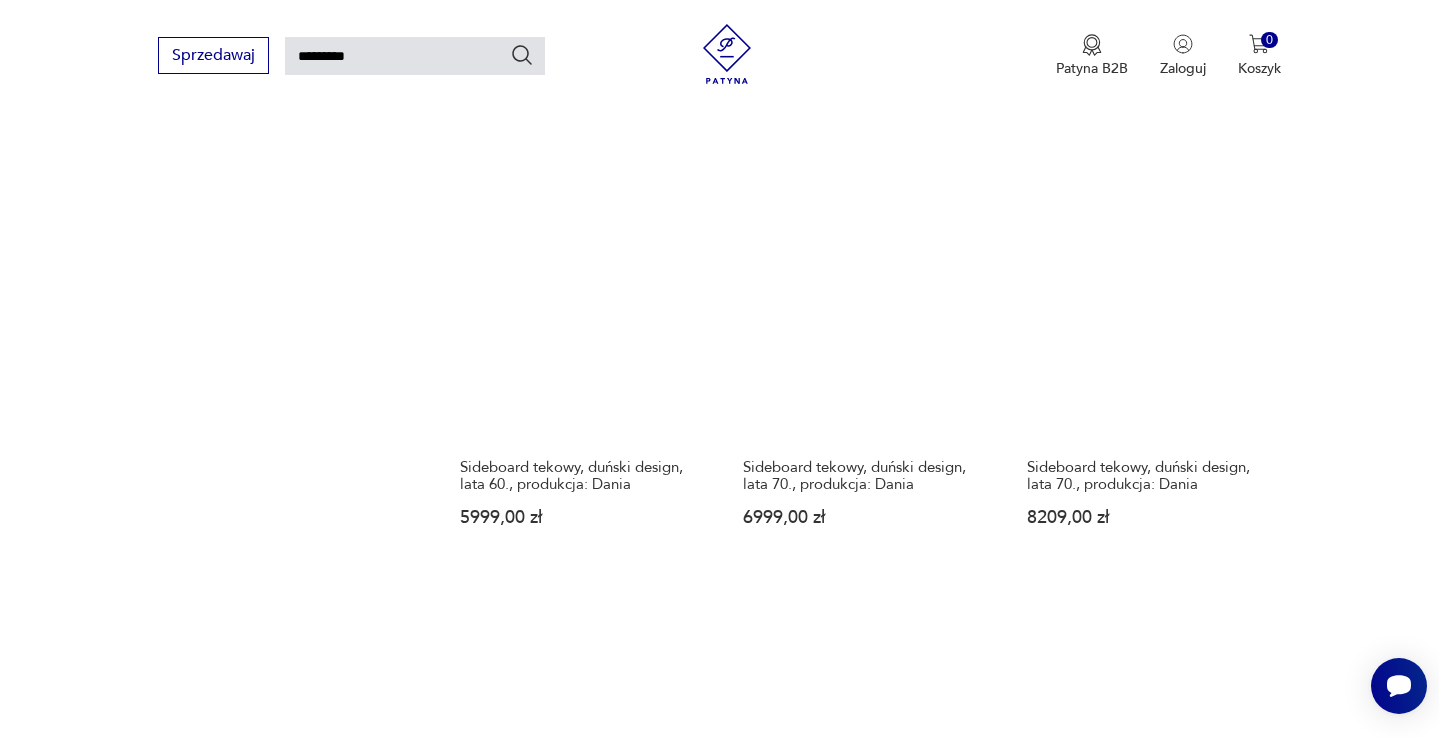scroll, scrollTop: 1536, scrollLeft: 0, axis: vertical 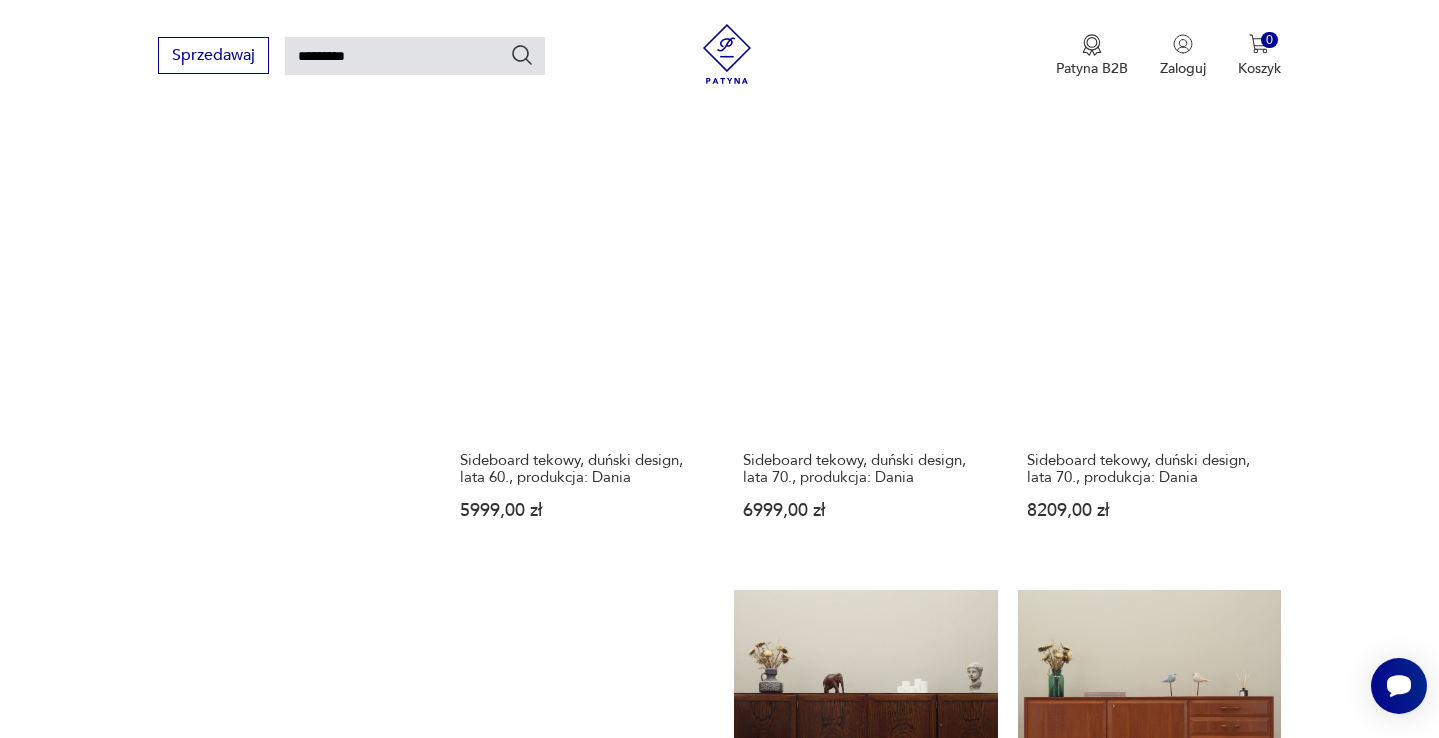 click on "9" at bounding box center (1125, 1514) 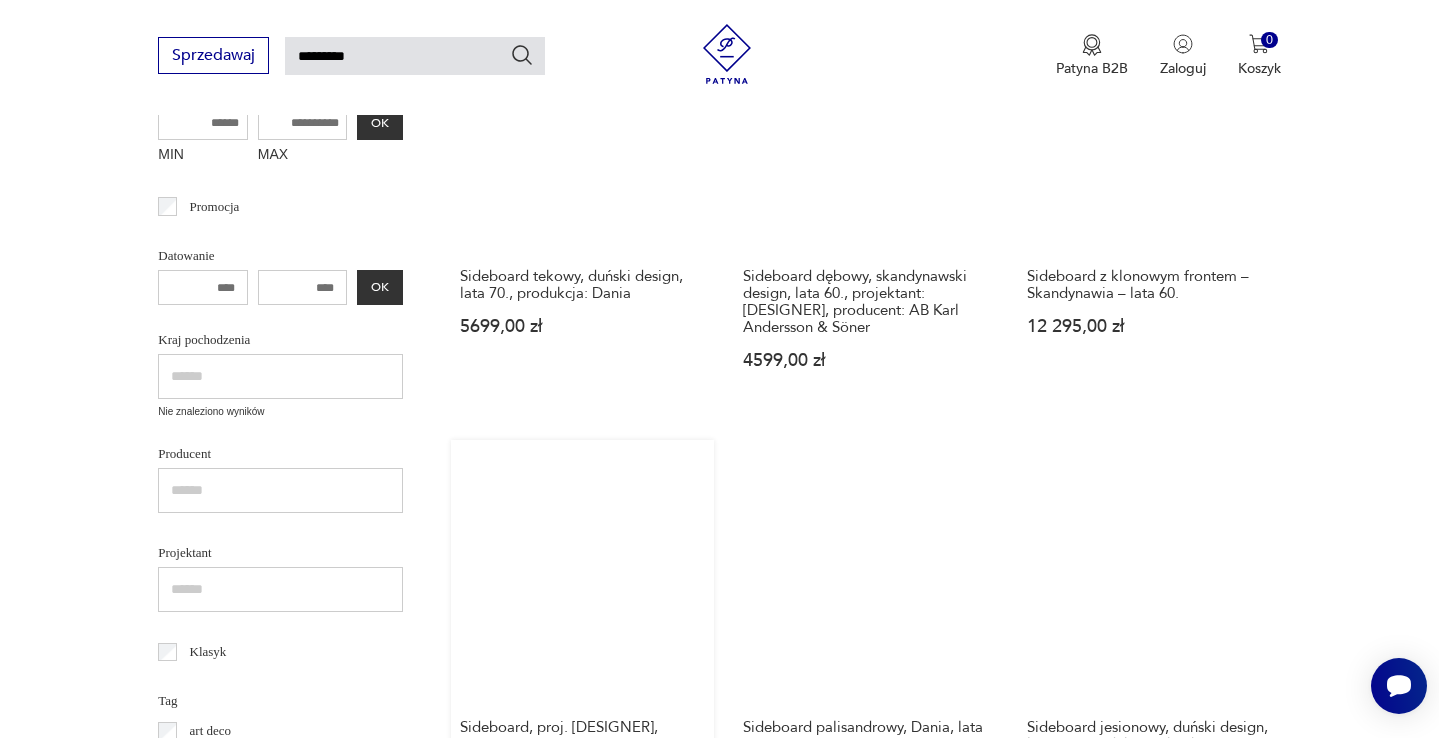 scroll, scrollTop: 452, scrollLeft: 0, axis: vertical 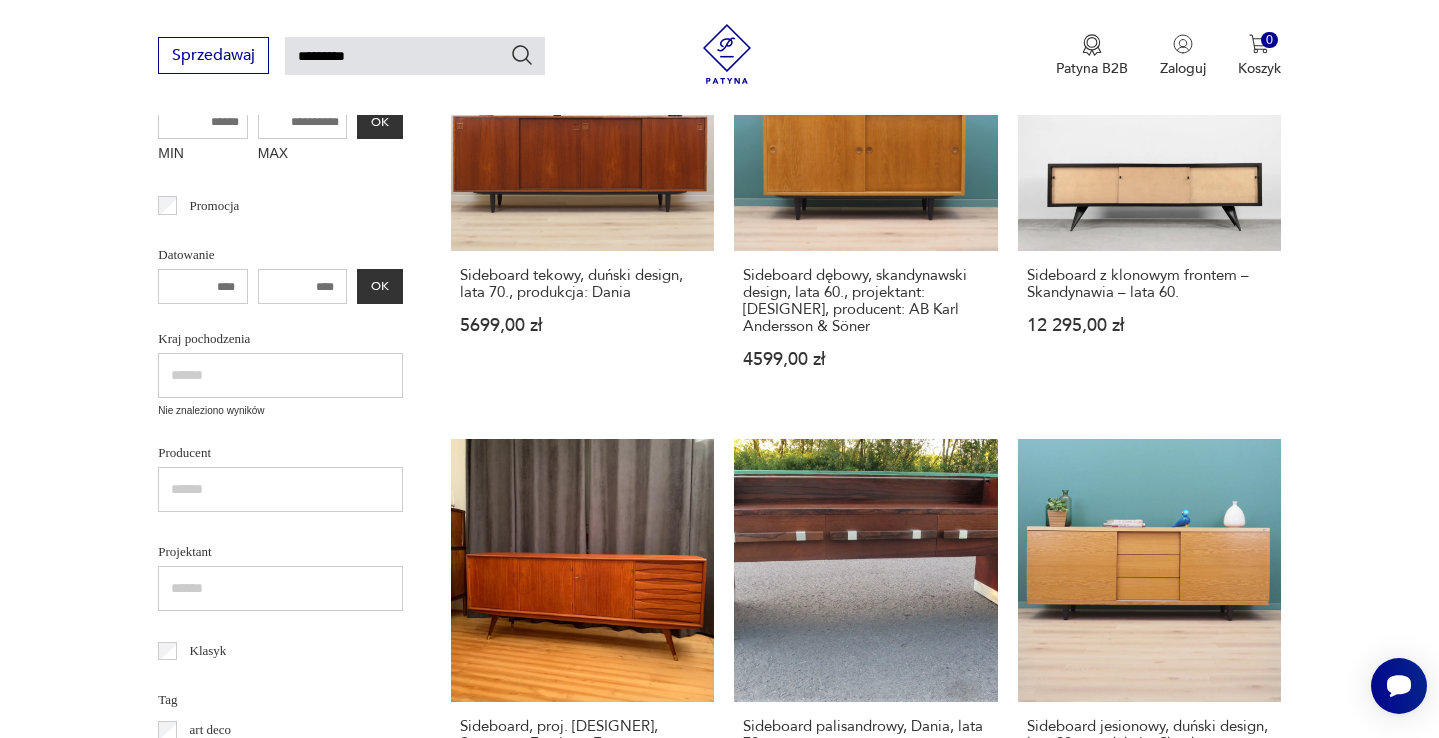 click on "Sideboard palisander, lata 60. 5040,00 zł" at bounding box center [865, 1065] 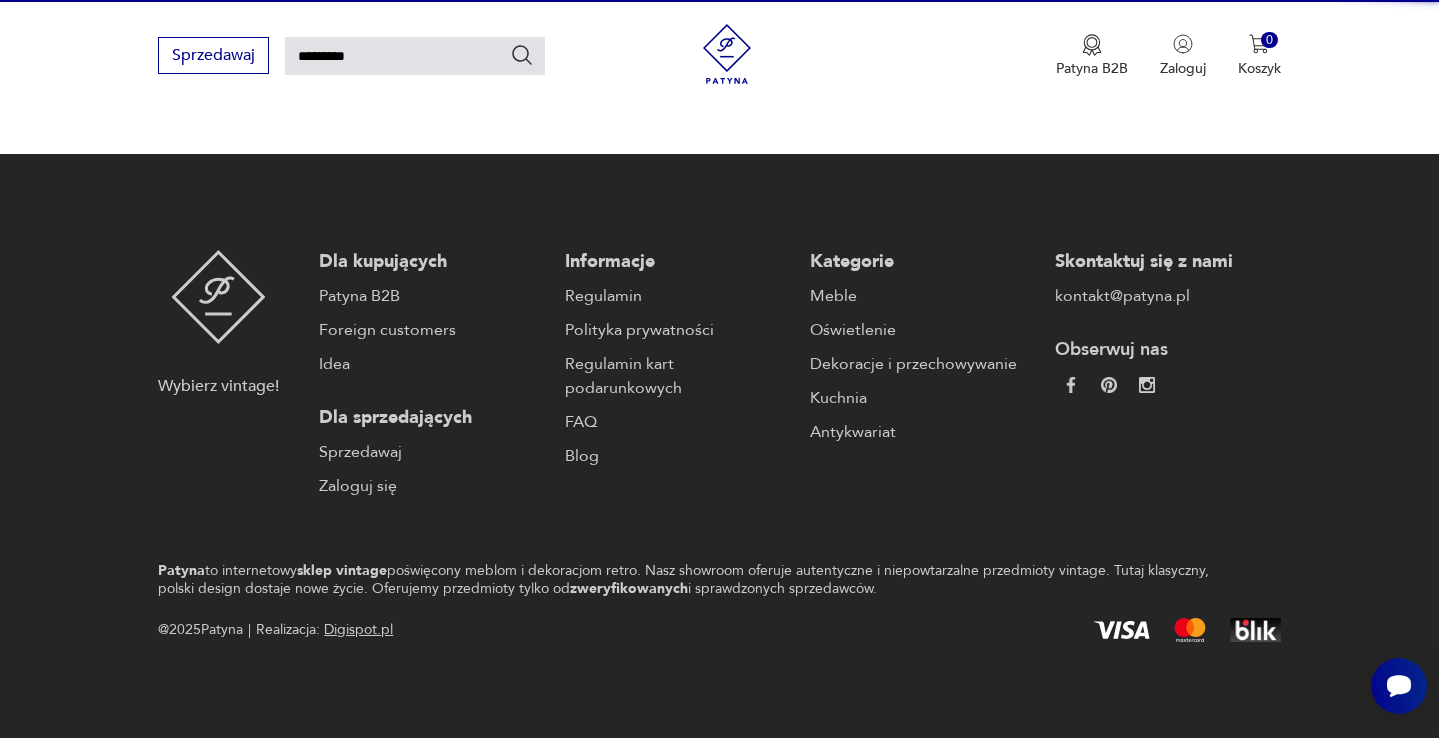 type 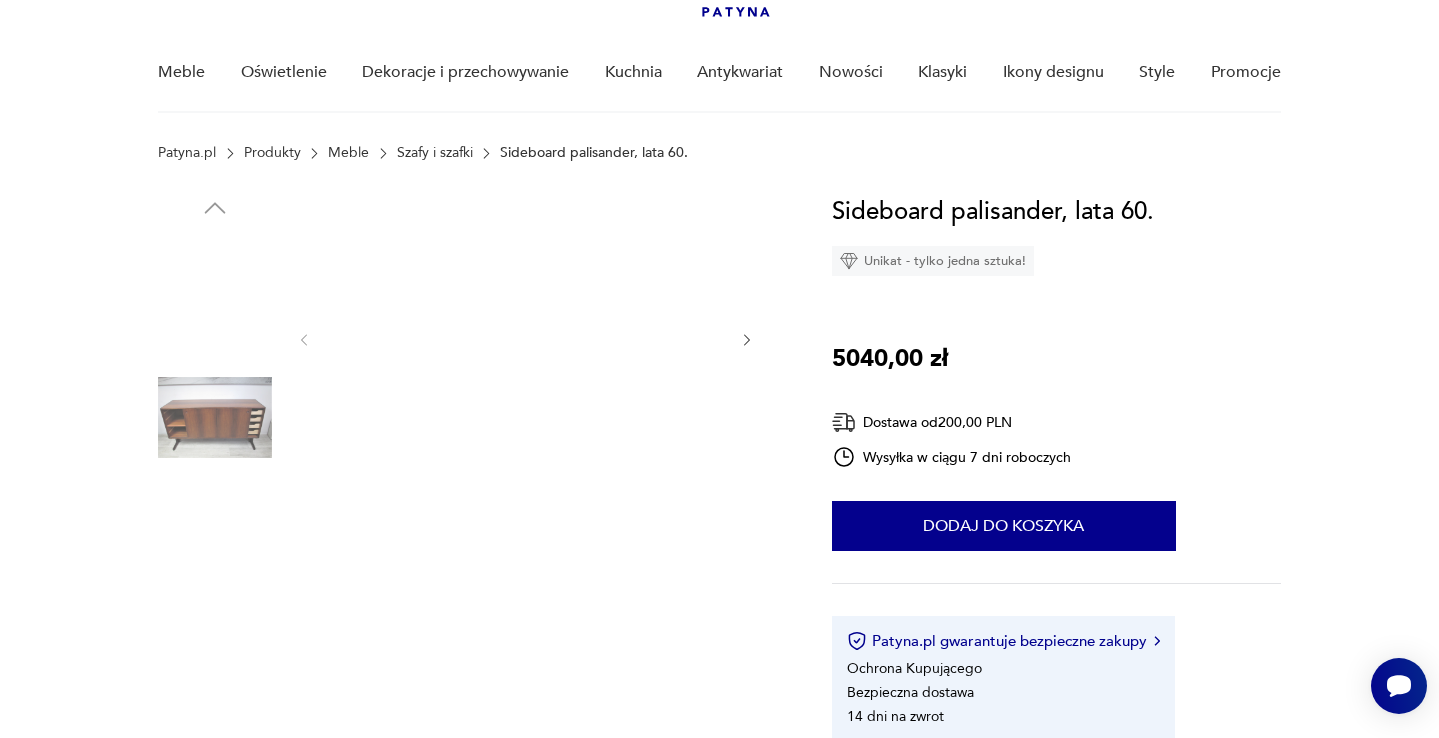 scroll, scrollTop: 136, scrollLeft: 0, axis: vertical 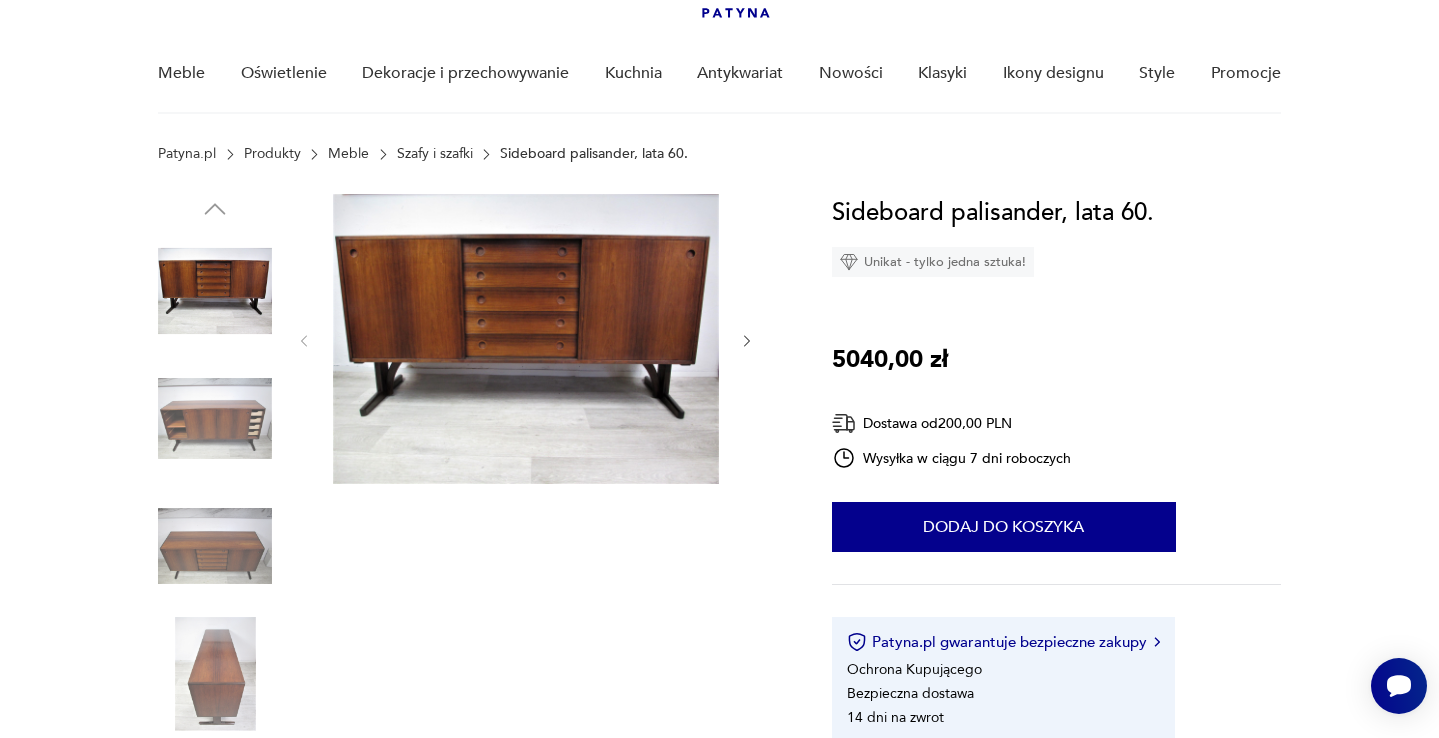 click 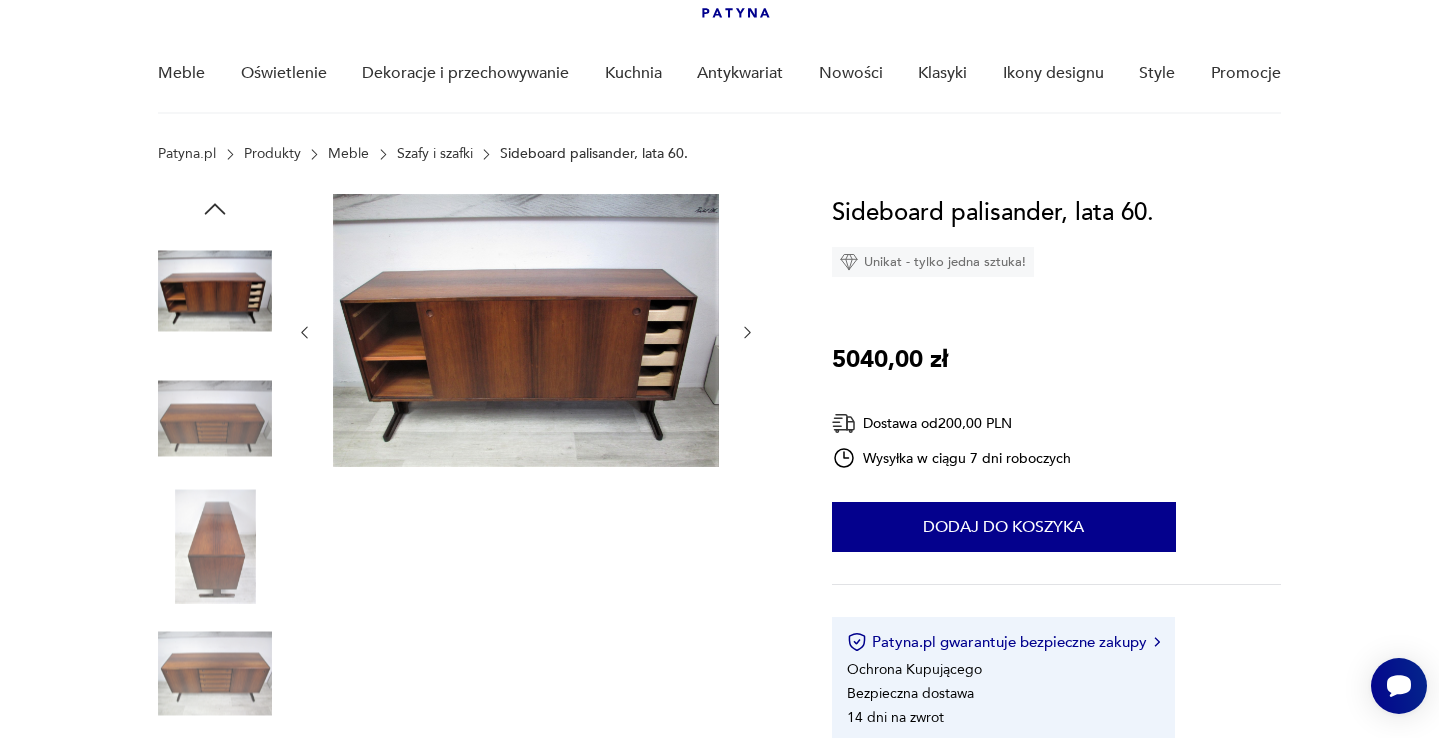 click 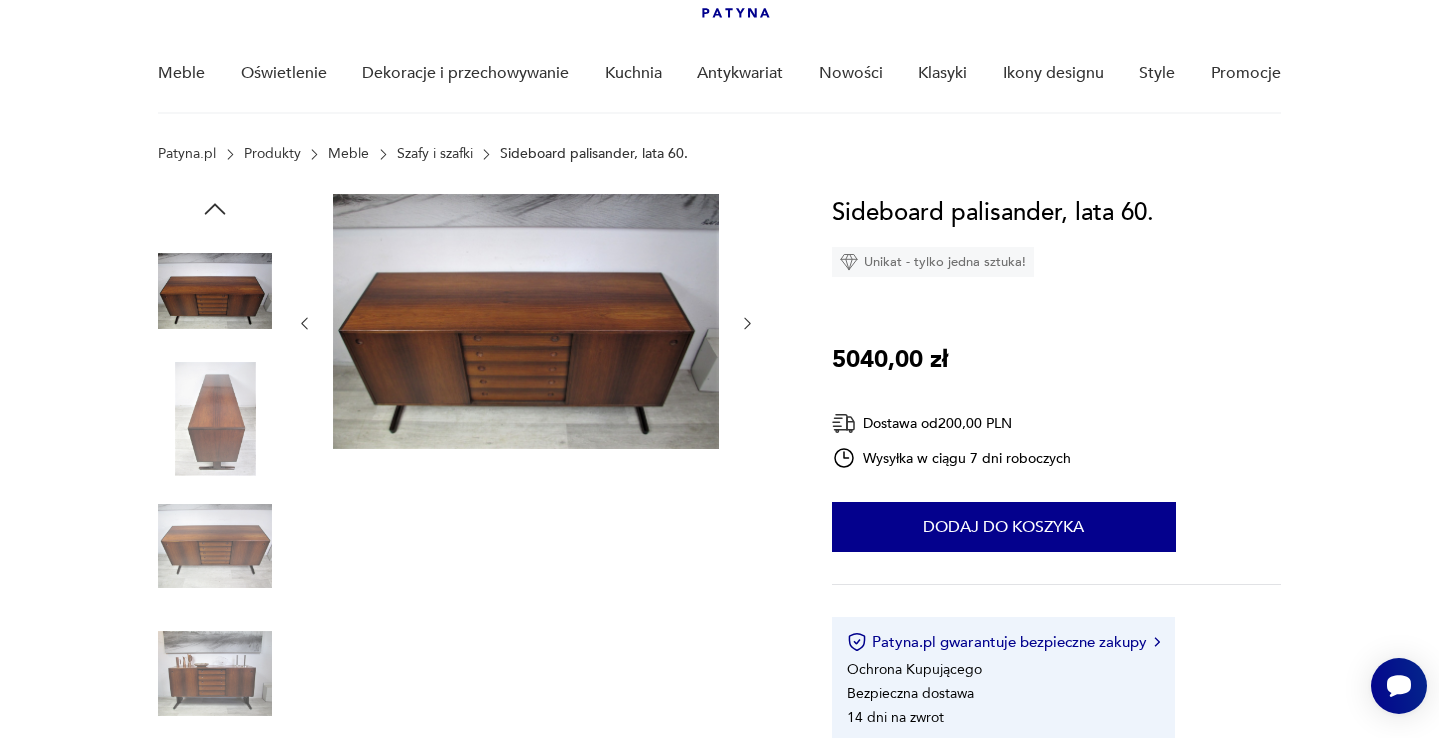 click at bounding box center (526, 323) 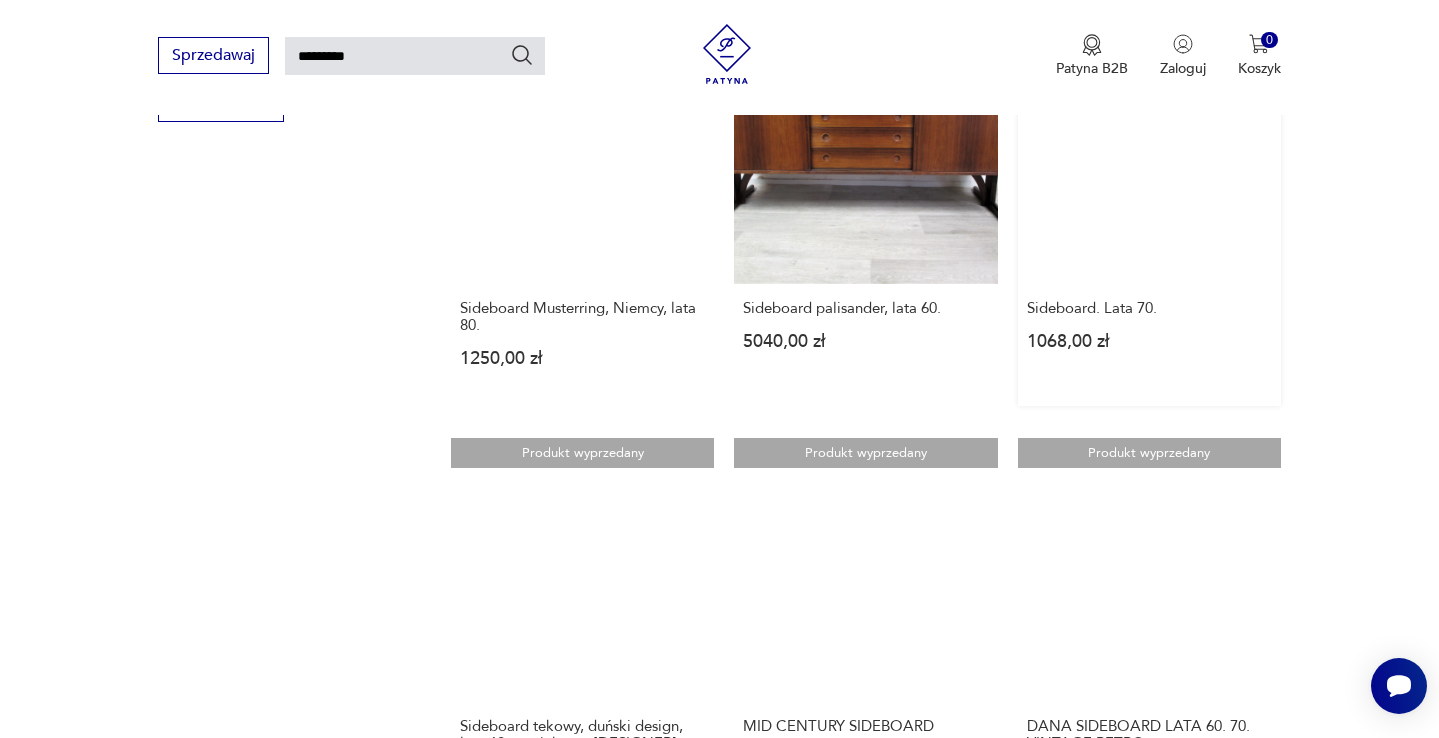 scroll, scrollTop: 1395, scrollLeft: 0, axis: vertical 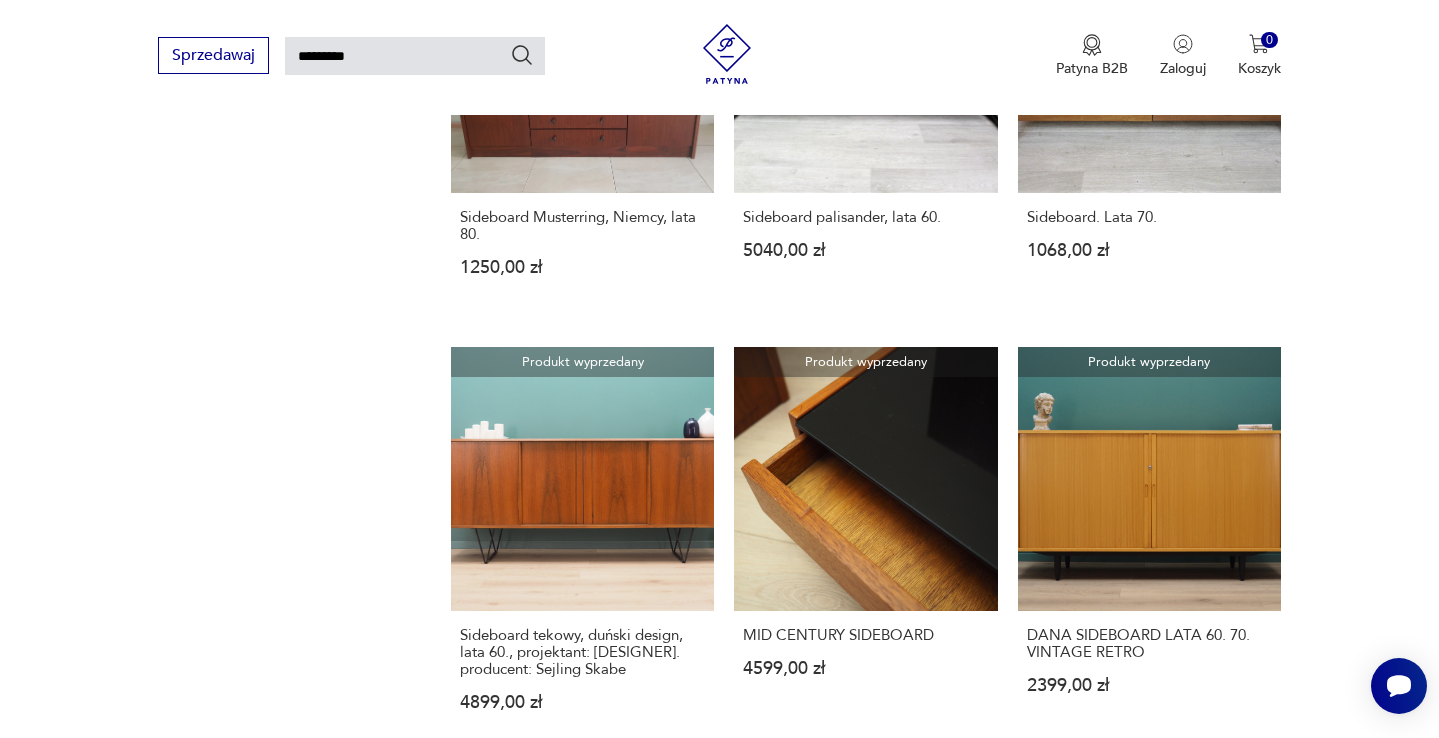 click on "Produkt wyprzedany SIDEBOARD, PROJ. [DESIGNER], PALISANDER, RETRO 2299,00 zł" at bounding box center (582, 974) 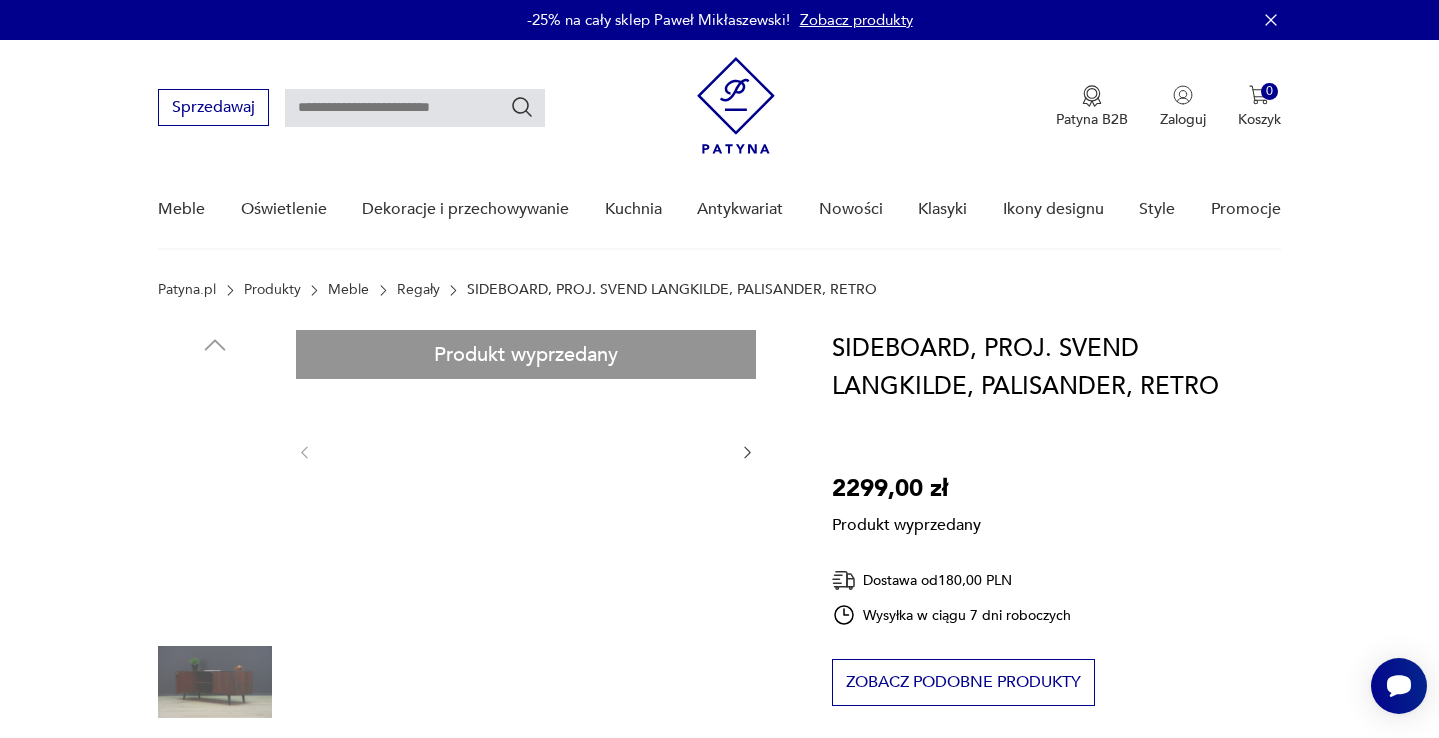 scroll, scrollTop: 4, scrollLeft: 0, axis: vertical 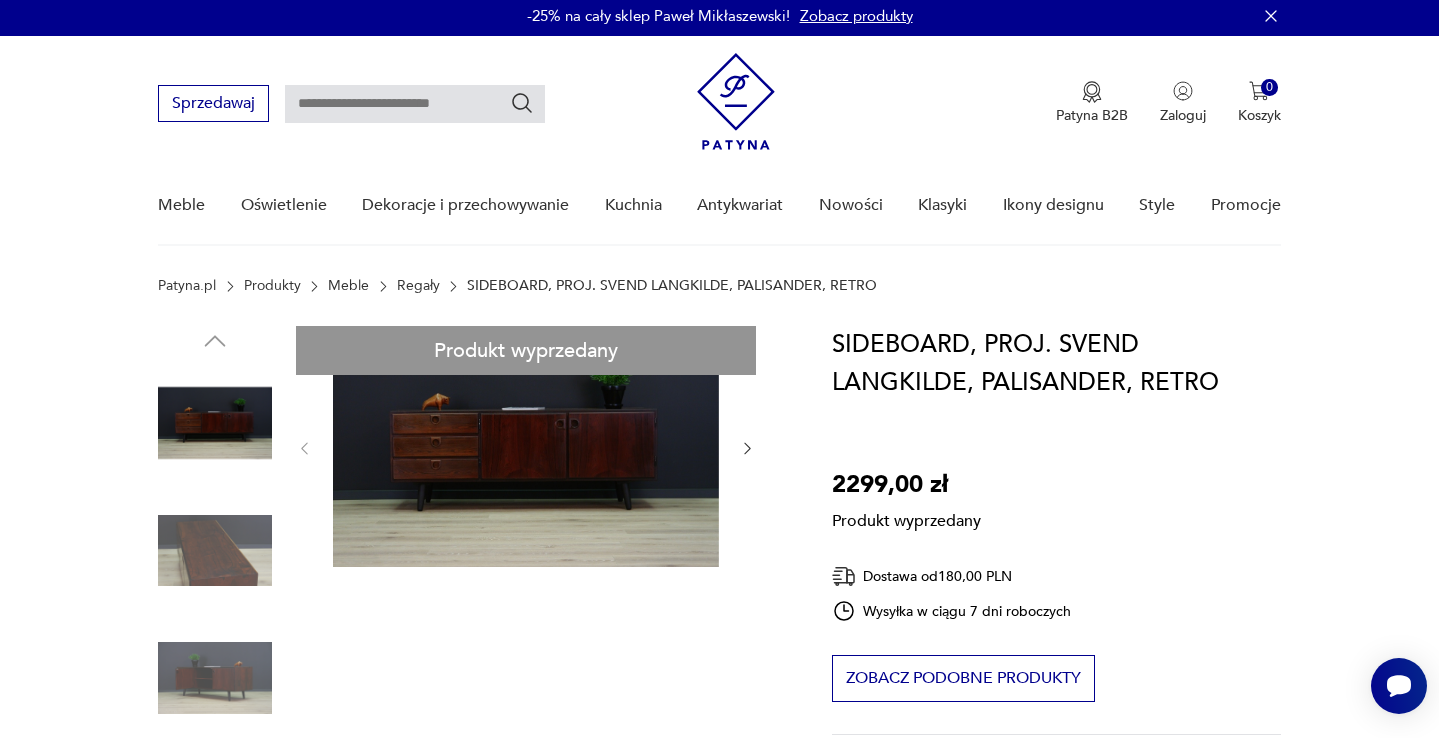 click on "Produkt wyprzedany Opis produktu Sideboard - komoda z lat 60./70., design duński, forma stworzona przez duńskiego projektanta [DESIGNER]. Powierzchnia fornirowana palisandrem, przestronne wnętrze z półkami za otwieranymi drzwiczkami, 3 pojemne szuflady. Zachowana w dobrym stanie (drobne zarysowania, wypełnione ubytki po kołkach) - bezpośrednio do użytkowania.
Wymiary: wys. 57 cm | szer. 149 cm | gł. 51,5 cm Rozwięcej więcej Szczegóły produktu Stan:   dobry Wysokość :   57 cm Szerokość :   149 cm Głębokość :   51.5 cm Kolor:   czarny, brązowy Typ :   sideboard Datowanie :   1960 - 1980 Kolory :   black, brown Tworzywo :   palisander Projektant :   [DESIGNER] Miasto Sprzedawcy :   Pyrzyce Tagi:   retro Rozwięcej więcej O sprzedawcy Przetwory Creative Design Zweryfikowany sprzedawca Od 9 lat z Patyną Dostawa i zwroty Dzięki formy dostawy: Odbier osobisty   0,00 PLN Kurier   180,00 PLN Zwroty: Jeśli z jakiegokolwiek powodu chcesz zwrócić zamówiony przedmiot, masz na to" at bounding box center (470, 940) 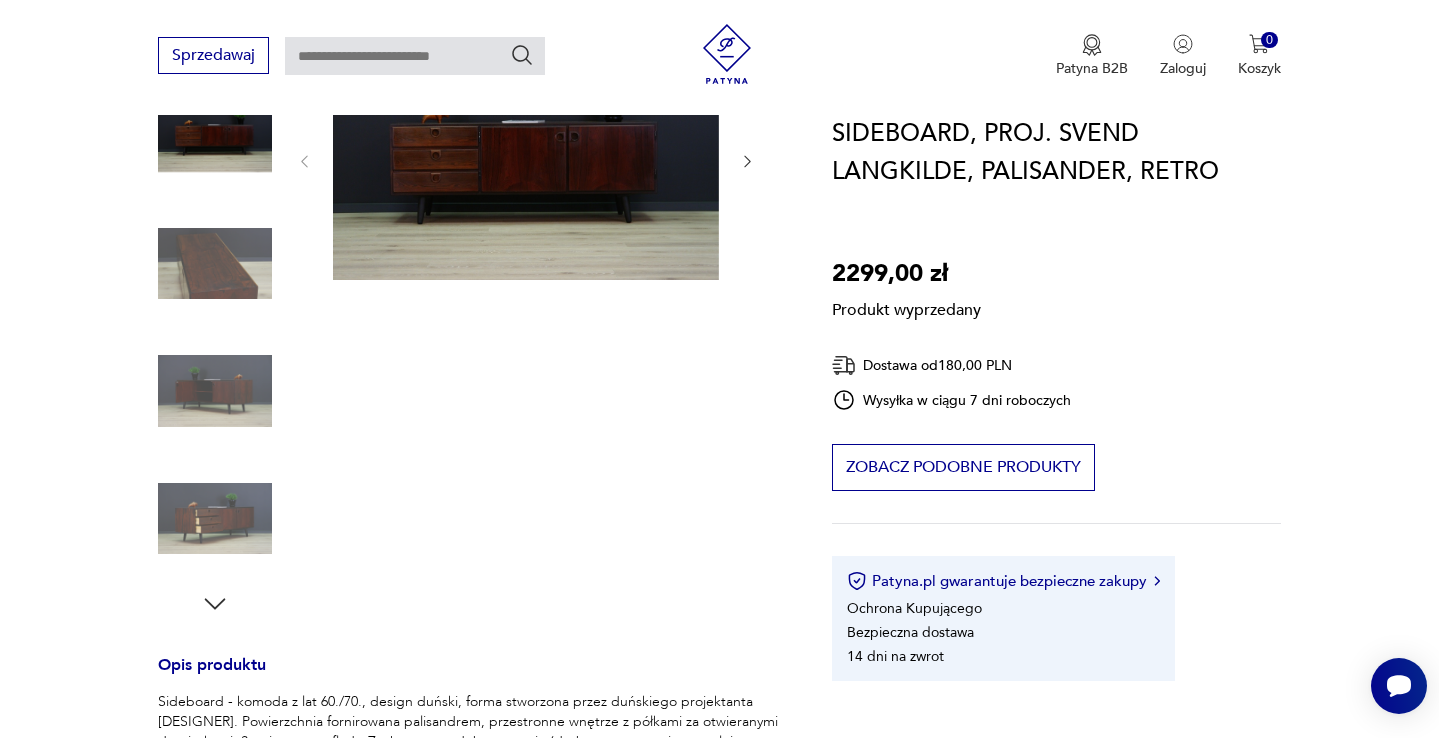 scroll, scrollTop: 309, scrollLeft: 0, axis: vertical 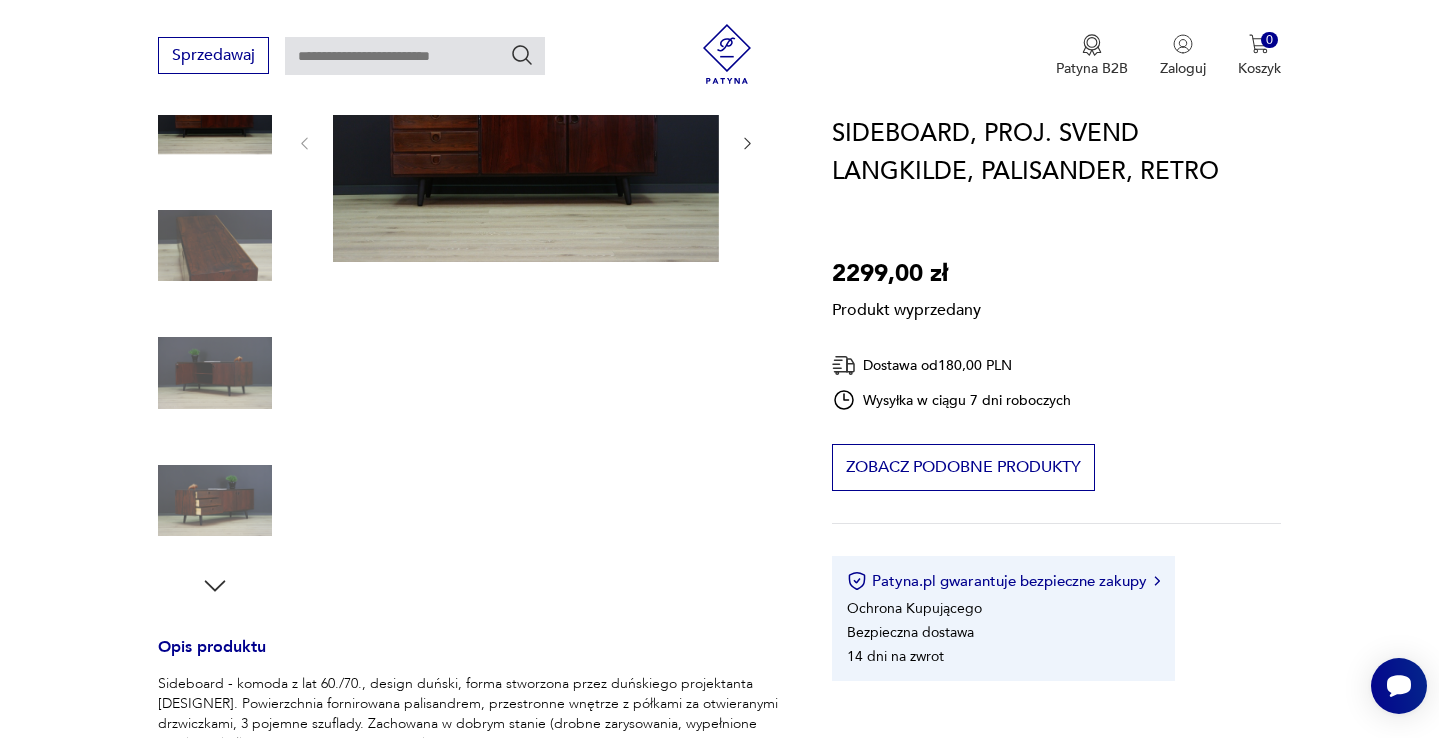 click on "Produkt wyprzedany Opis produktu Sideboard - komoda z lat 60./70., design duński, forma stworzona przez duńskiego projektanta [DESIGNER]. Powierzchnia fornirowana palisandrem, przestronne wnętrze z półkami za otwieranymi drzwiczkami, 3 pojemne szuflady. Zachowana w dobrym stanie (drobne zarysowania, wypełnione ubytki po kołkach) - bezpośrednio do użytkowania.
Wymiary: wys. 57 cm | szer. 149 cm | gł. 51,5 cm Rozwięcej więcej Szczegóły produktu Stan:   dobry Wysokość :   57 cm Szerokość :   149 cm Głębokość :   51.5 cm Kolor:   czarny, brązowy Typ :   sideboard Datowanie :   1960 - 1980 Kolory :   black, brown Tworzywo :   palisander Projektant :   [DESIGNER] Miasto Sprzedawcy :   Pyrzyce Tagi:   retro Rozwięcej więcej O sprzedawcy Przetwory Creative Design Zweryfikowany sprzedawca Od 9 lat z Patyną Dostawa i zwroty Dzięki formy dostawy: Odbier osobisty   0,00 PLN Kurier   180,00 PLN Zwroty: Jeśli z jakiegokolwiek powodu chcesz zwrócić zamówiony przedmiot, masz na to" at bounding box center (470, 635) 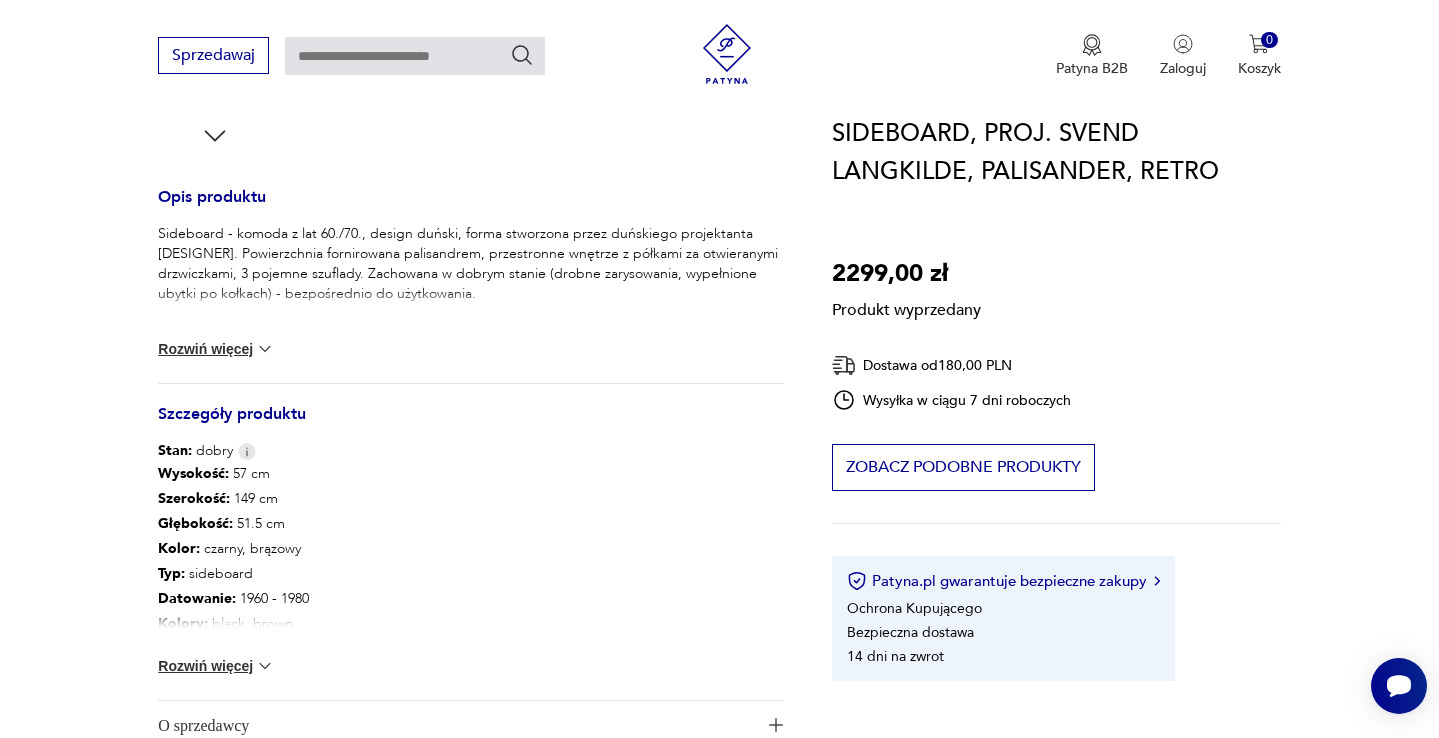 scroll, scrollTop: 761, scrollLeft: 0, axis: vertical 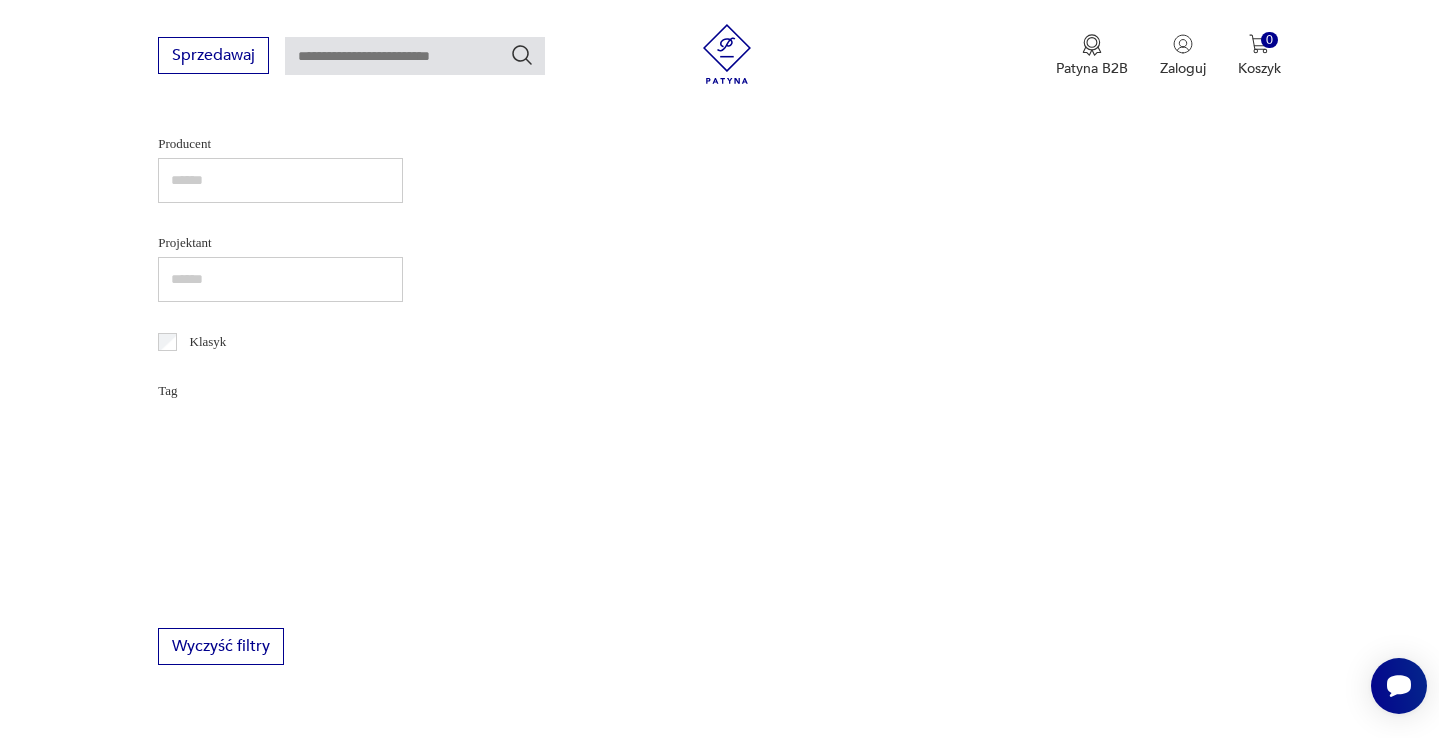 type on "*********" 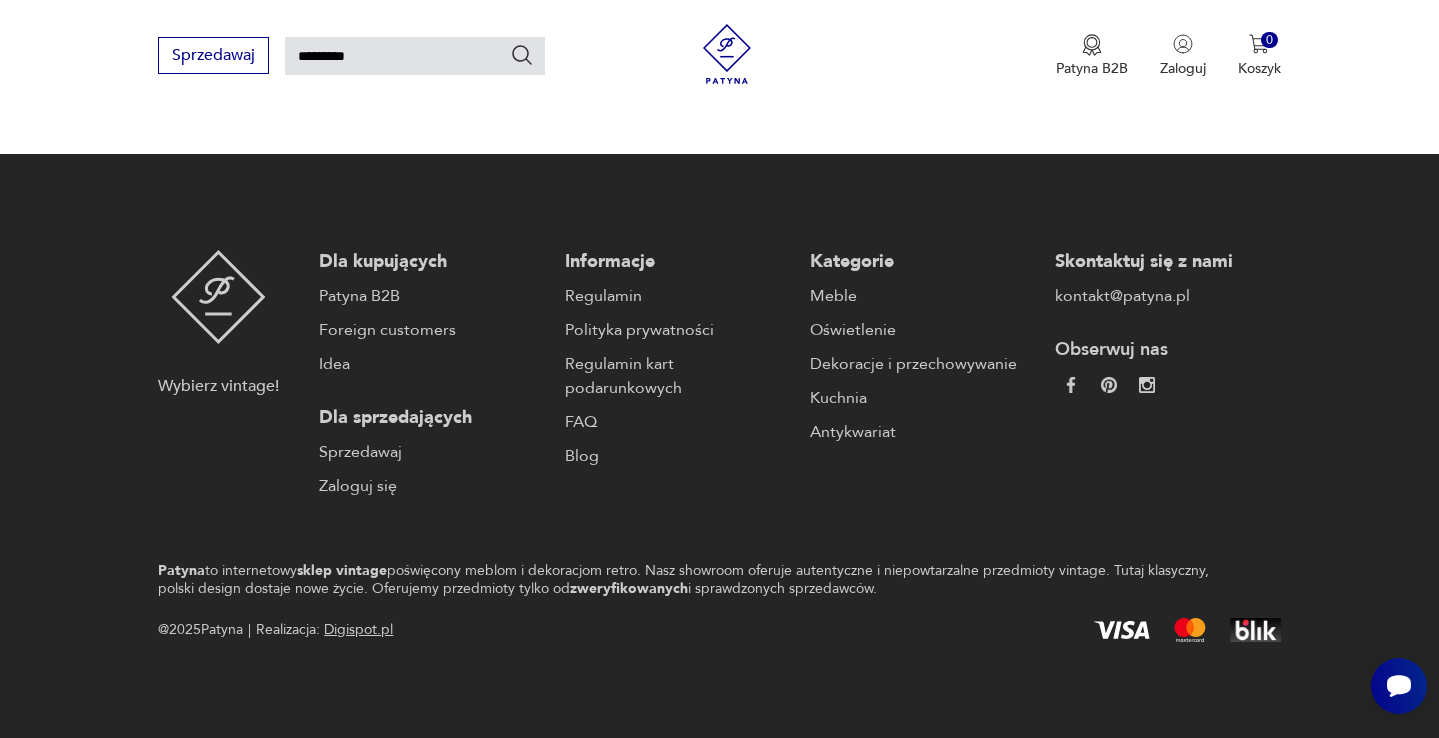 scroll, scrollTop: 313, scrollLeft: 0, axis: vertical 